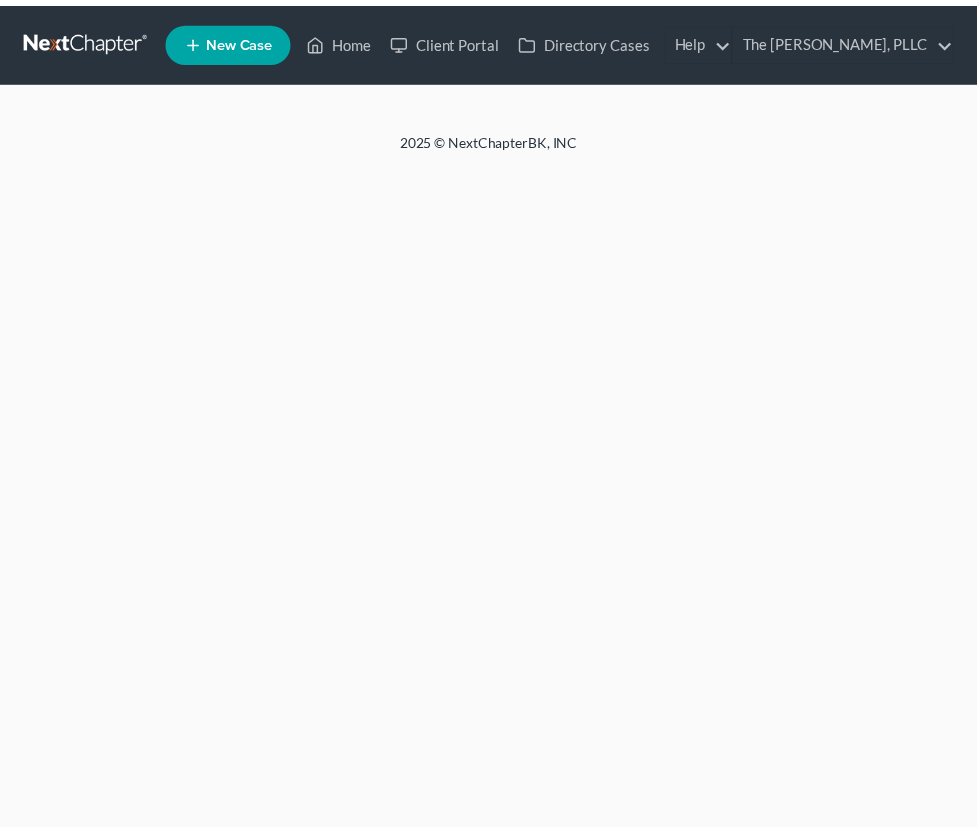 scroll, scrollTop: 0, scrollLeft: 0, axis: both 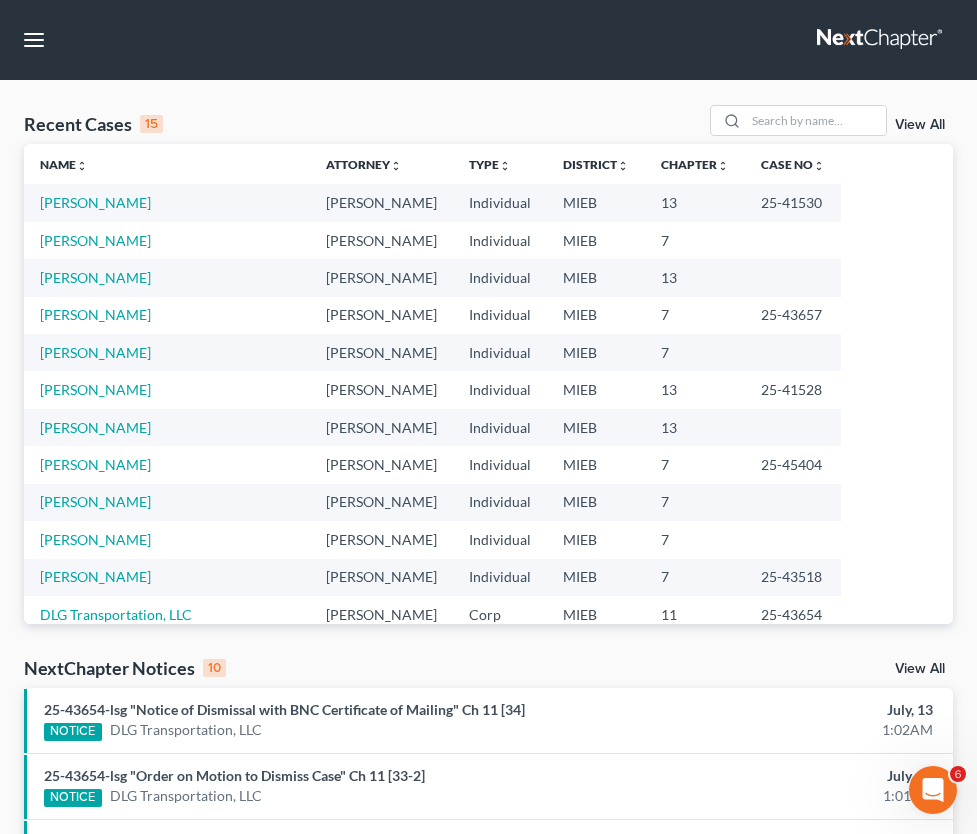 click on "New Case" at bounding box center [0, 0] 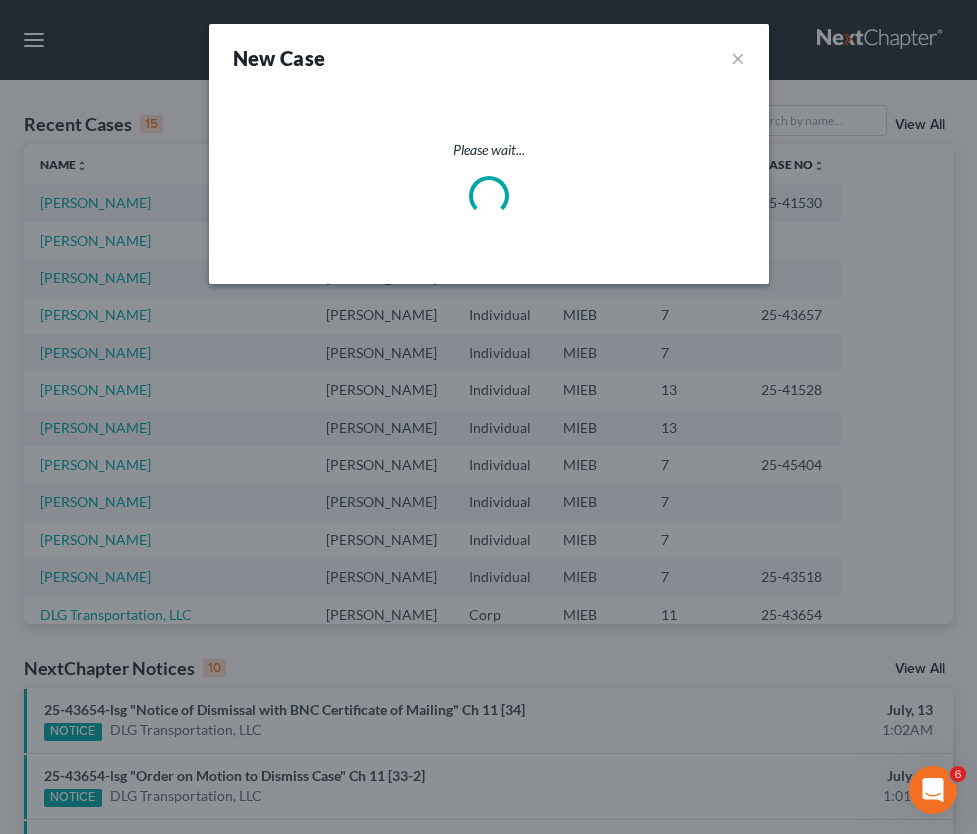 select on "40" 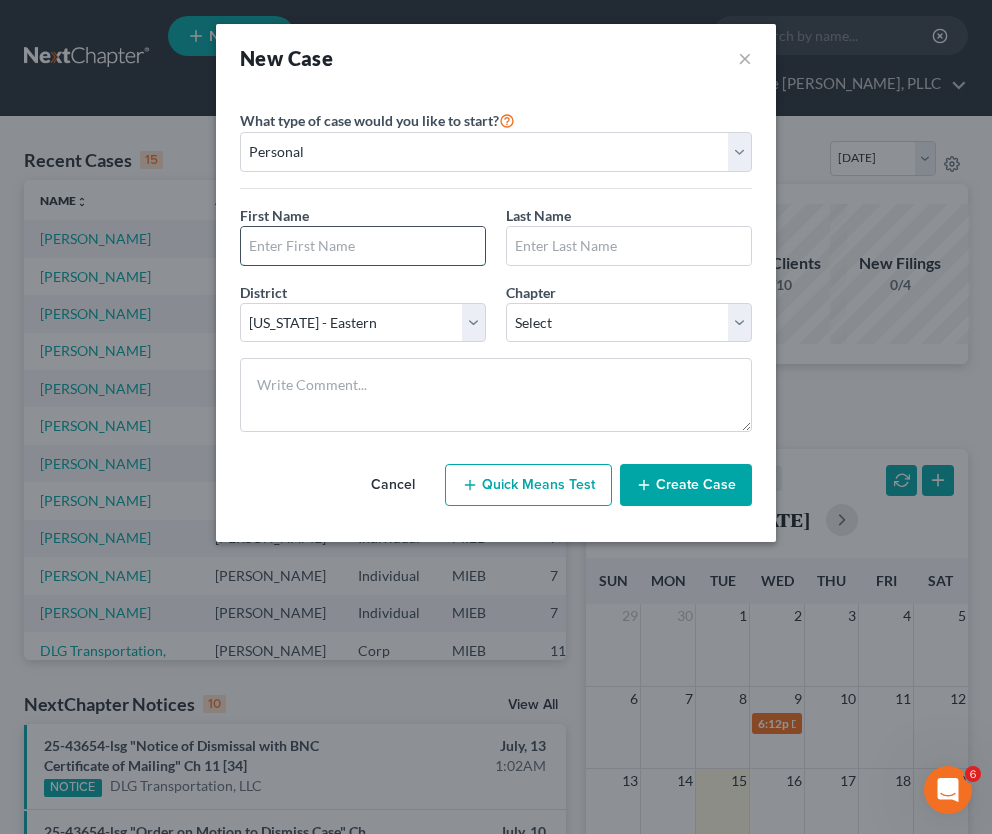 click at bounding box center [363, 246] 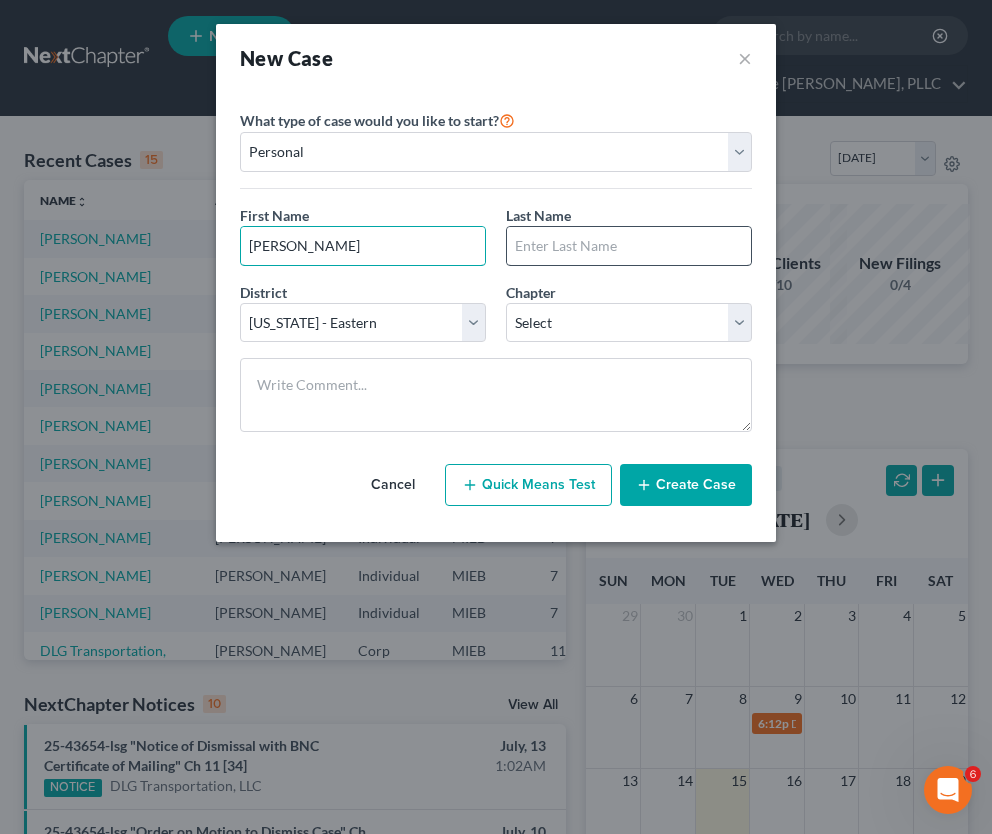 type on "Jasmine" 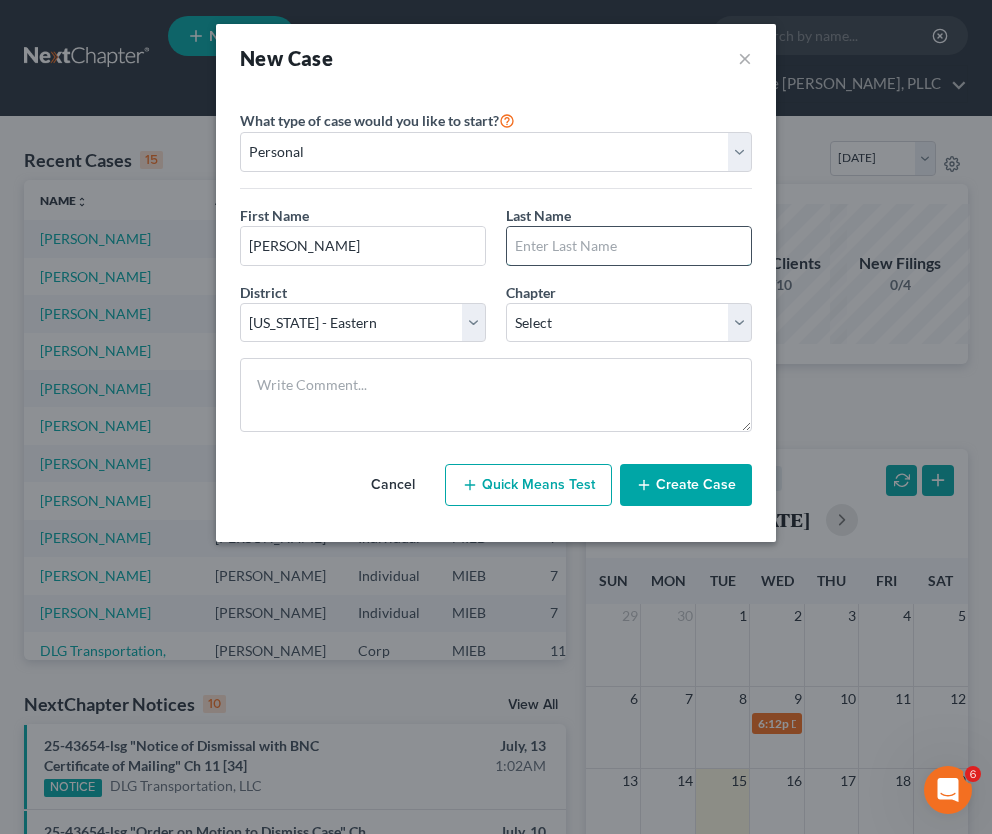click at bounding box center (629, 246) 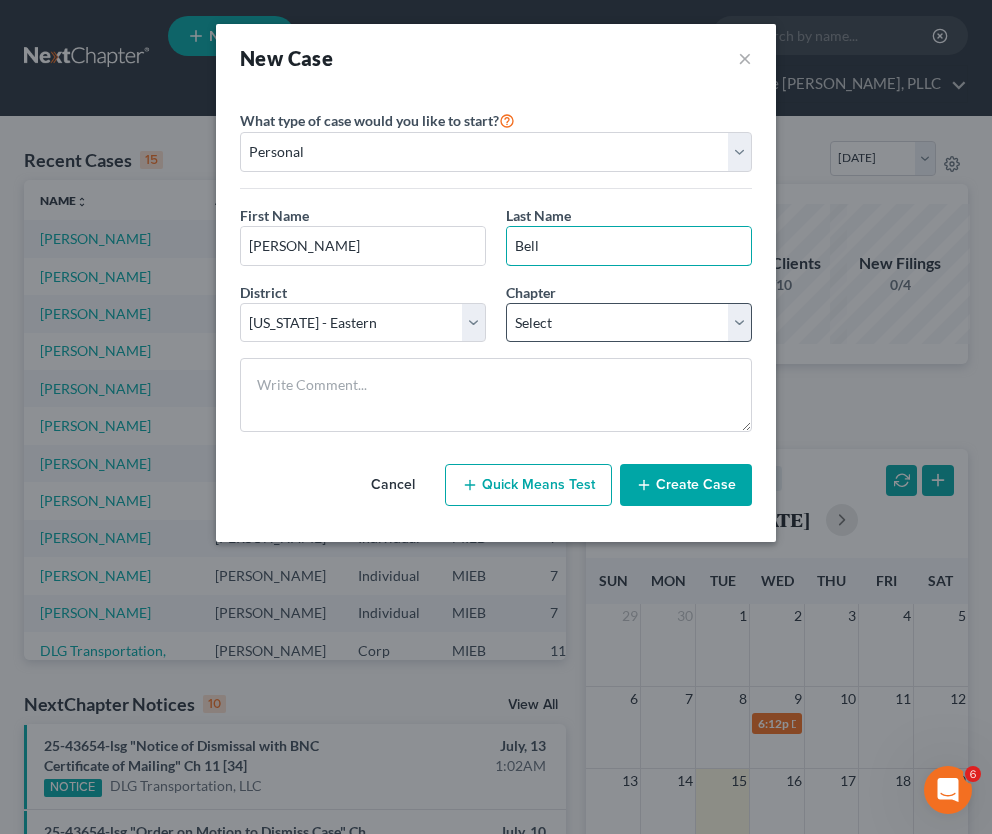 type on "Bell" 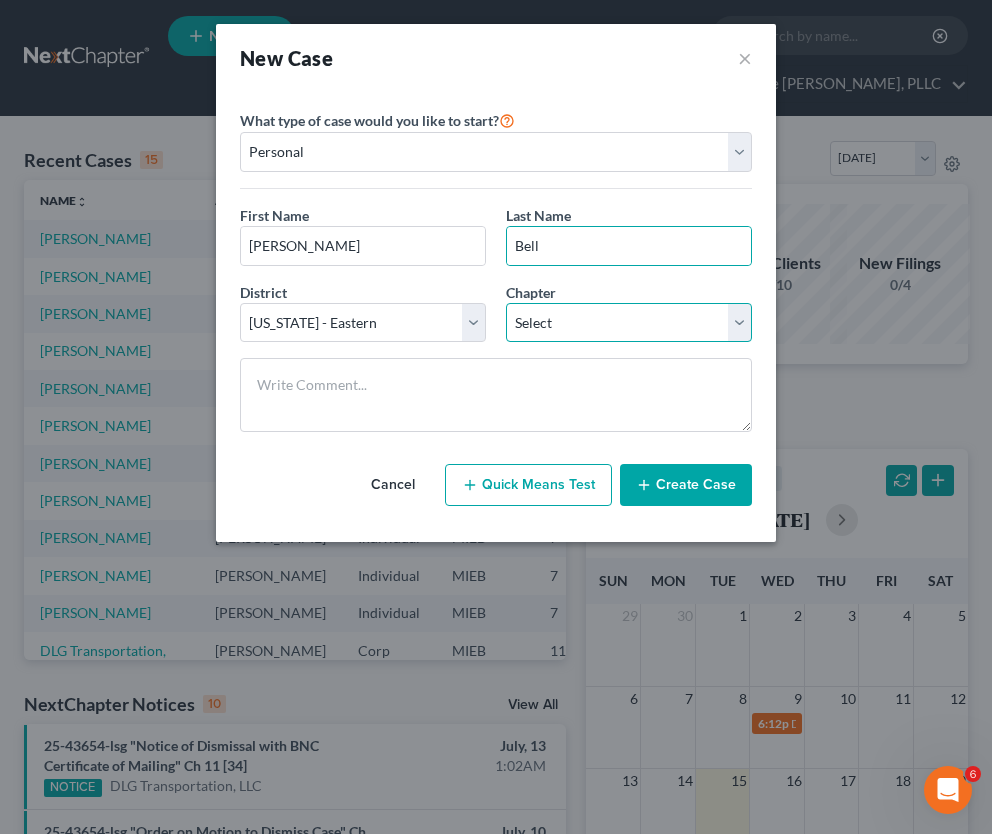 click on "Select 7 11 12 13" at bounding box center (629, 323) 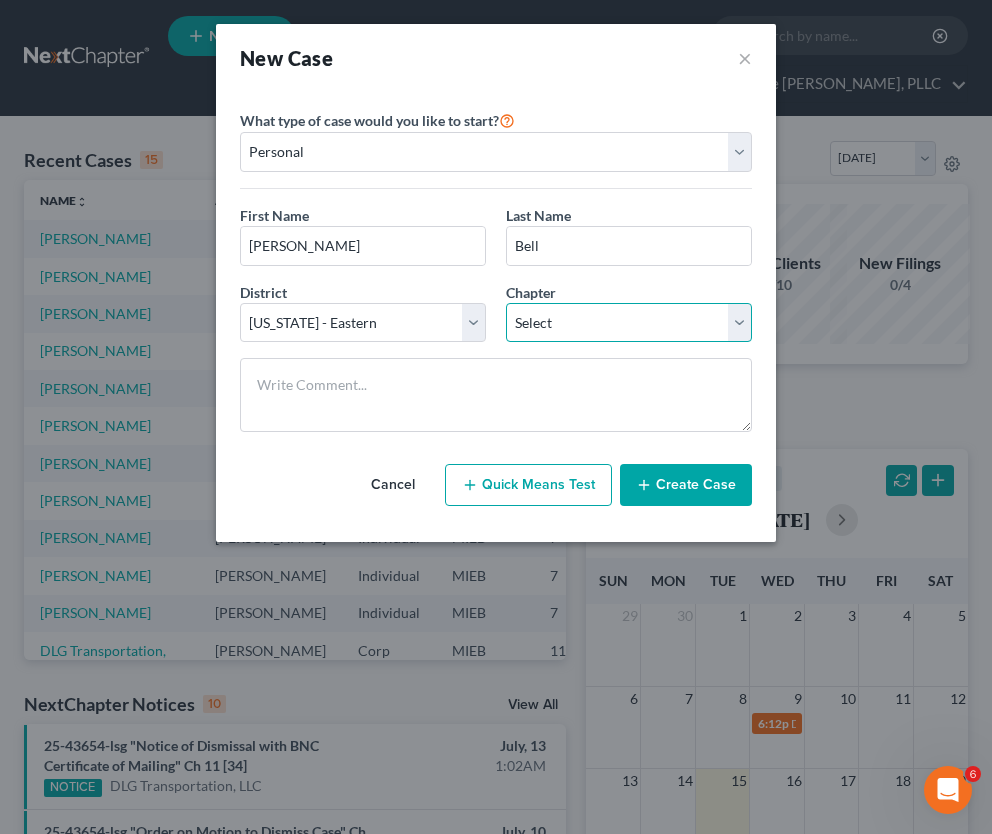 select on "0" 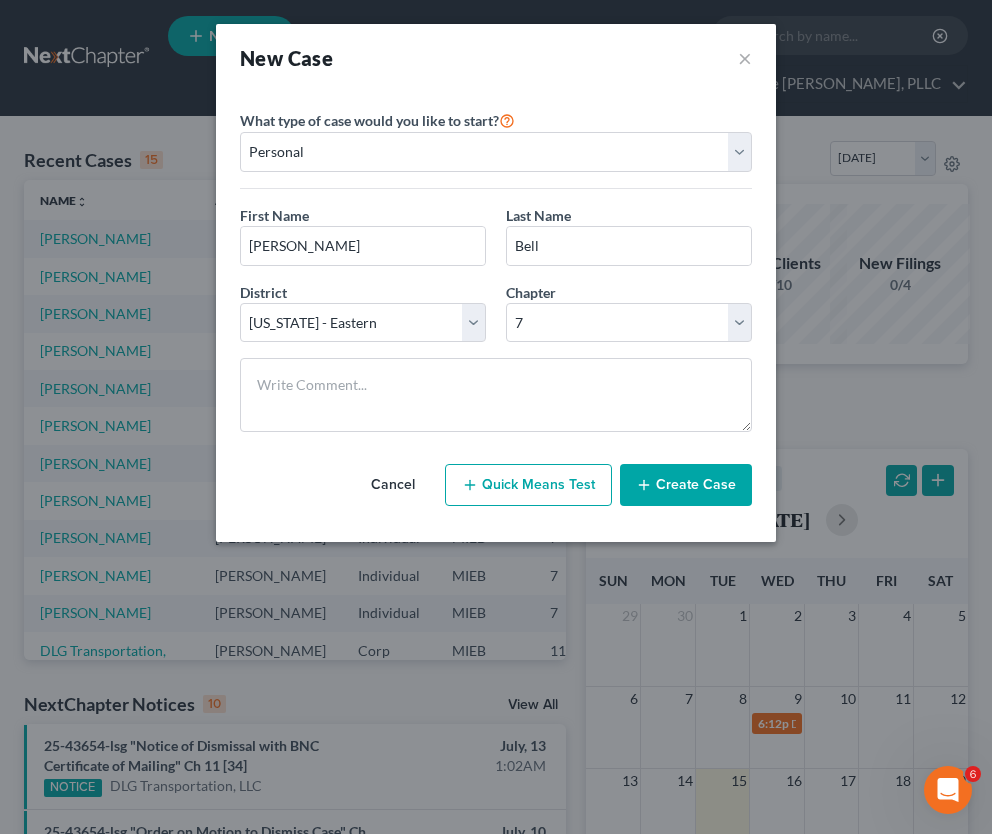 click 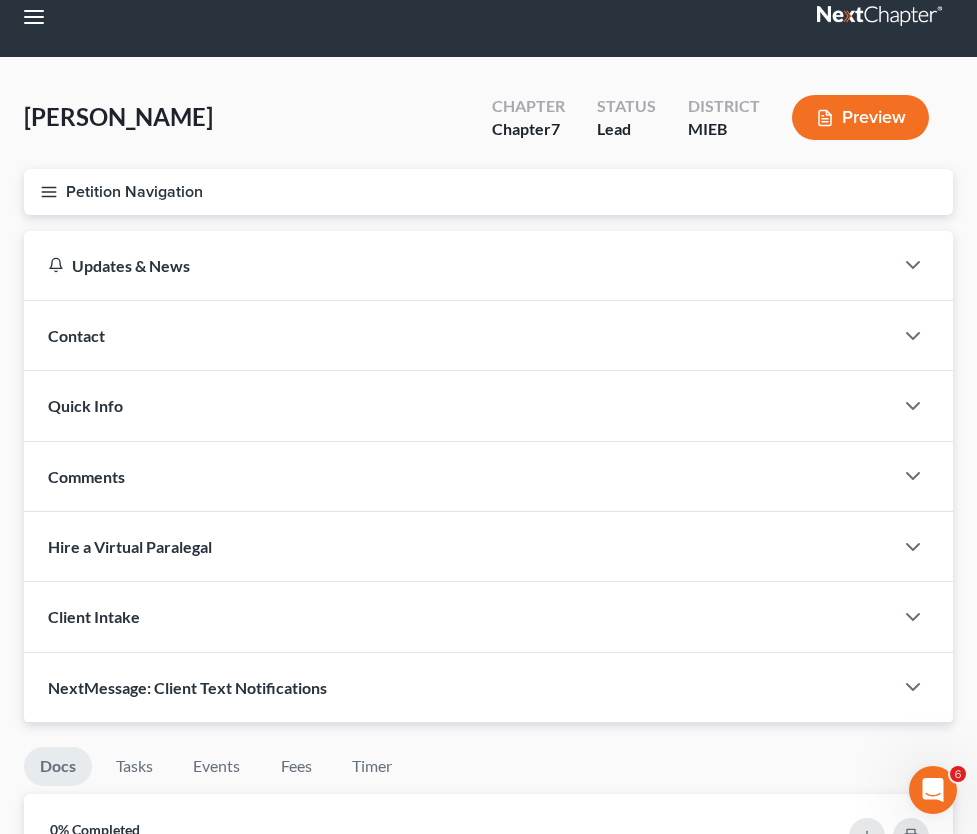 scroll, scrollTop: 64, scrollLeft: 0, axis: vertical 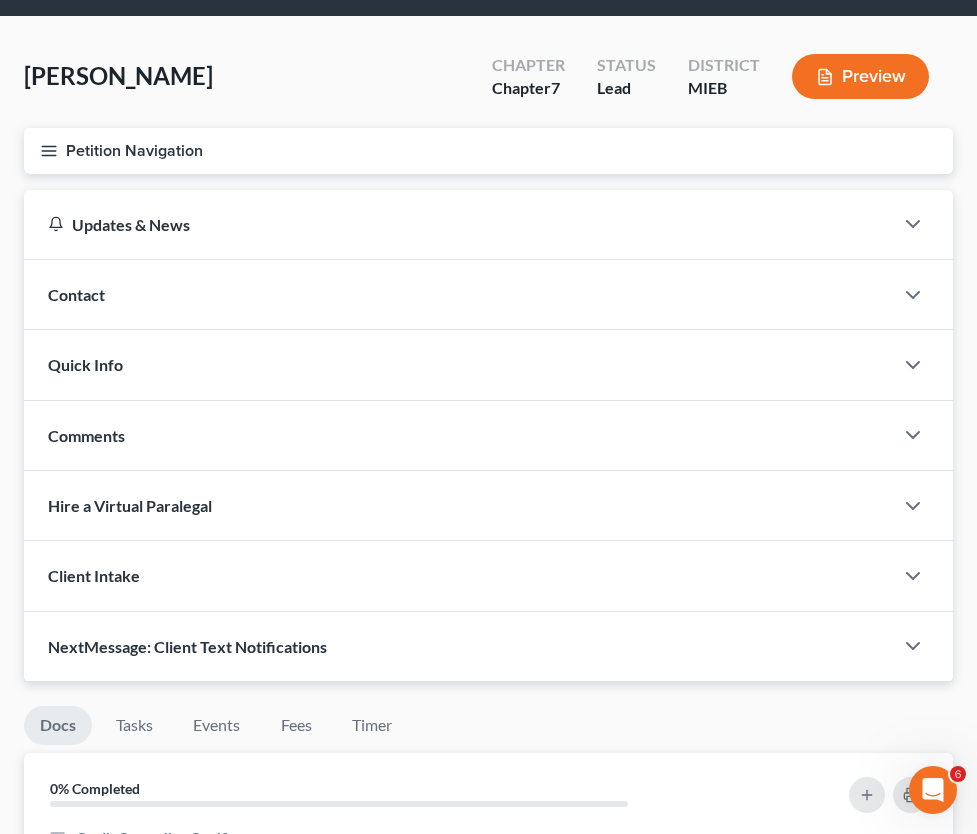 click on "Income" at bounding box center (0, 0) 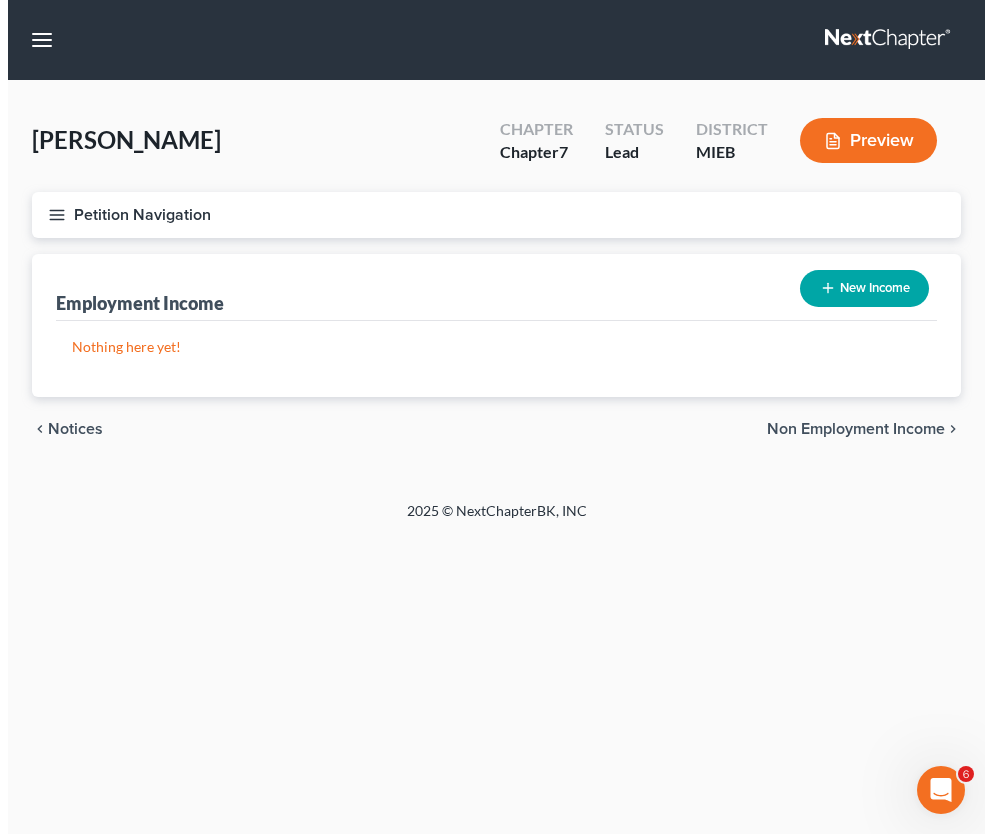 scroll, scrollTop: 0, scrollLeft: 0, axis: both 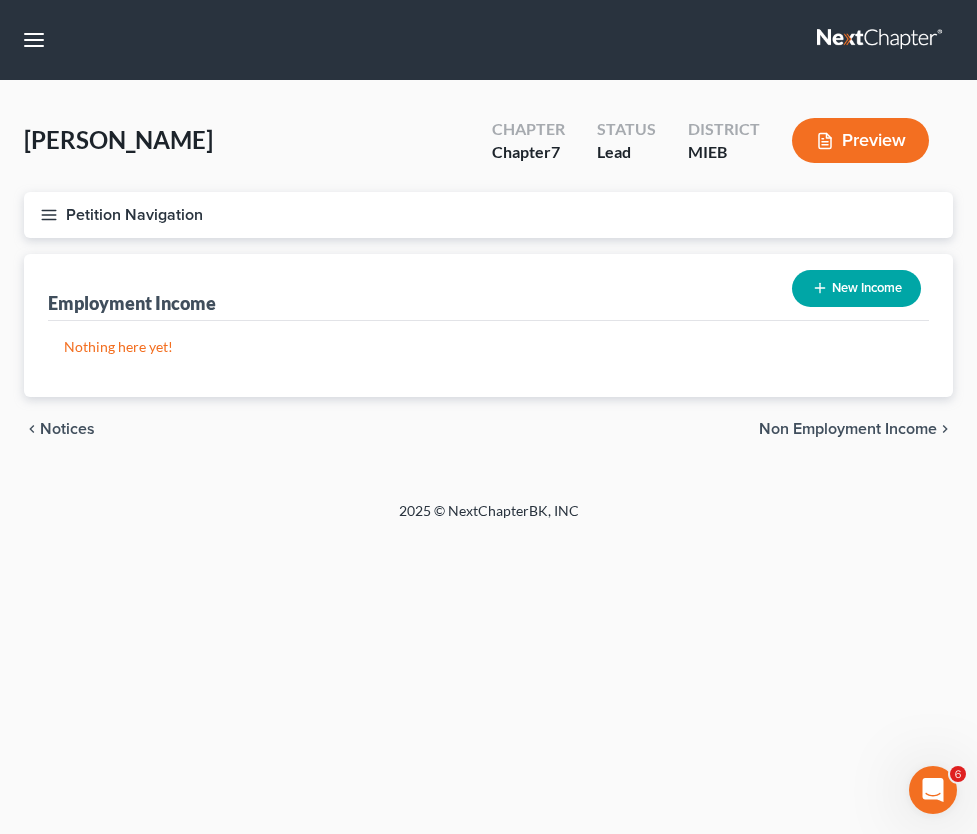 click on "New Income" at bounding box center (856, 288) 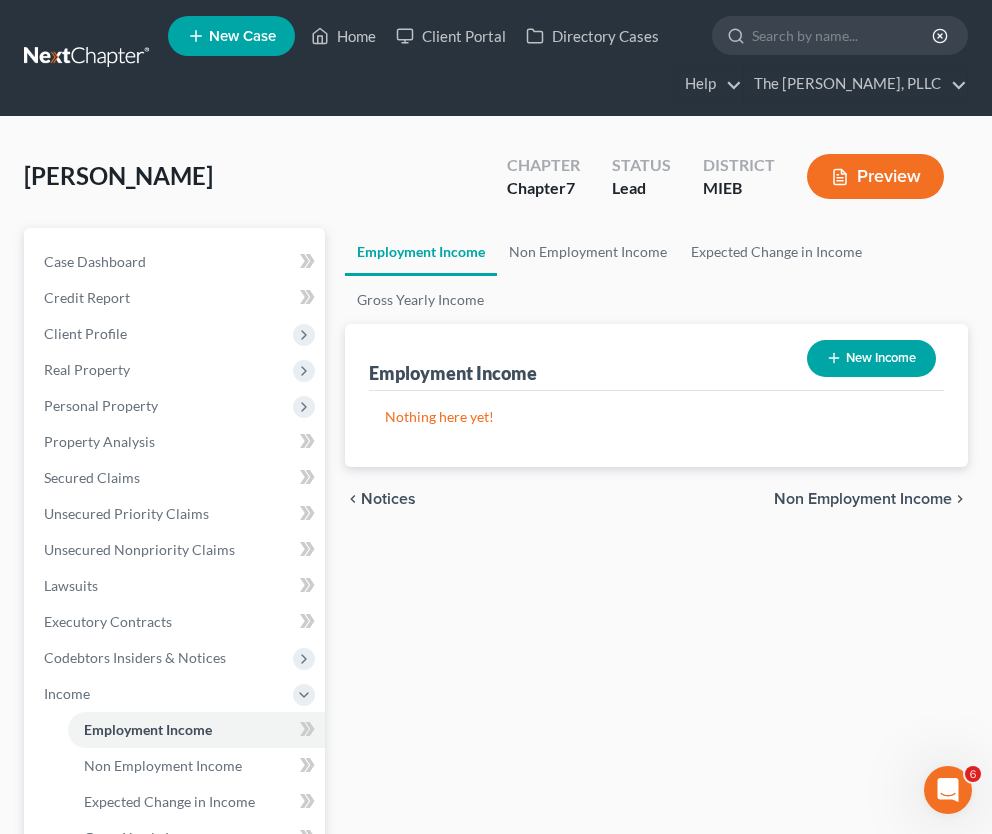 select on "0" 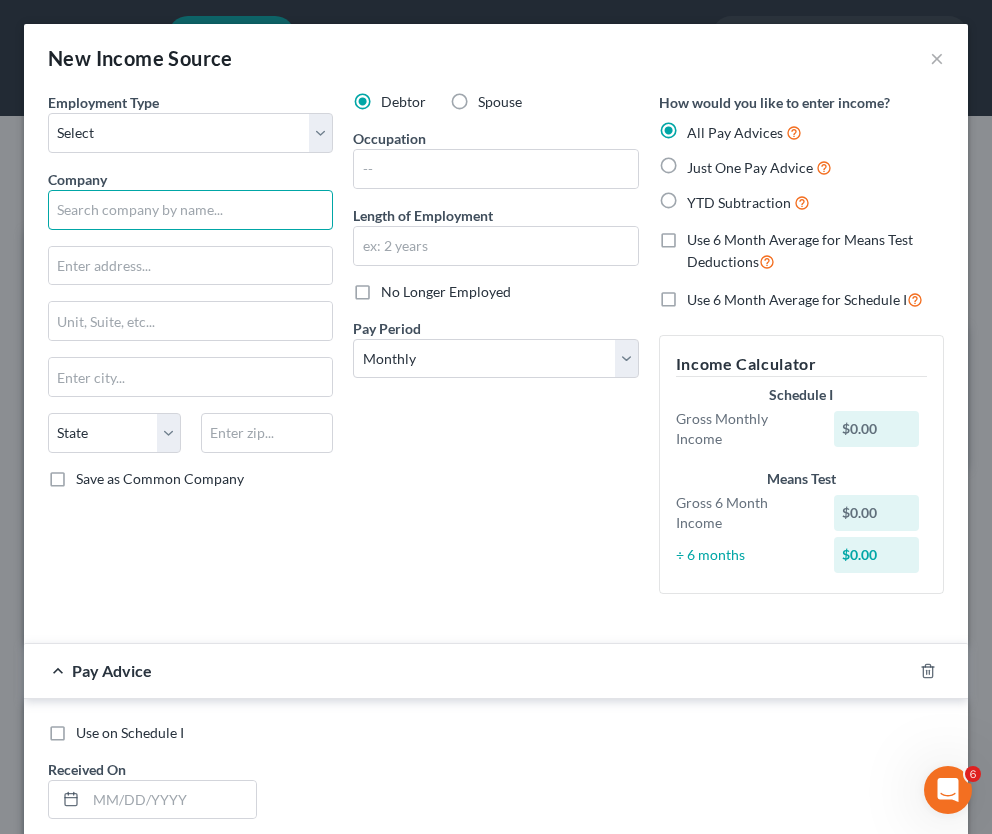 click at bounding box center (190, 210) 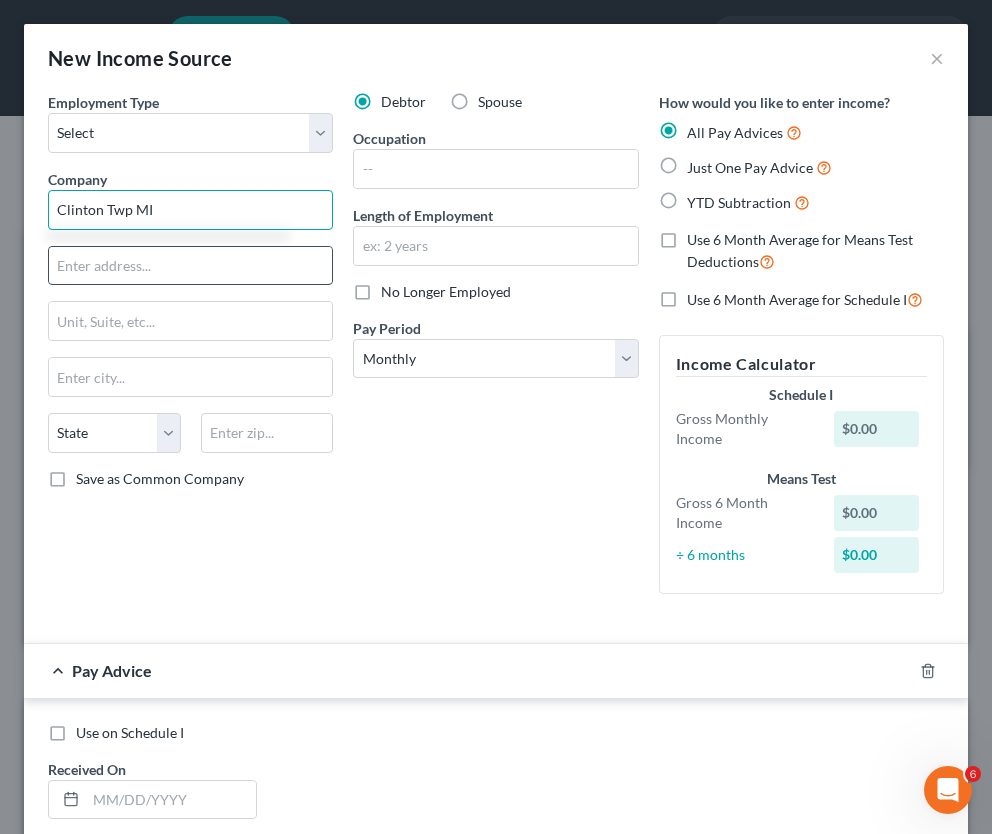 type on "Clinton Twp MI" 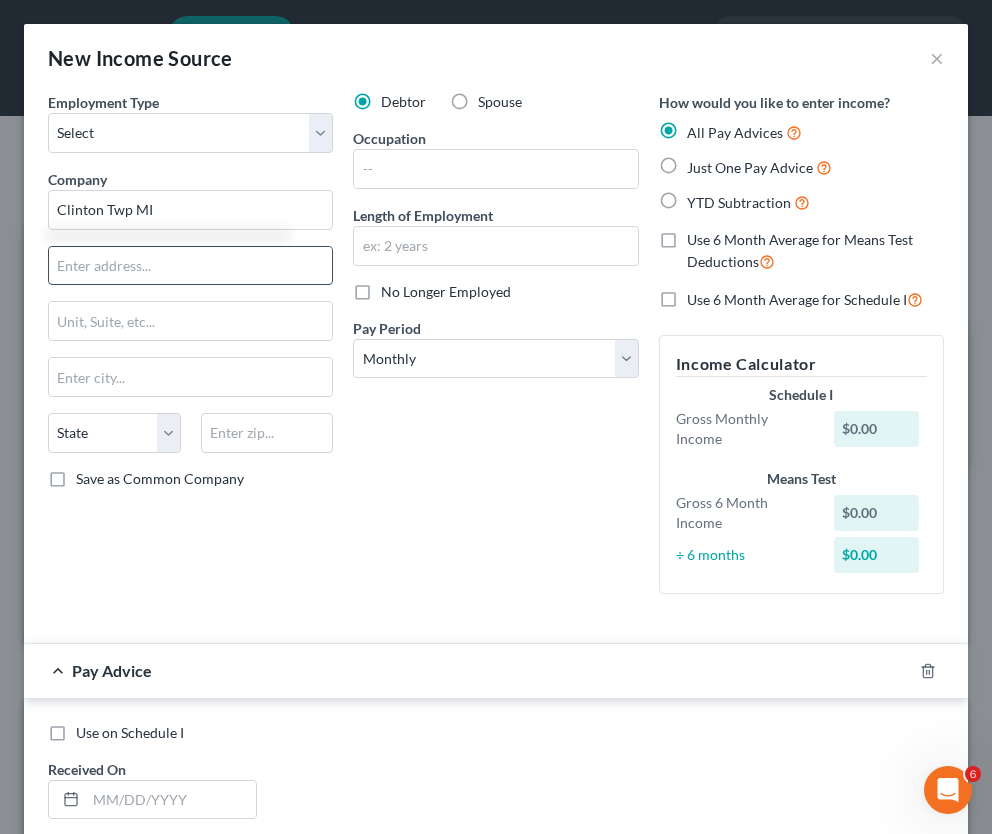 click at bounding box center (190, 266) 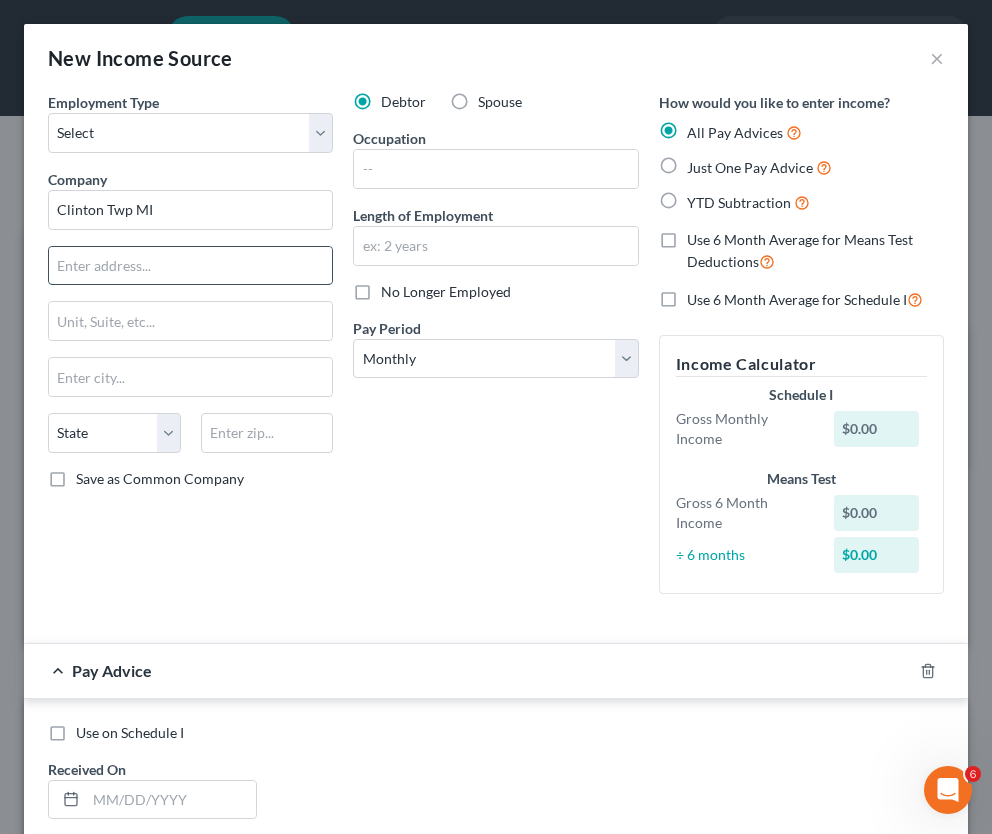 click at bounding box center [190, 266] 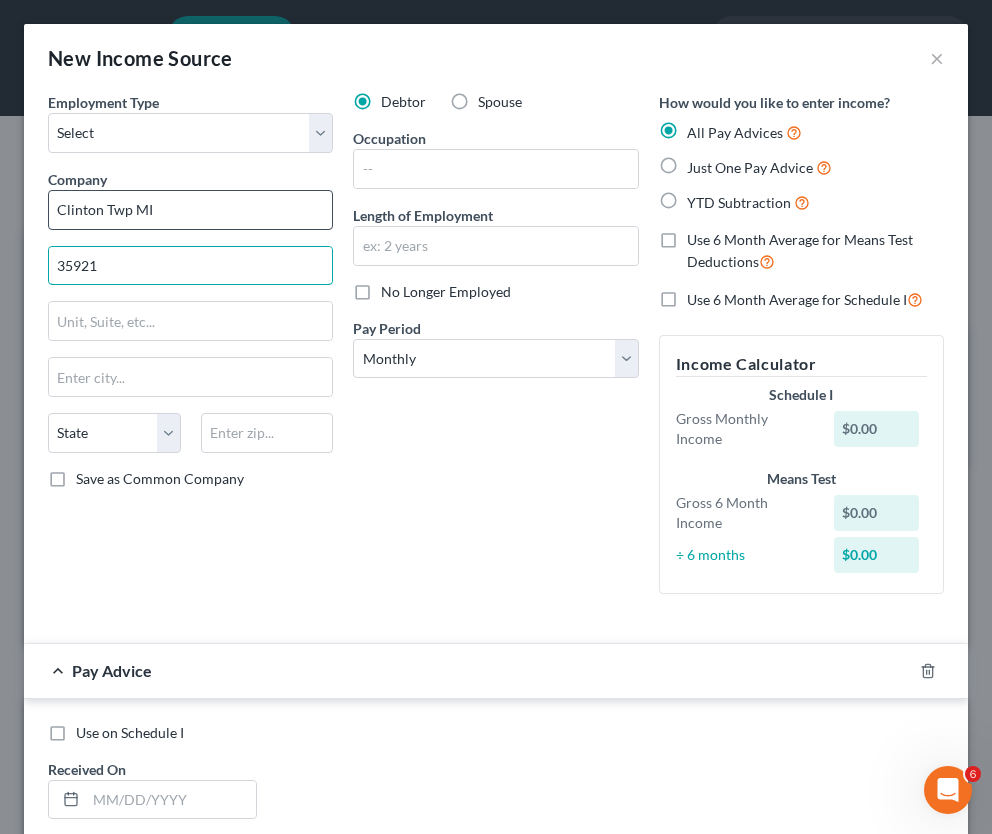 type on "35921" 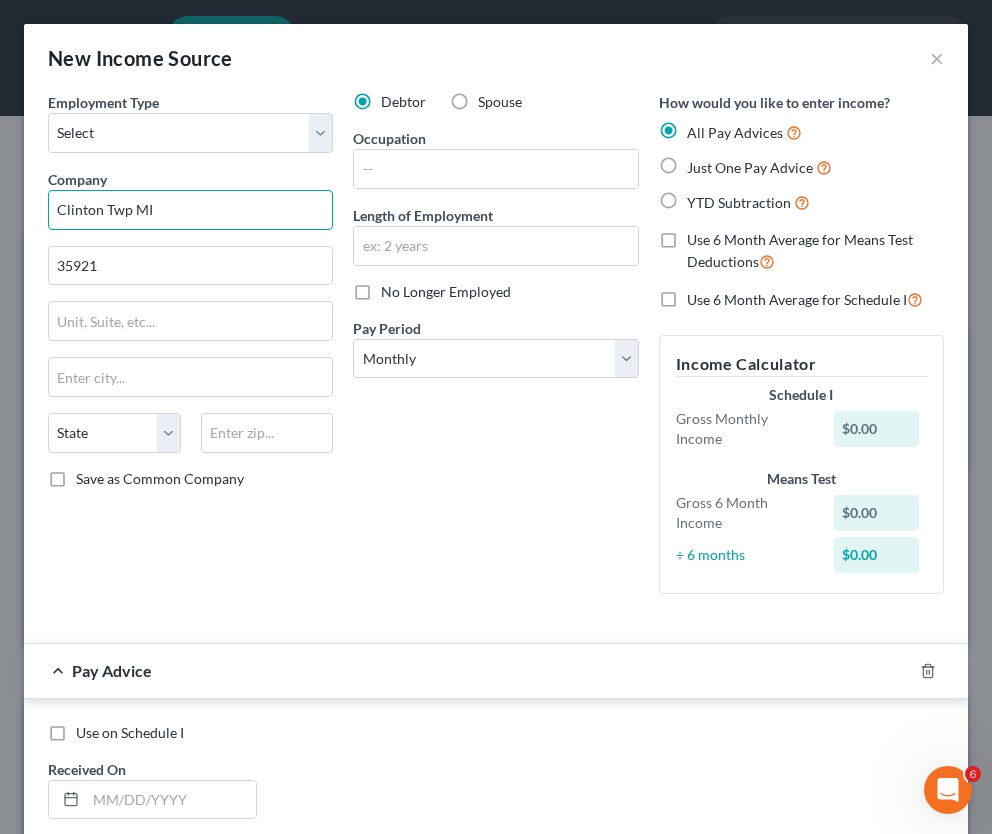 click on "Clinton Twp MI" at bounding box center [190, 210] 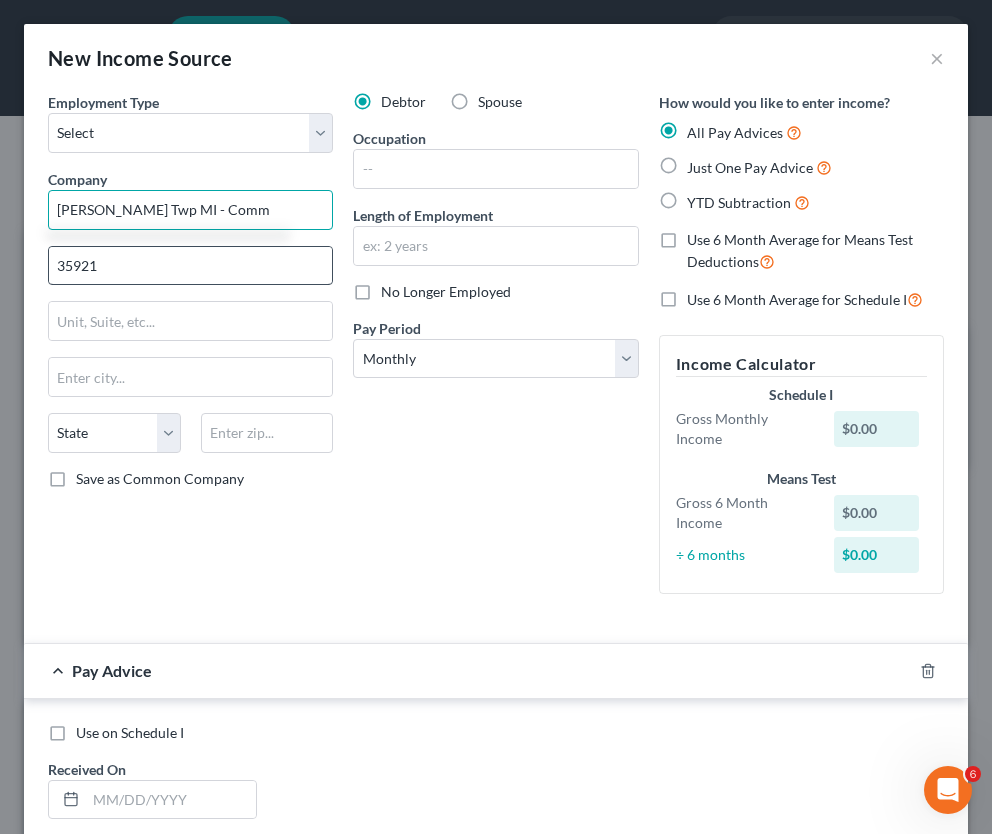 type on "Clinton Twp MI - Comm" 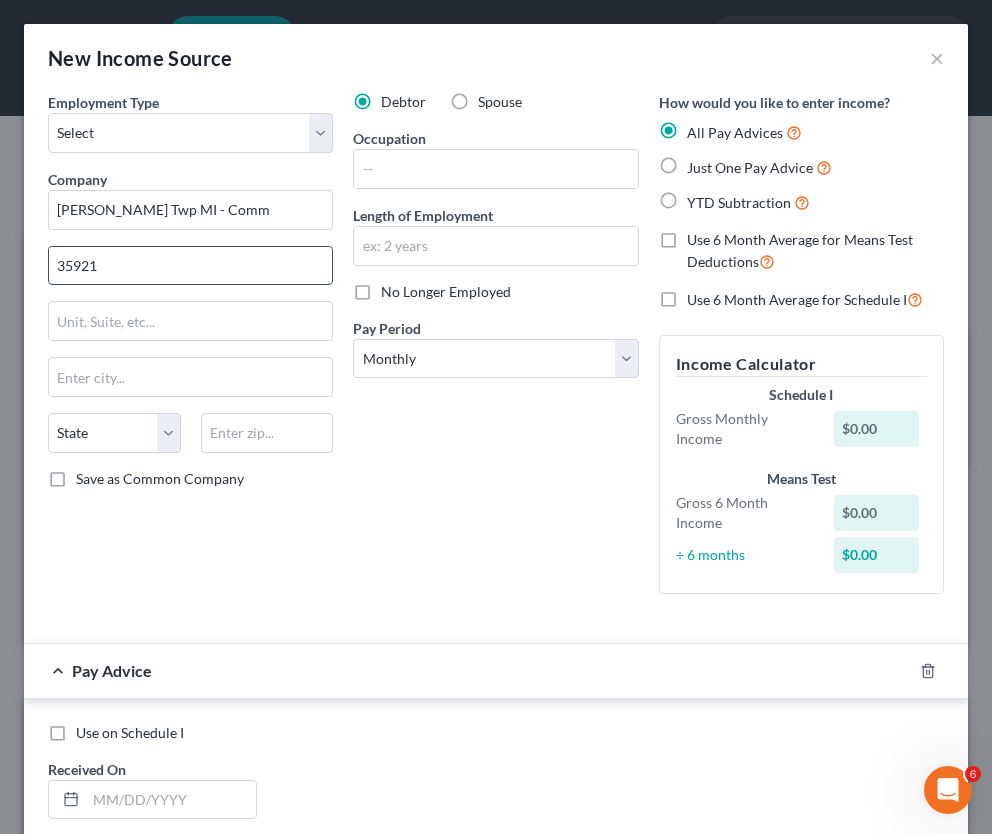 click on "35921" at bounding box center [190, 266] 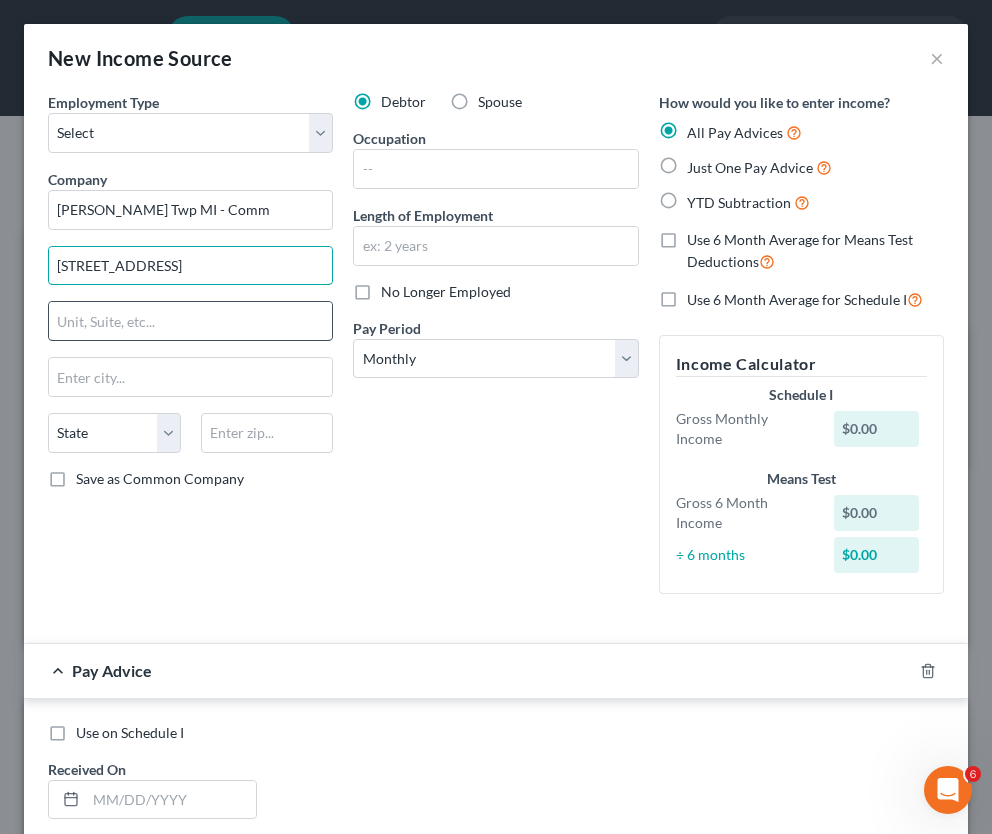 type on "35921 South Gratiot Ave" 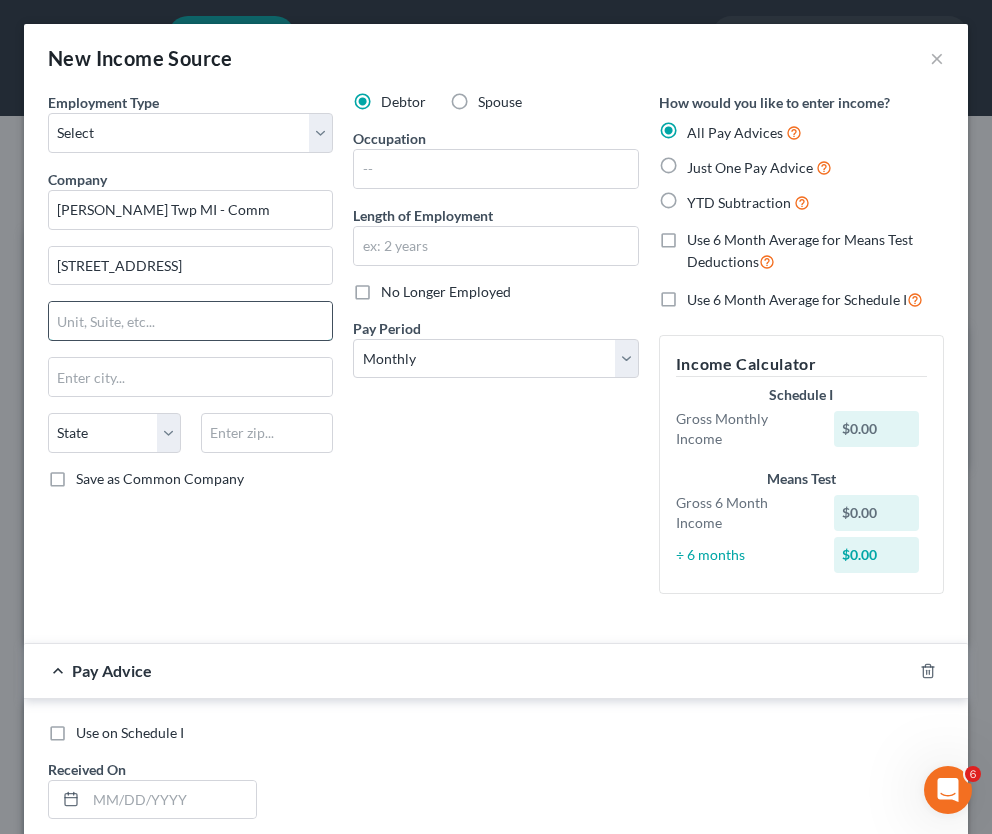 click at bounding box center (190, 321) 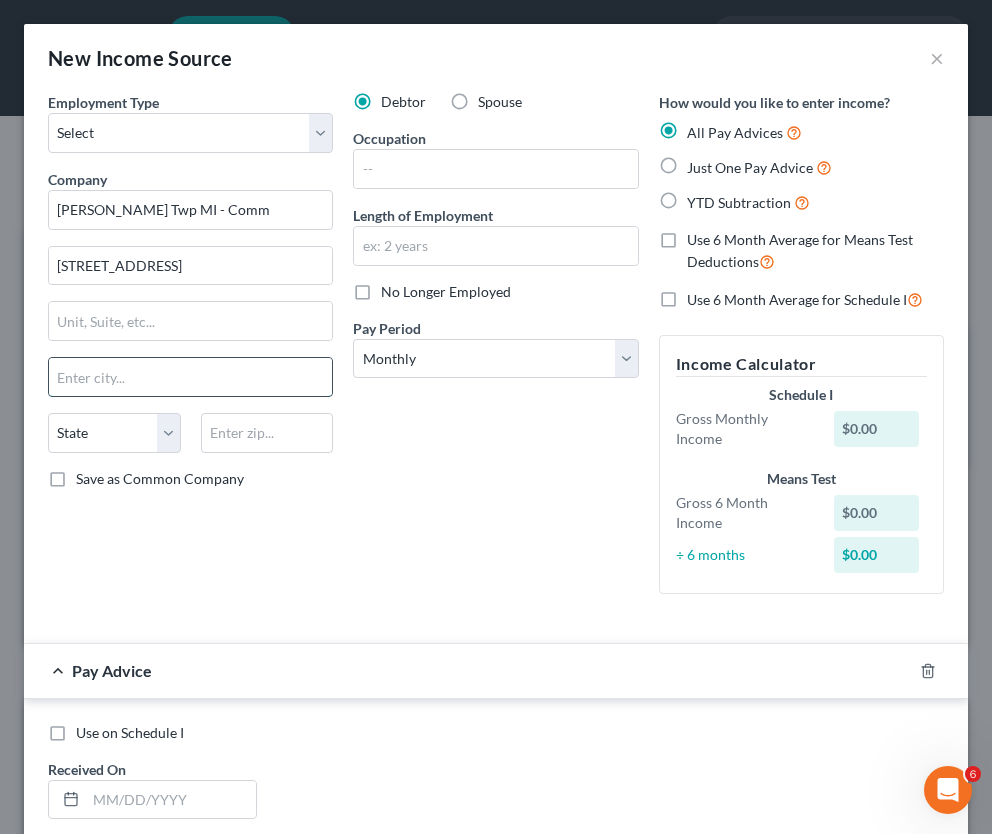 click at bounding box center [190, 377] 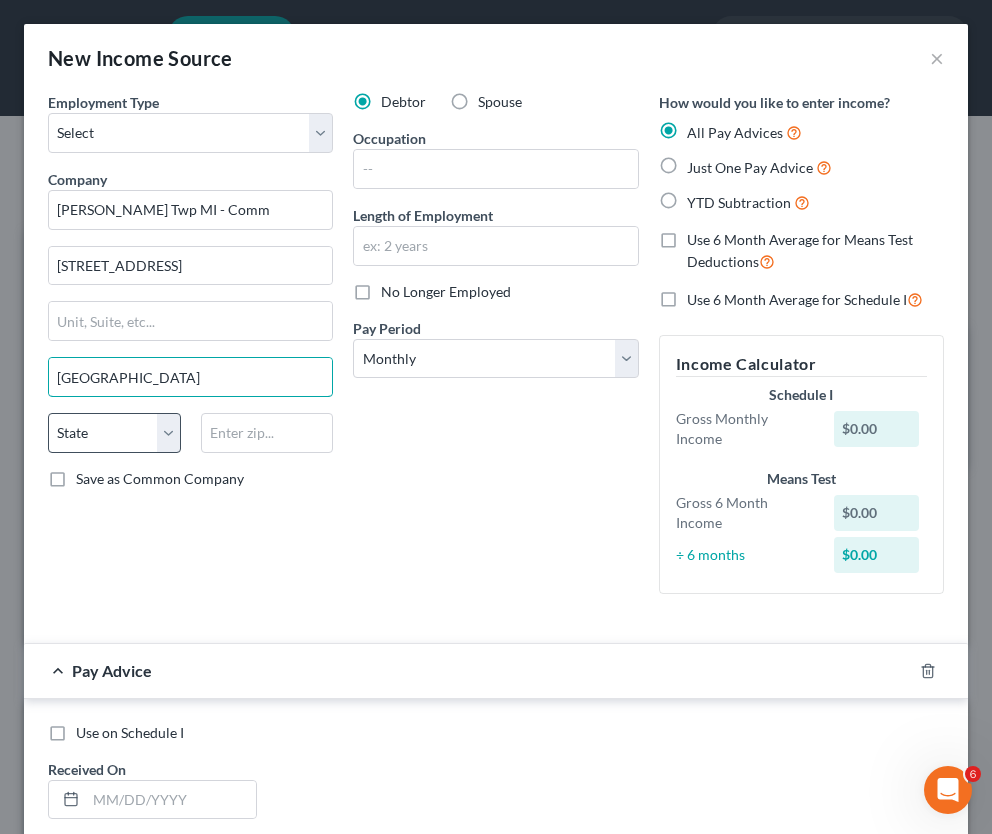 type on "Clinton Township" 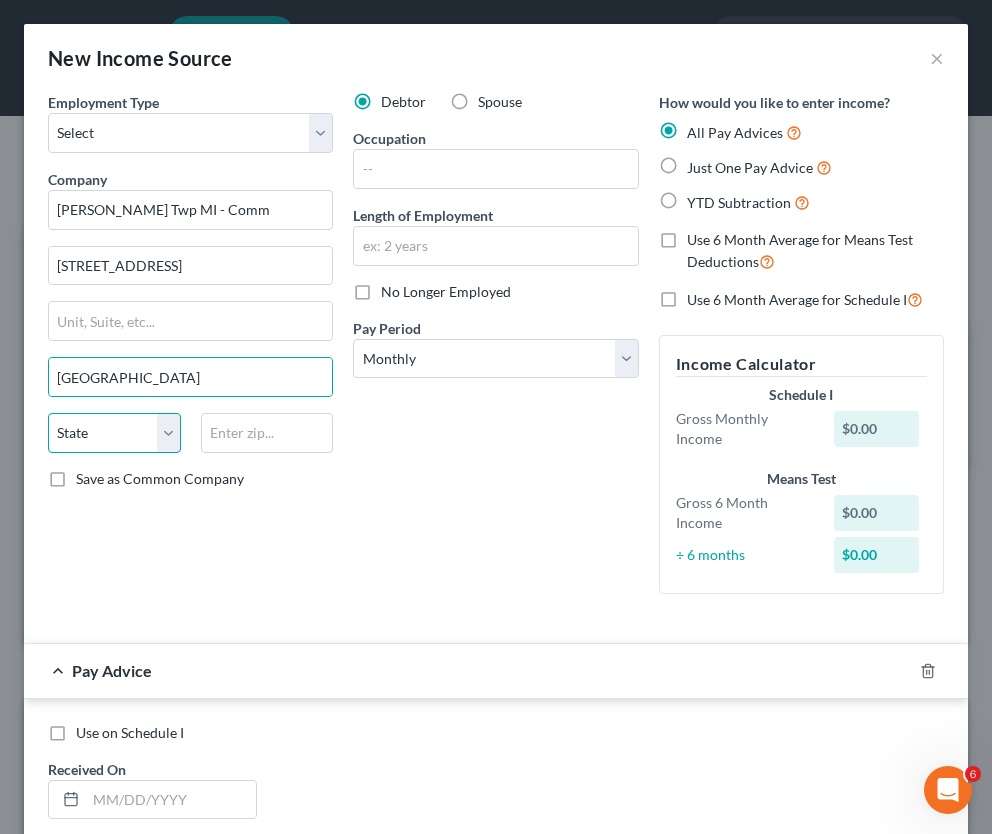 click on "State AL AK AR AZ CA CO CT DE DC FL GA GU HI ID IL IN IA KS KY LA ME MD MA MI MN MS MO MT NC ND NE NV NH NJ NM NY OH OK OR PA PR RI SC SD TN TX UT VI VA VT WA WV WI WY" at bounding box center [114, 433] 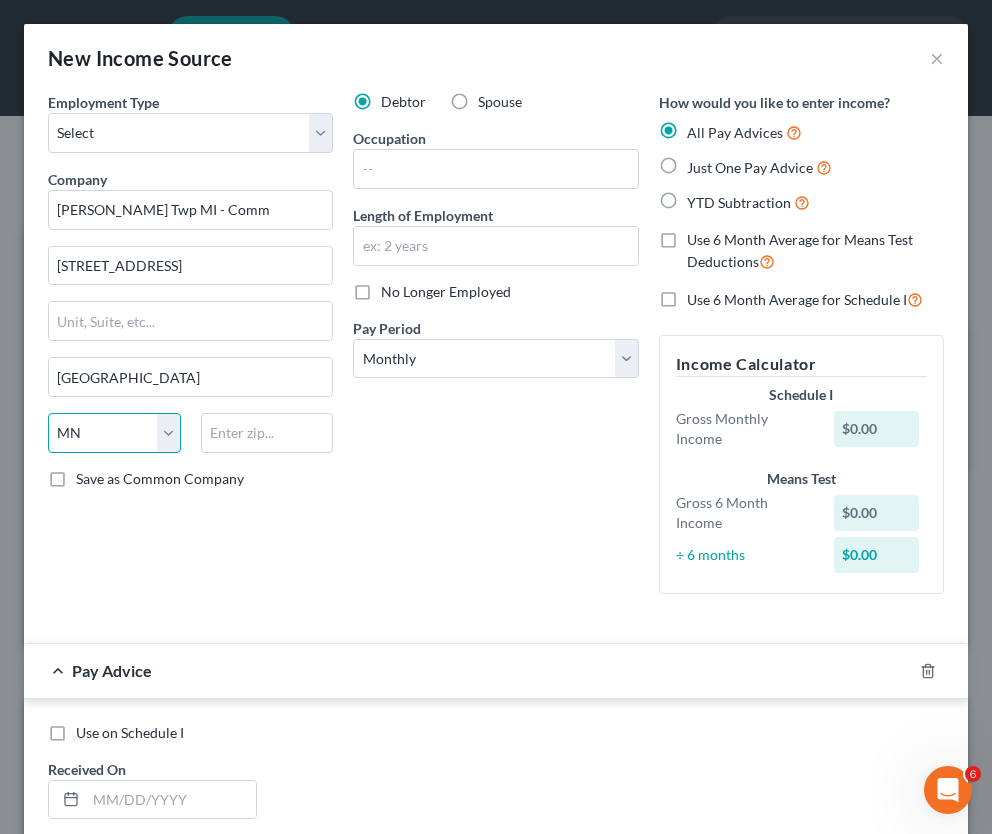 click on "State AL AK AR AZ CA CO CT DE DC FL GA GU HI ID IL IN IA KS KY LA ME MD MA MI MN MS MO MT NC ND NE NV NH NJ NM NY OH OK OR PA PR RI SC SD TN TX UT VI VA VT WA WV WI WY" at bounding box center (114, 433) 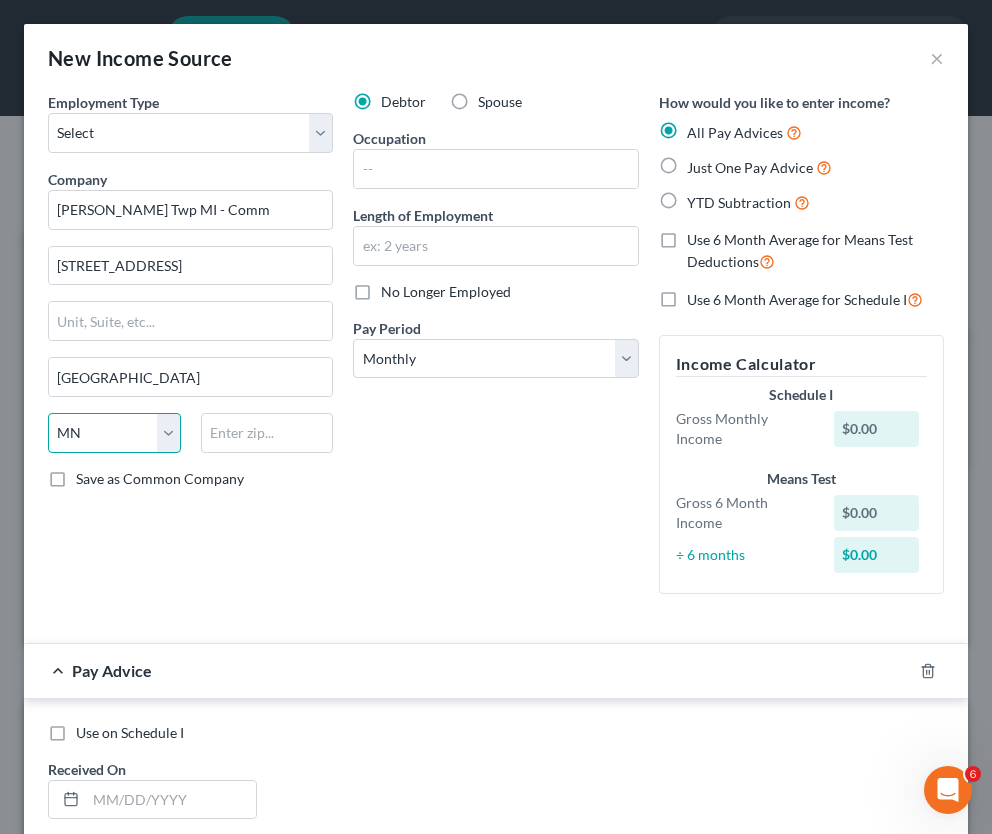 select on "23" 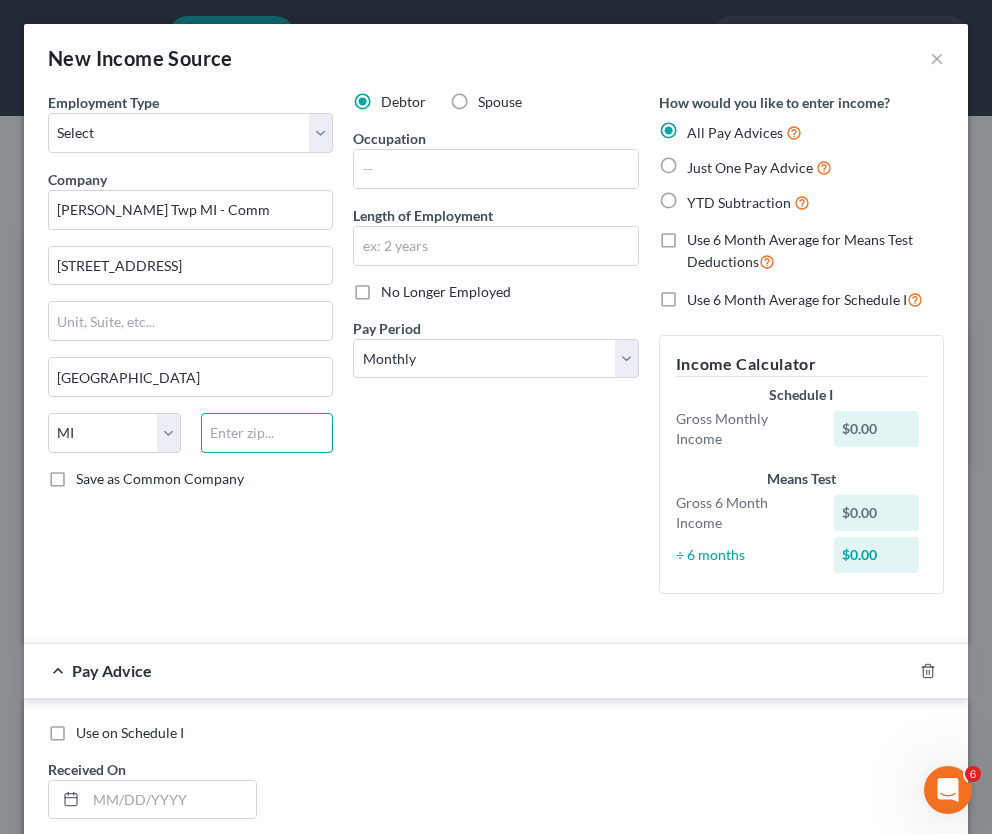 click at bounding box center [267, 433] 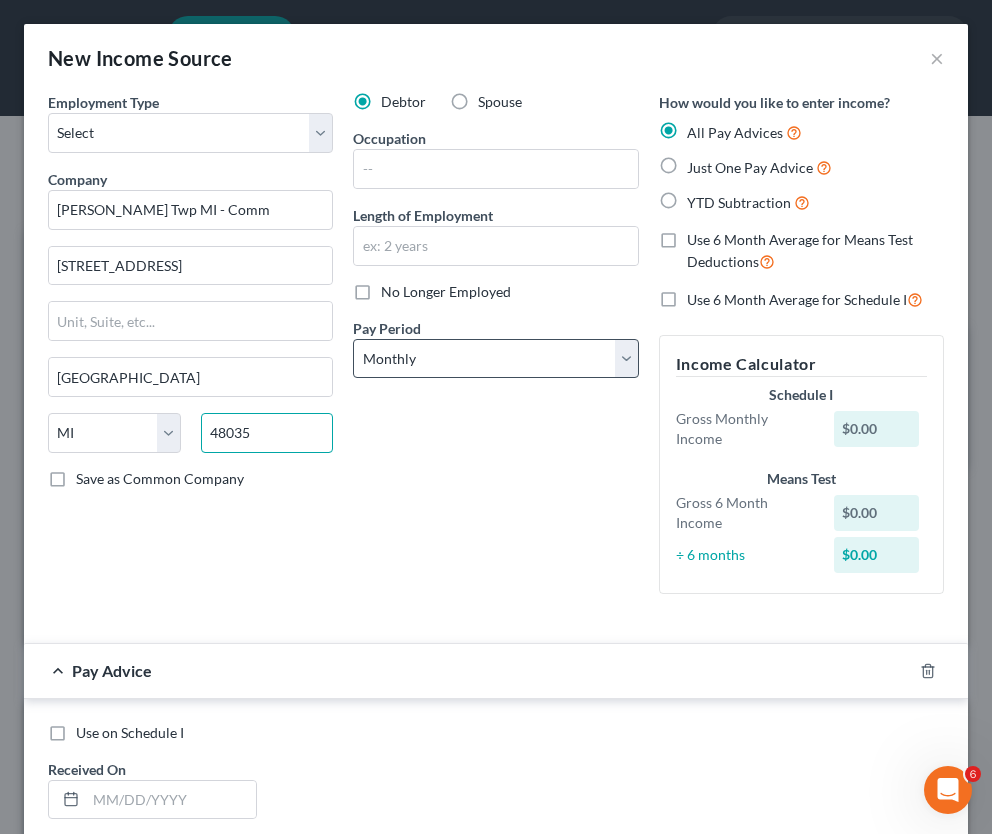 type on "48035" 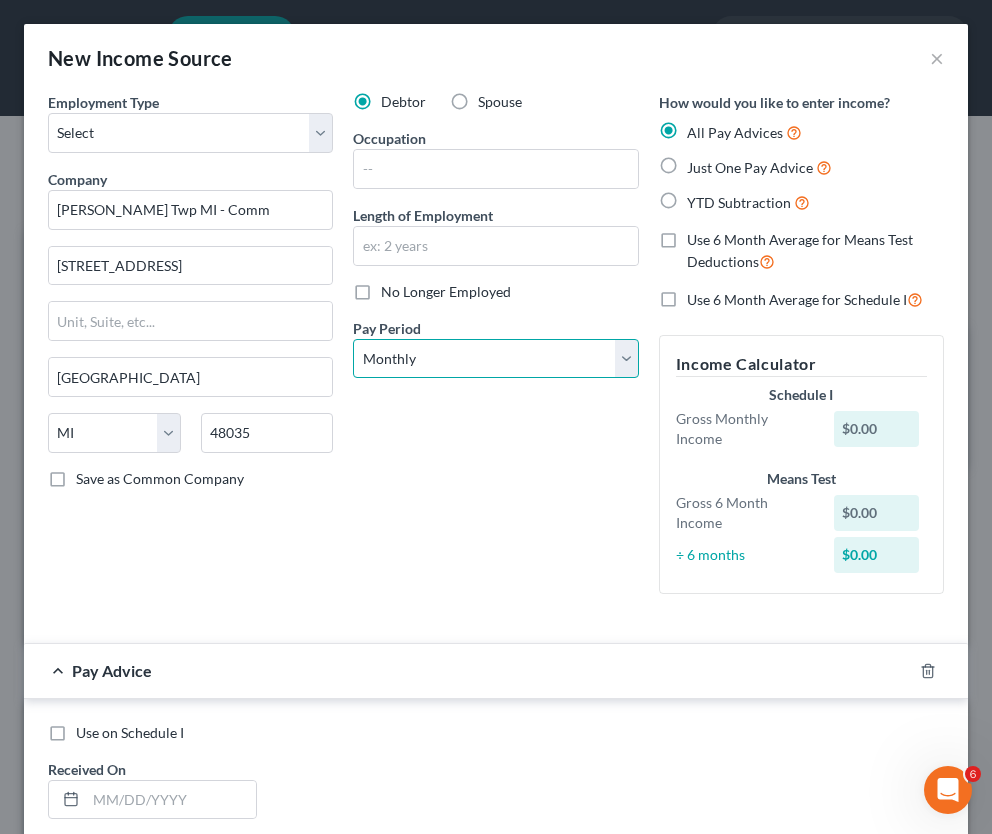 click on "Select Monthly Twice Monthly Every Other Week Weekly" at bounding box center (495, 359) 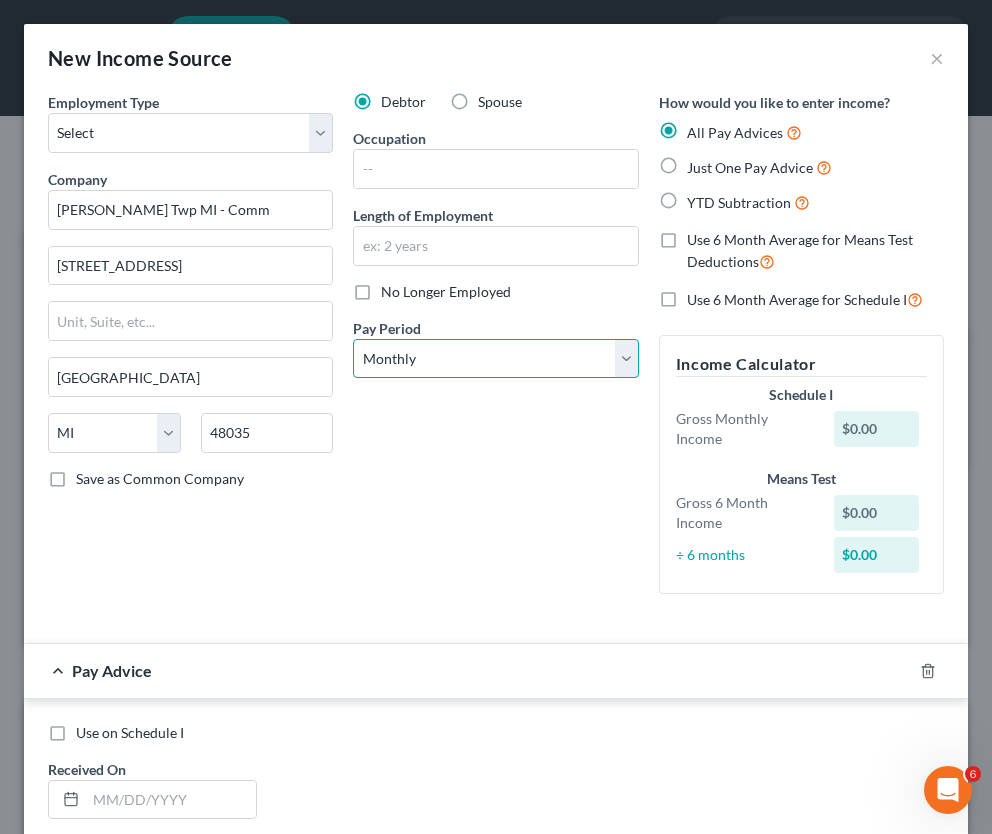 select on "2" 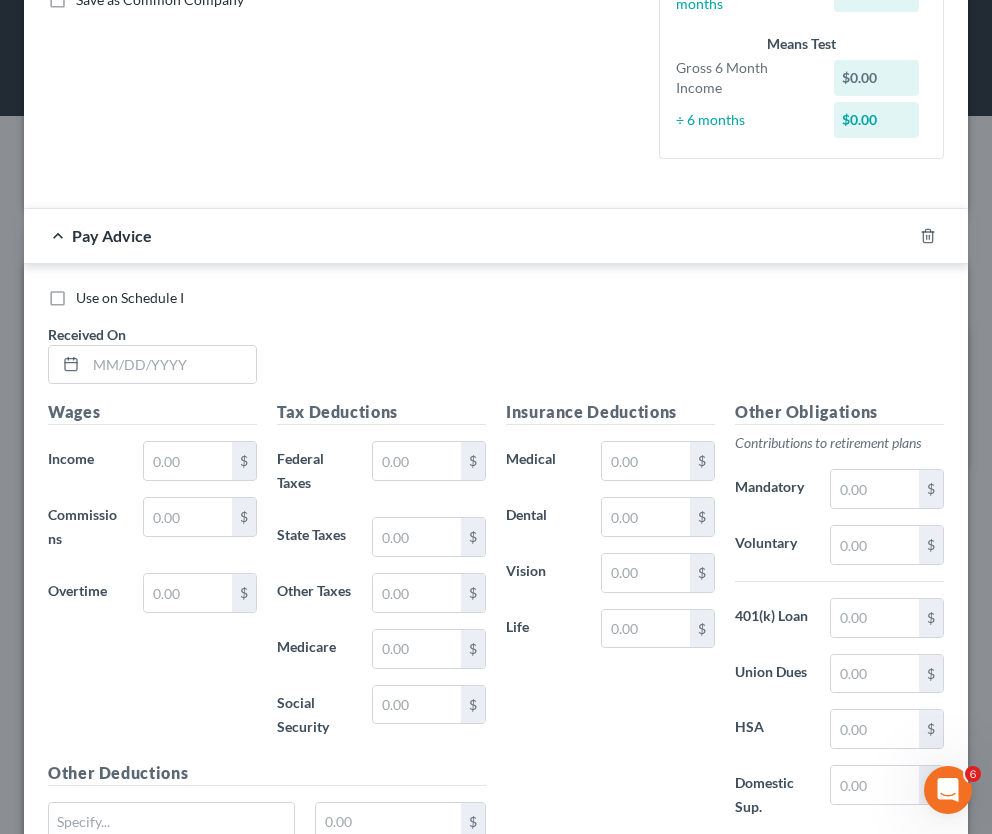 scroll, scrollTop: 529, scrollLeft: 0, axis: vertical 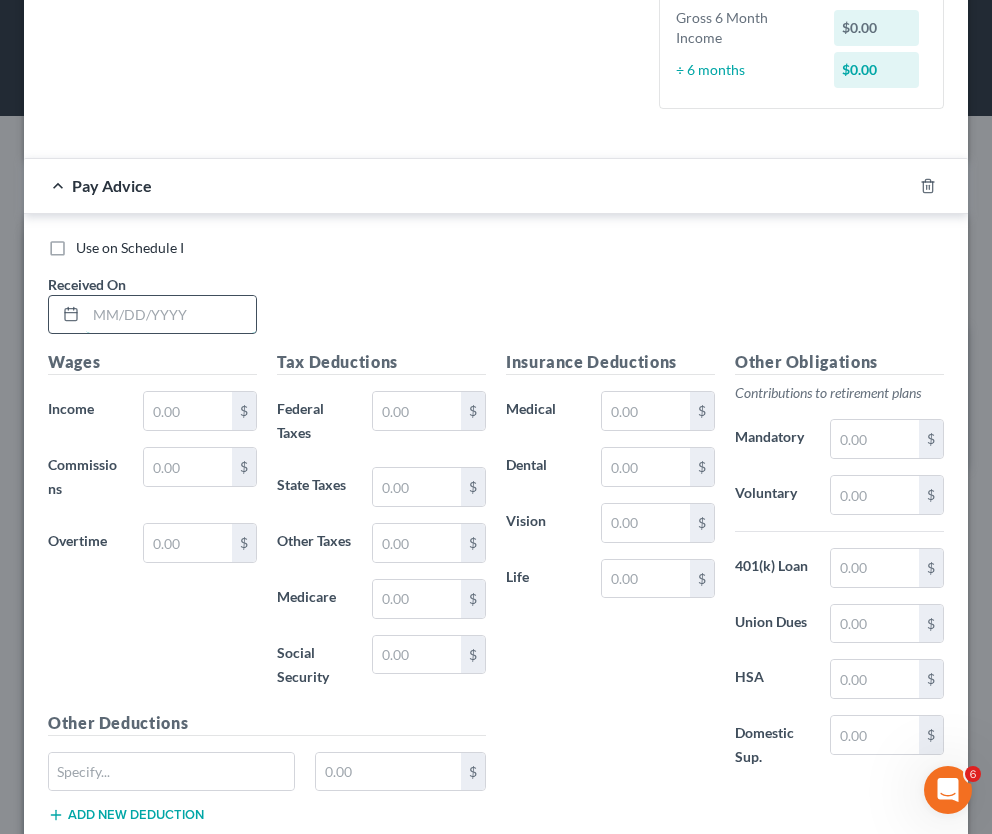 click at bounding box center [171, 315] 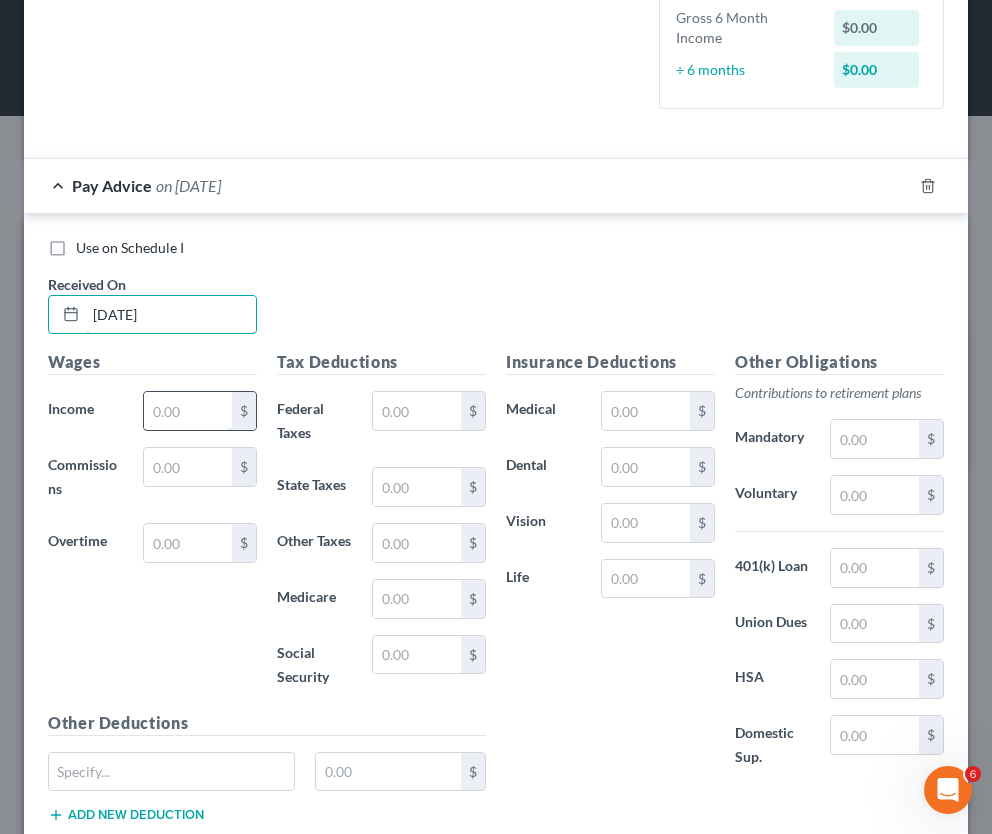 type on "4/2/25" 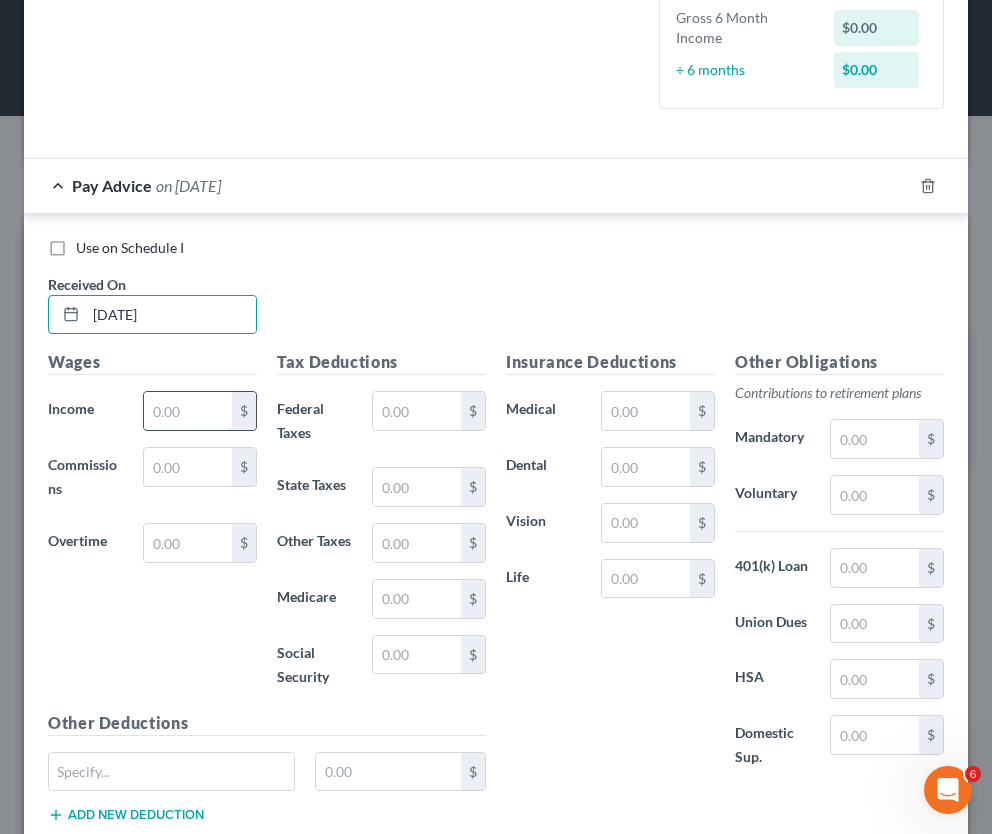 click at bounding box center [188, 411] 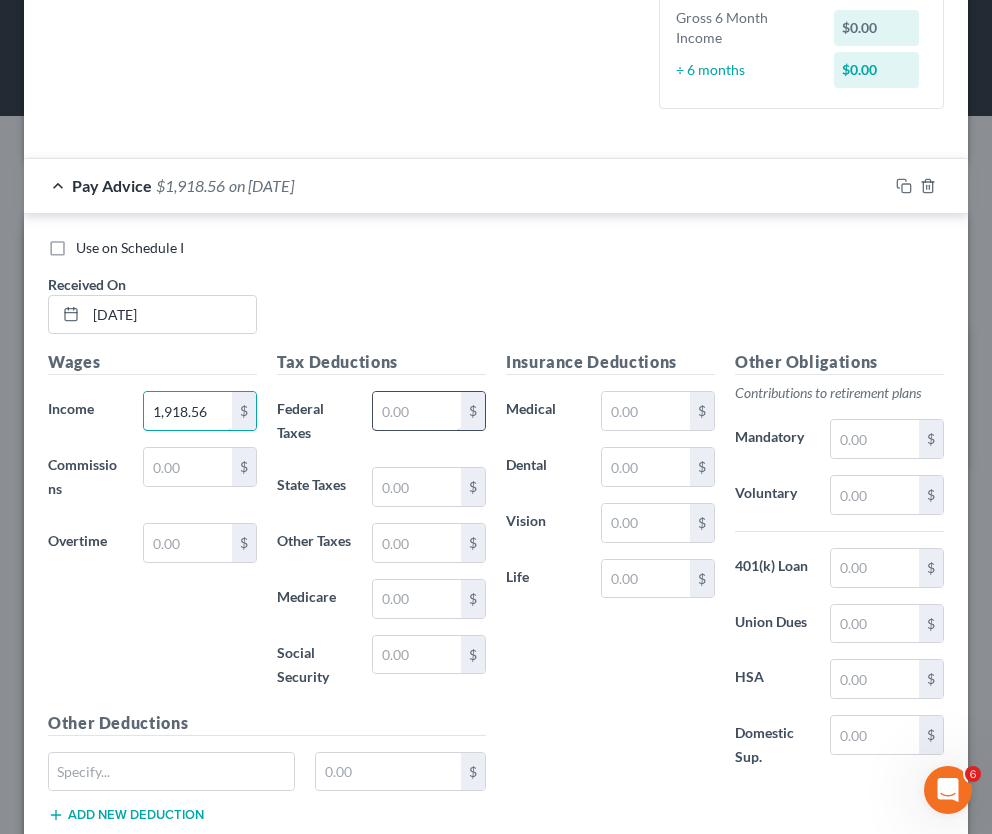 type on "1,918.56" 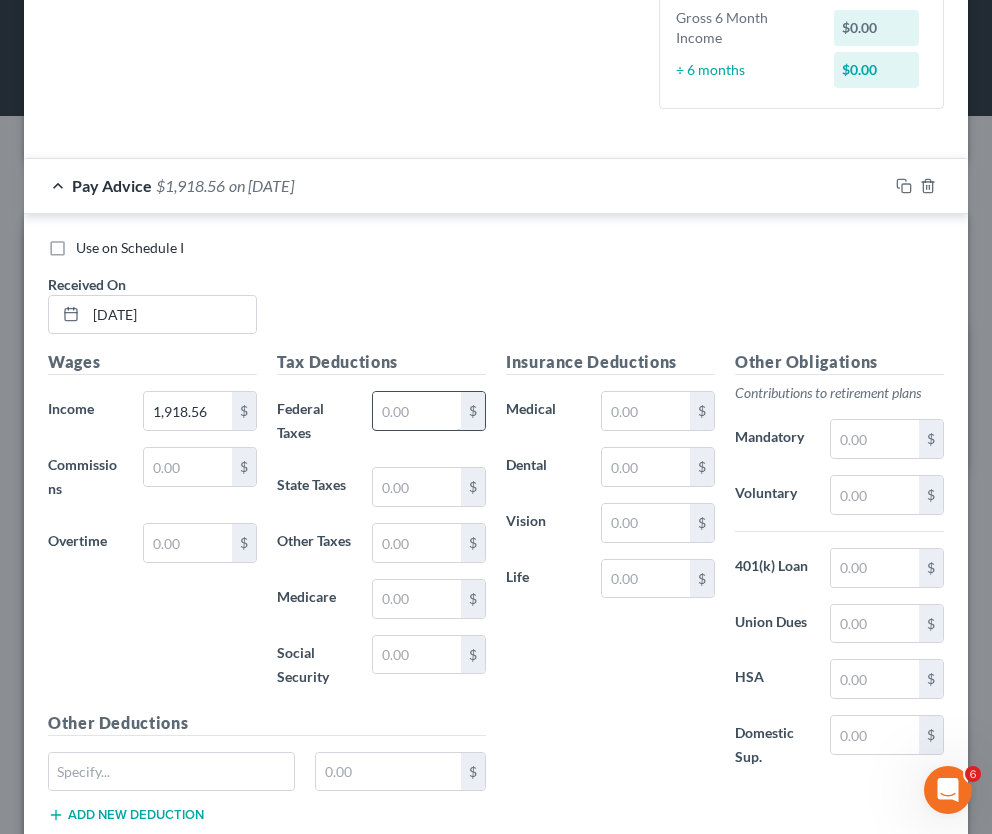 click at bounding box center (417, 411) 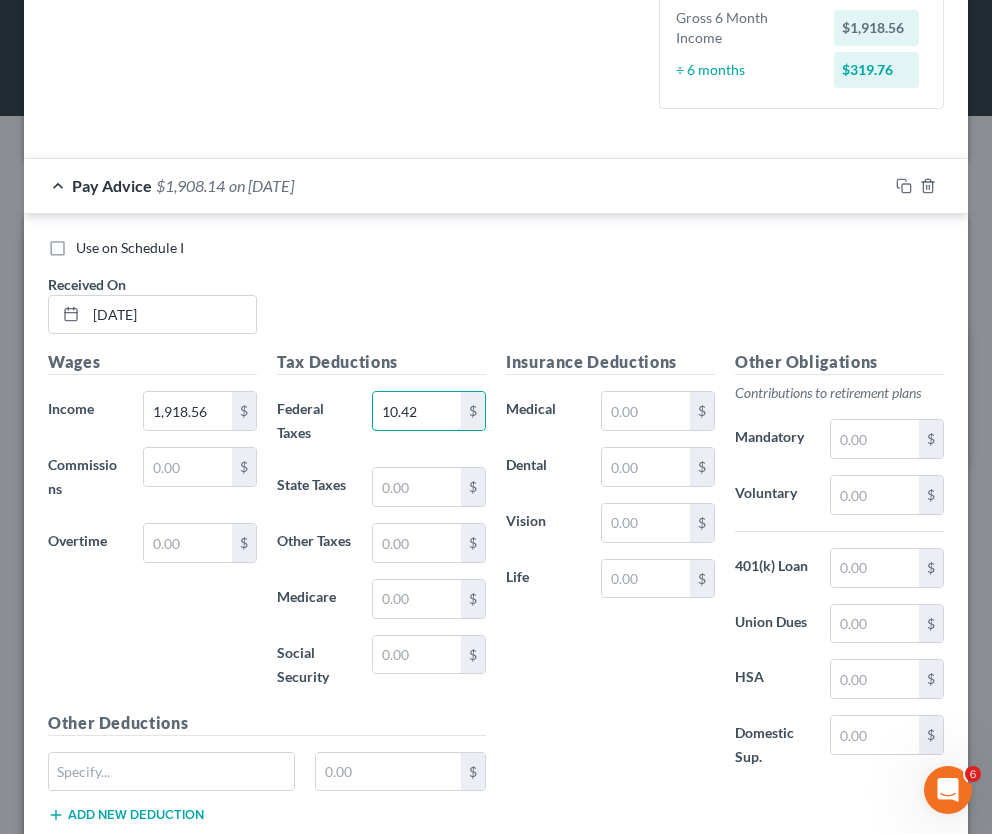 type on "10.42" 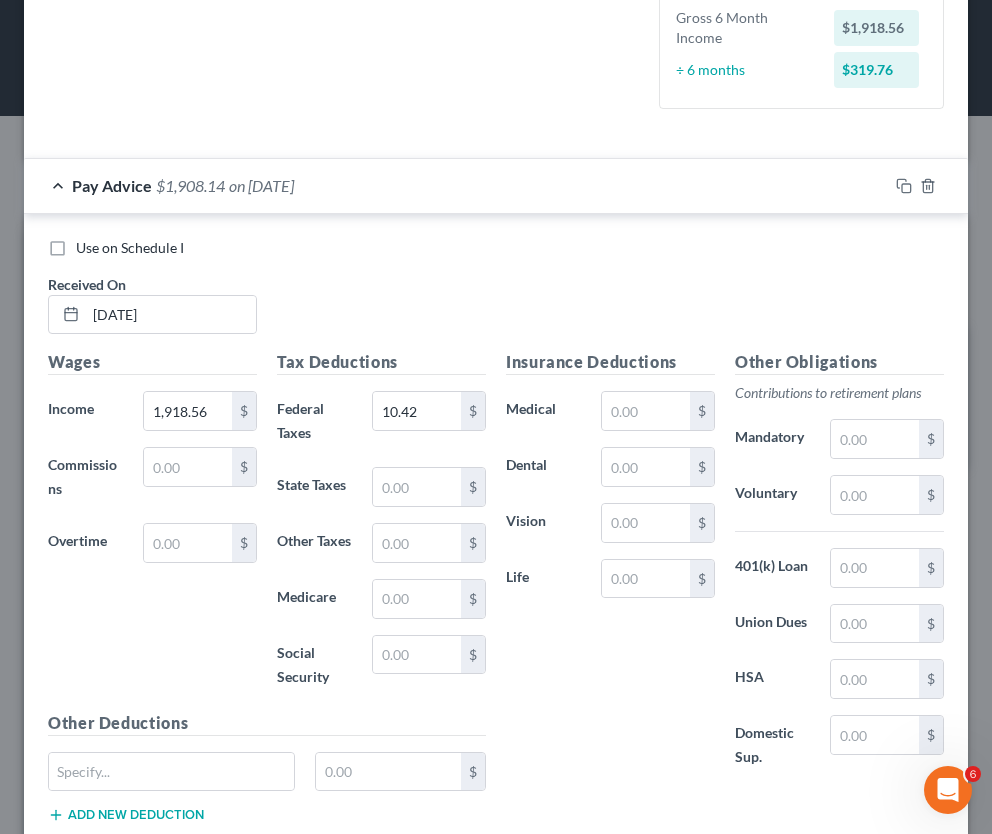 click on "$" at bounding box center (429, 487) 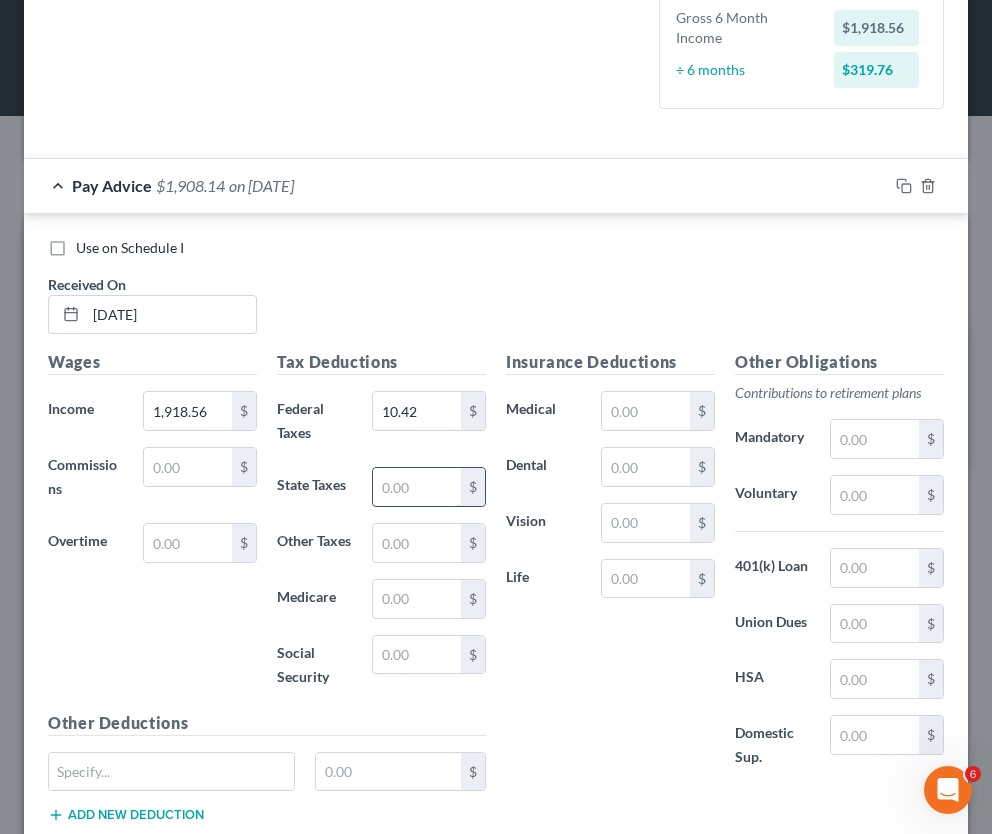 click at bounding box center [417, 487] 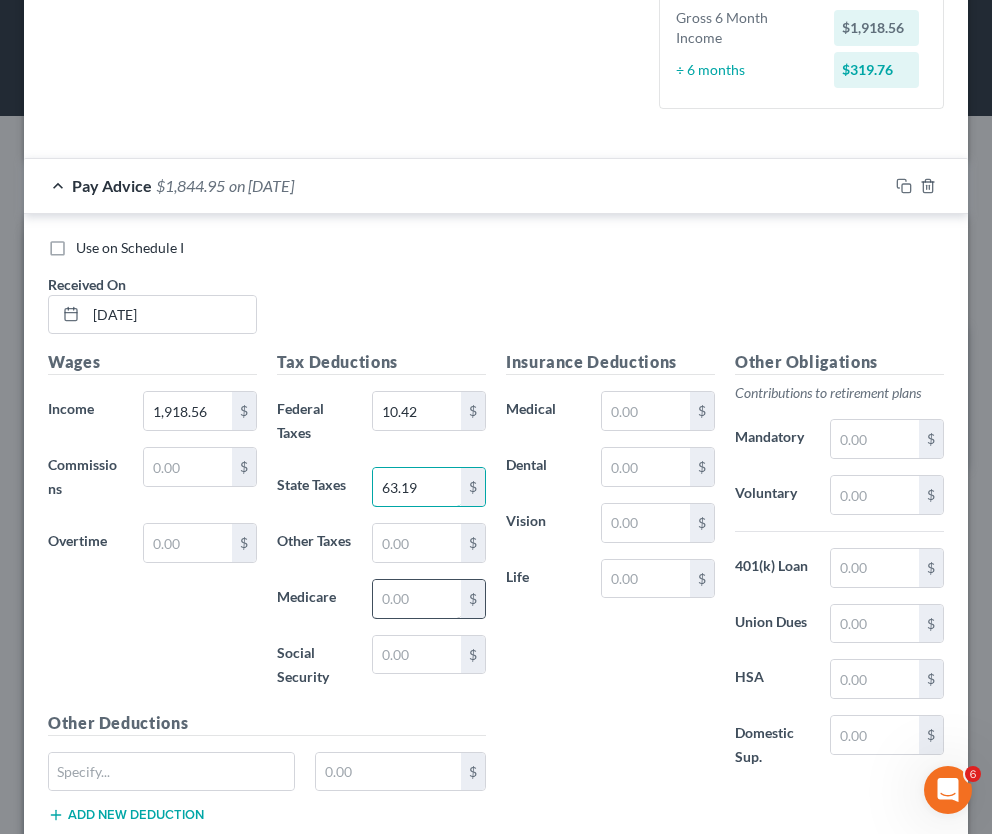 type on "63.19" 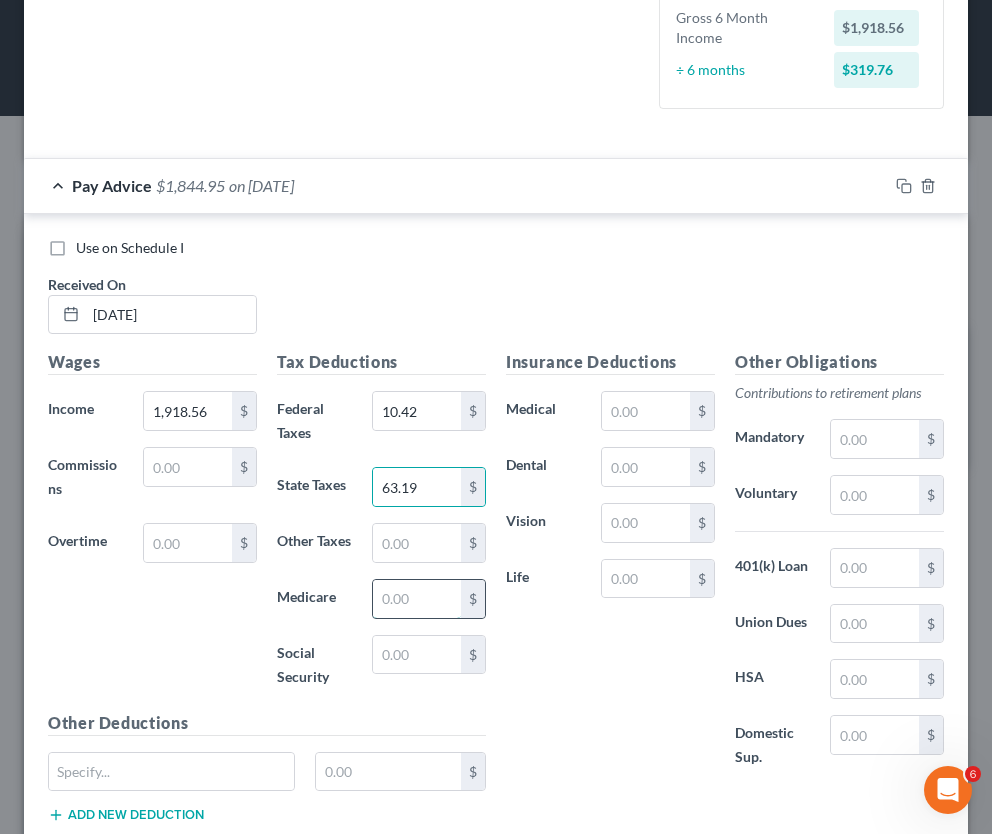click at bounding box center (417, 599) 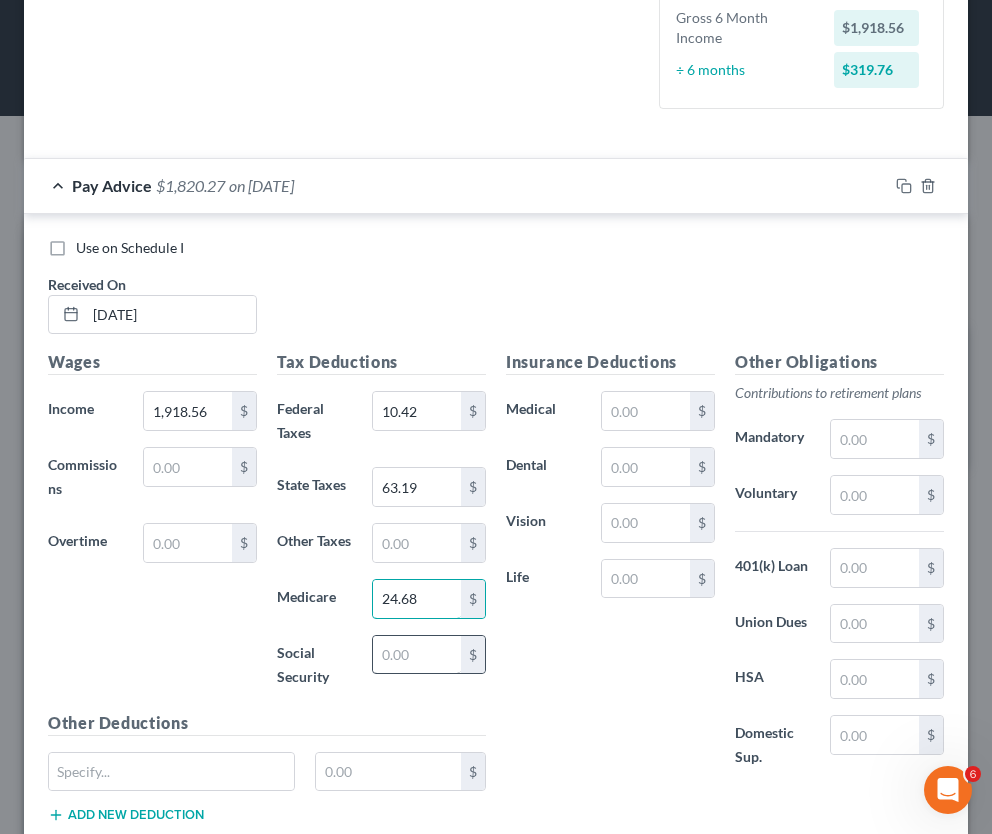 type on "24.68" 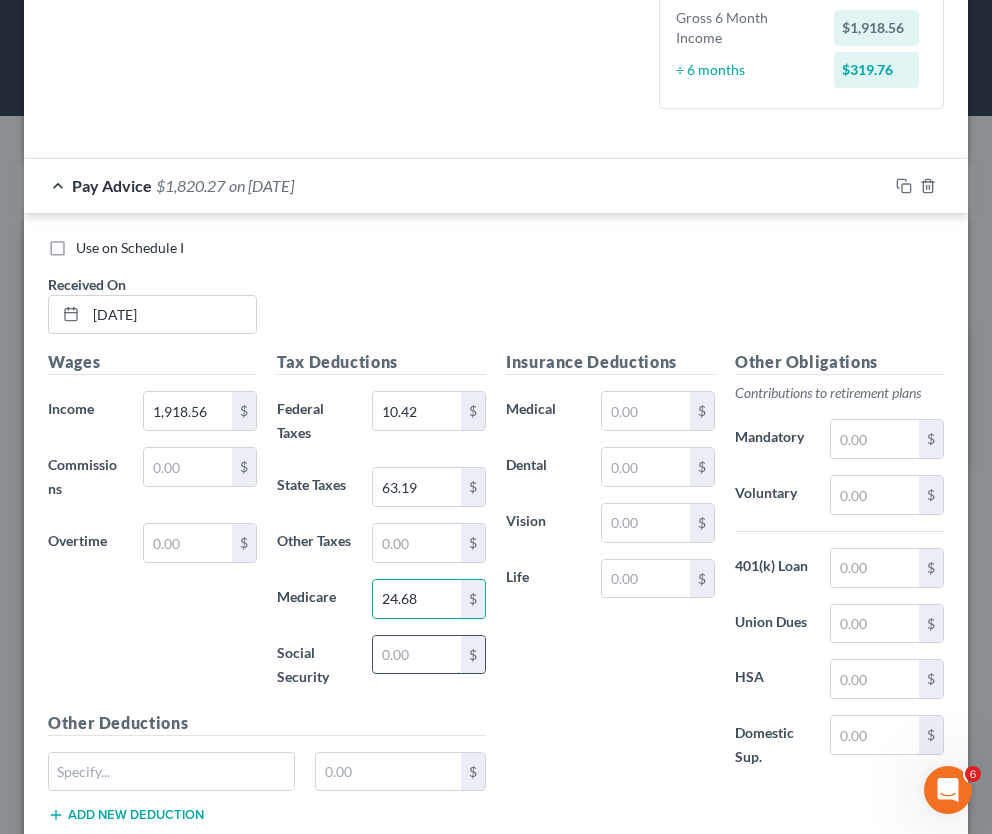 click at bounding box center (417, 655) 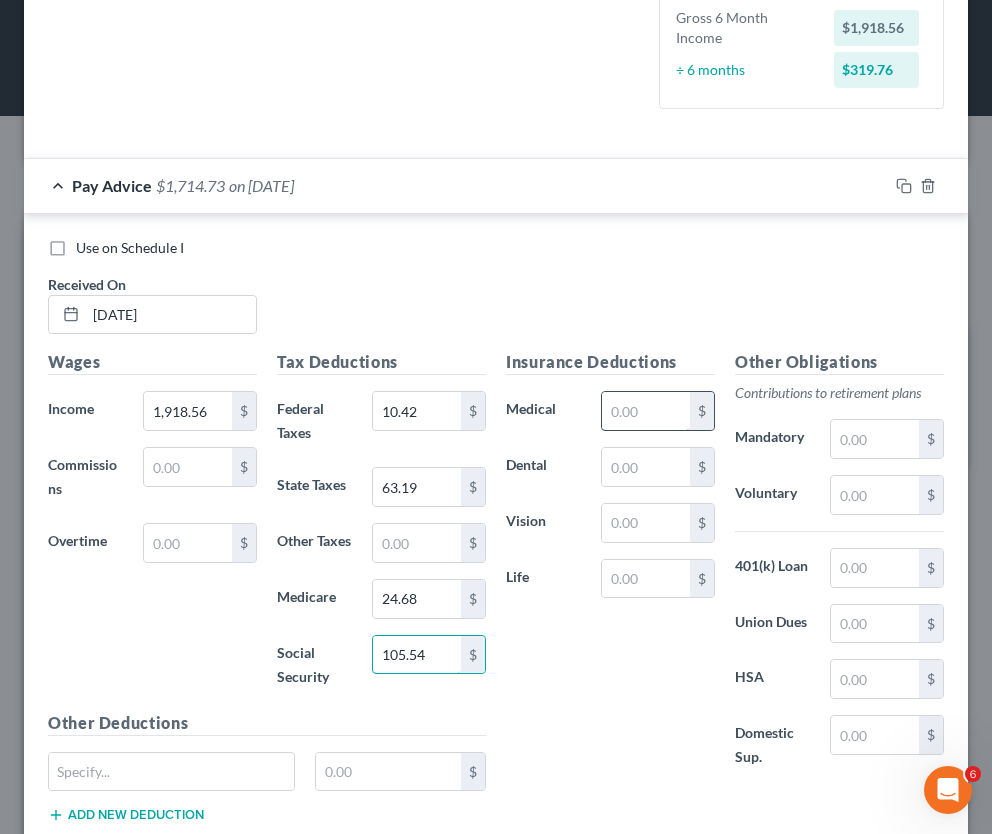 type on "105.54" 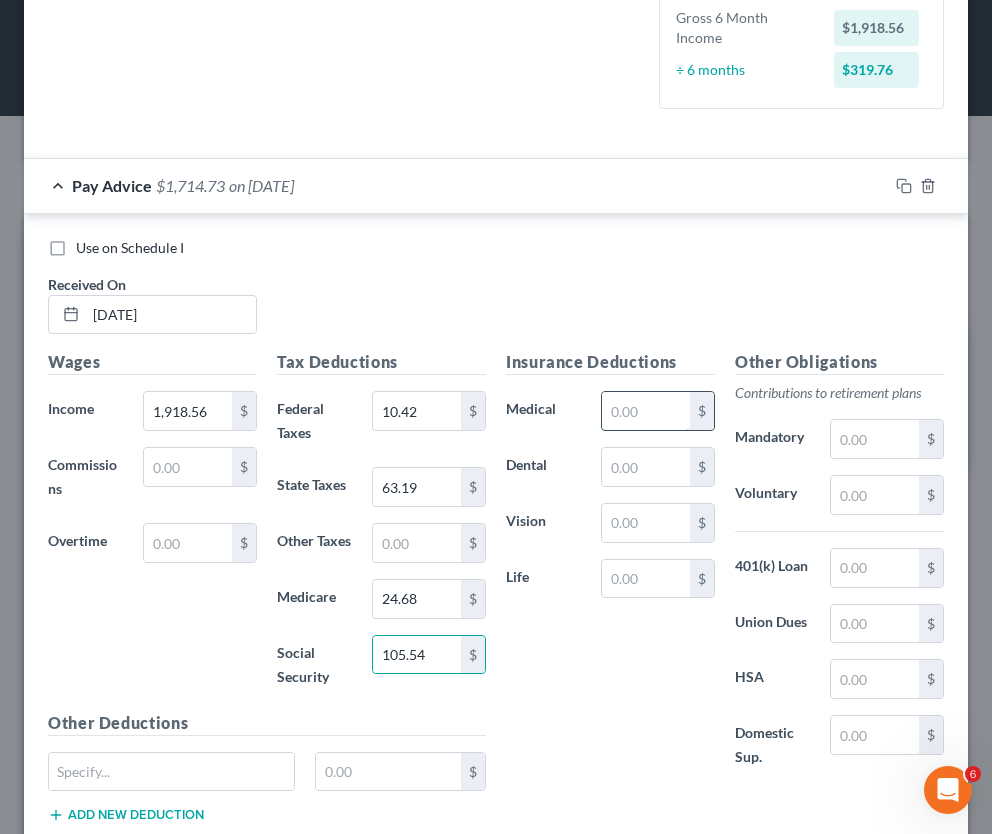 click at bounding box center (646, 411) 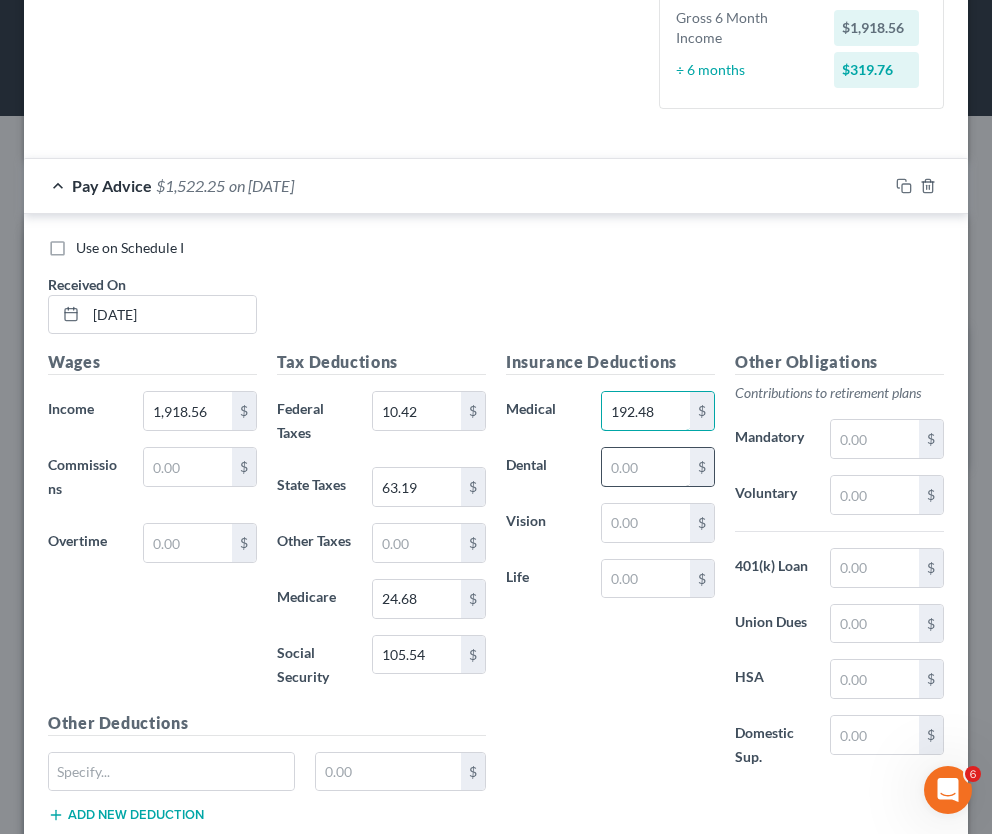 type on "192.48" 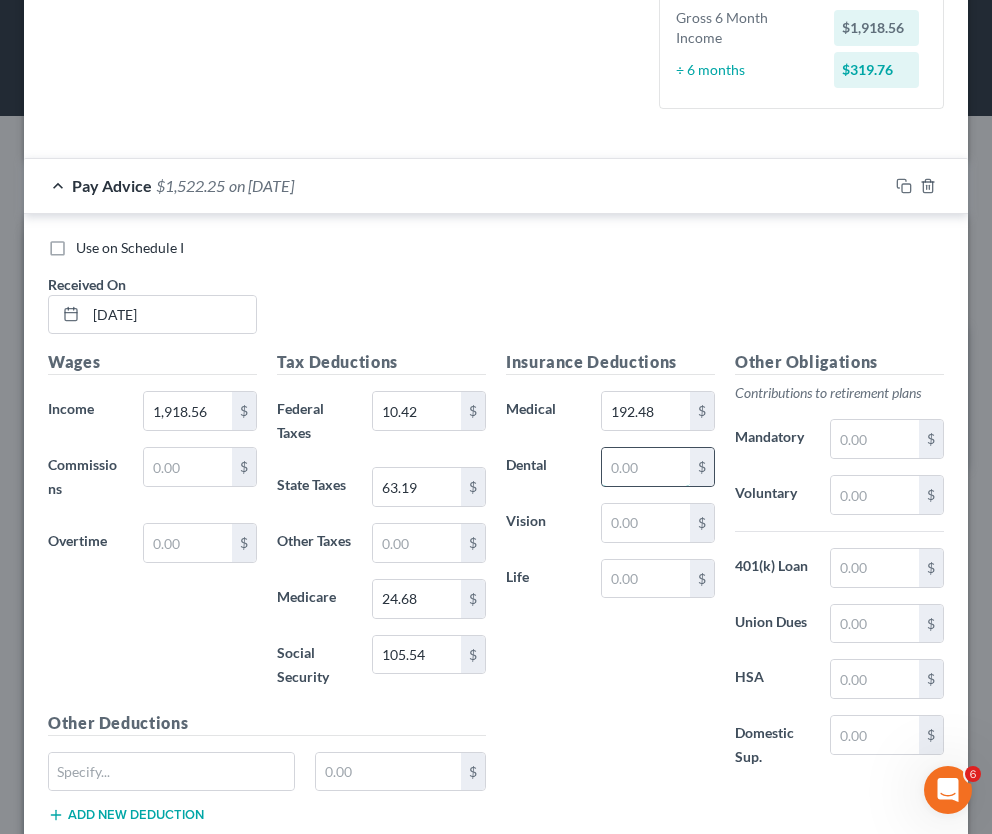 click at bounding box center [646, 467] 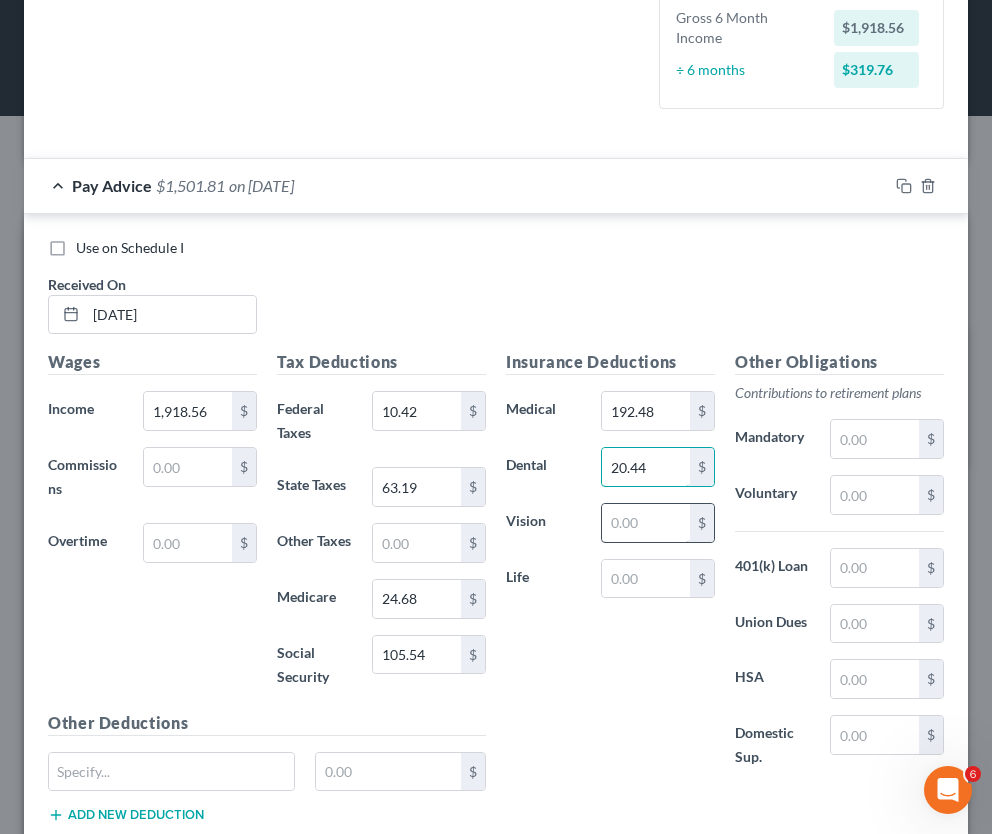 type on "20.44" 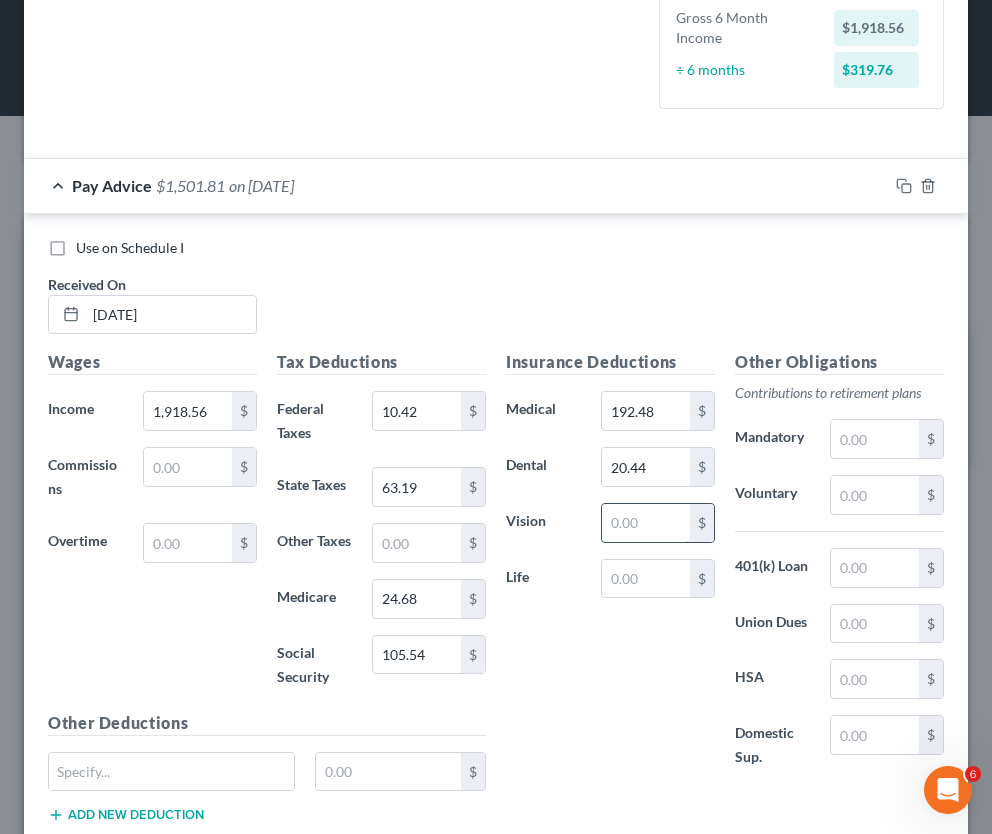 click at bounding box center (646, 523) 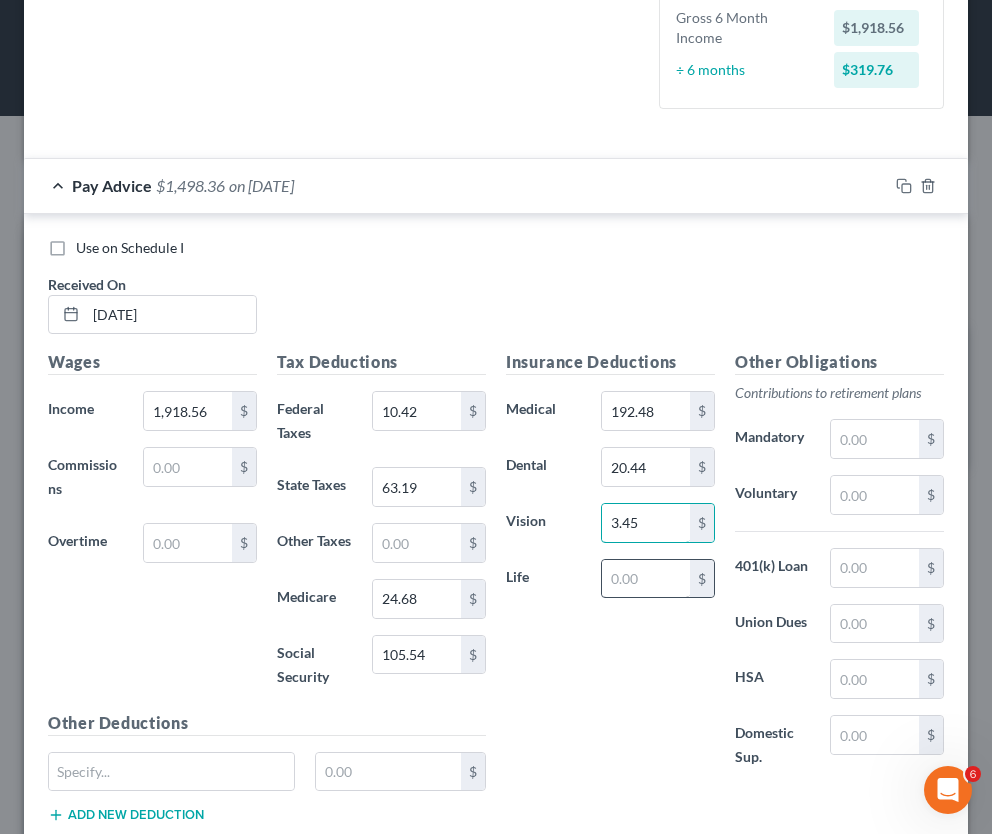 type on "3.45" 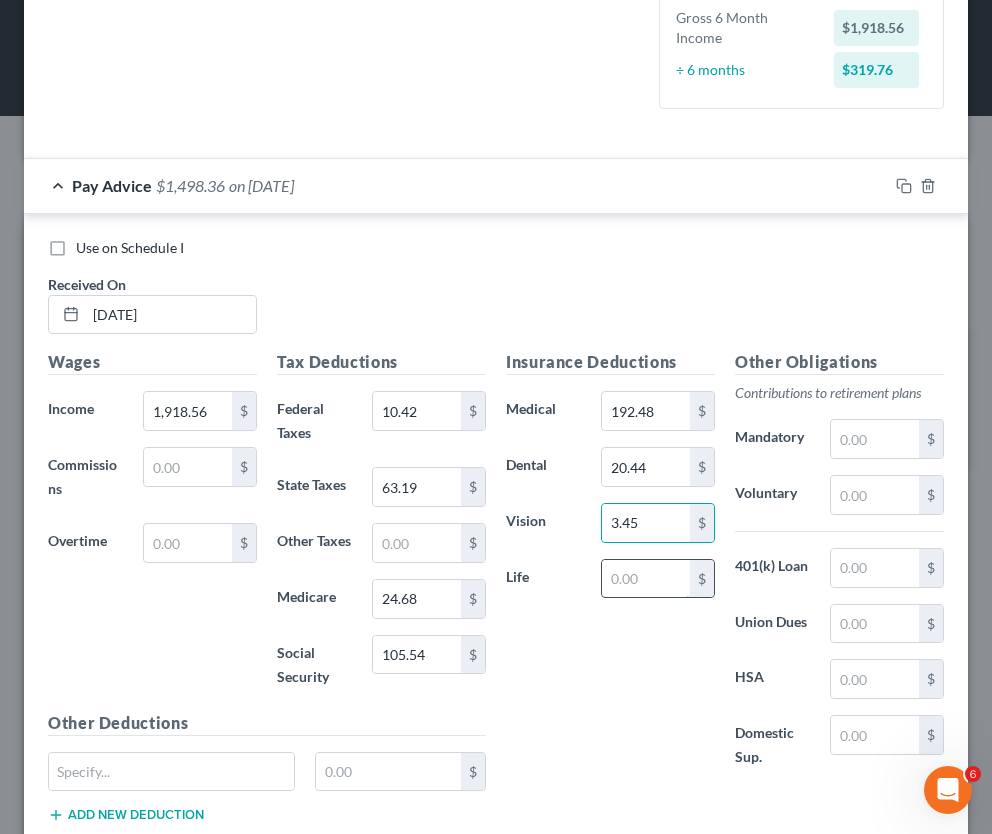 click at bounding box center [646, 579] 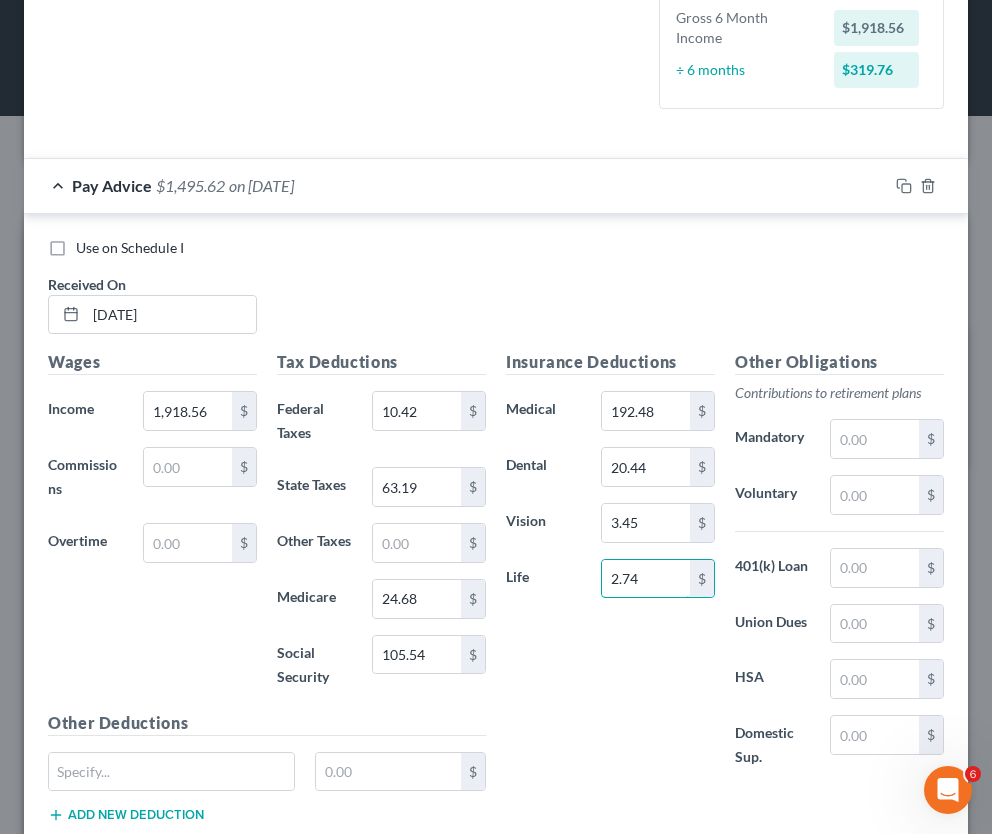 type on "2.74" 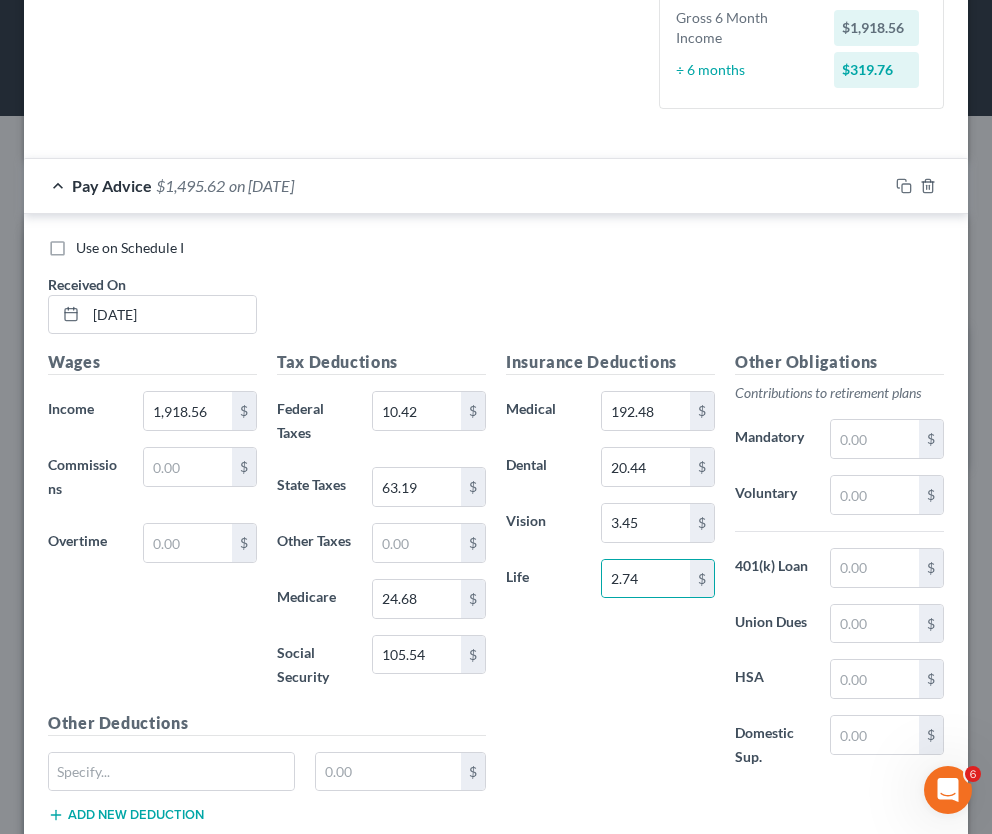 click on "HSA" at bounding box center [772, 679] 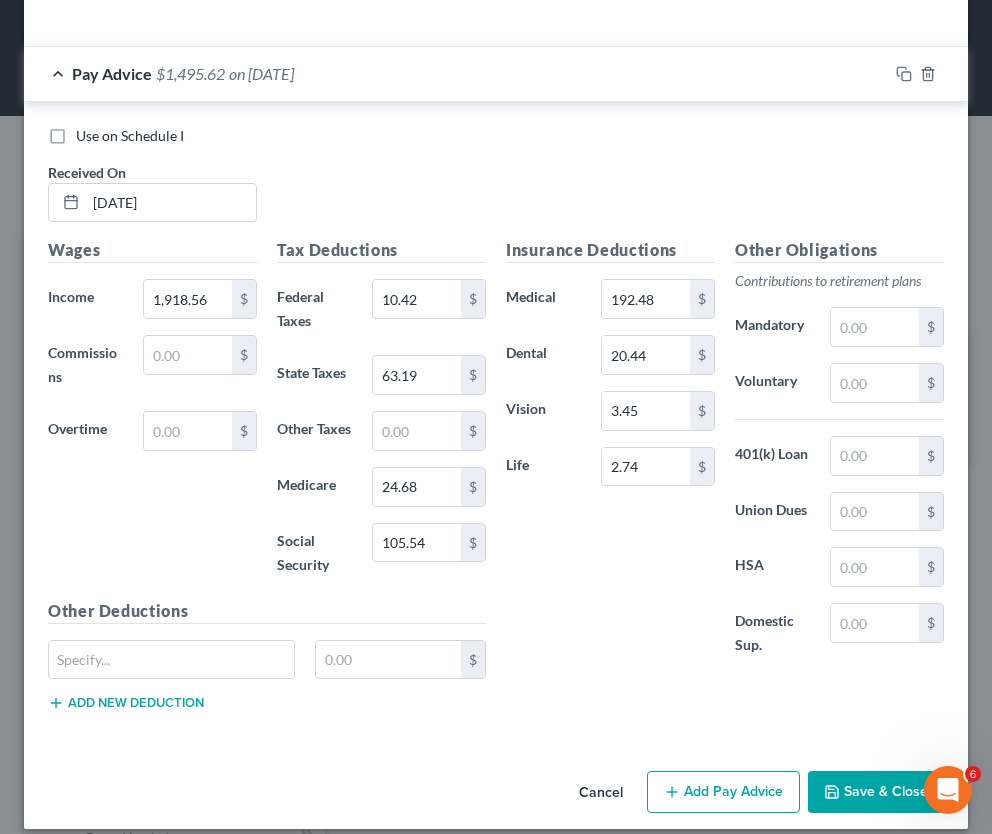 scroll, scrollTop: 646, scrollLeft: 0, axis: vertical 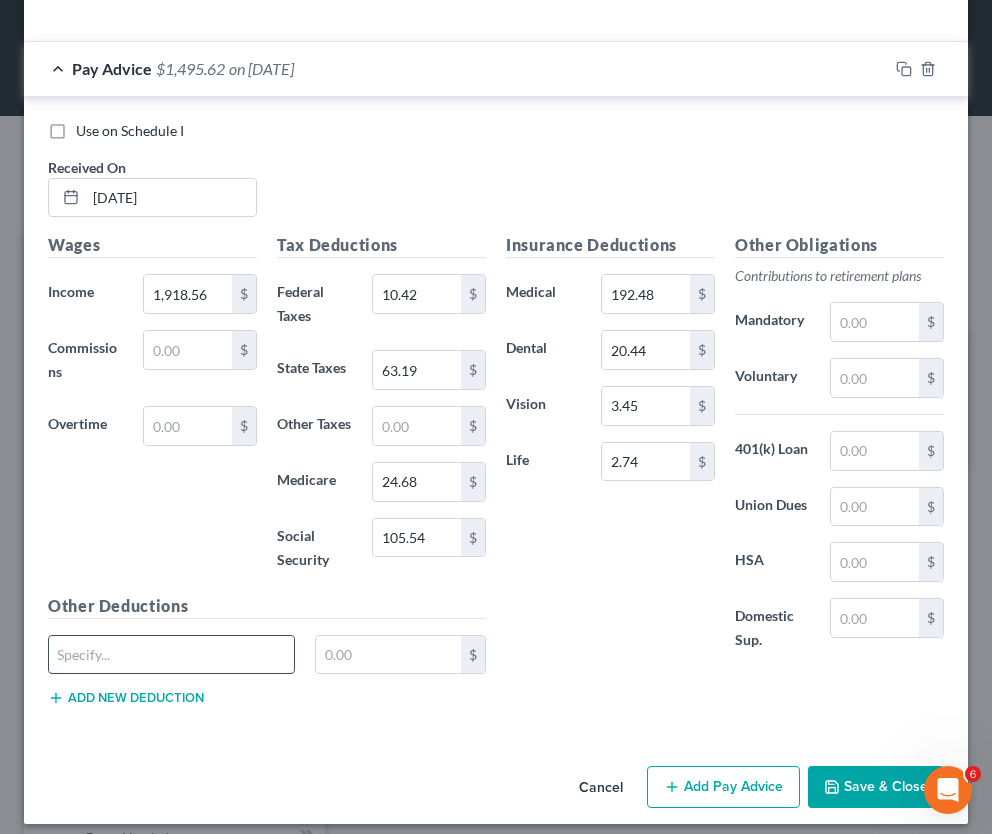 click at bounding box center (171, 655) 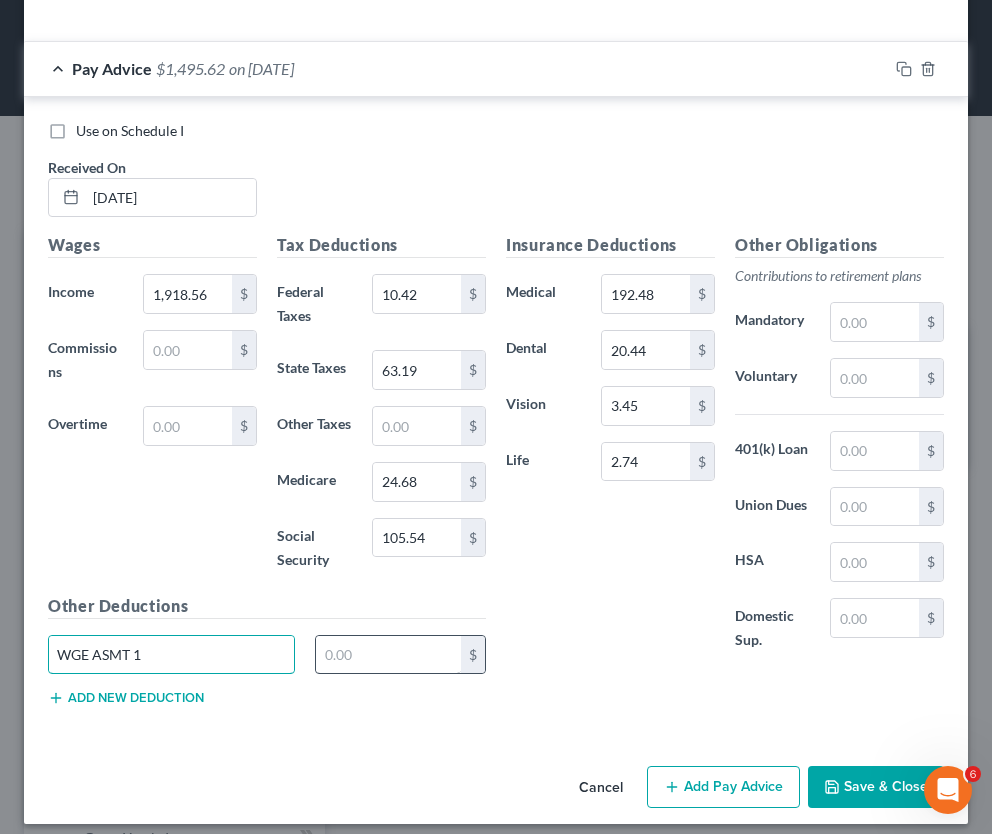 type on "WGE ASMT 1" 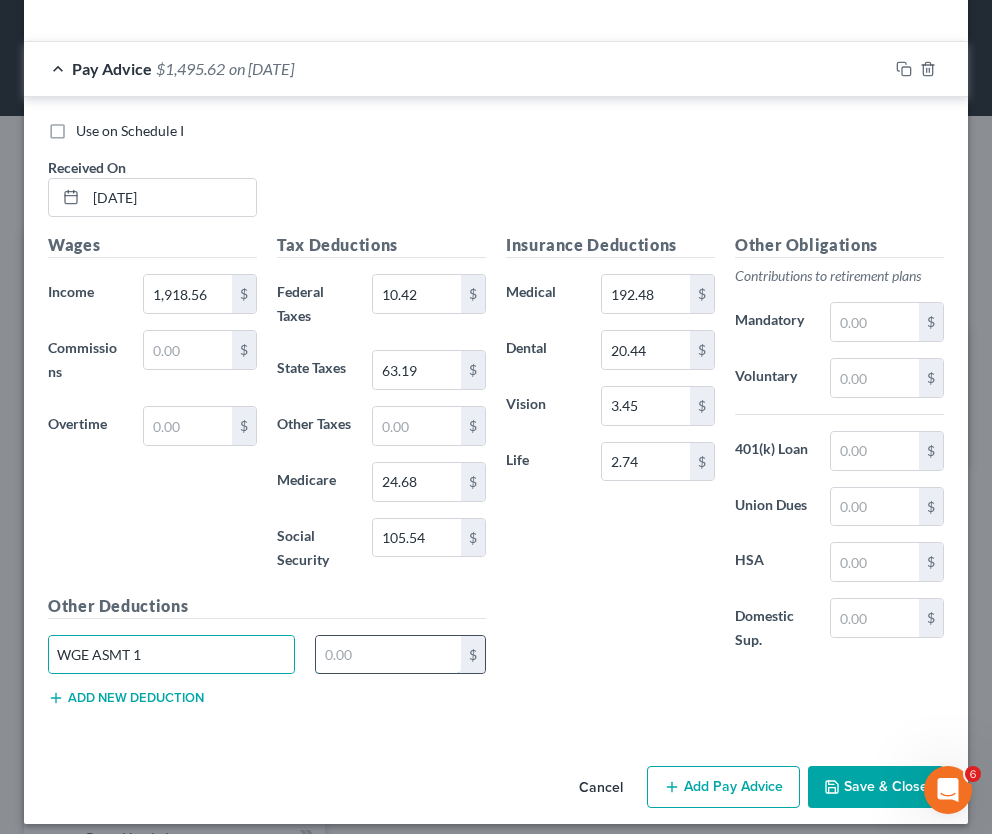 click at bounding box center (388, 655) 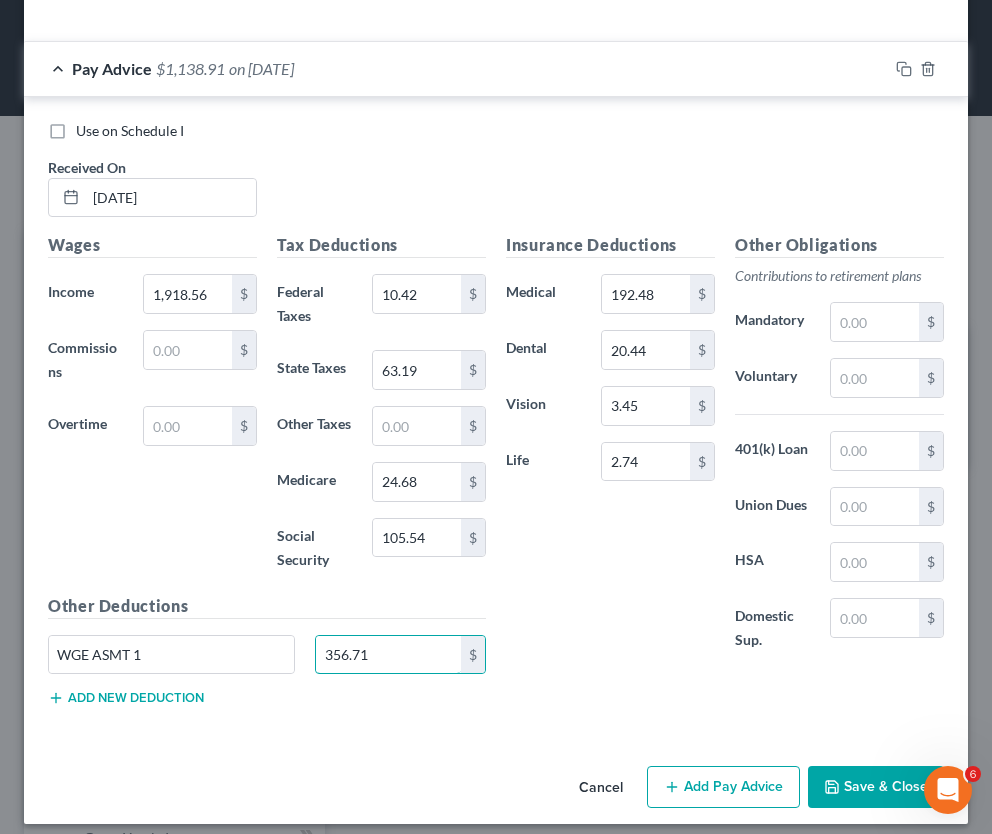 type on "356.71" 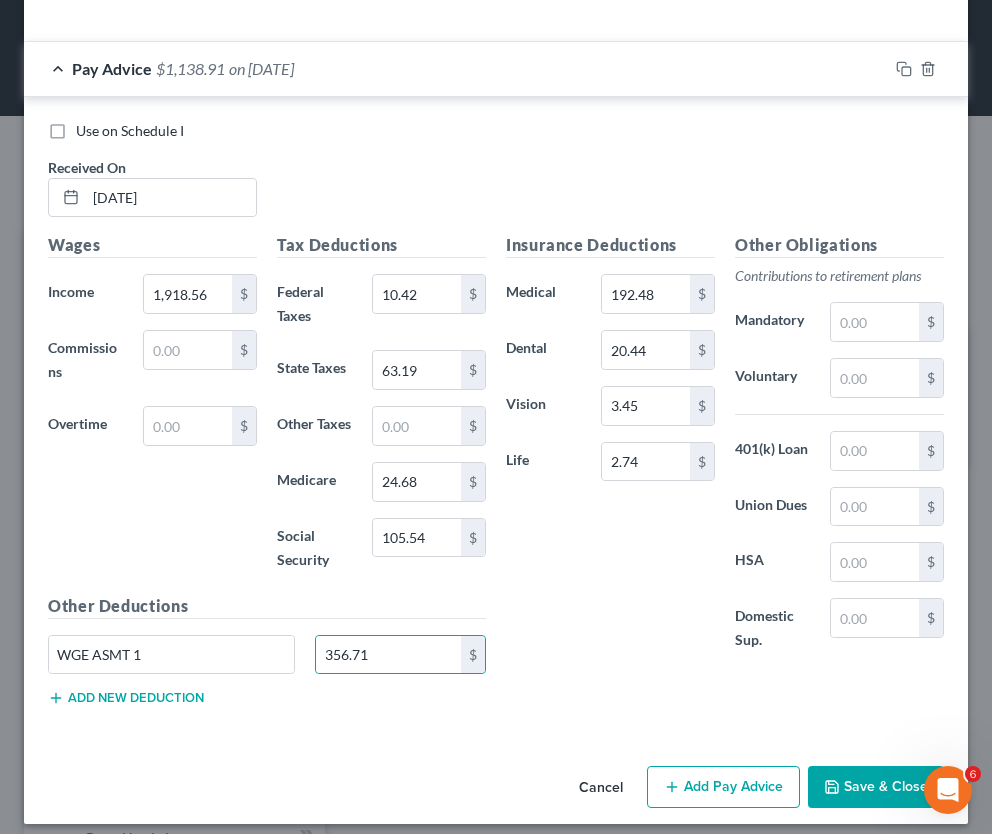 click on "Add new deduction" at bounding box center [126, 698] 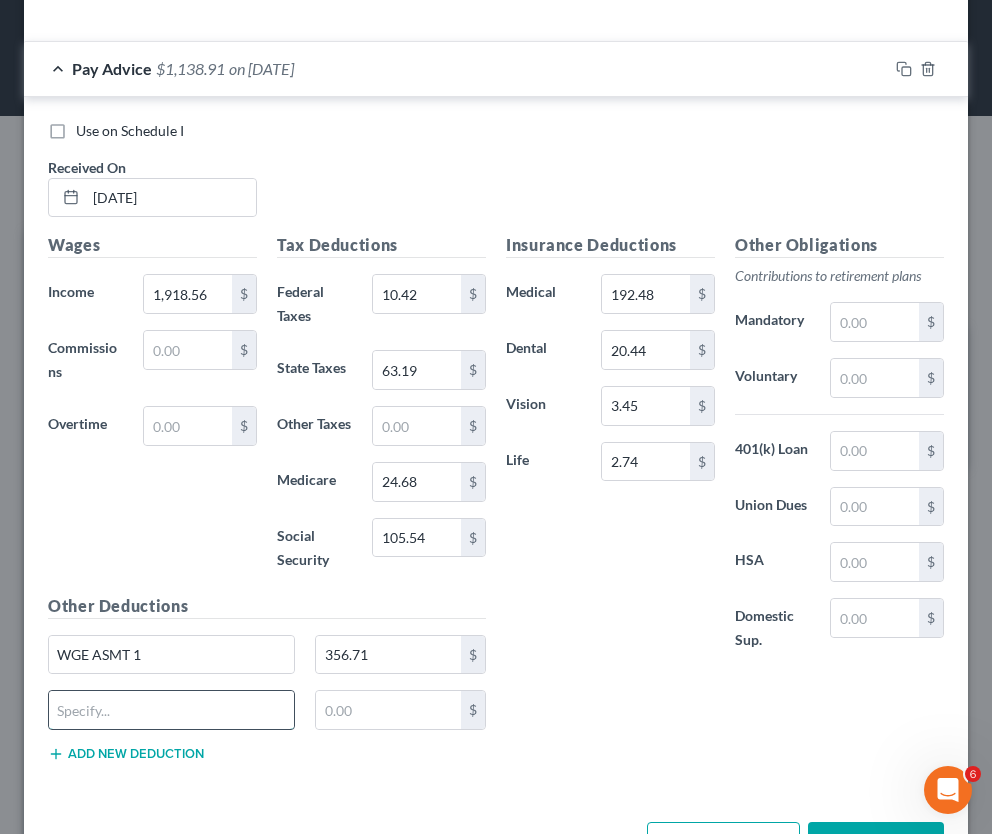 click at bounding box center [171, 710] 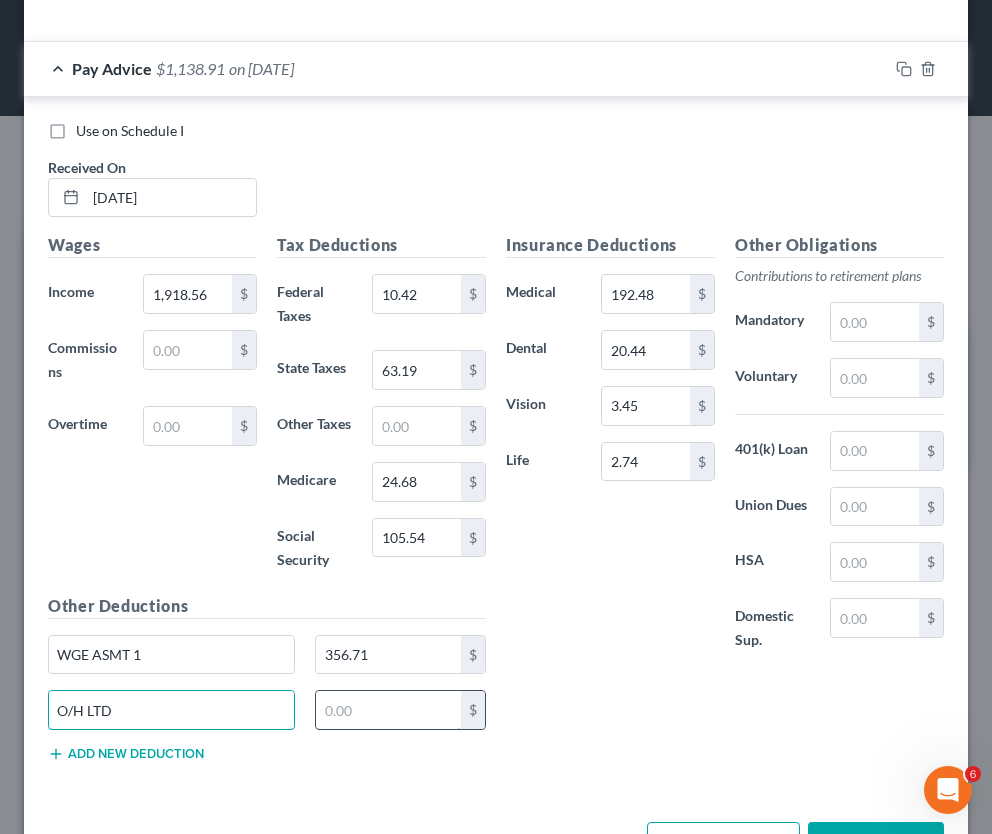 type on "O/H LTD" 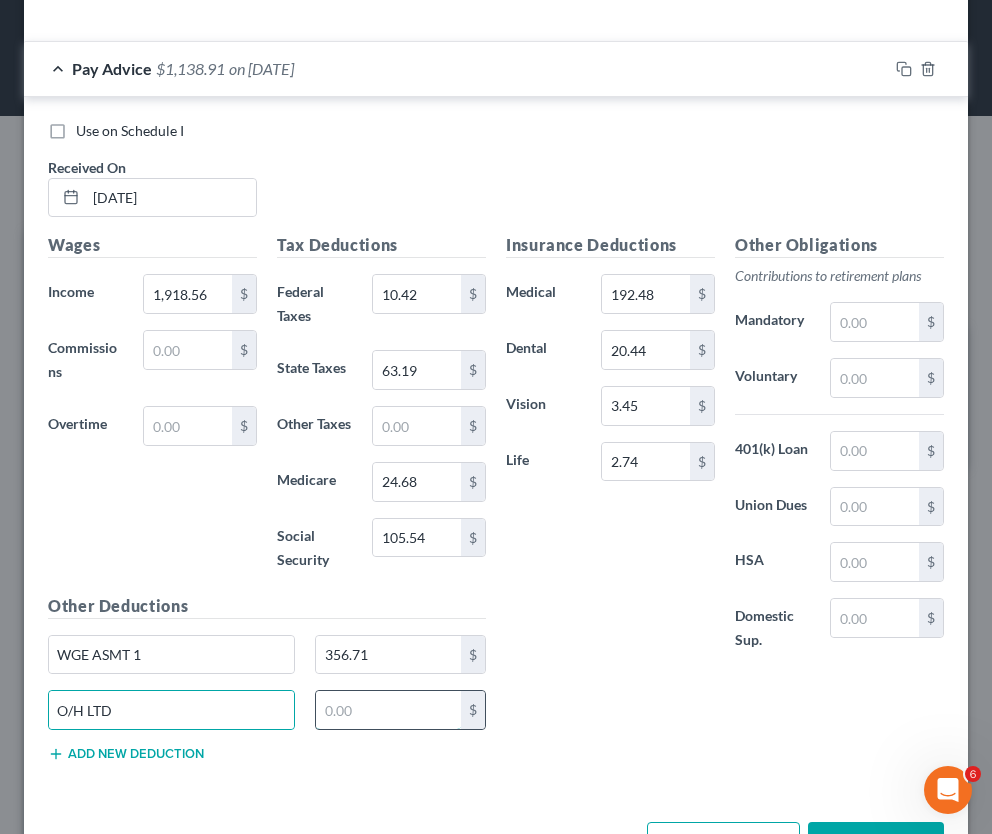 click at bounding box center [388, 710] 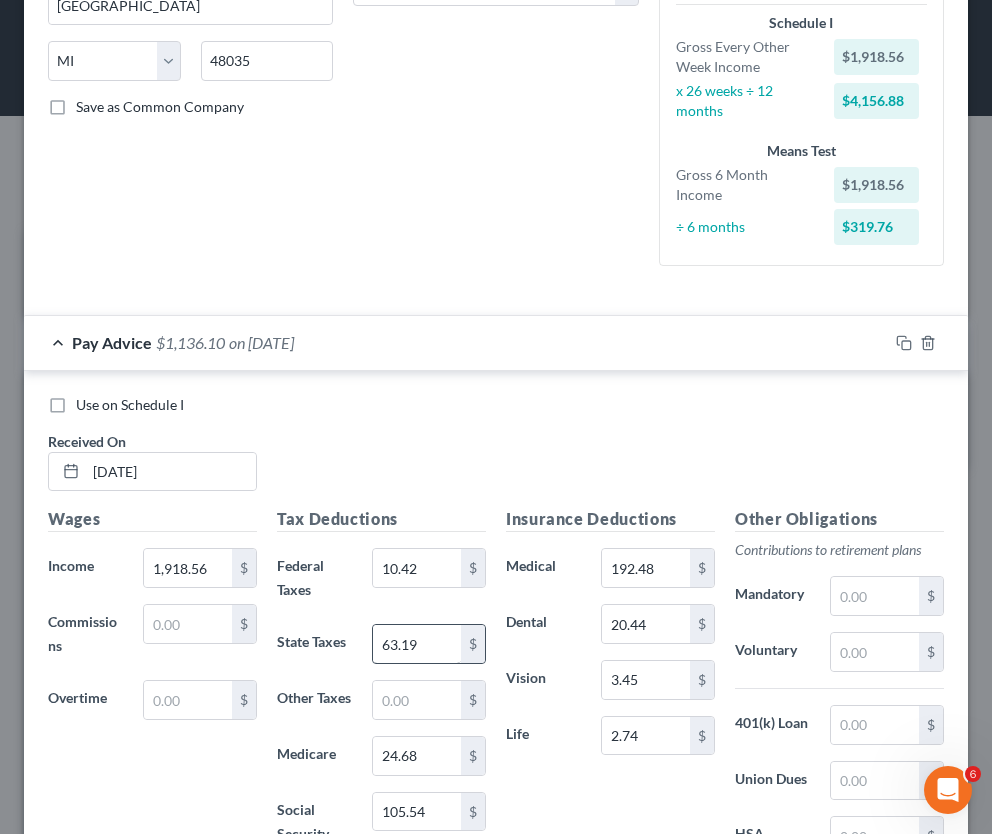 scroll, scrollTop: 345, scrollLeft: 0, axis: vertical 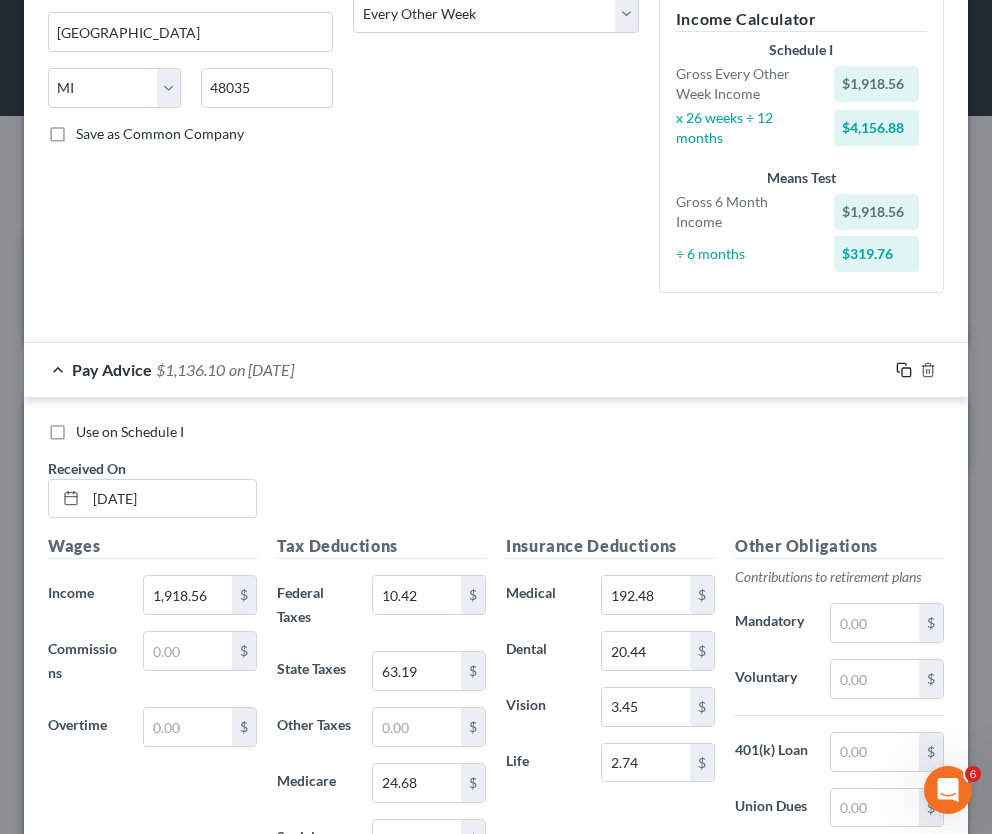 type on "2.81" 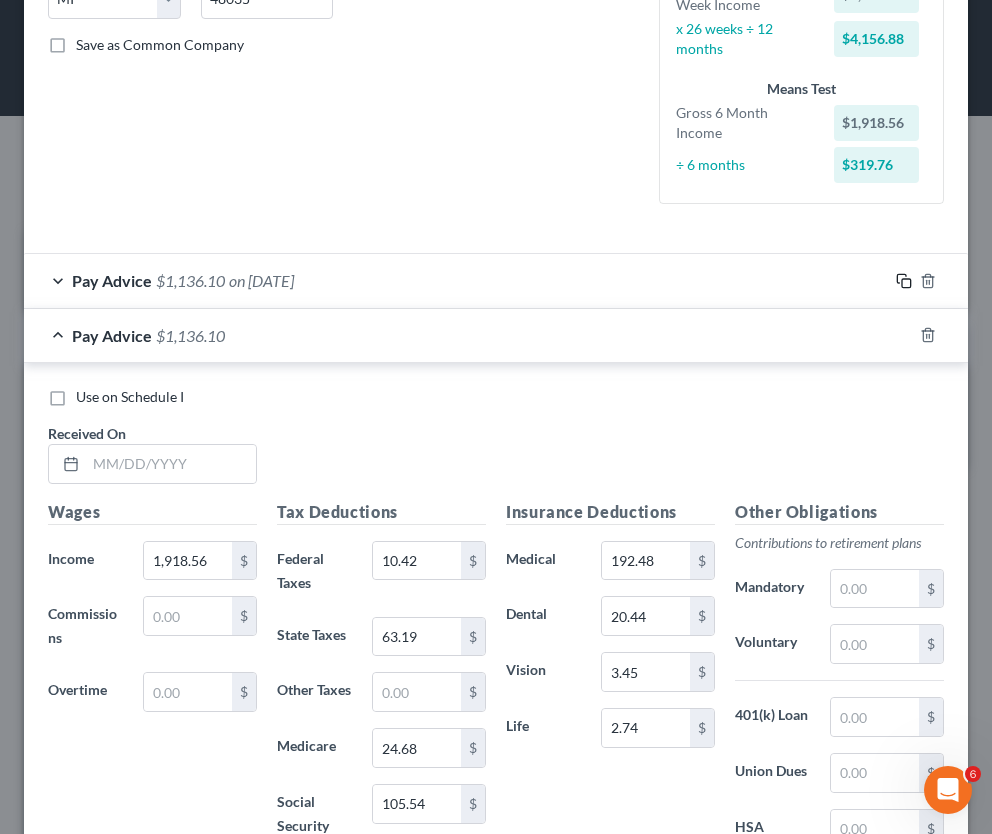 scroll, scrollTop: 438, scrollLeft: 0, axis: vertical 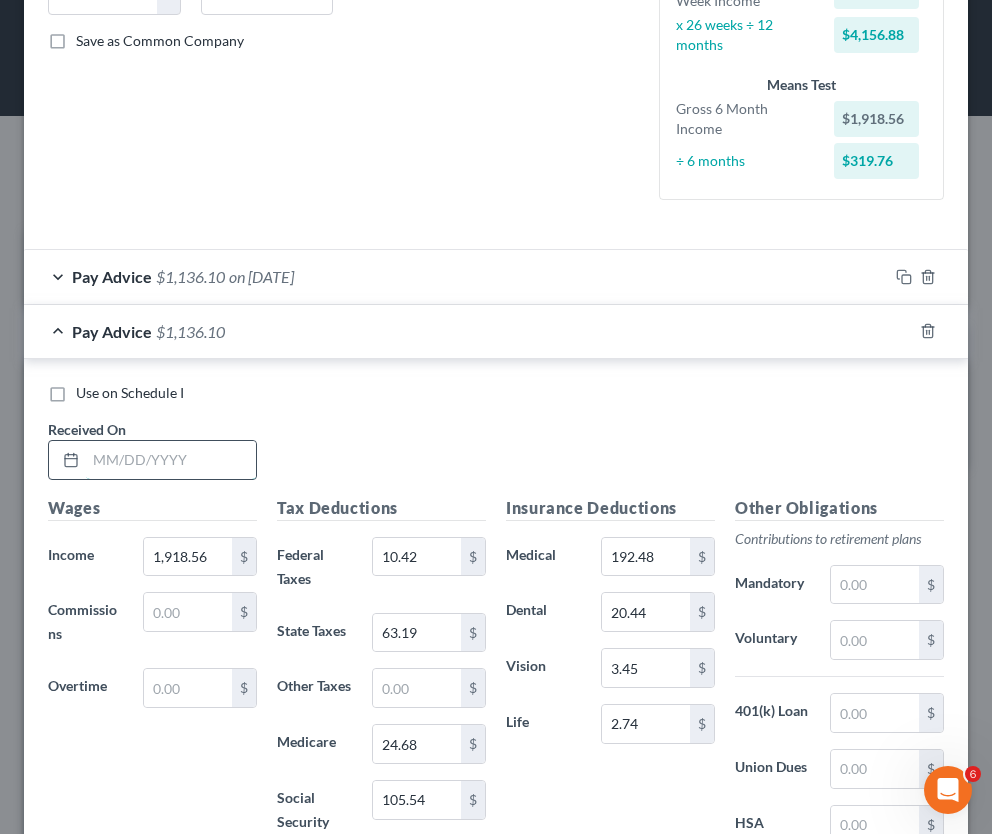 click at bounding box center (171, 460) 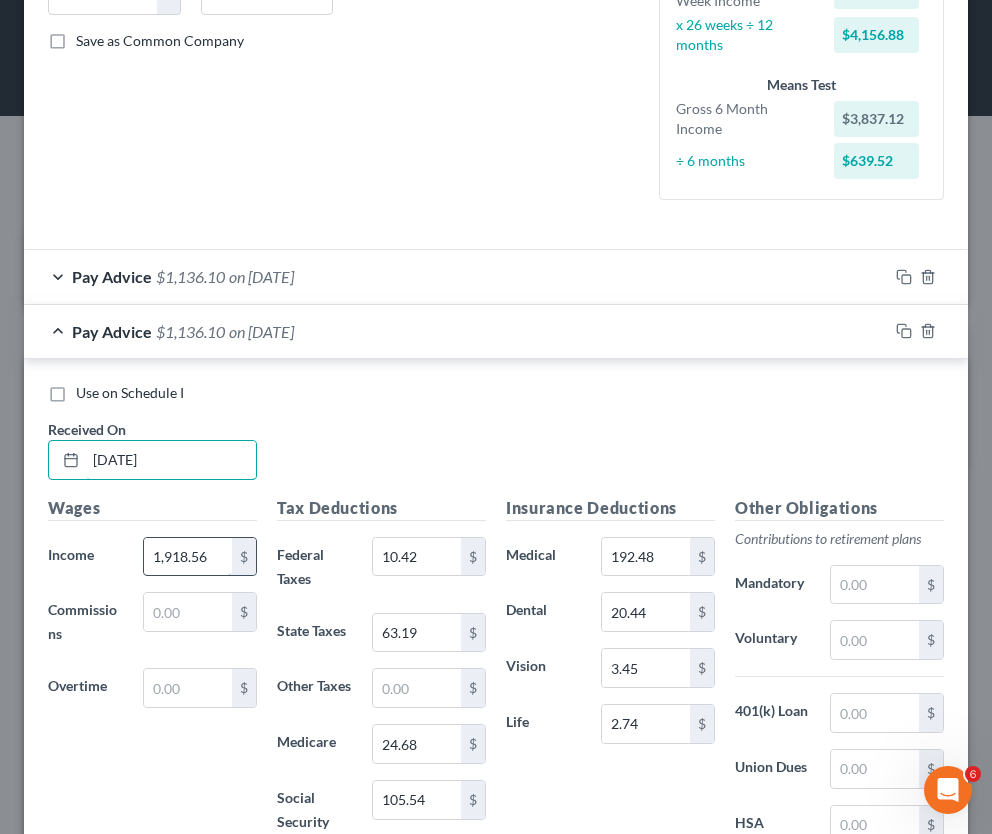 type on "4/16/25" 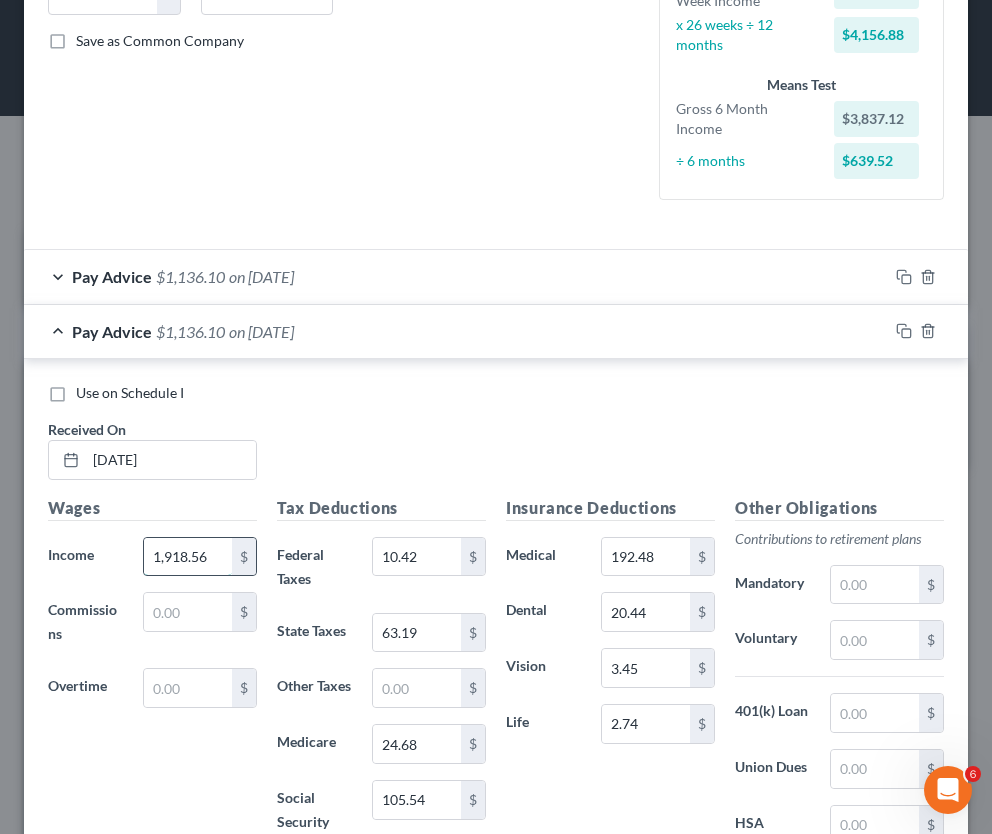 drag, startPoint x: 211, startPoint y: 561, endPoint x: 249, endPoint y: 556, distance: 38.327538 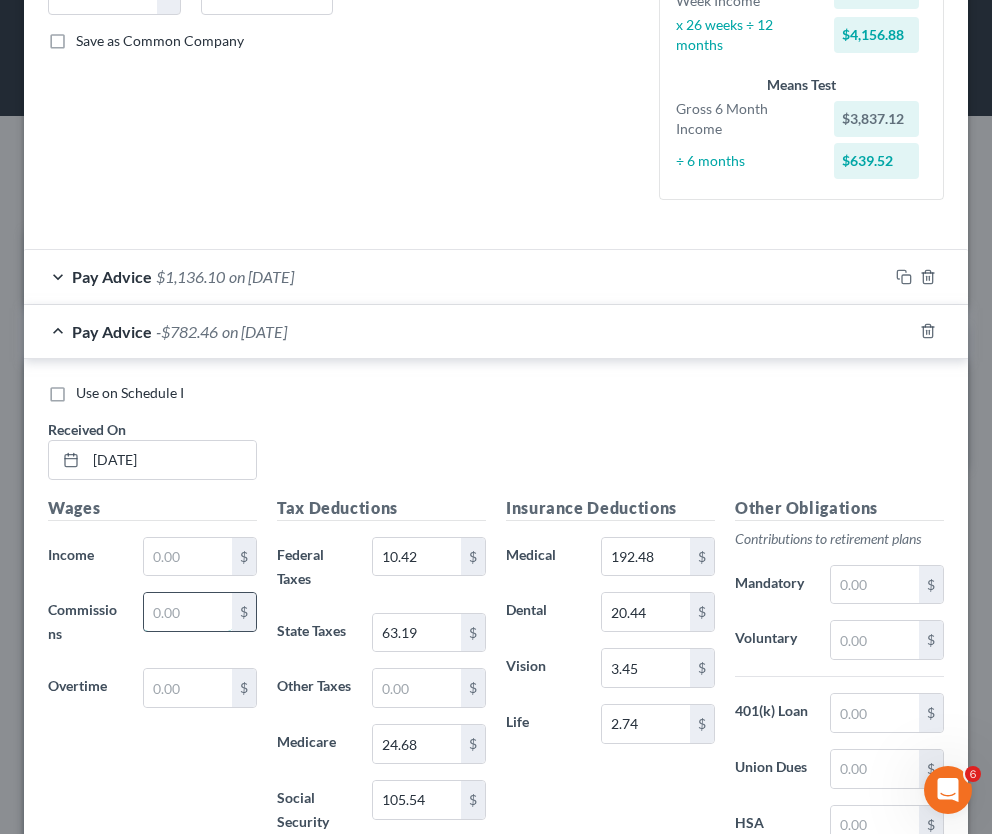 click at bounding box center [188, 612] 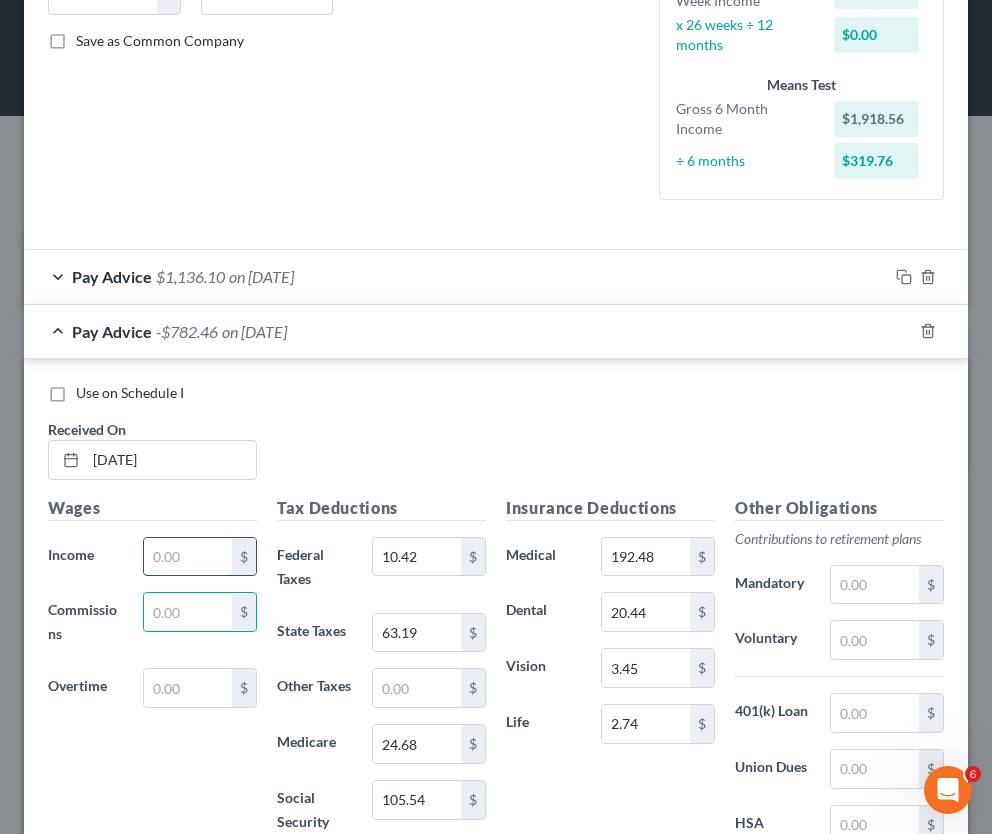 click at bounding box center [188, 557] 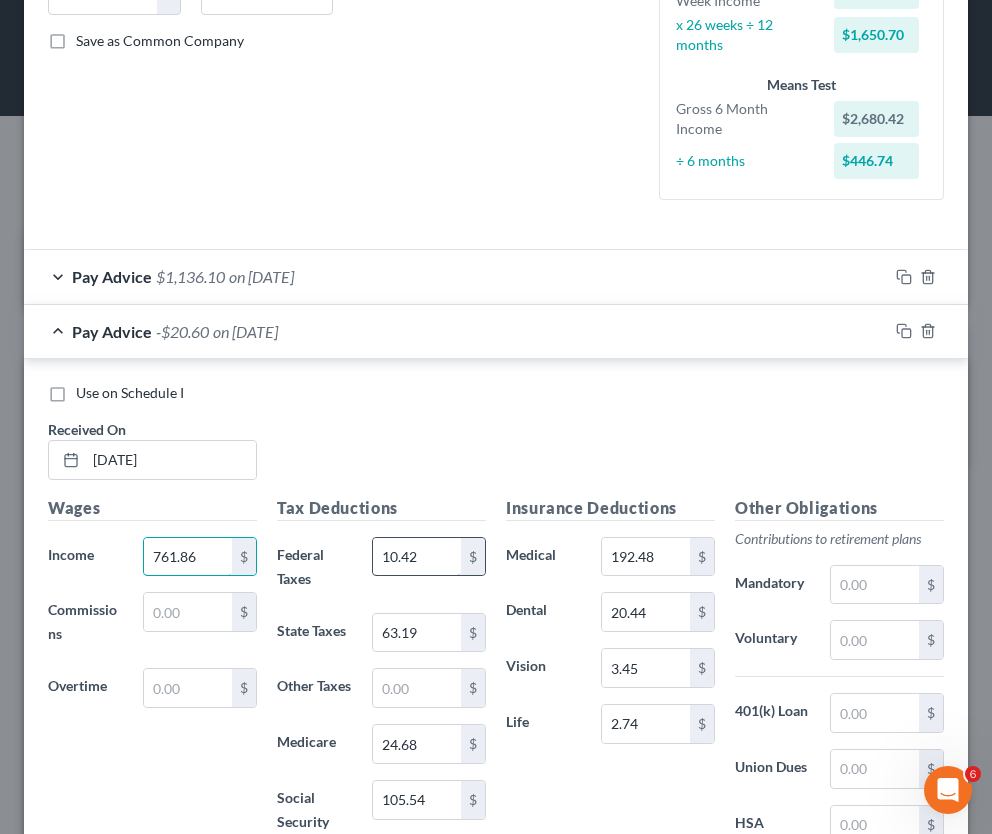 type on "761.86" 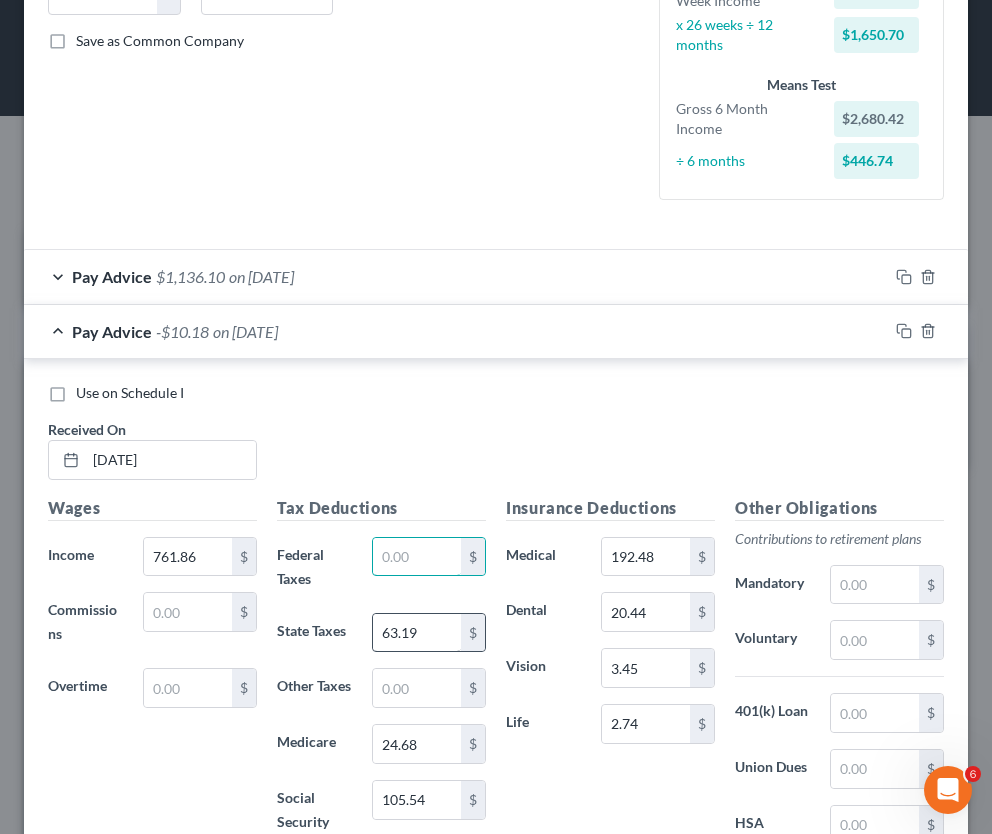 type 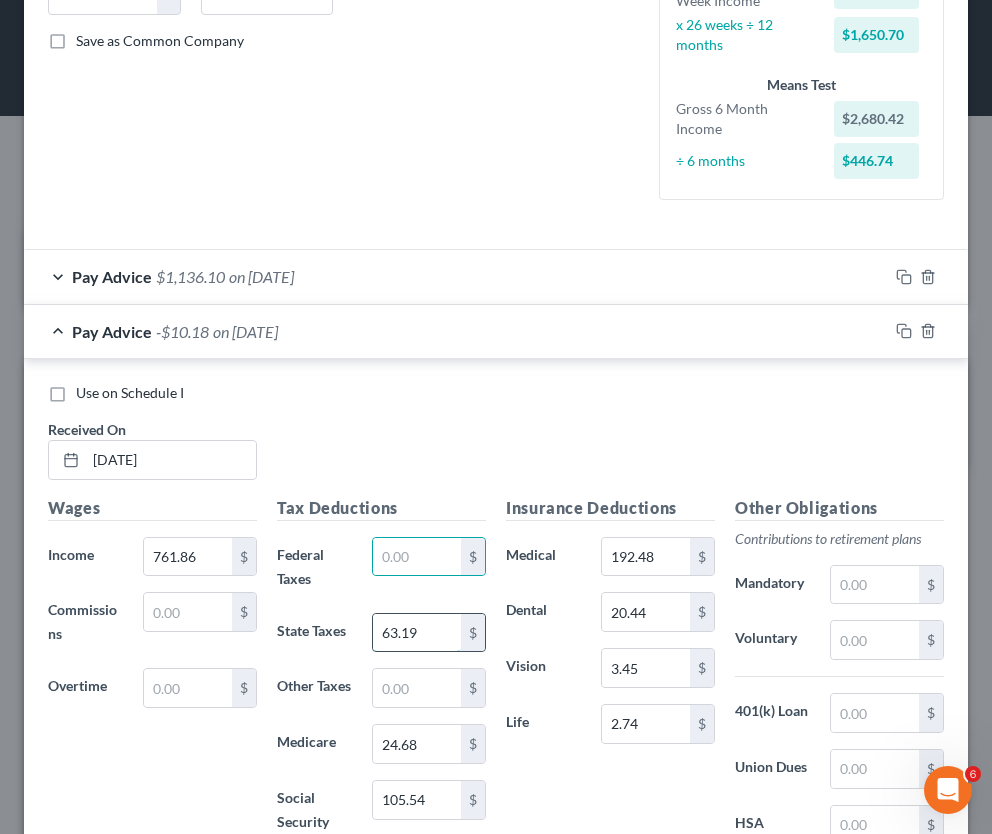 click on "63.19" at bounding box center [417, 633] 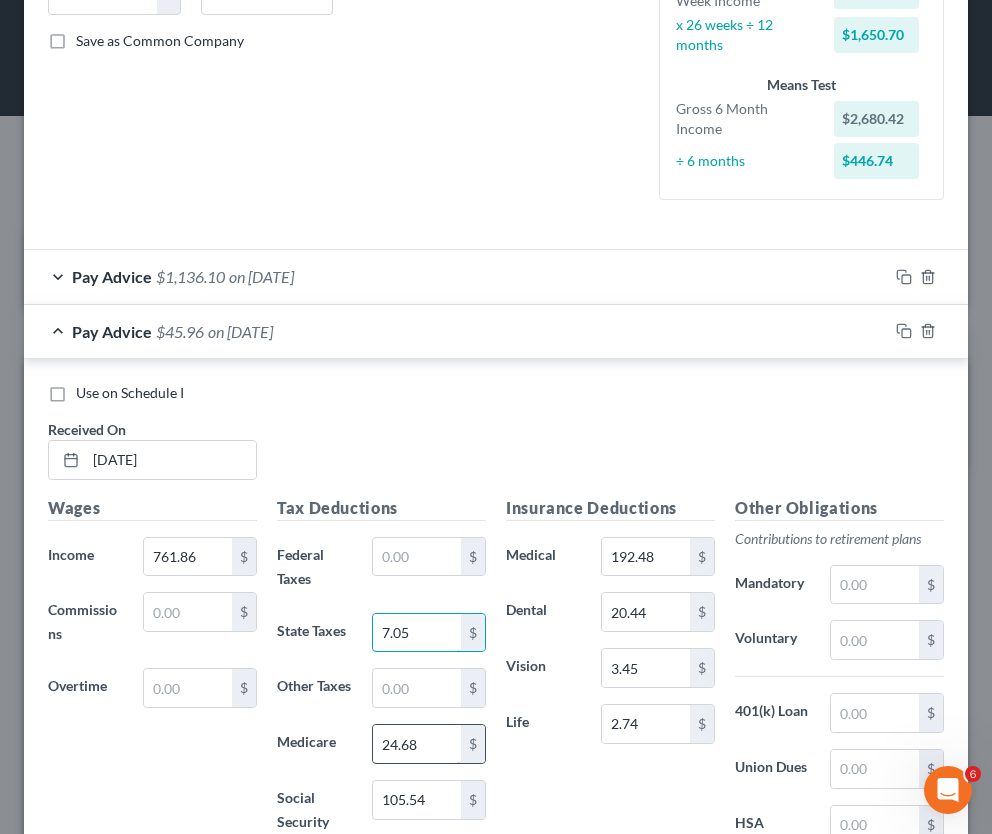 type on "7.05" 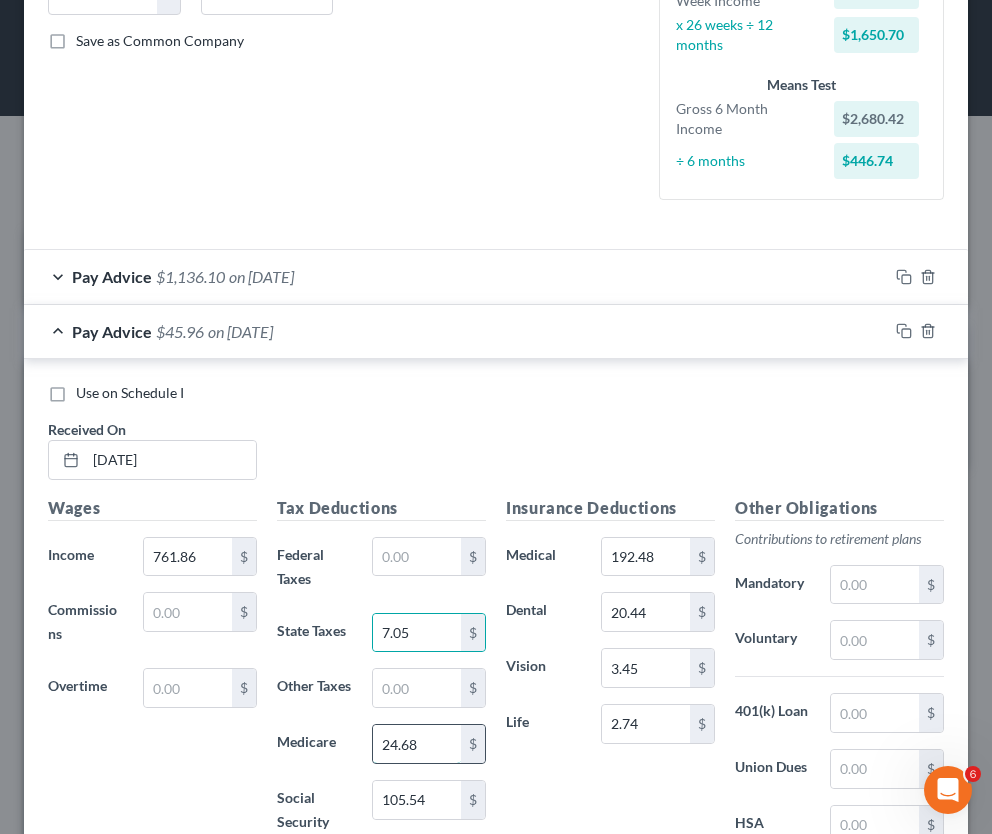 click on "24.68" at bounding box center (417, 744) 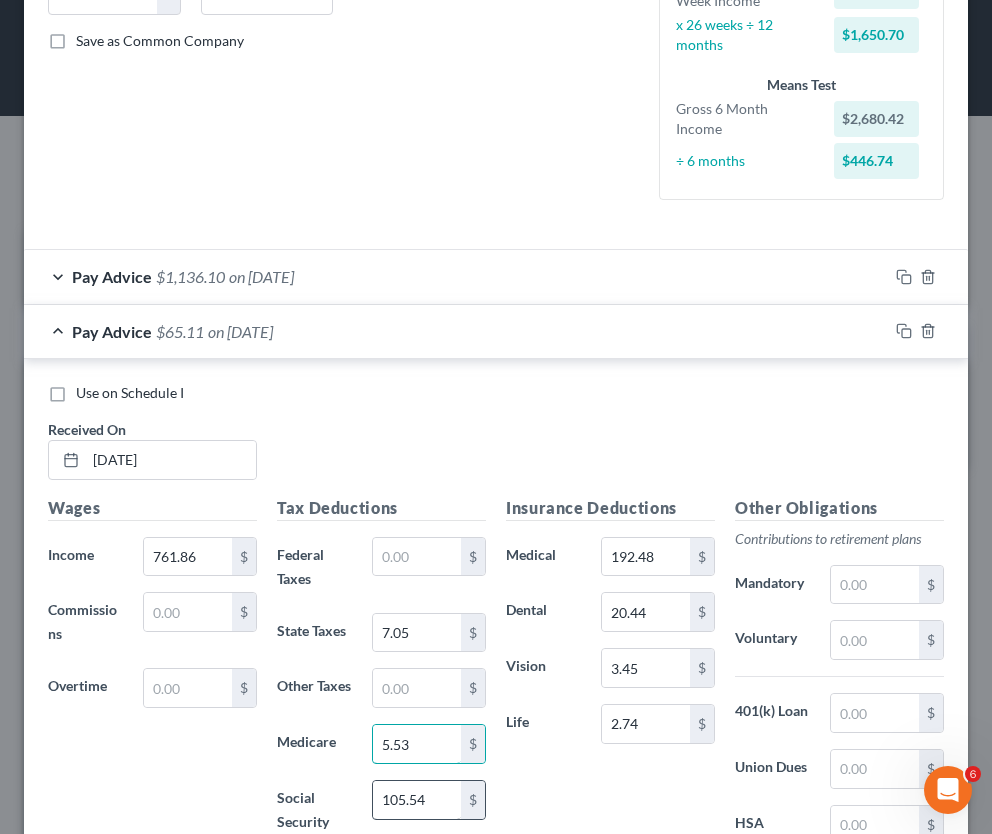type on "5.53" 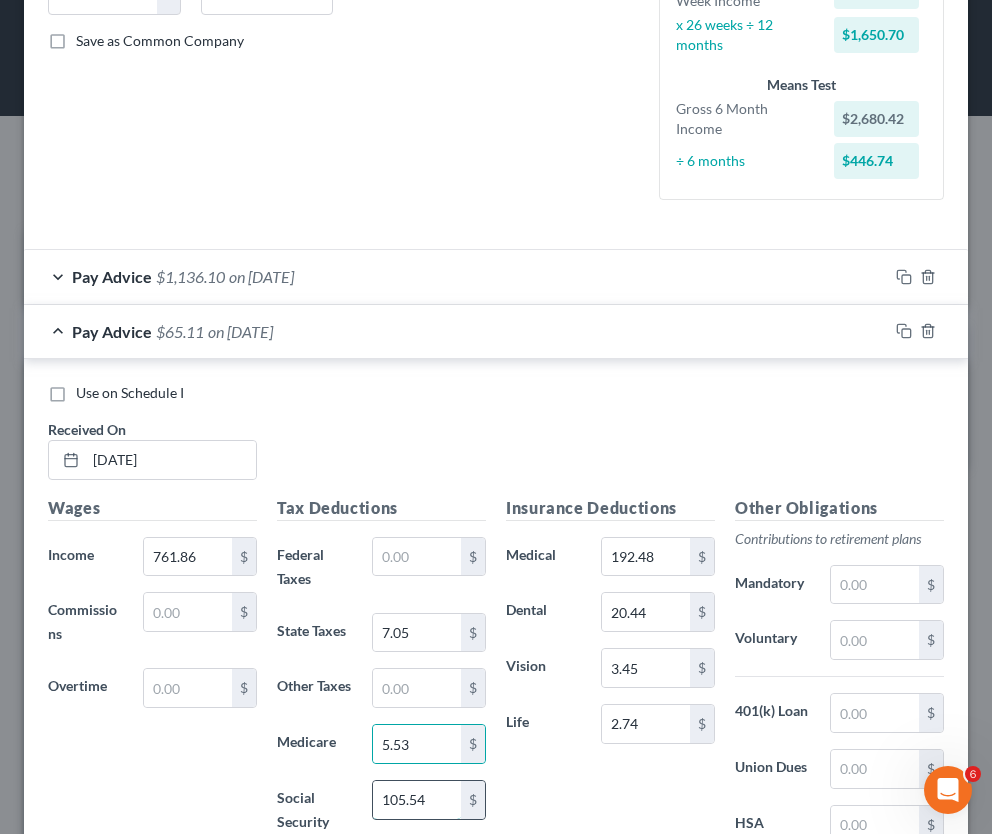 click on "105.54" at bounding box center (417, 800) 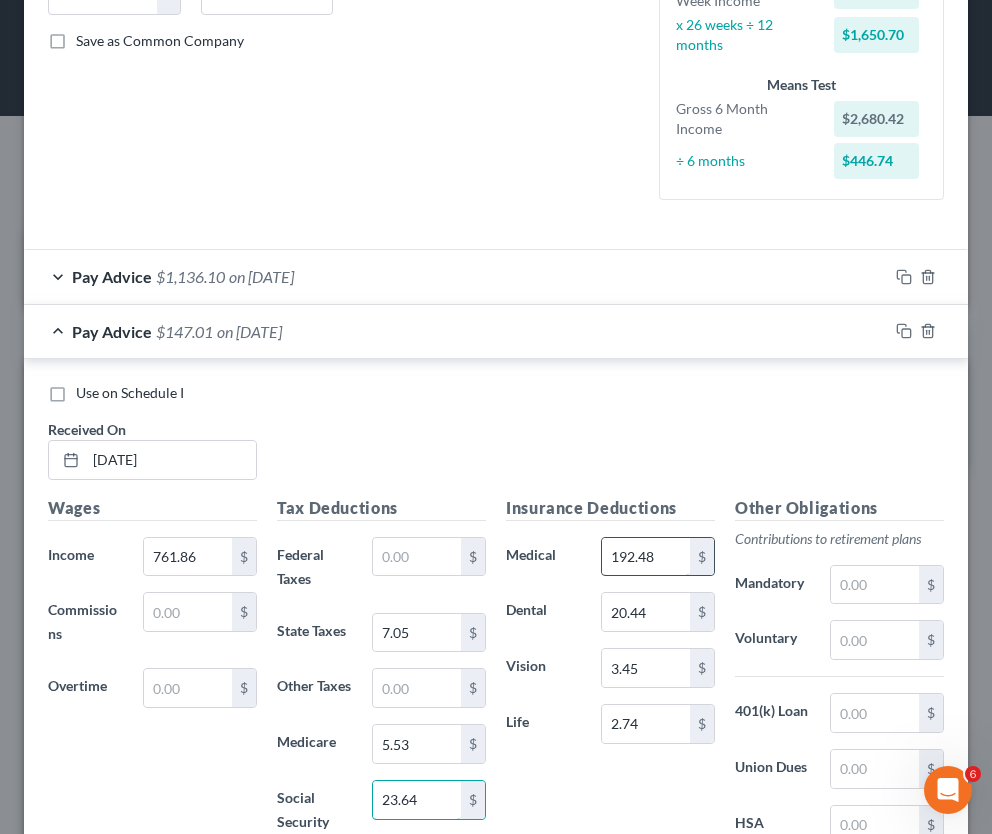 type on "23.64" 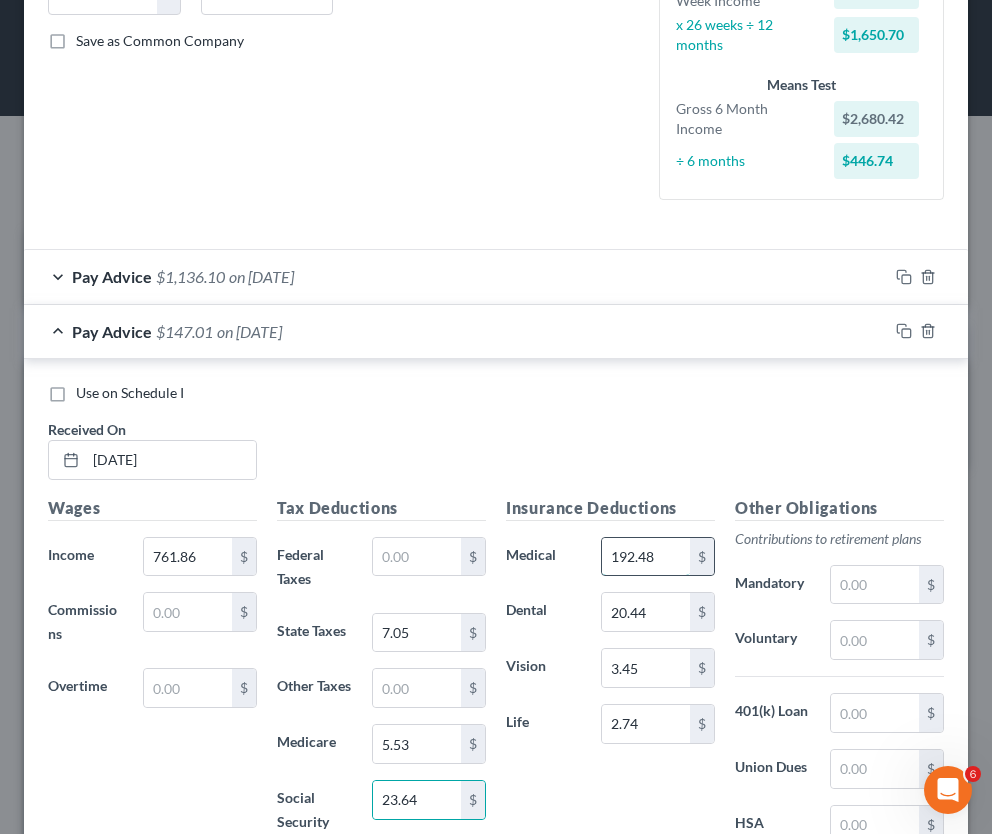 click on "192.48" at bounding box center (646, 557) 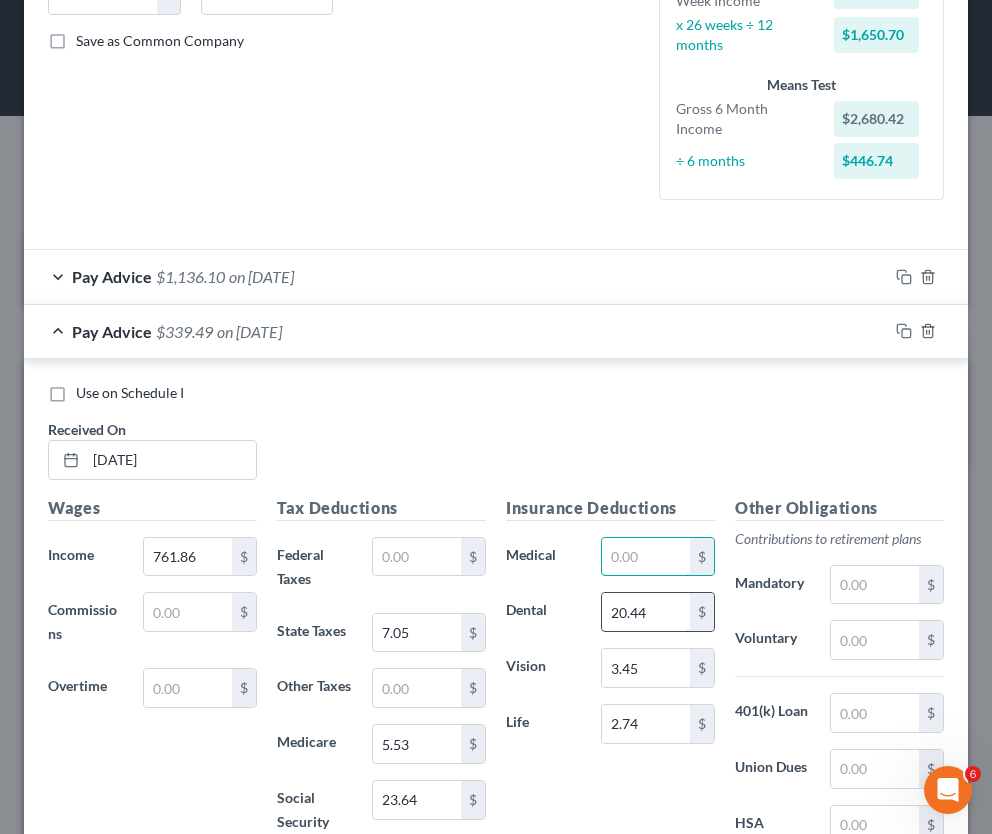 type 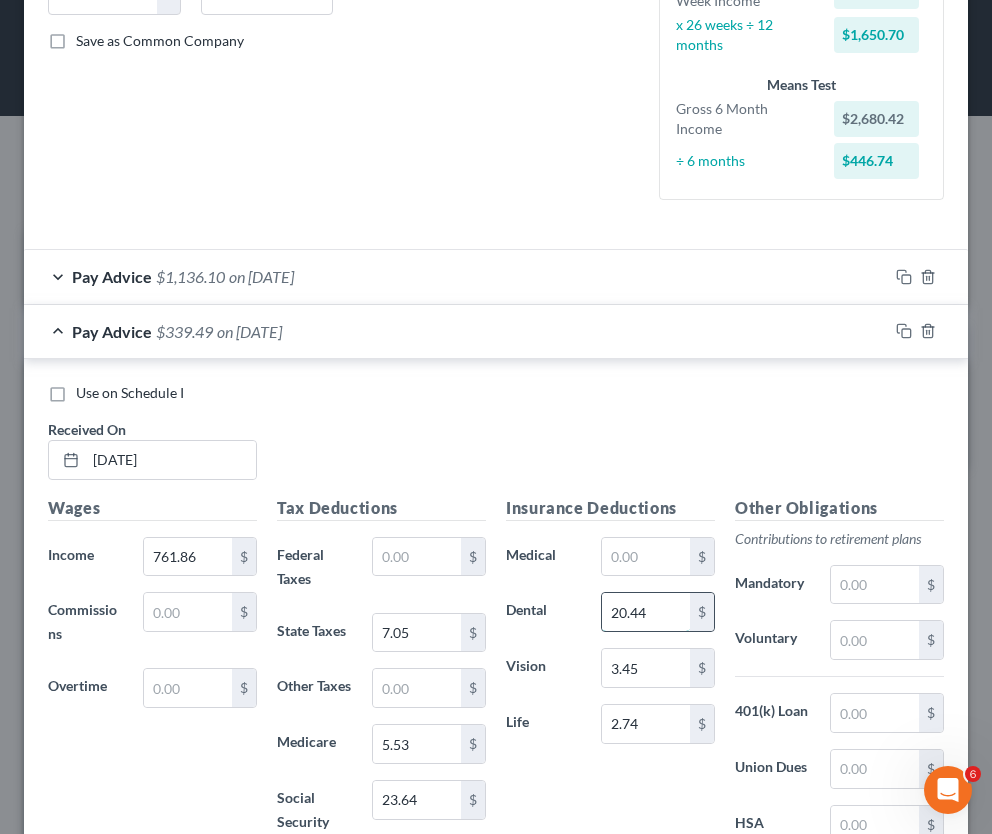 click on "20.44" at bounding box center [646, 612] 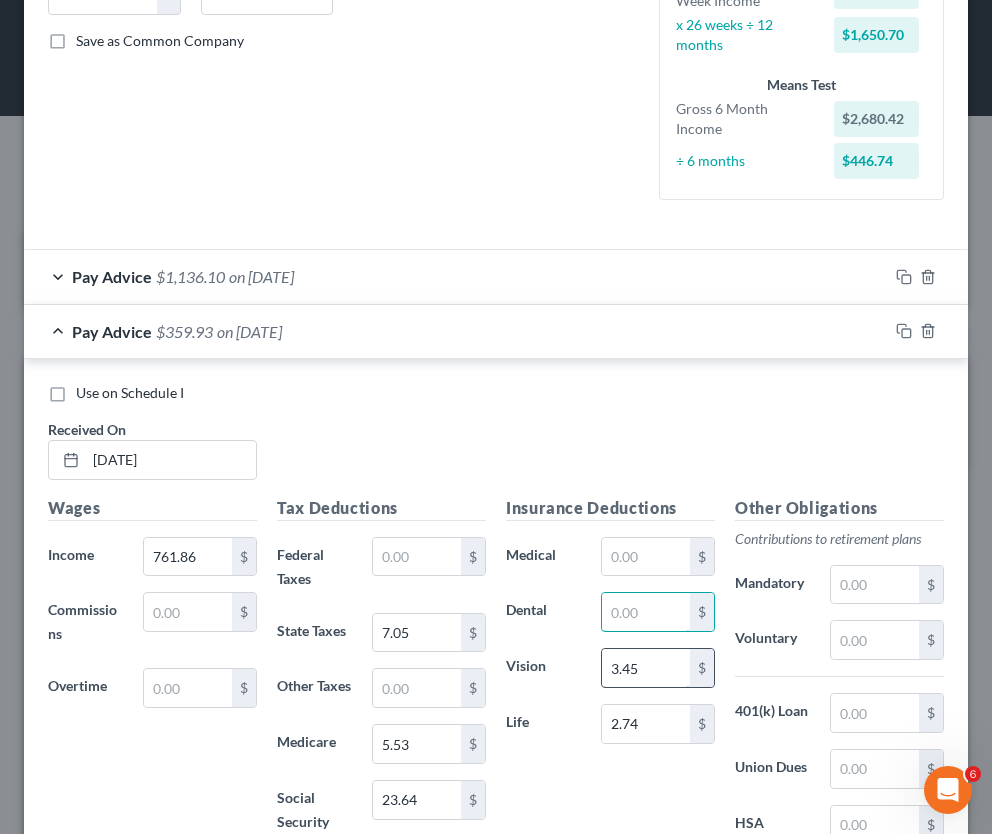 type 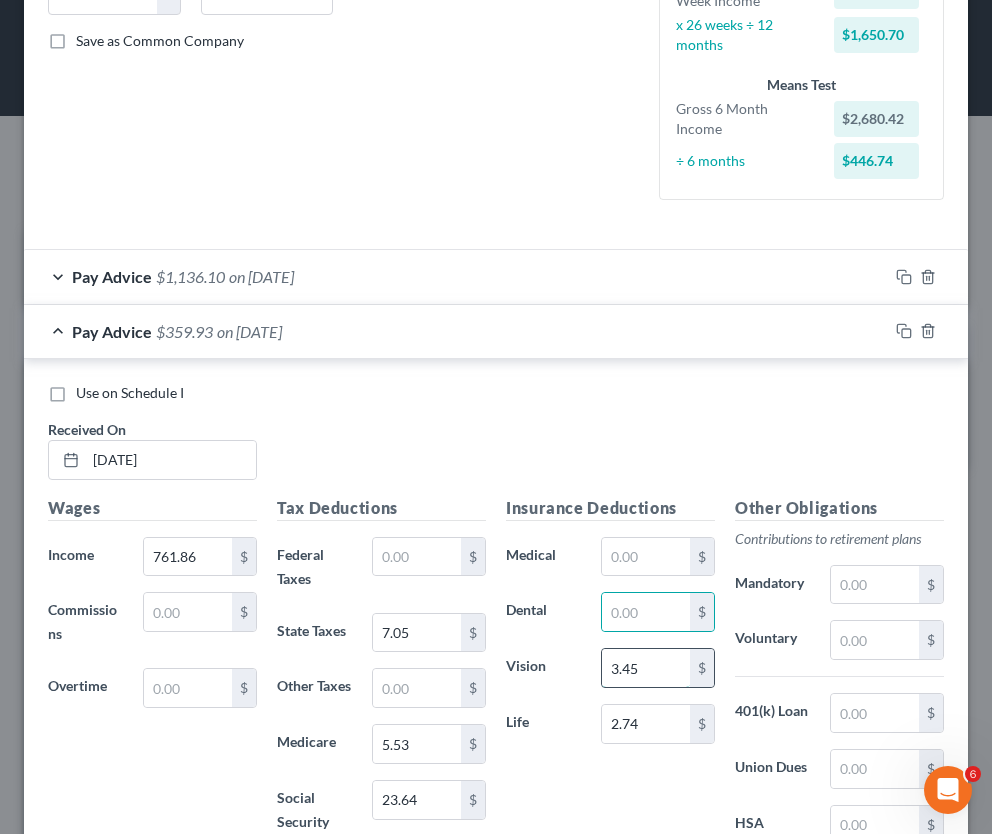 click on "3.45" at bounding box center [646, 668] 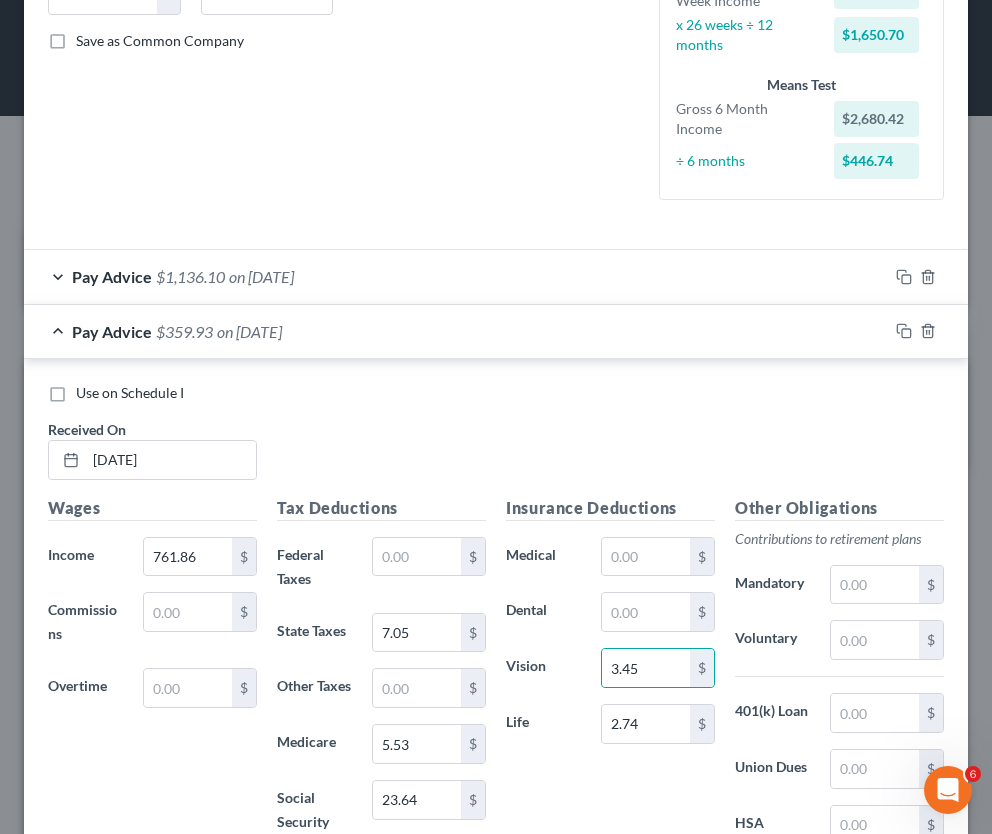 click on "Insurance Deductions Medical $ Dental $ Vision 3.45 $ Life 2.74 $" at bounding box center (610, 716) 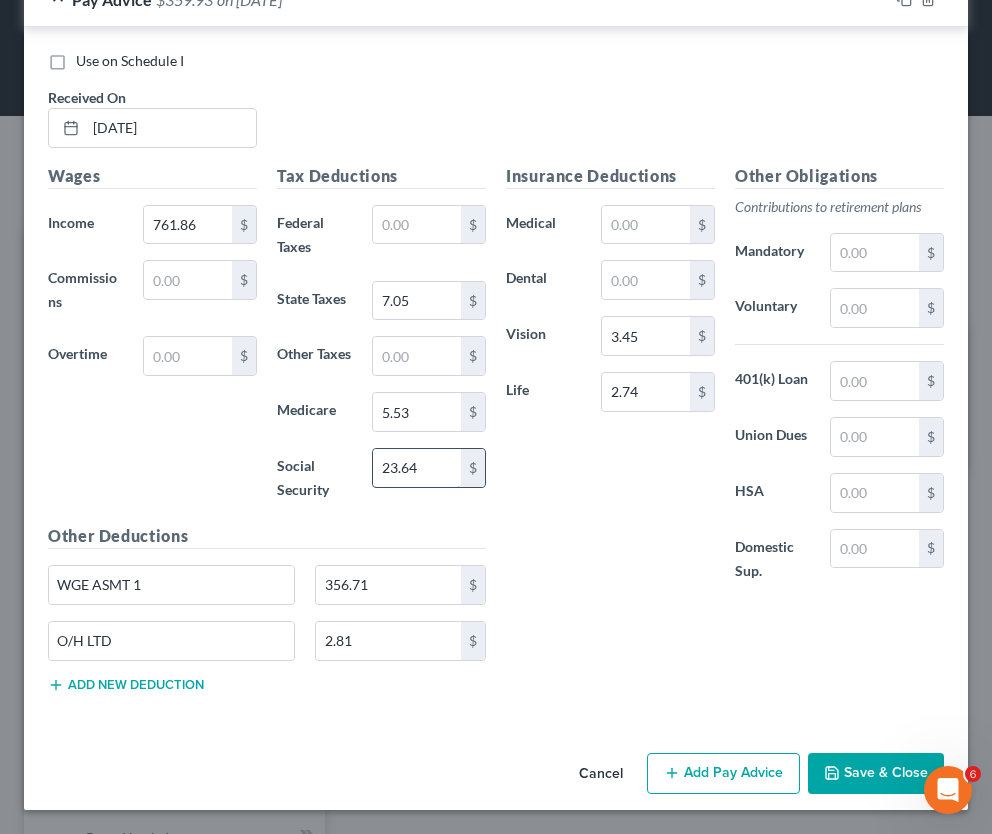 scroll, scrollTop: 655, scrollLeft: 0, axis: vertical 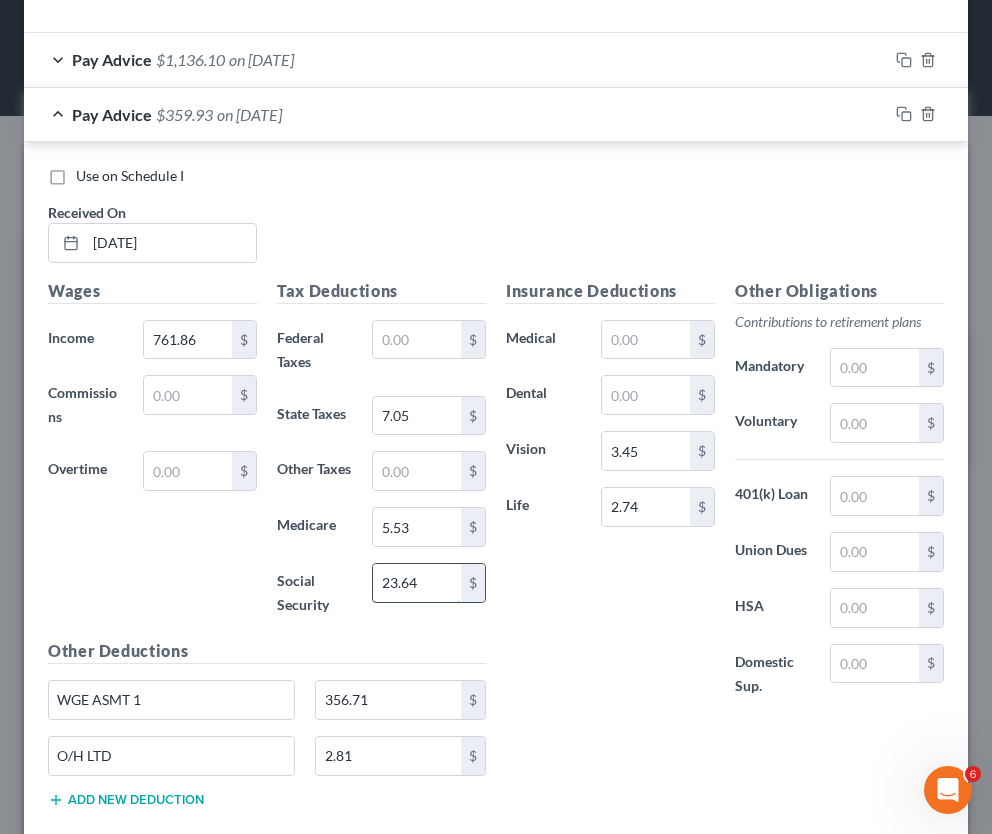 click on "23.64" at bounding box center [417, 583] 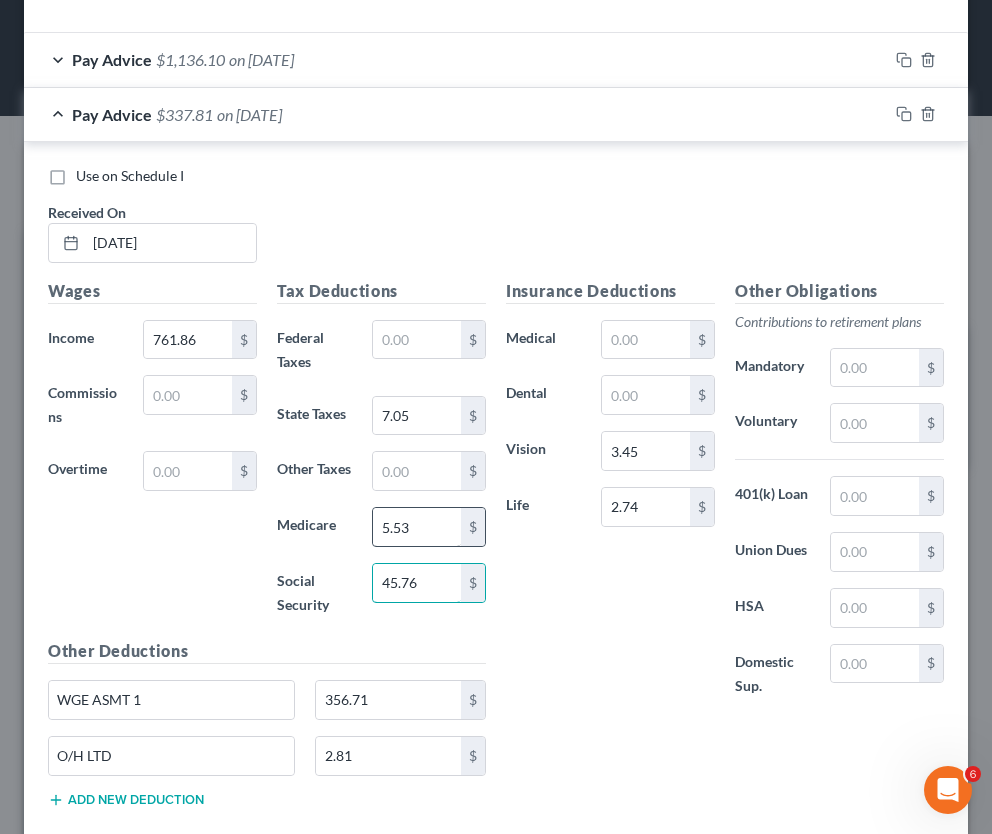 type on "45.76" 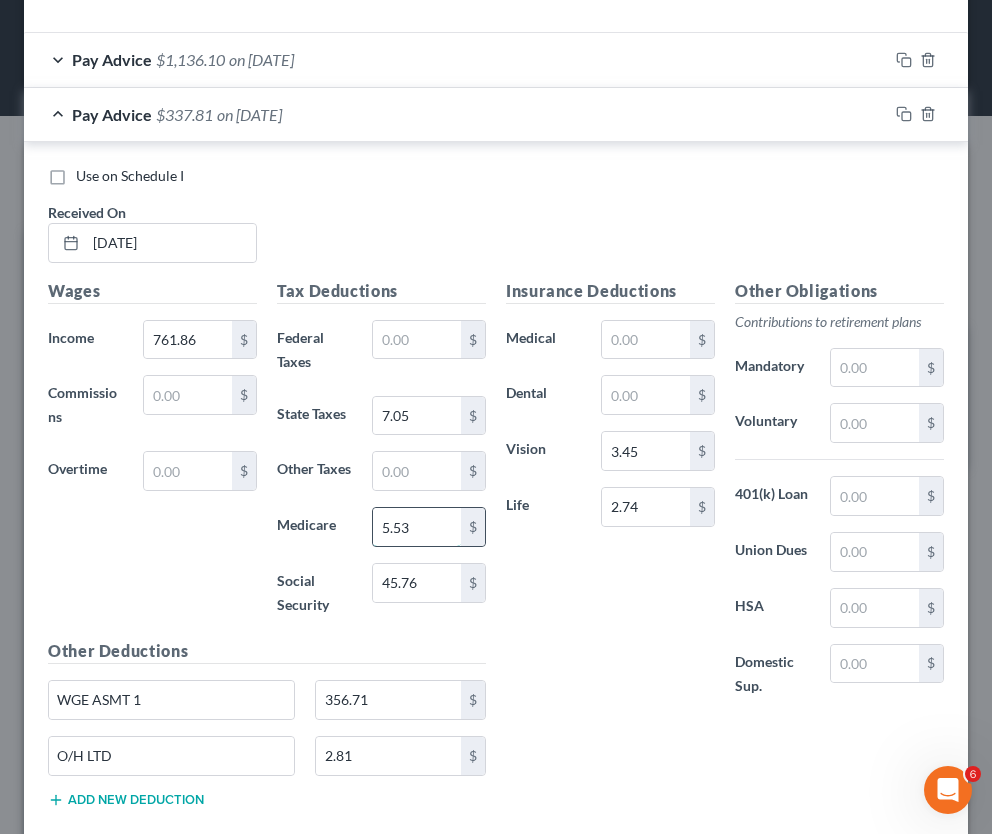 click on "5.53" at bounding box center (417, 527) 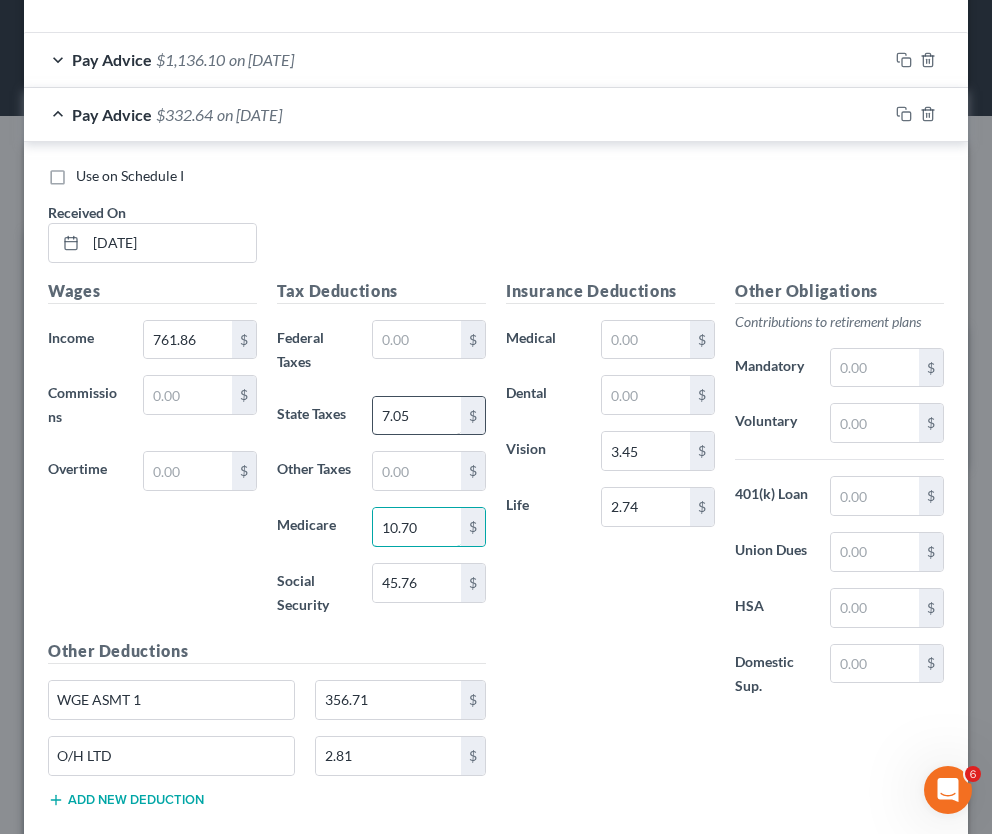 type on "10.70" 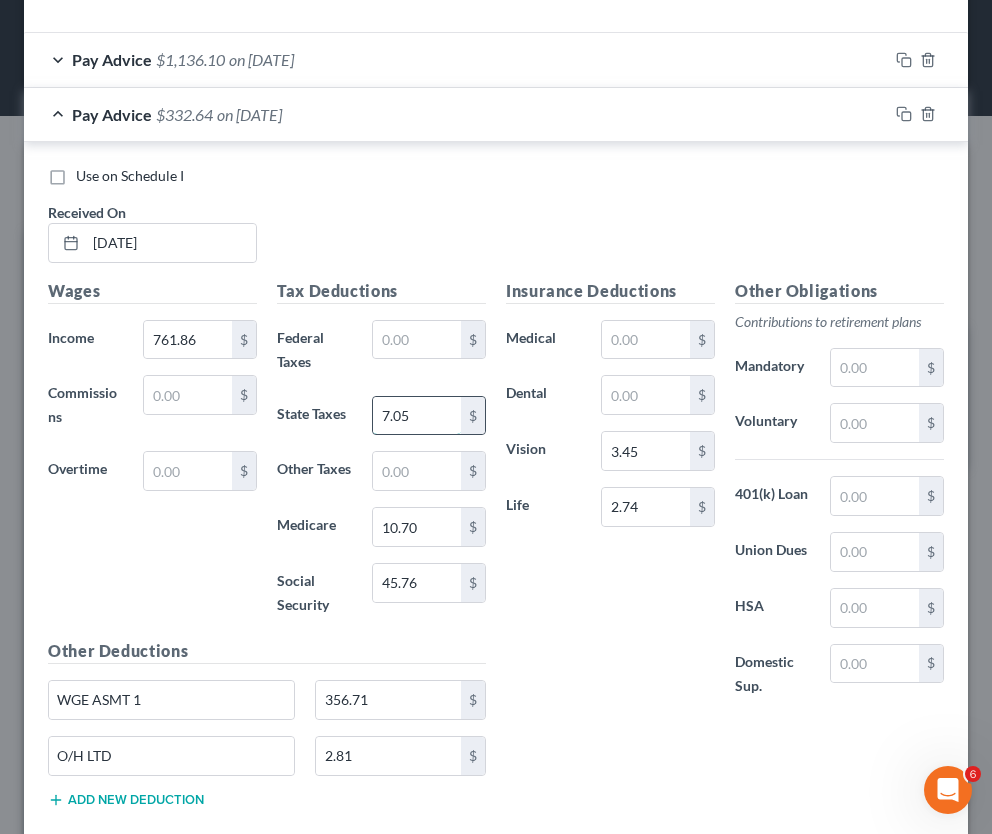 click on "7.05" at bounding box center (417, 416) 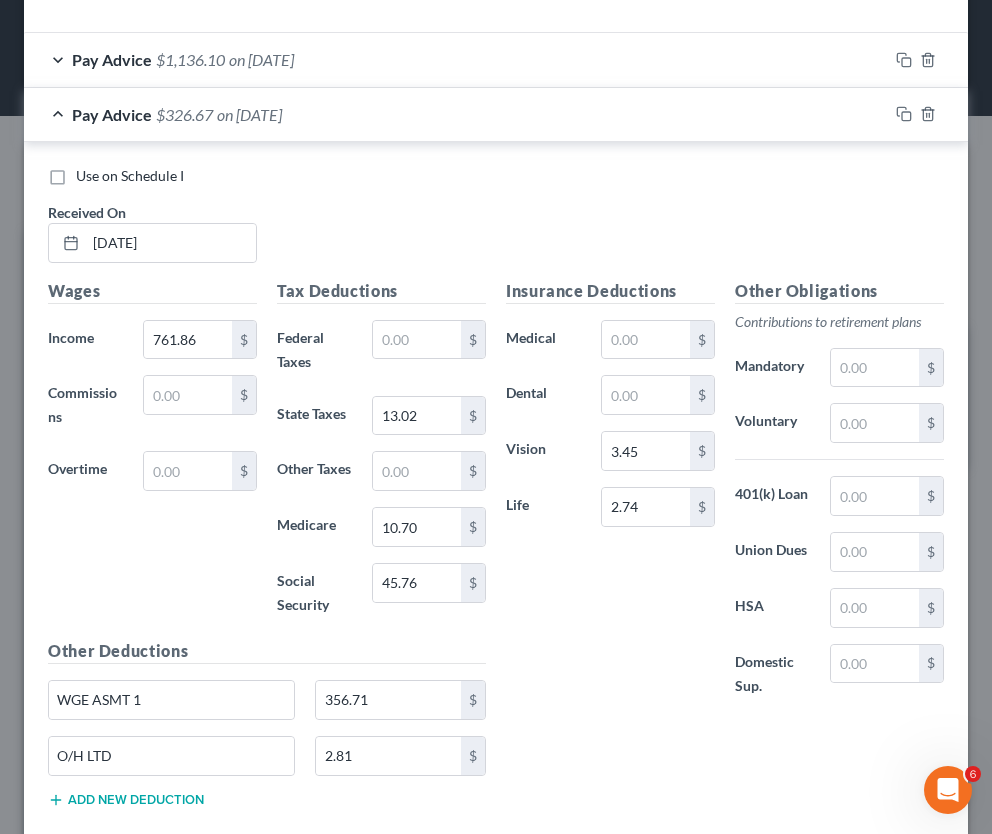 click on "Insurance Deductions Medical $ Dental $ Vision 3.45 $ Life 2.74 $" at bounding box center (610, 499) 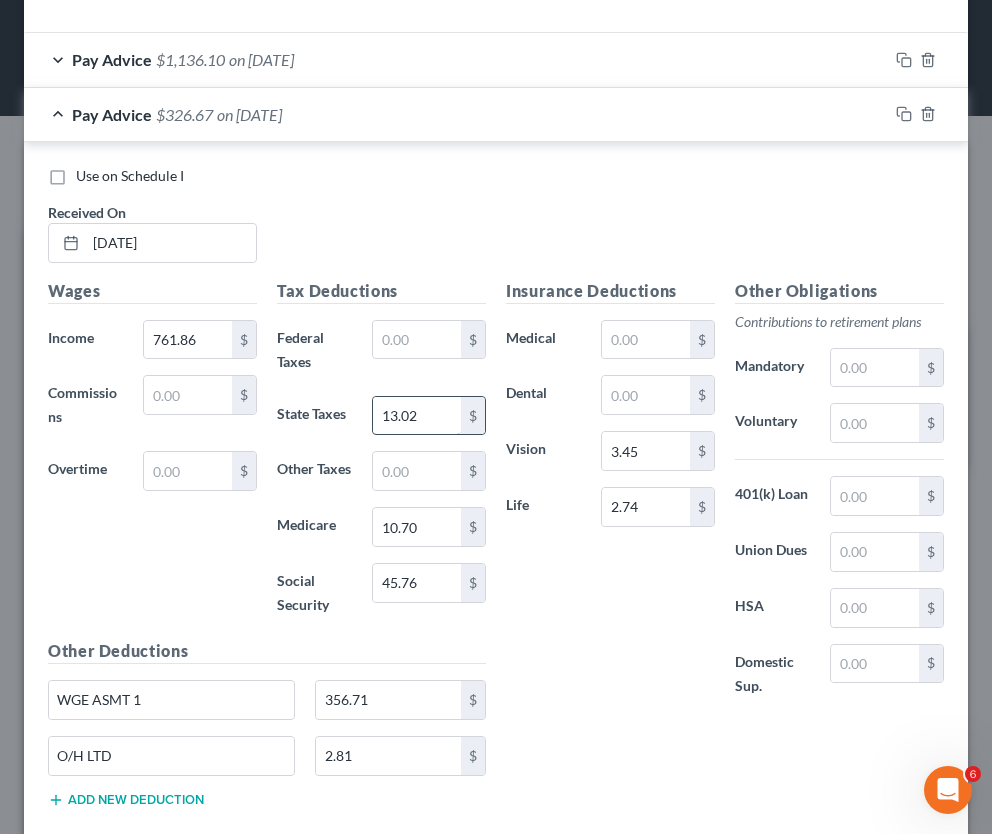 click on "13.02" at bounding box center [417, 416] 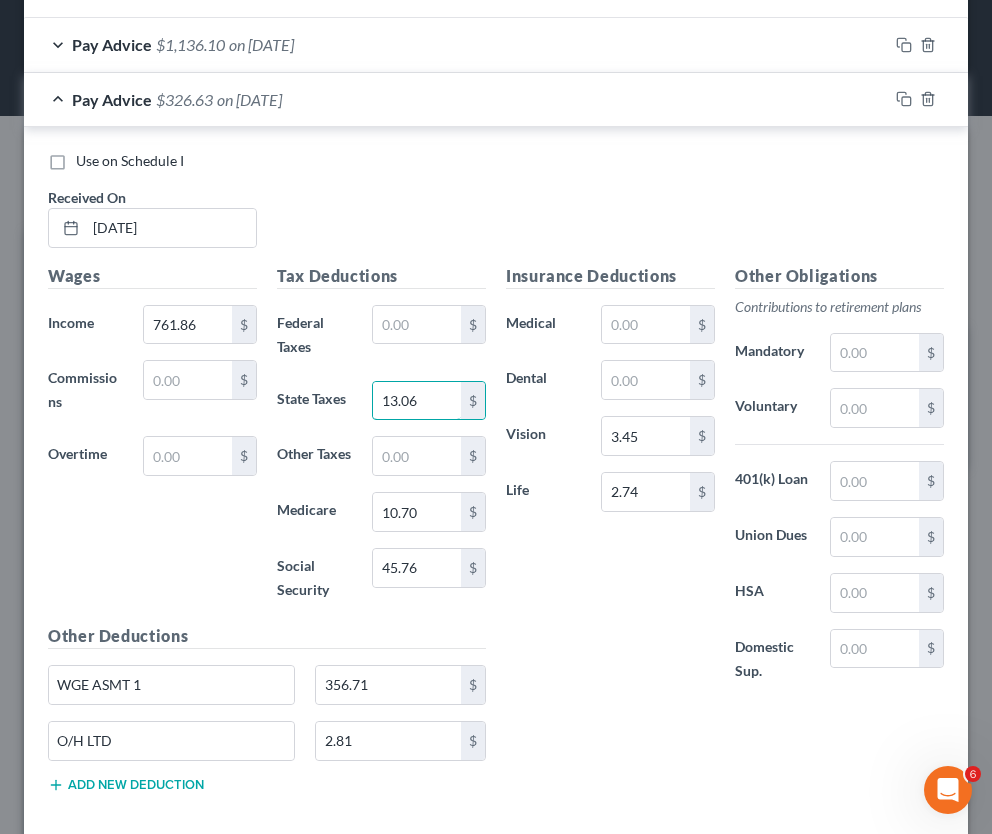 scroll, scrollTop: 790, scrollLeft: 0, axis: vertical 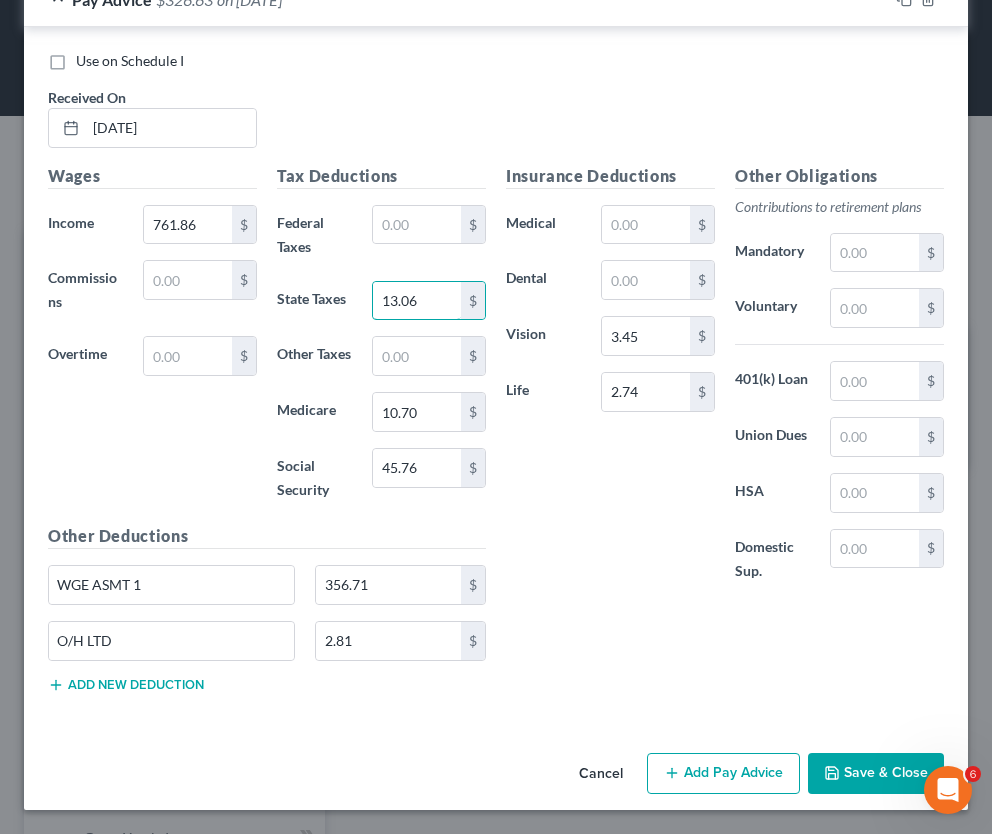 type on "13.06" 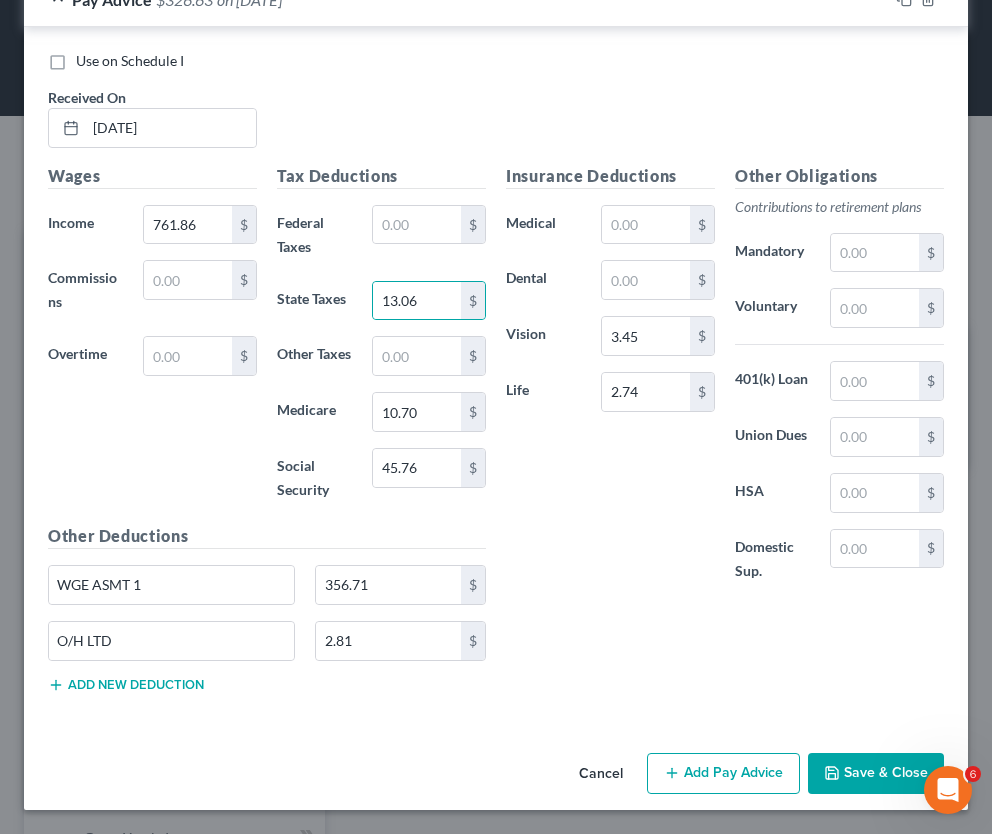 click on "Add Pay Advice" at bounding box center (723, 774) 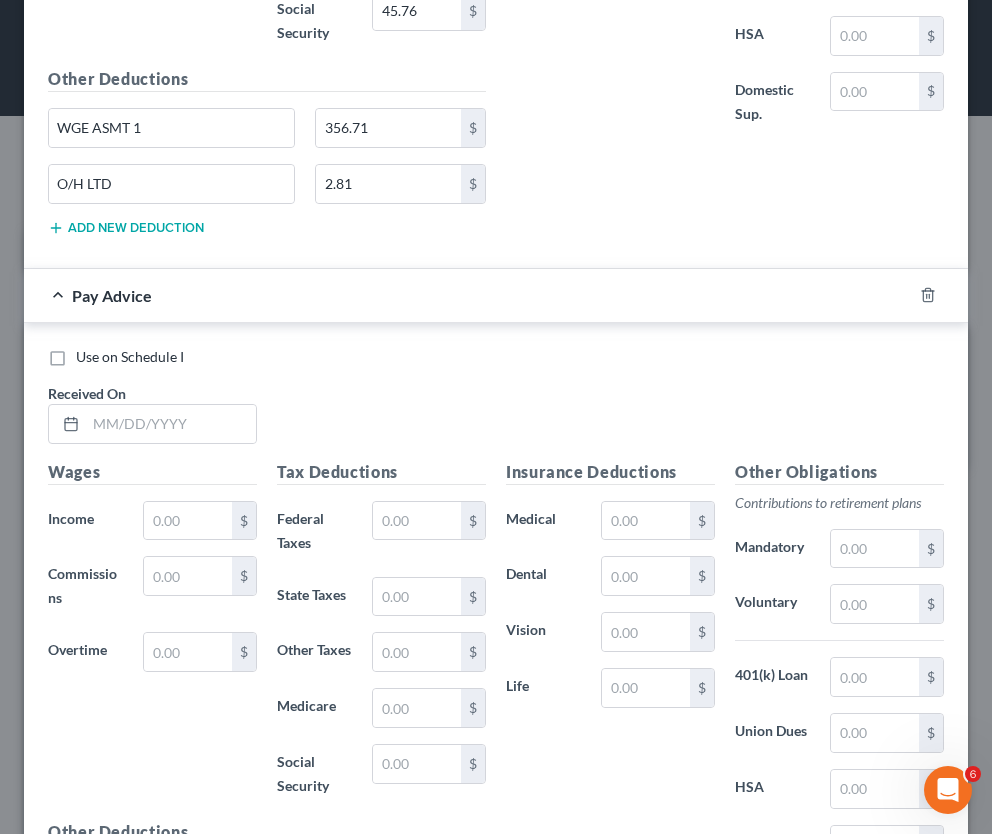 scroll, scrollTop: 1248, scrollLeft: 0, axis: vertical 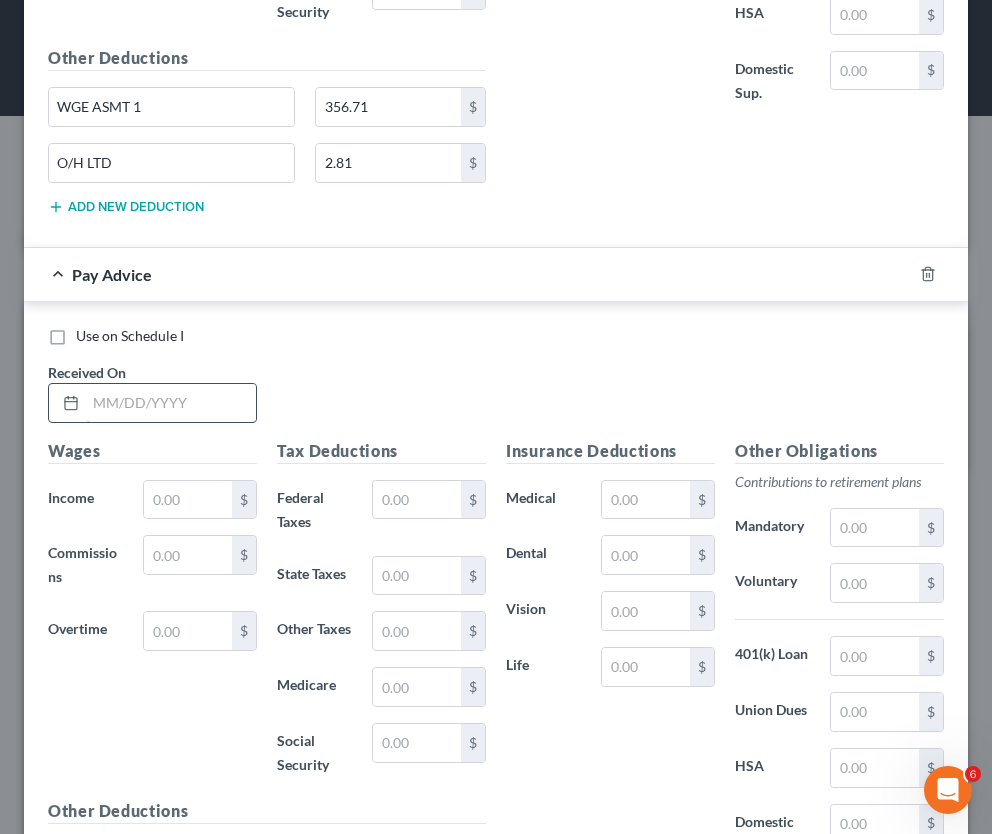 click at bounding box center [171, 403] 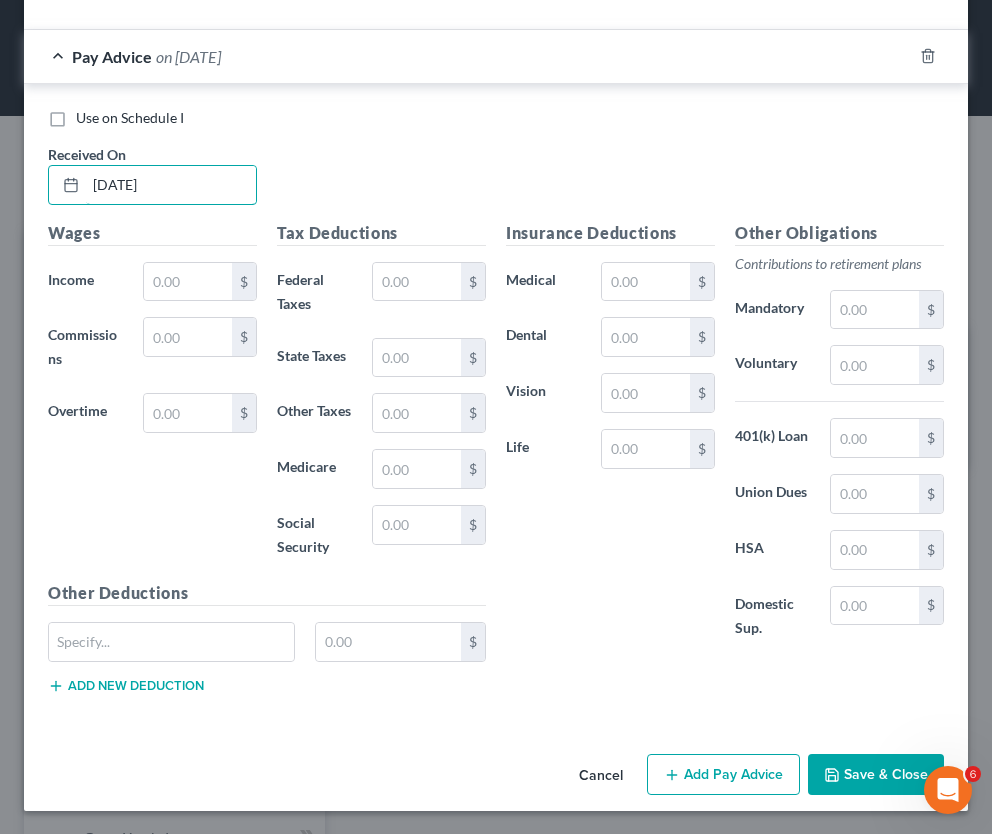 scroll, scrollTop: 1508, scrollLeft: 0, axis: vertical 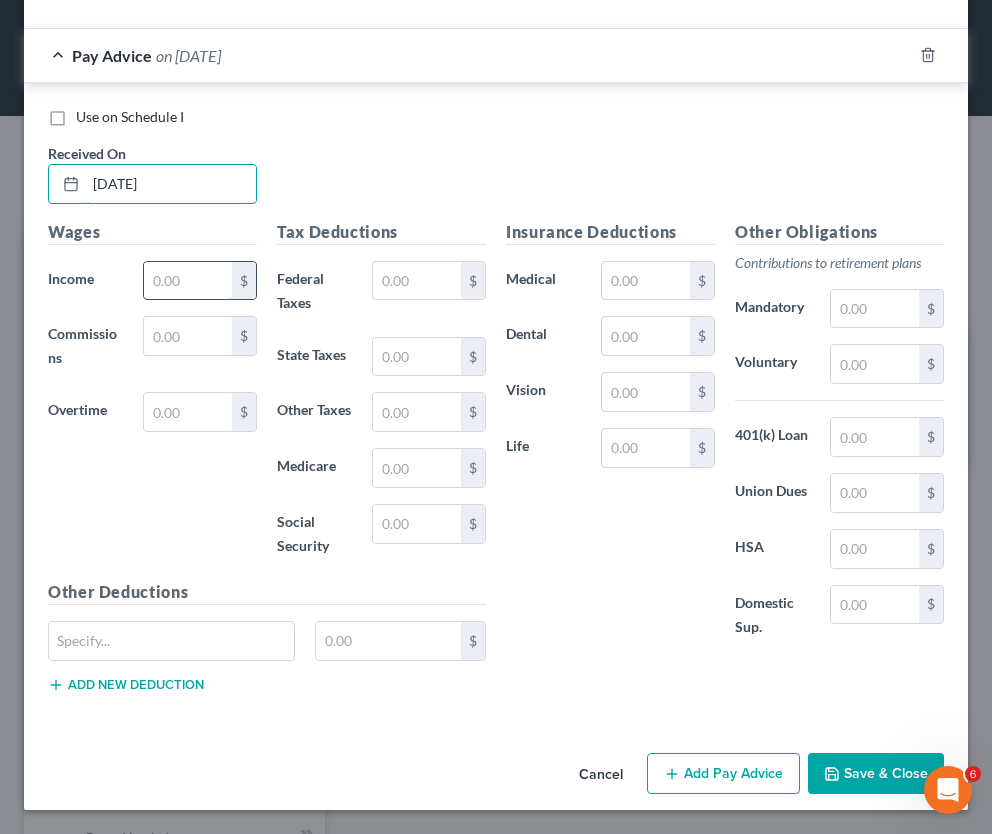 type on "5/14/25" 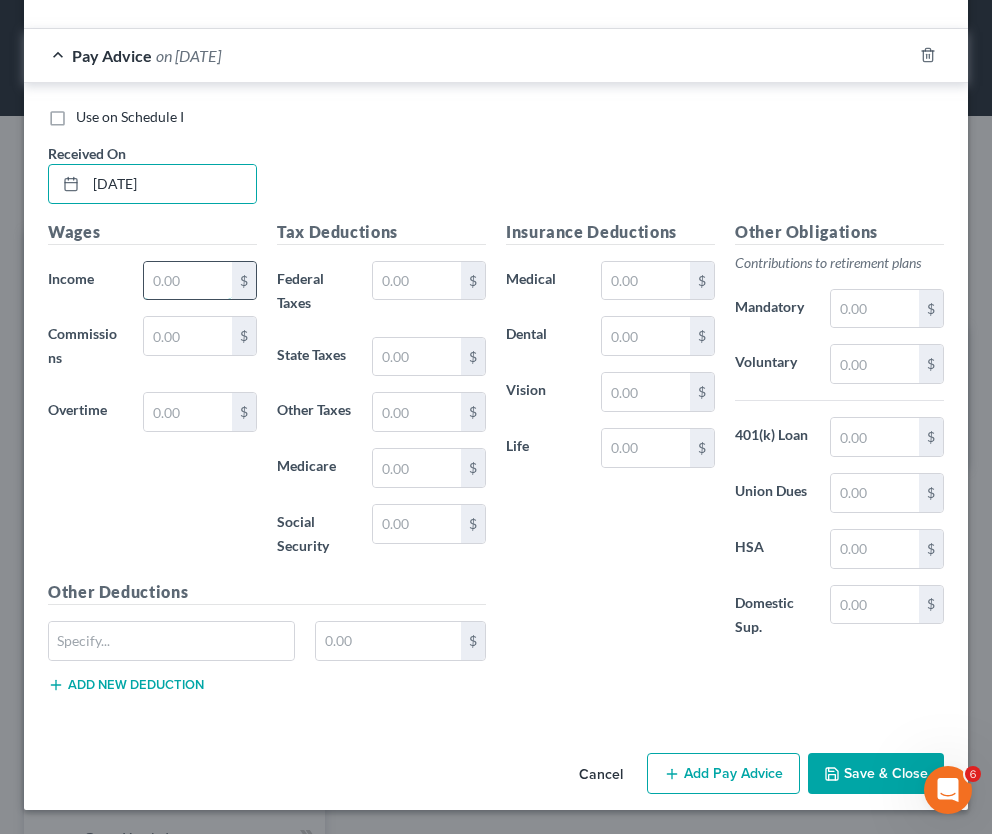 click at bounding box center (188, 281) 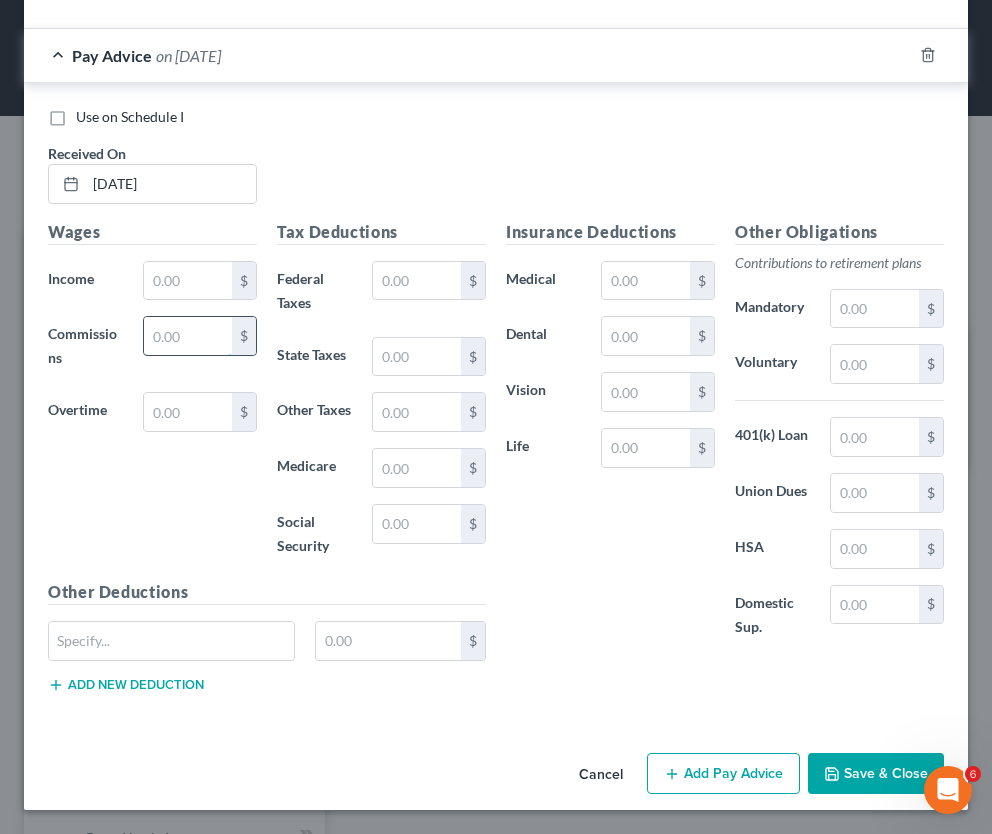 click at bounding box center [188, 336] 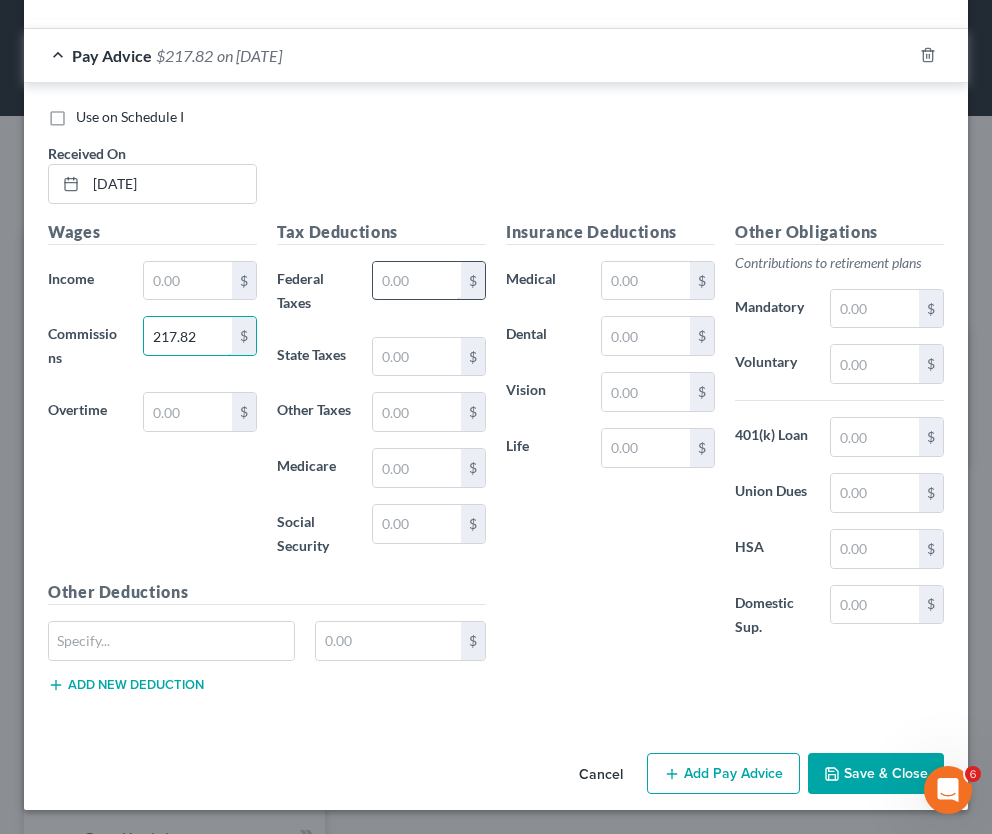 type on "217.82" 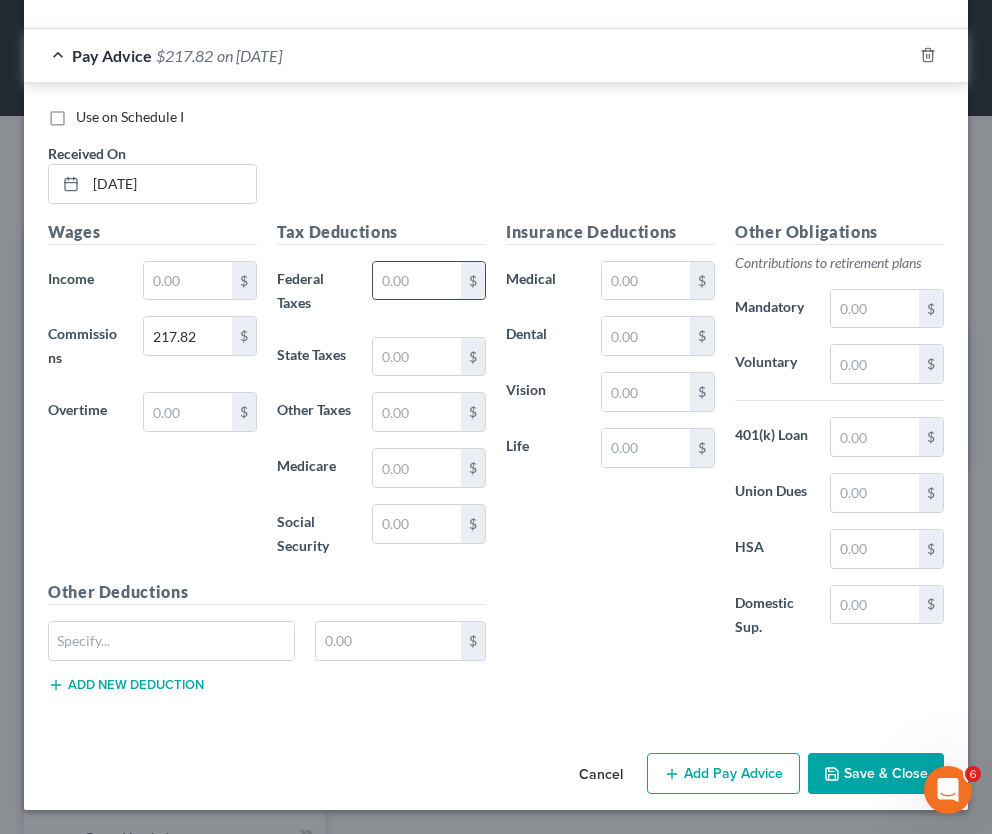 click at bounding box center (417, 281) 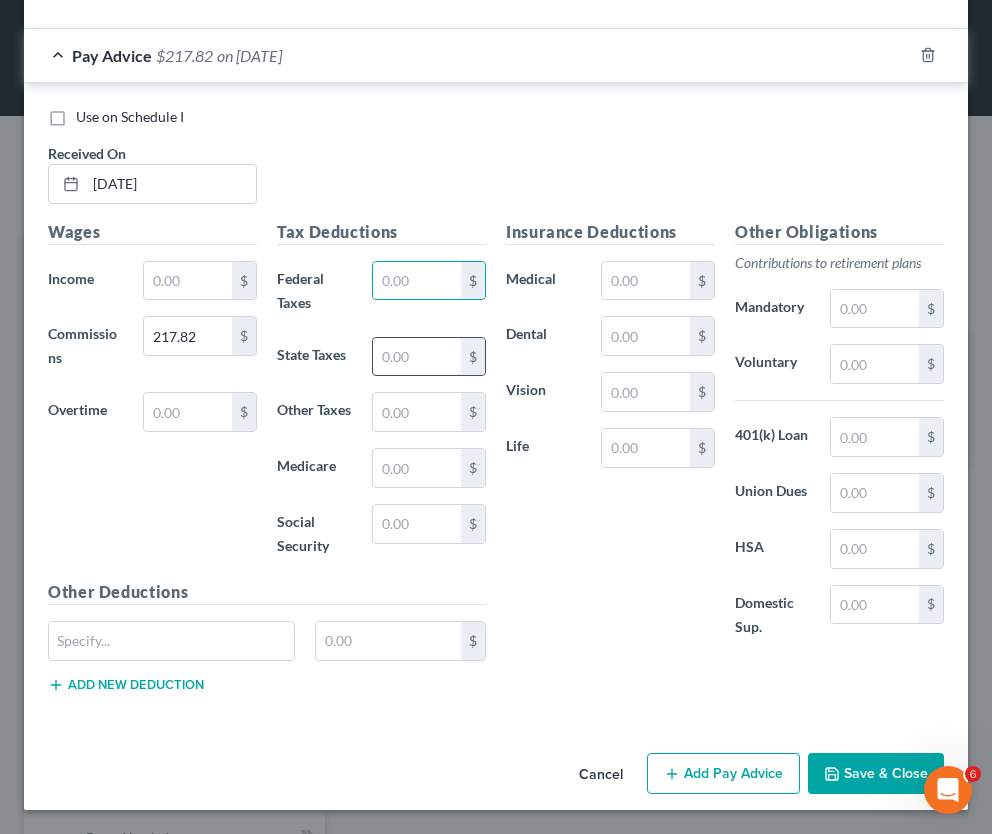 click at bounding box center [417, 357] 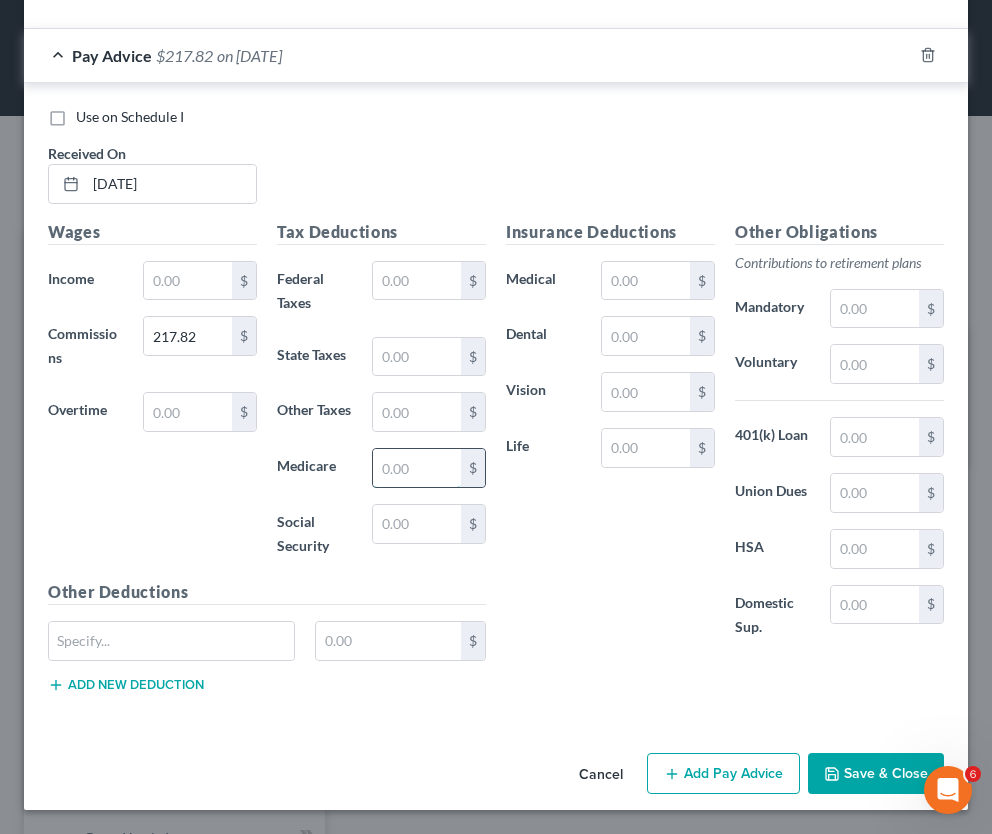 click at bounding box center (417, 468) 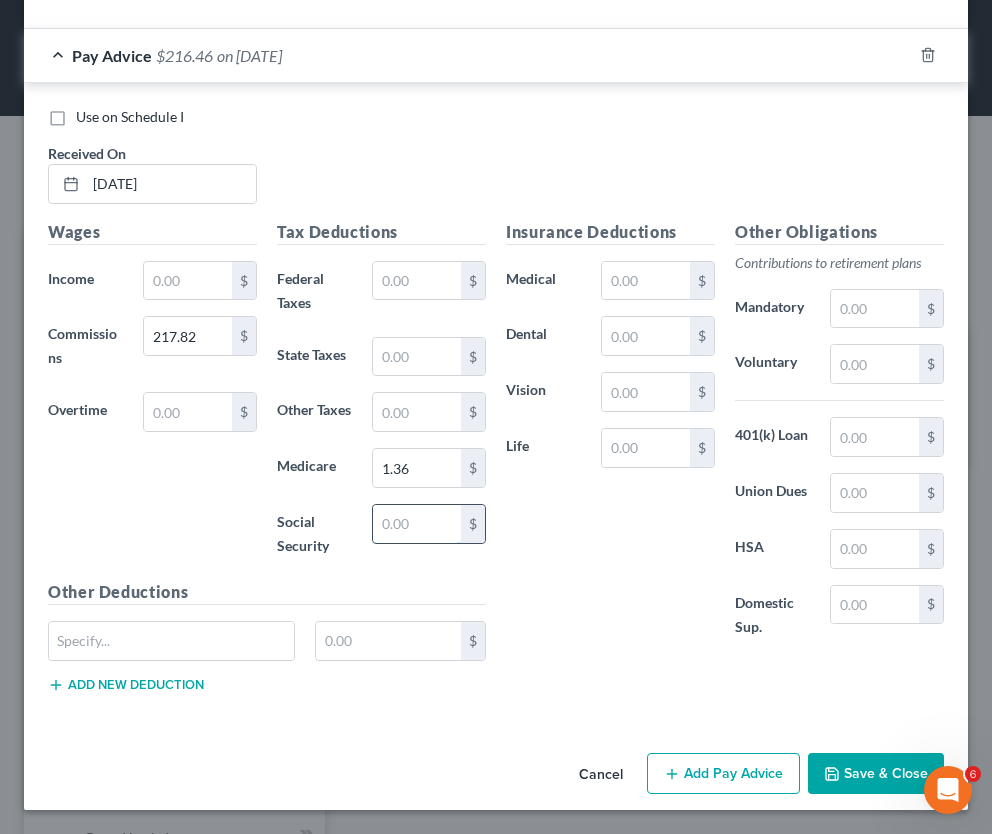 click at bounding box center (417, 524) 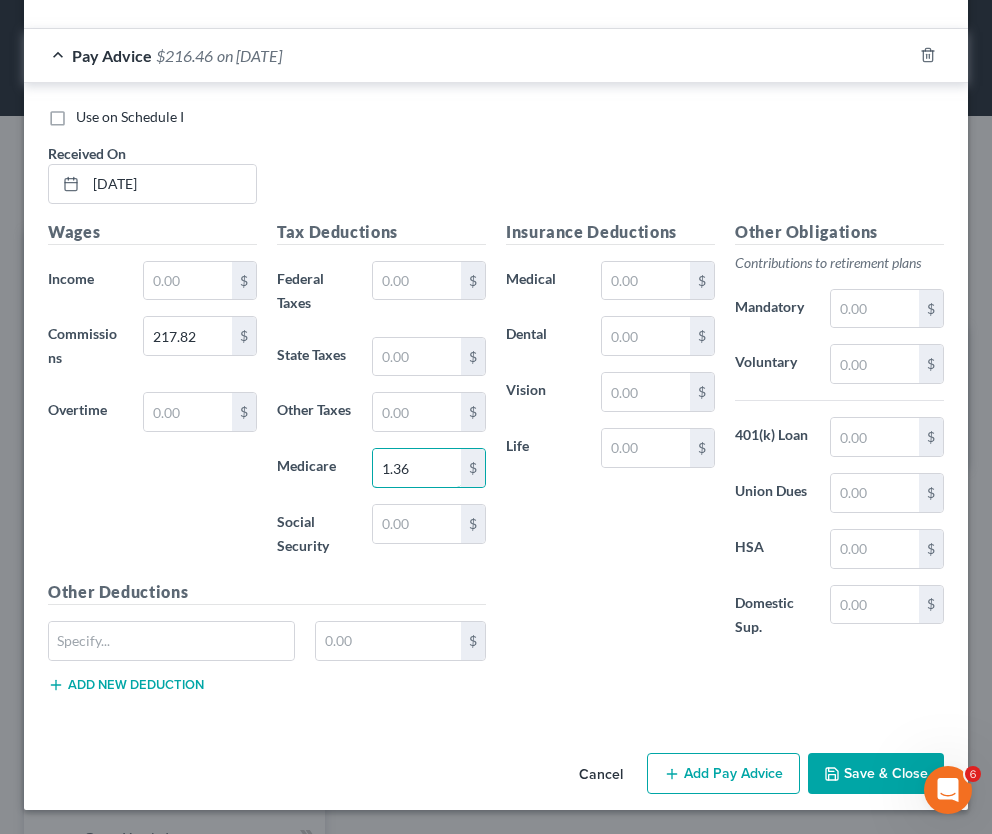 drag, startPoint x: 415, startPoint y: 464, endPoint x: 329, endPoint y: 464, distance: 86 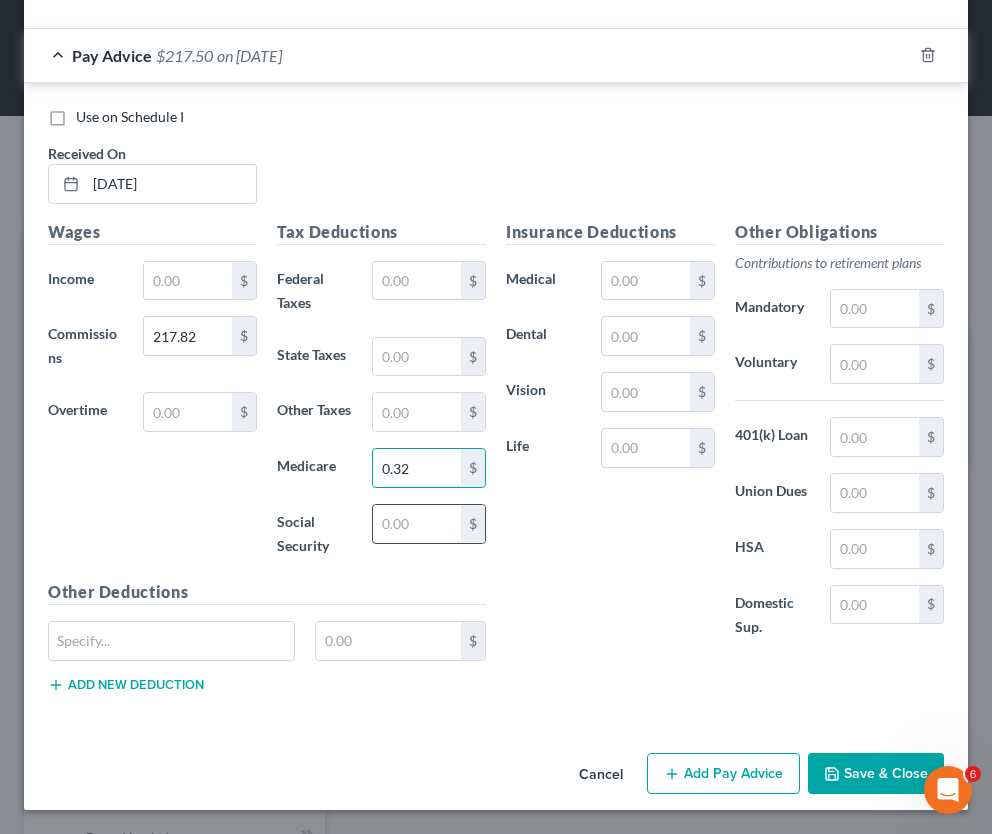 type on "0.32" 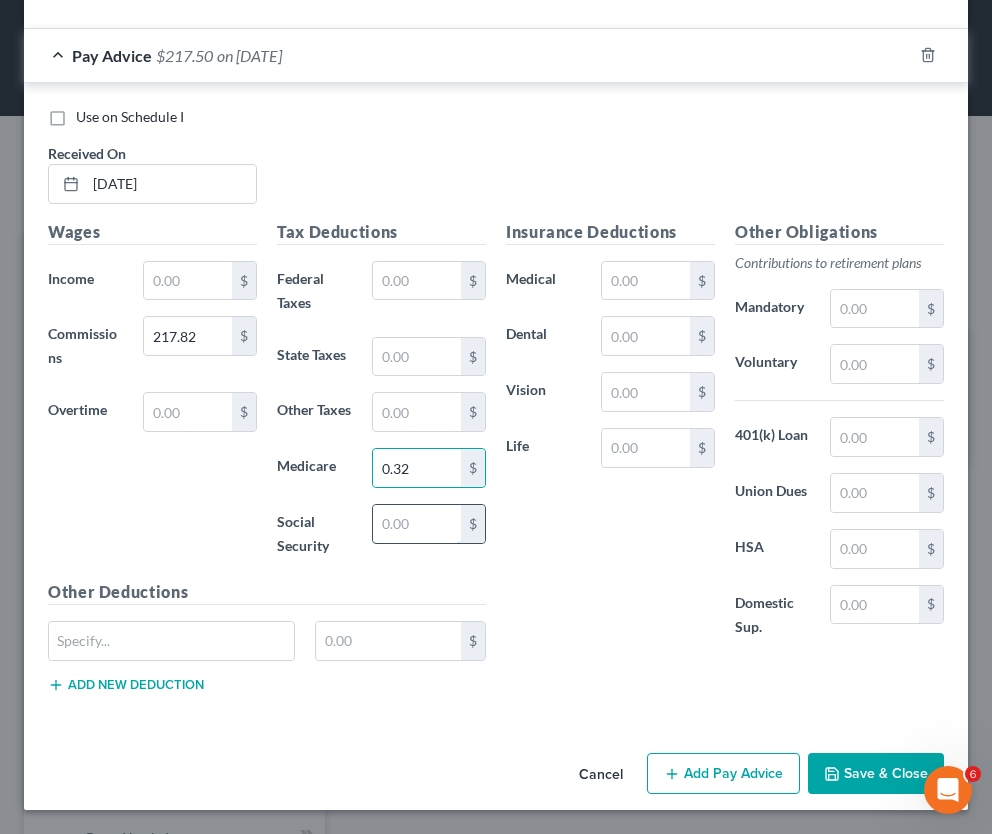 click at bounding box center (417, 524) 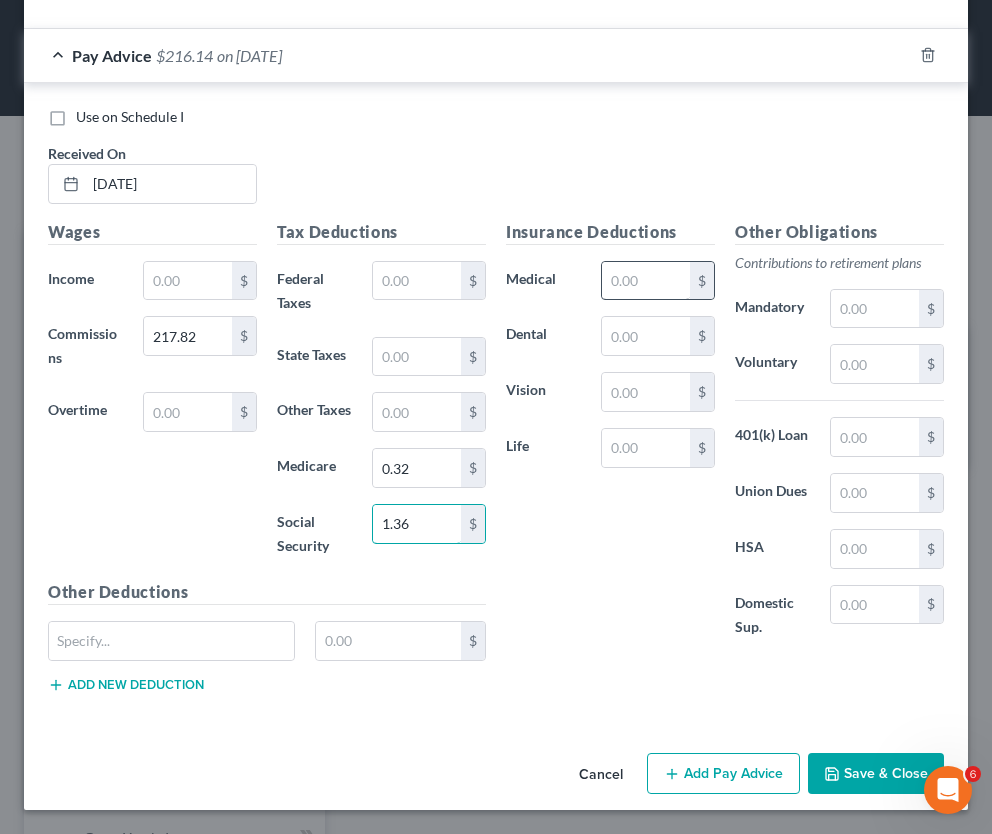 type on "1.36" 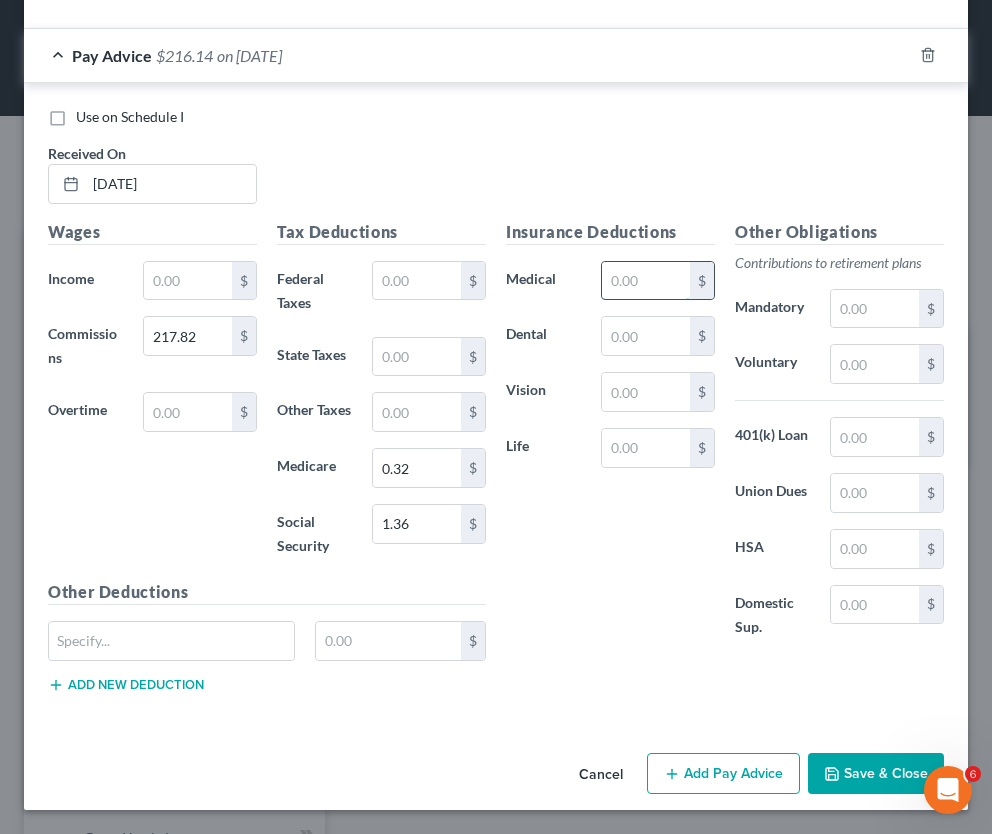 click at bounding box center [646, 281] 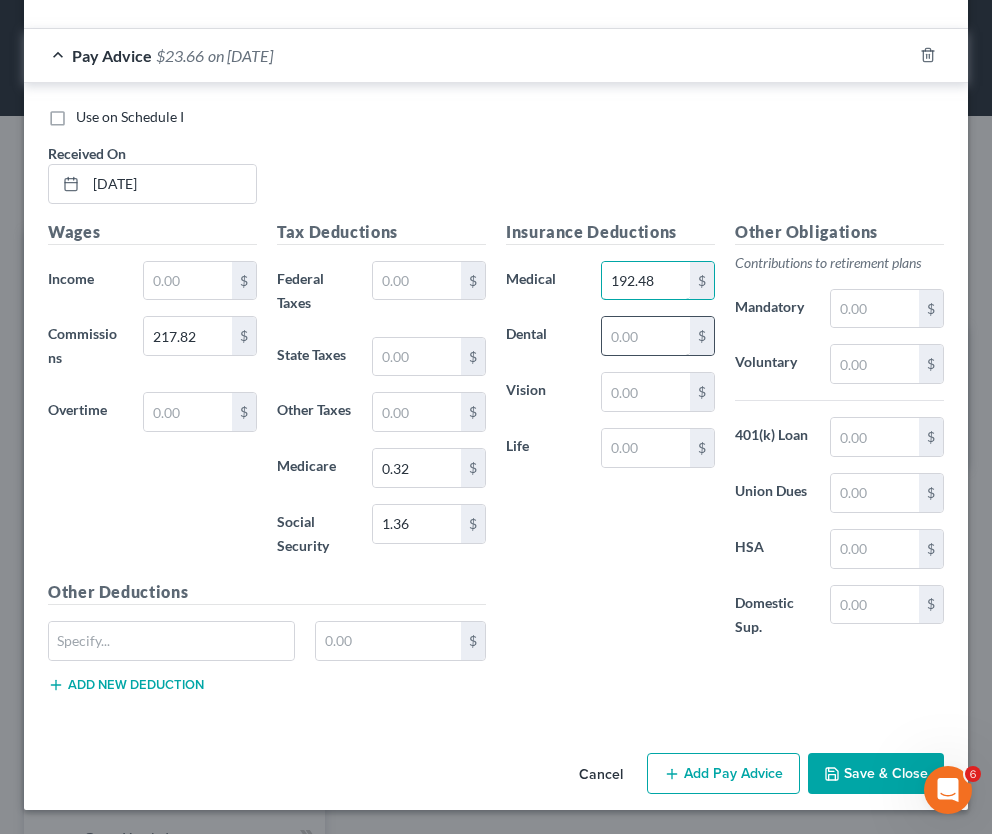 type on "192.48" 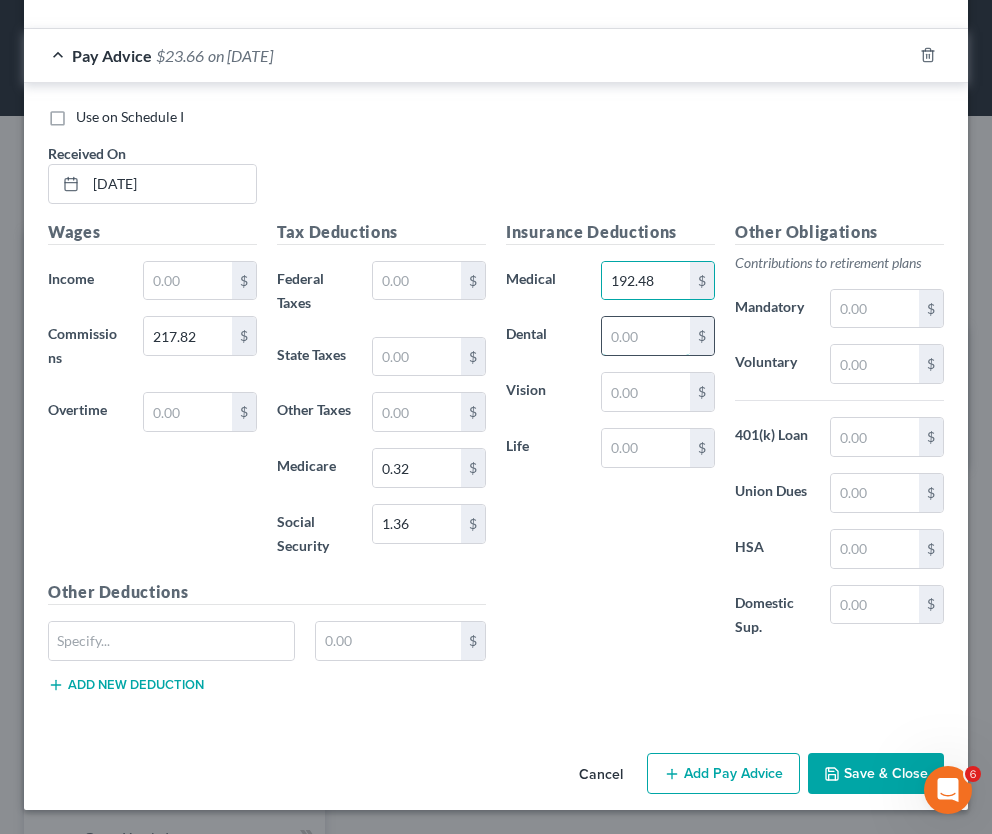 click at bounding box center [646, 336] 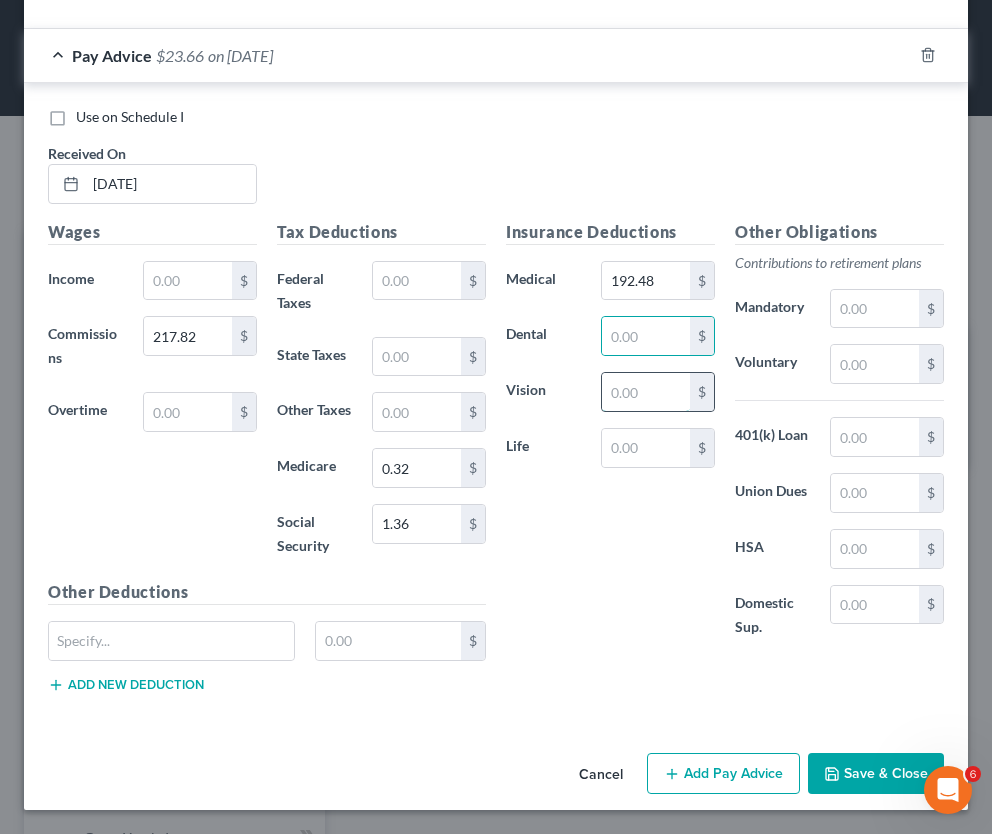 click at bounding box center [646, 392] 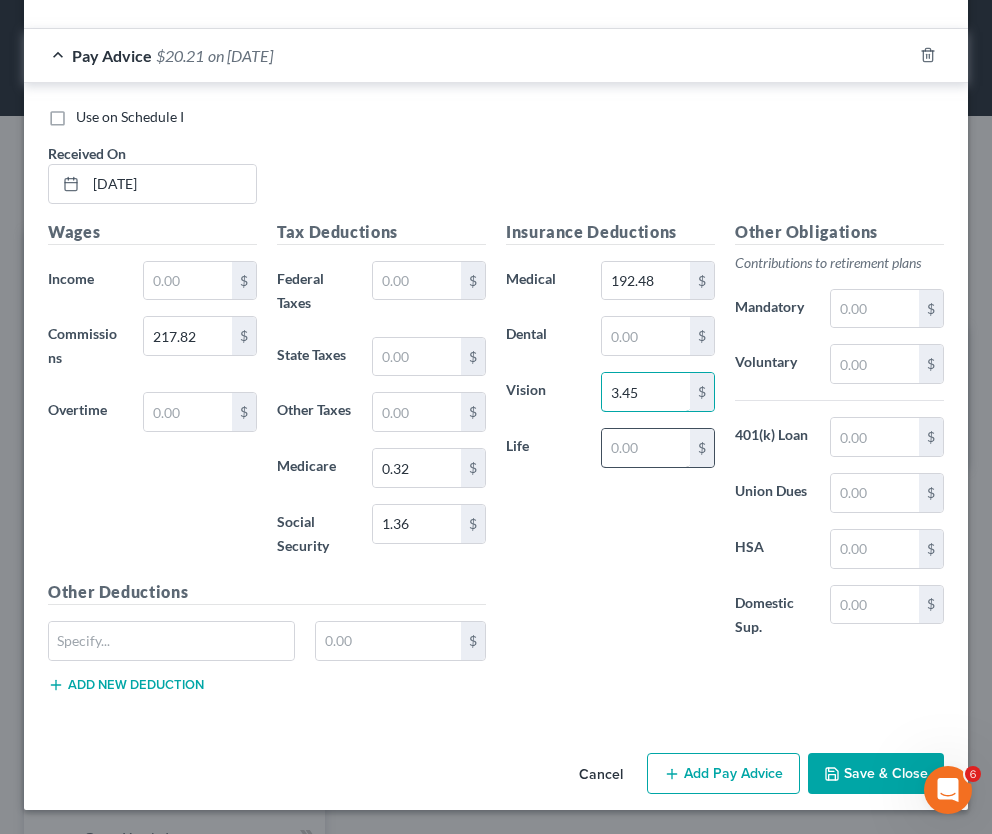 type on "3.45" 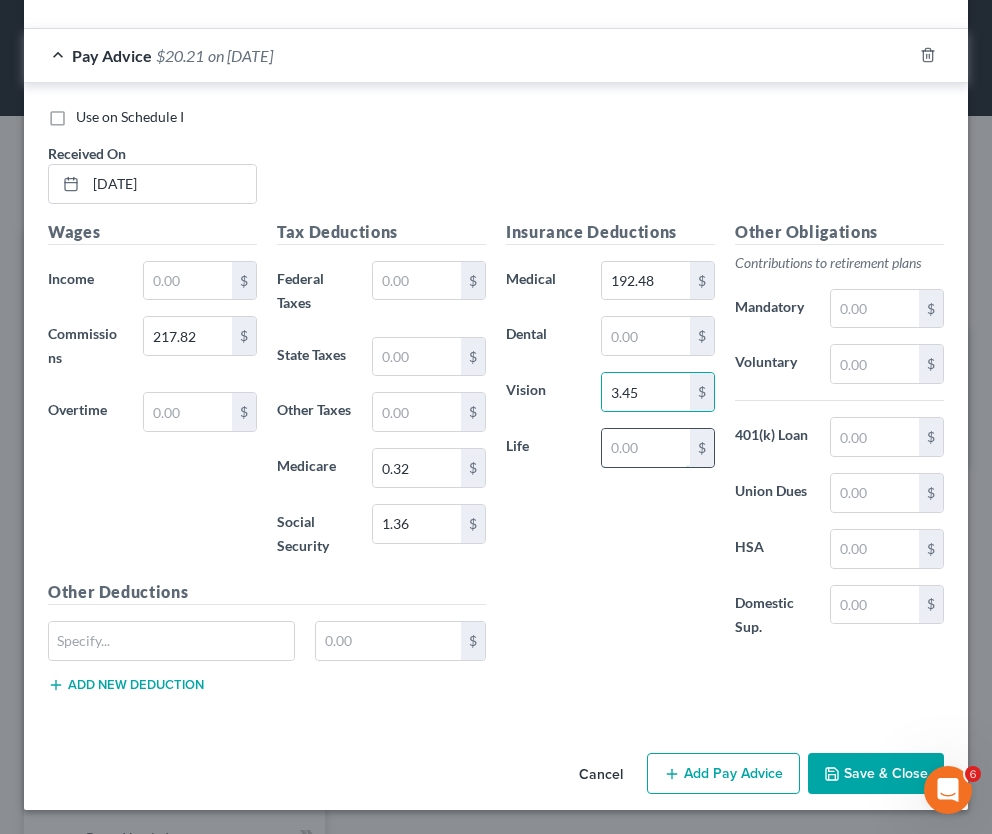 click at bounding box center (646, 448) 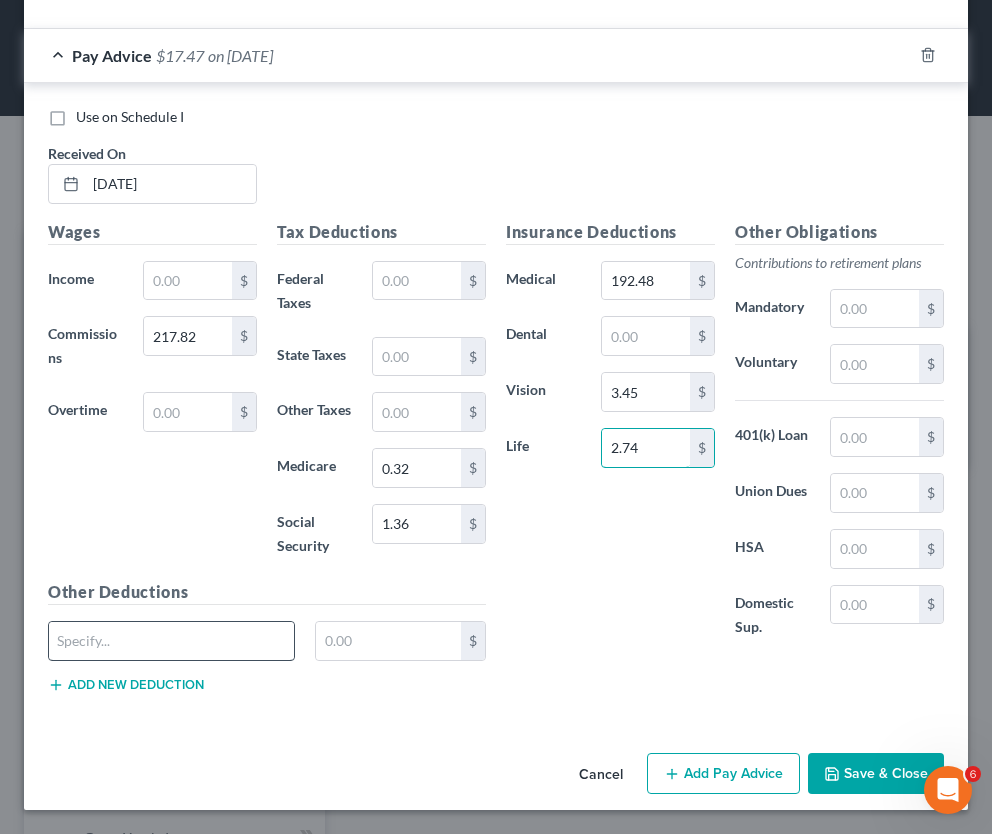 type on "2.74" 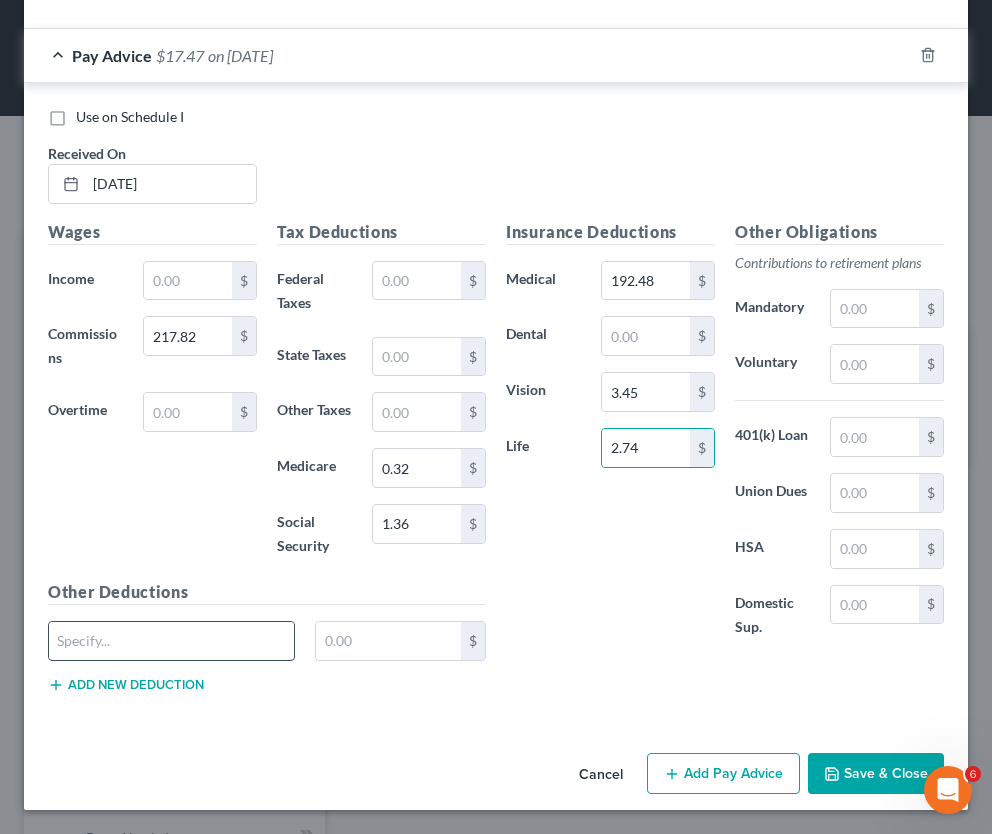 click at bounding box center [171, 641] 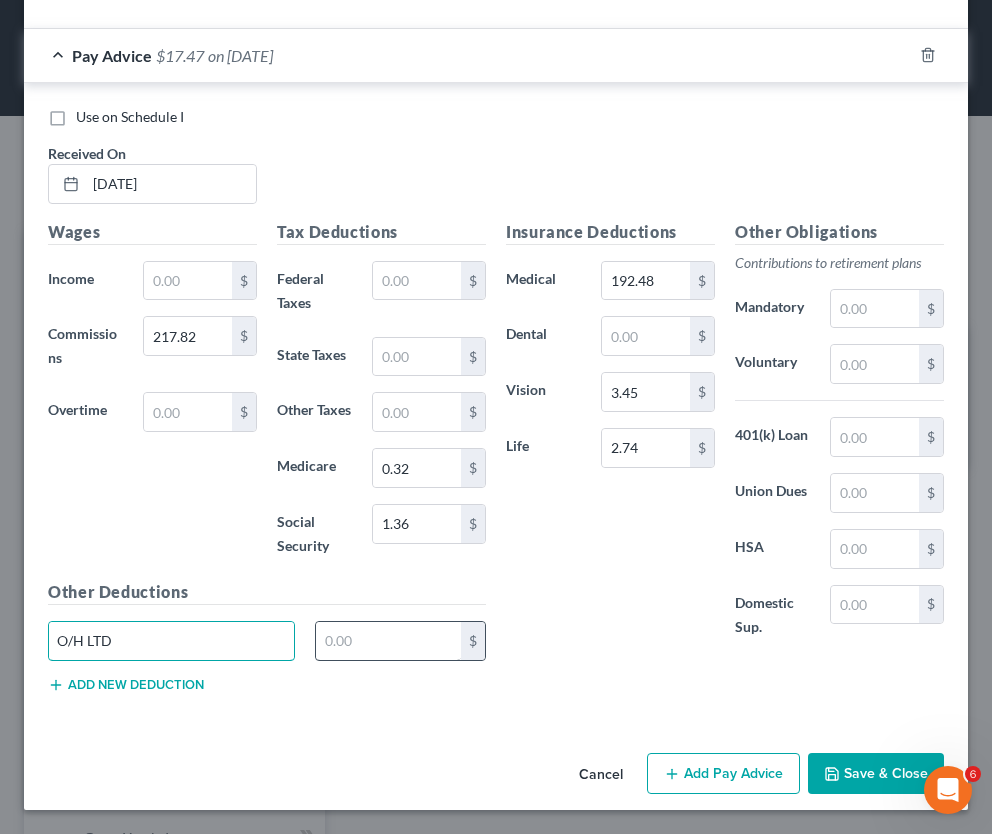 type on "O/H LTD" 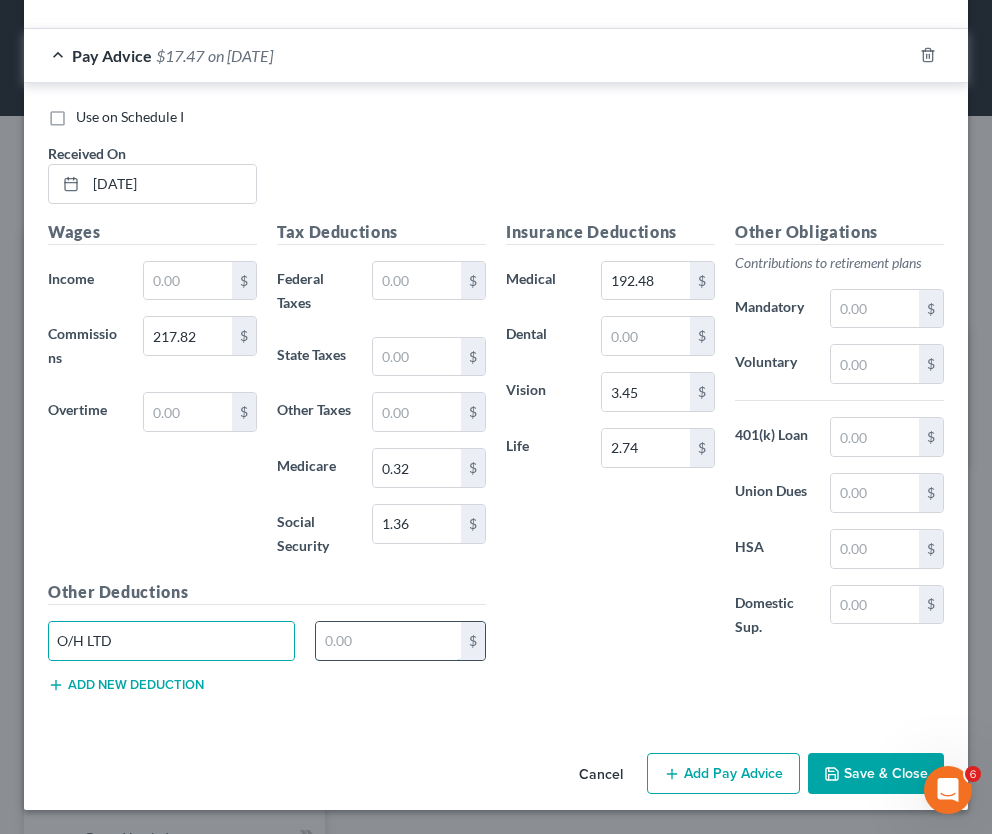 click at bounding box center [388, 641] 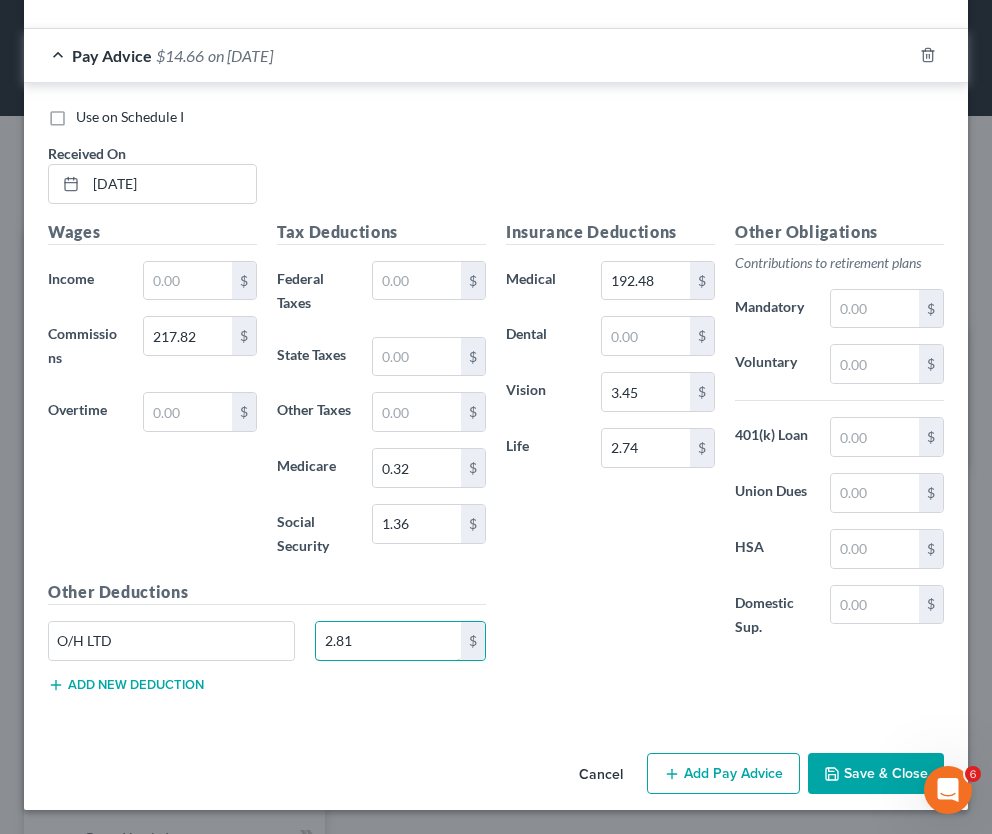 type on "2.81" 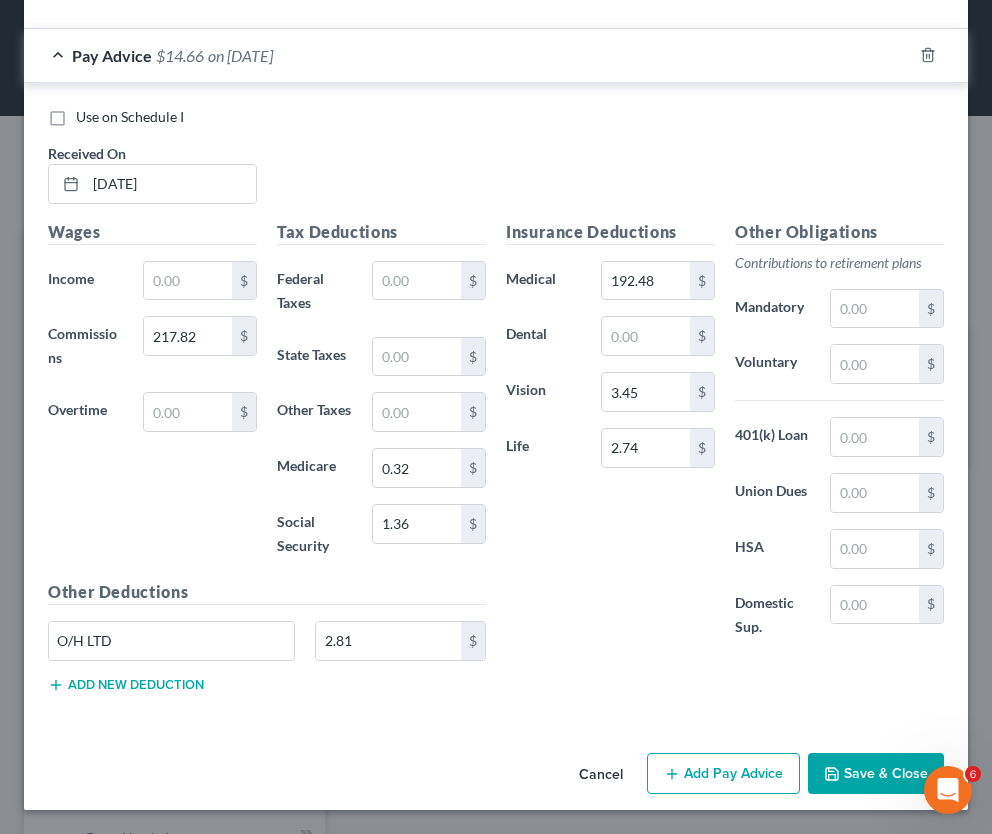 click on "Add Pay Advice" at bounding box center [723, 774] 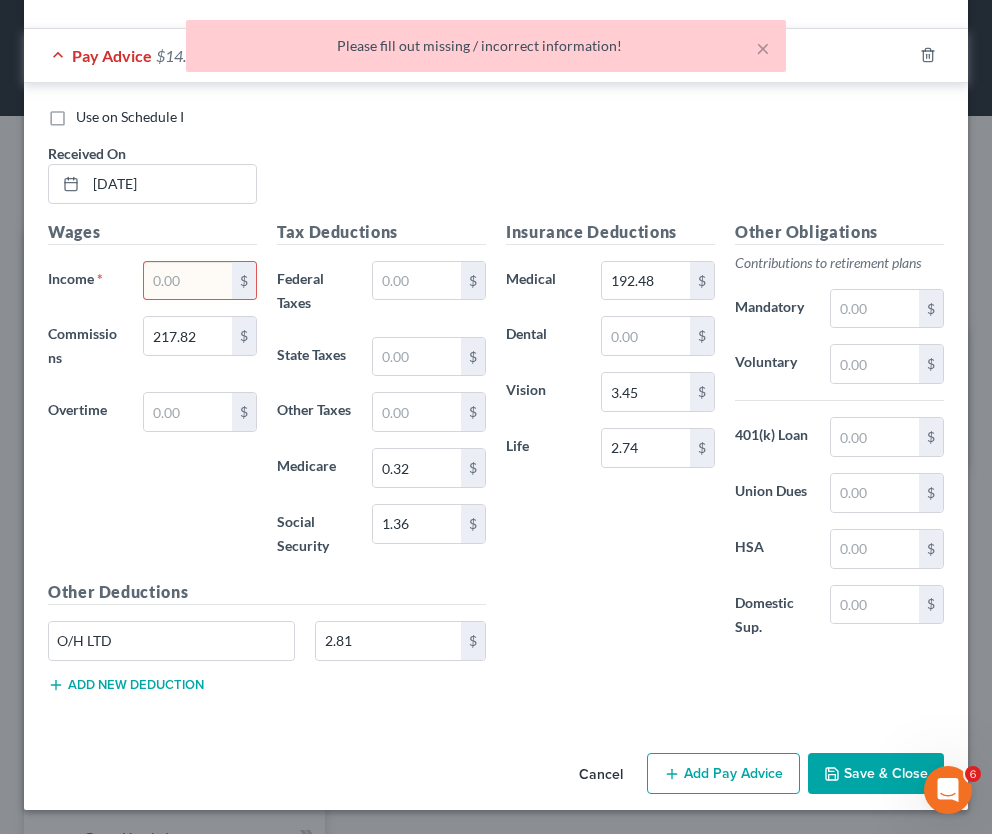 click at bounding box center [188, 281] 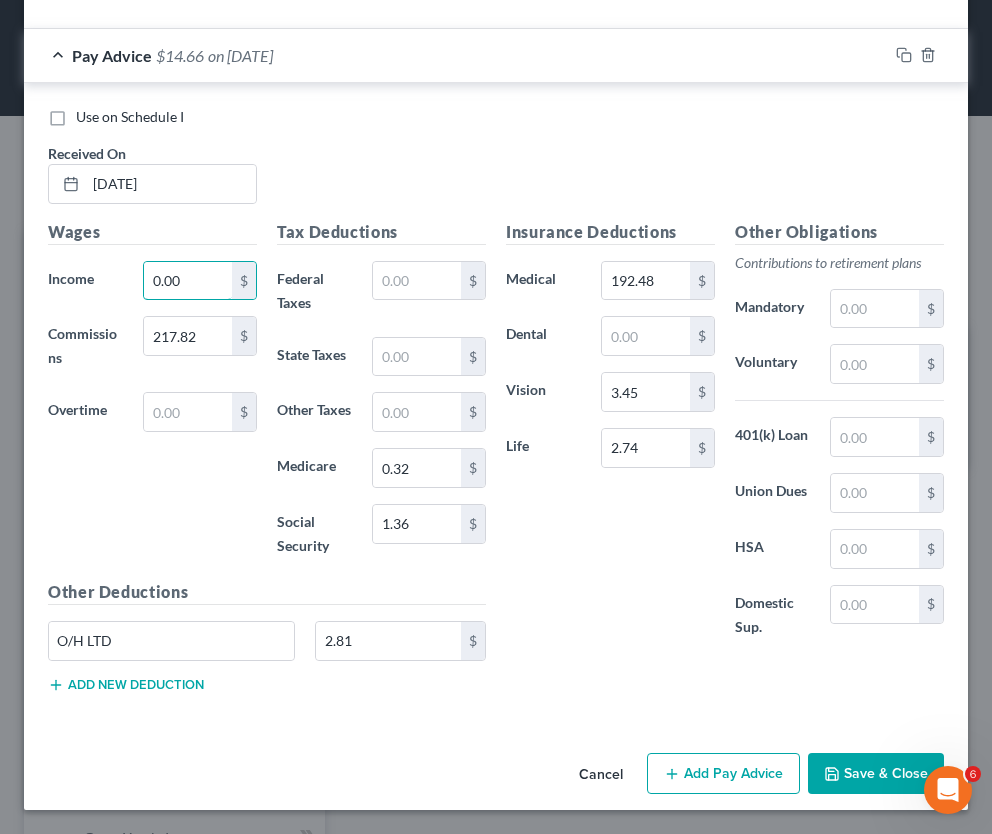 type on "0.00" 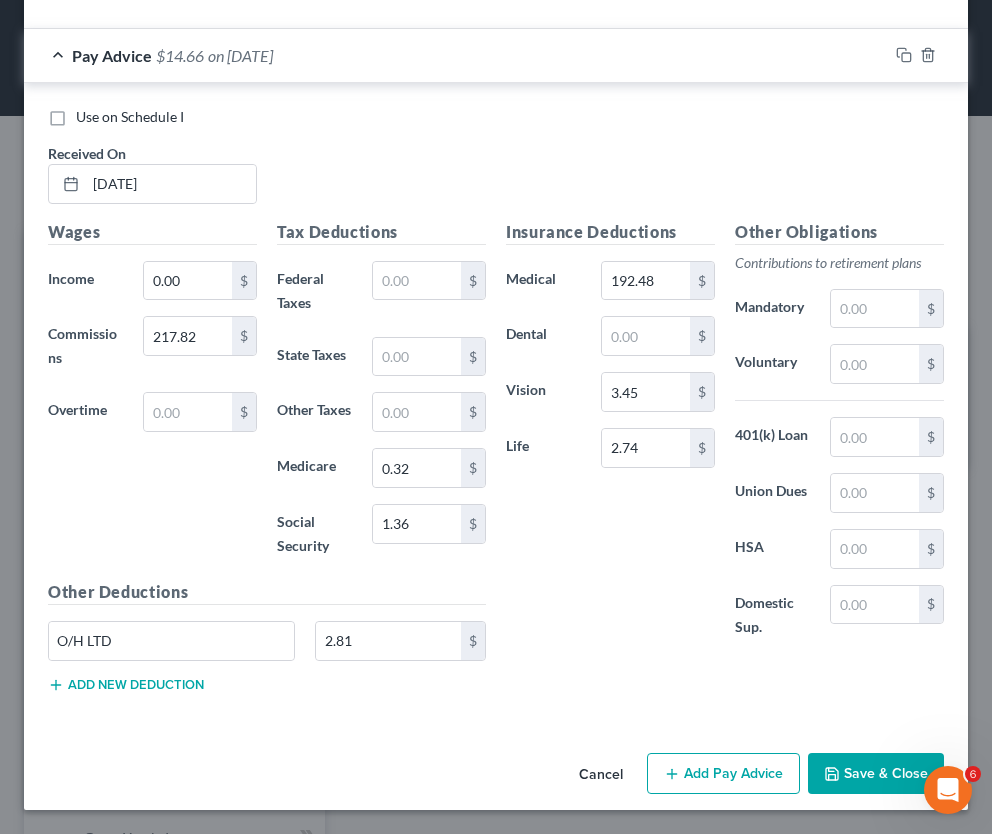 click 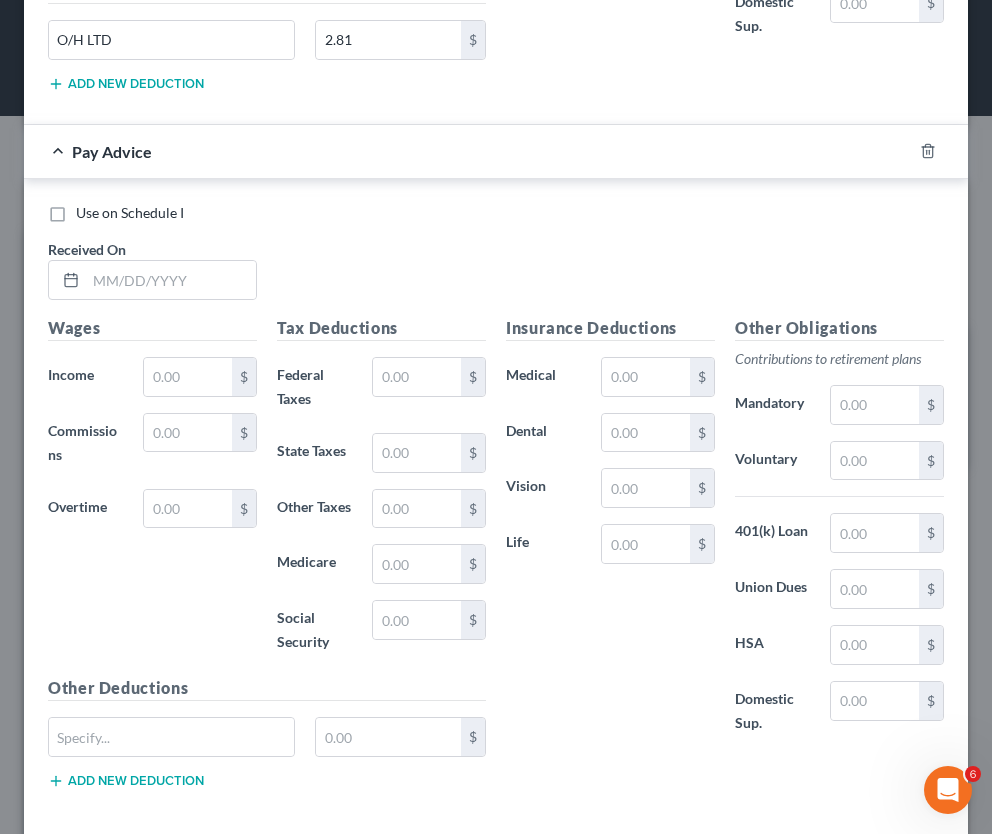 scroll, scrollTop: 2086, scrollLeft: 0, axis: vertical 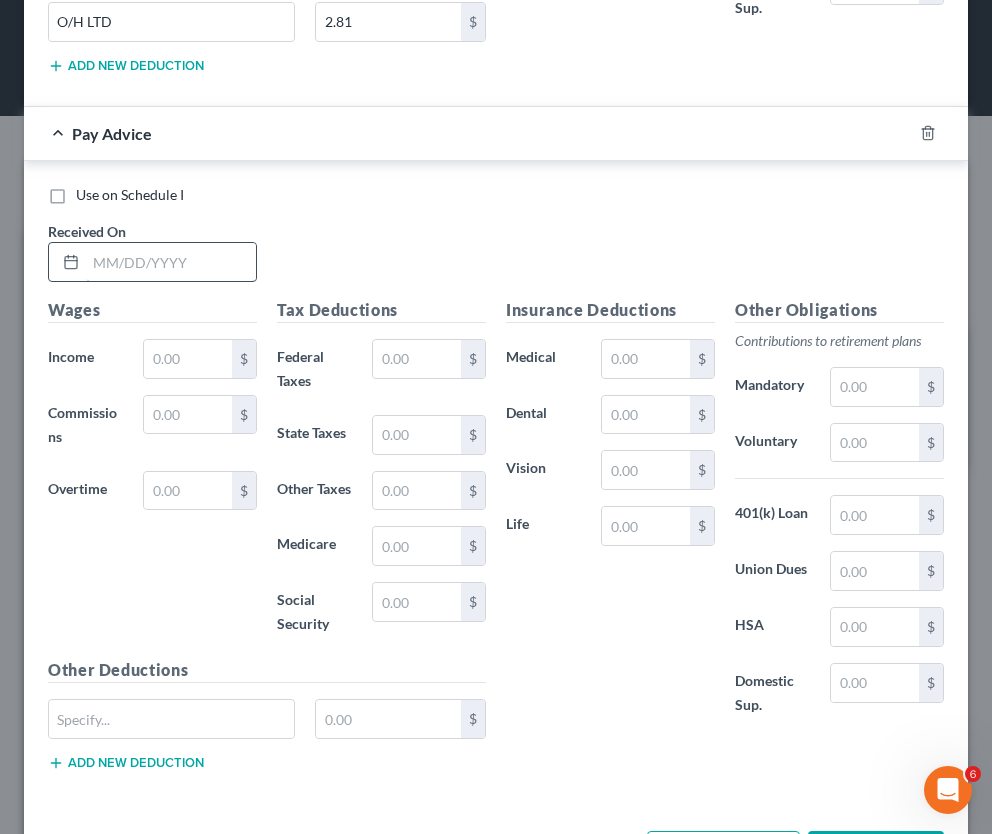 click at bounding box center [171, 262] 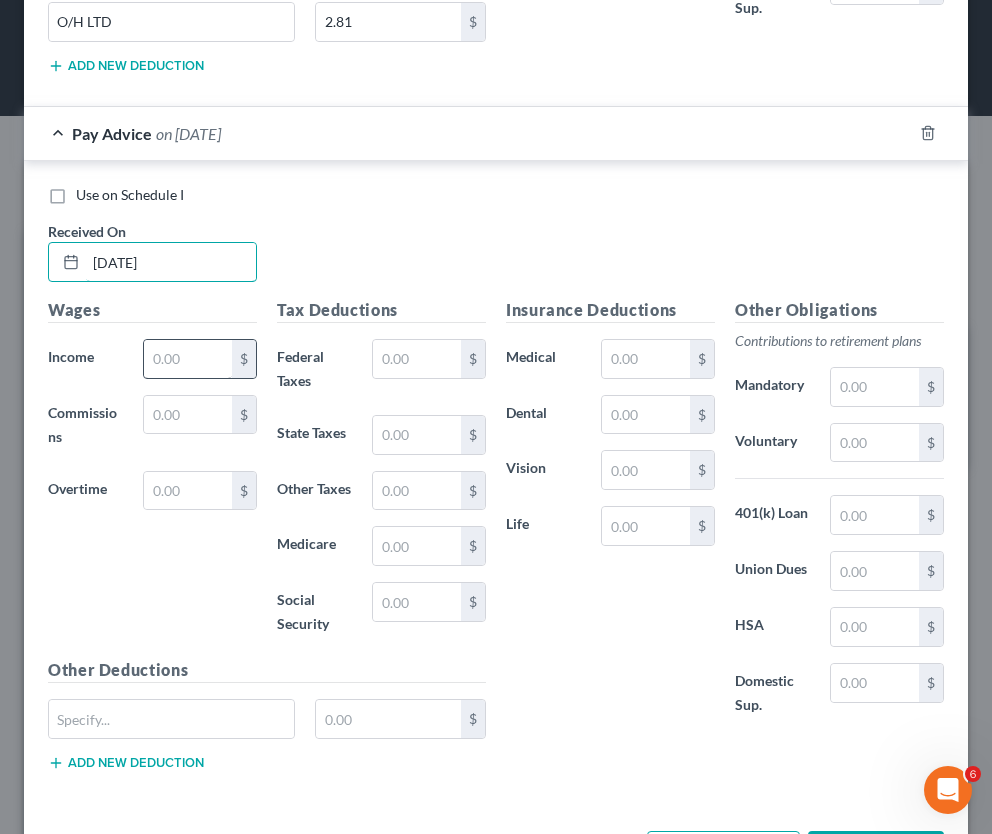 type on "6/11/25" 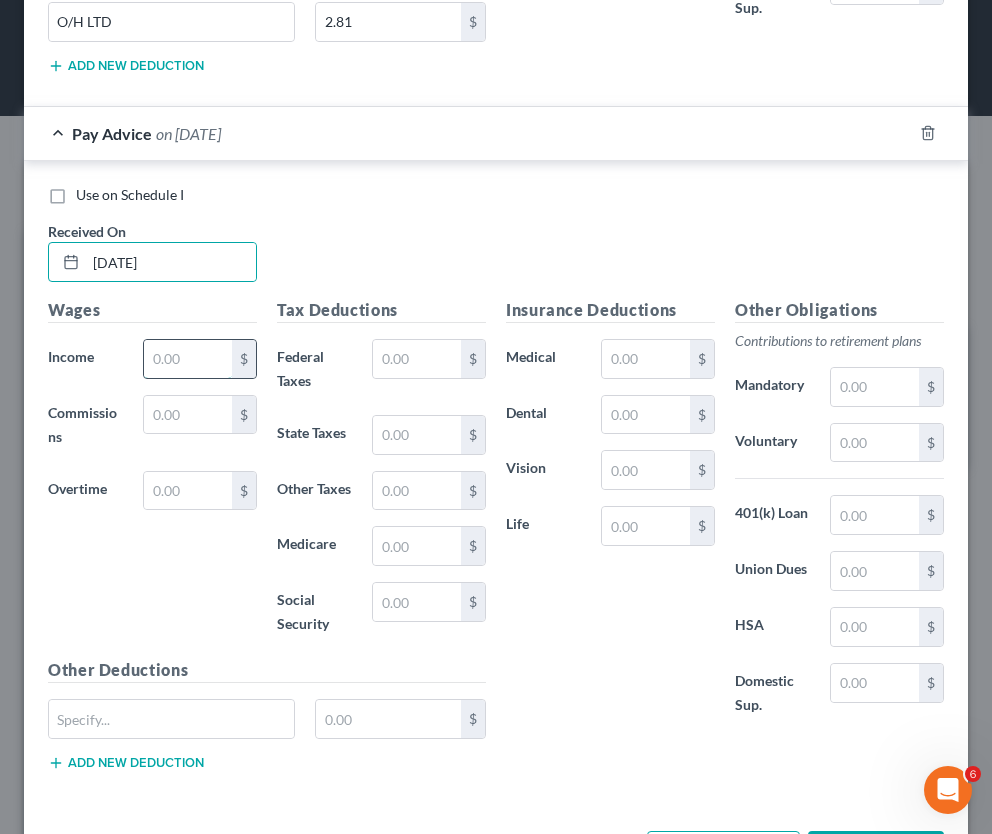 click at bounding box center (188, 359) 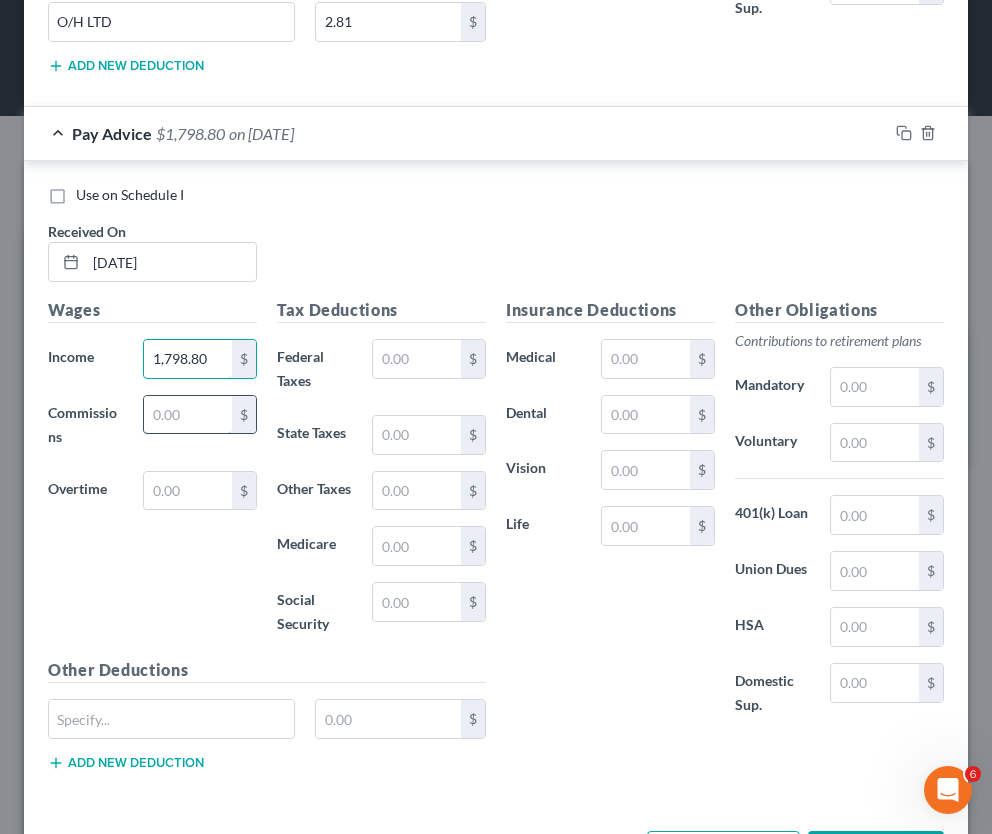 type on "1,798.80" 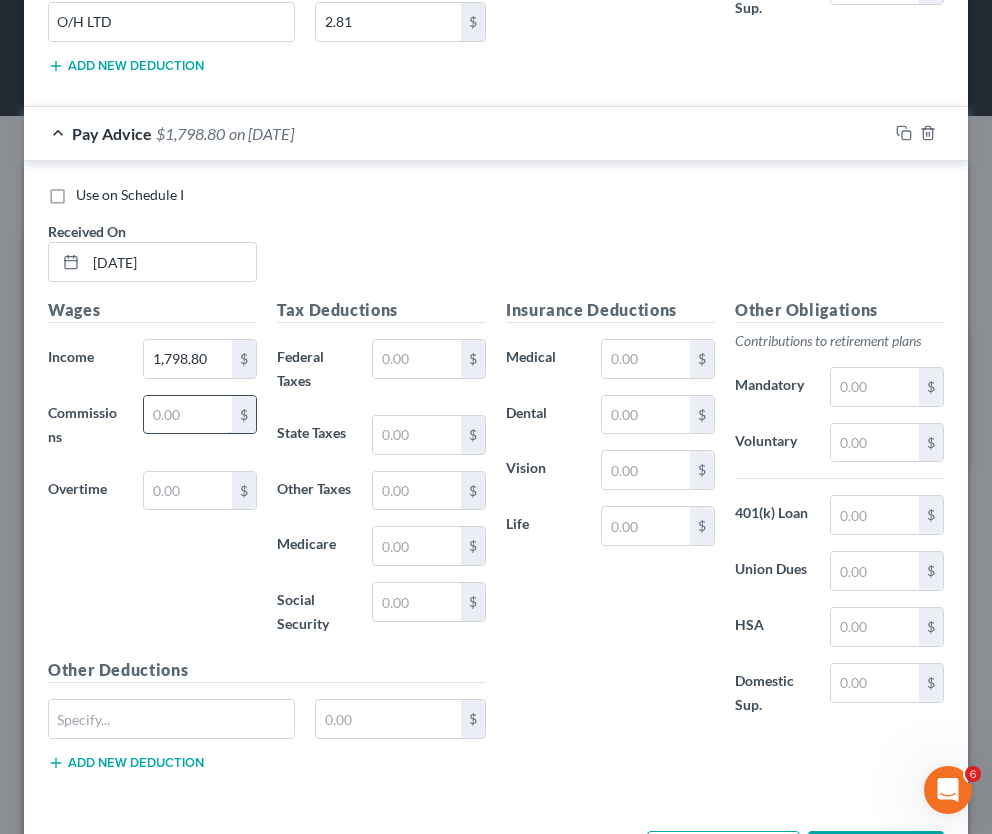 click at bounding box center (188, 415) 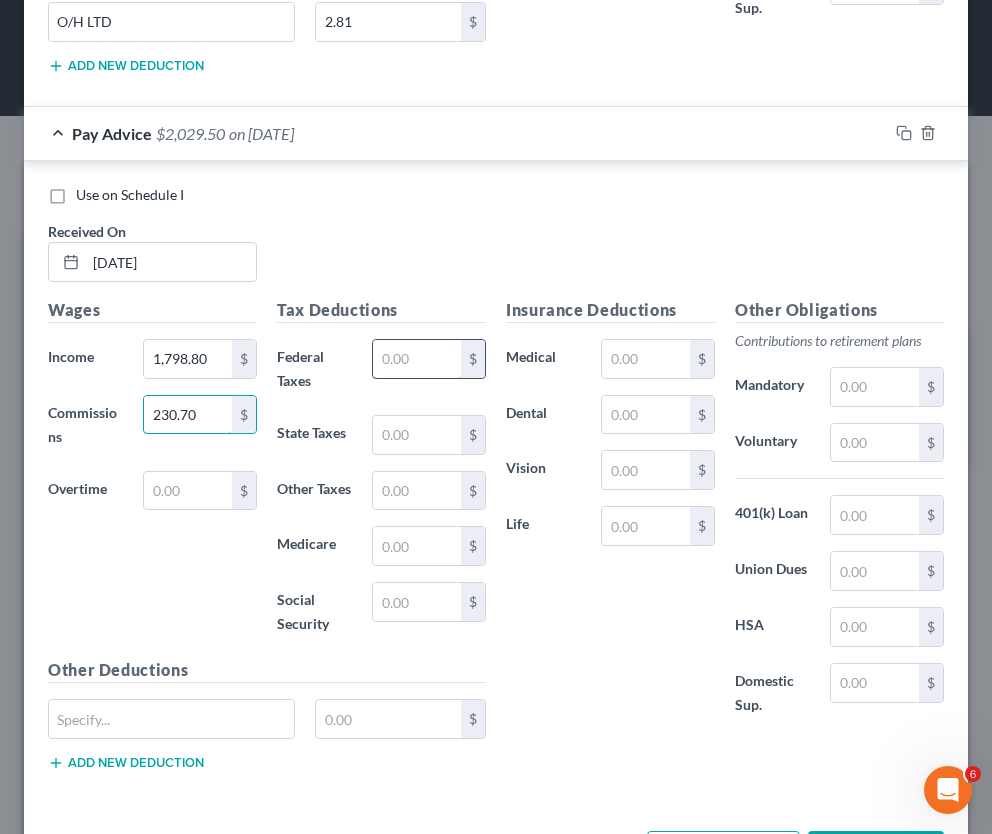 type on "230.70" 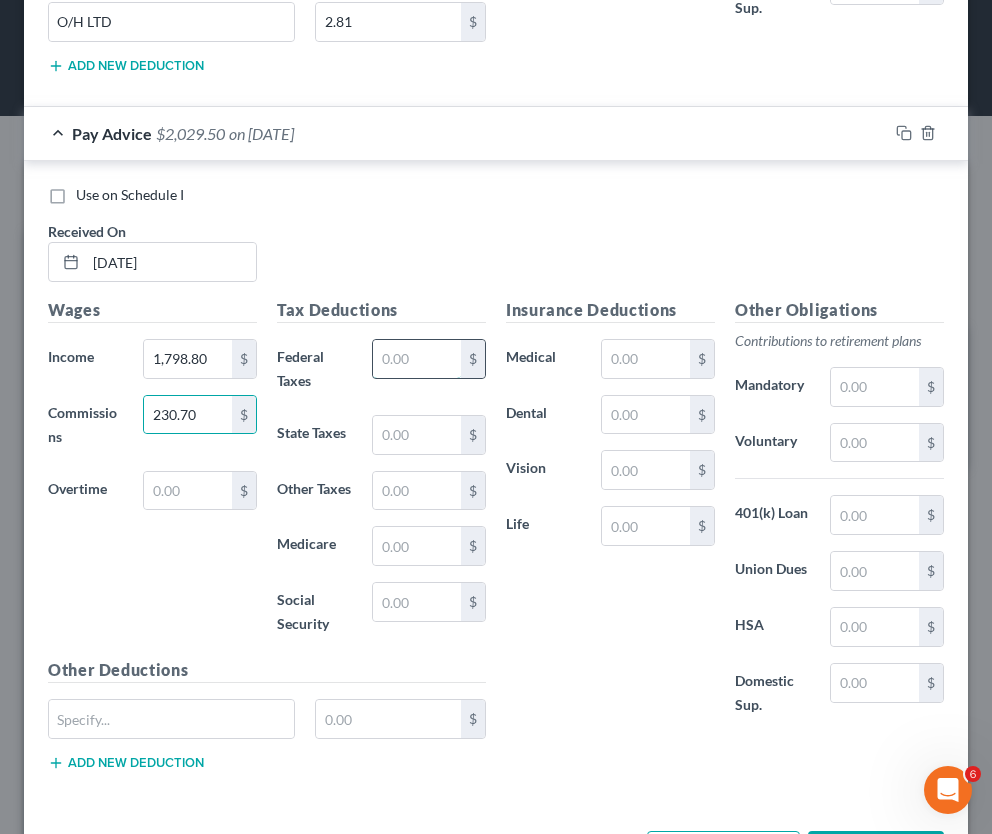 click at bounding box center [417, 359] 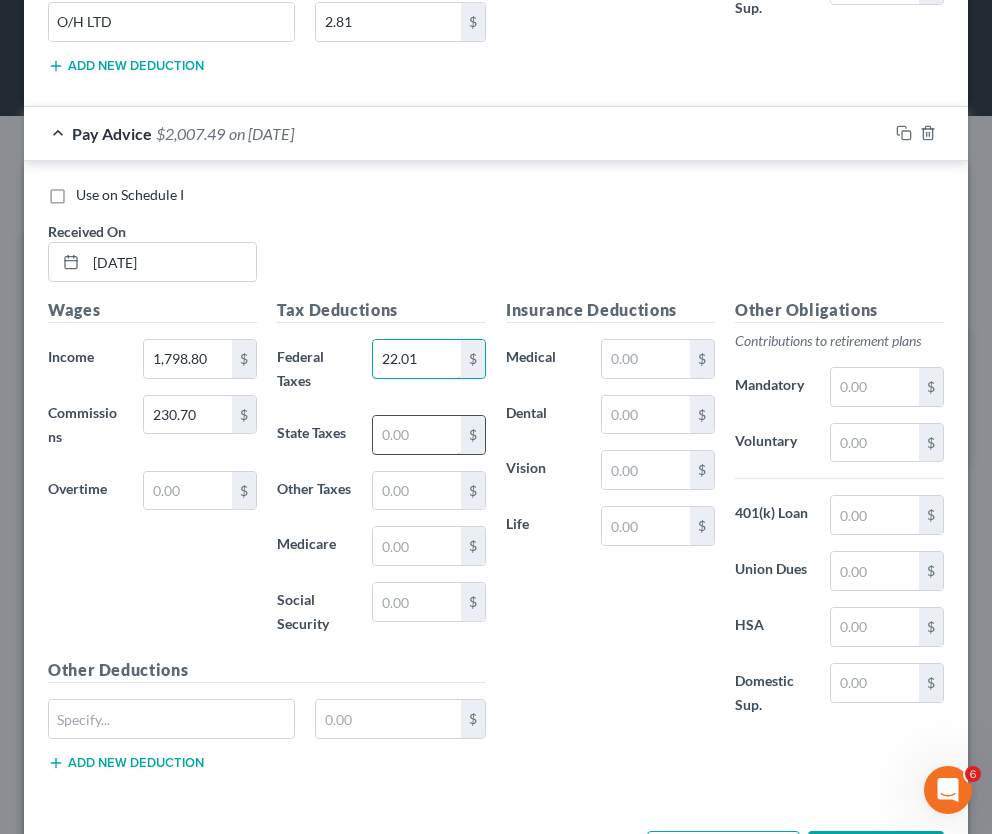 type on "22.01" 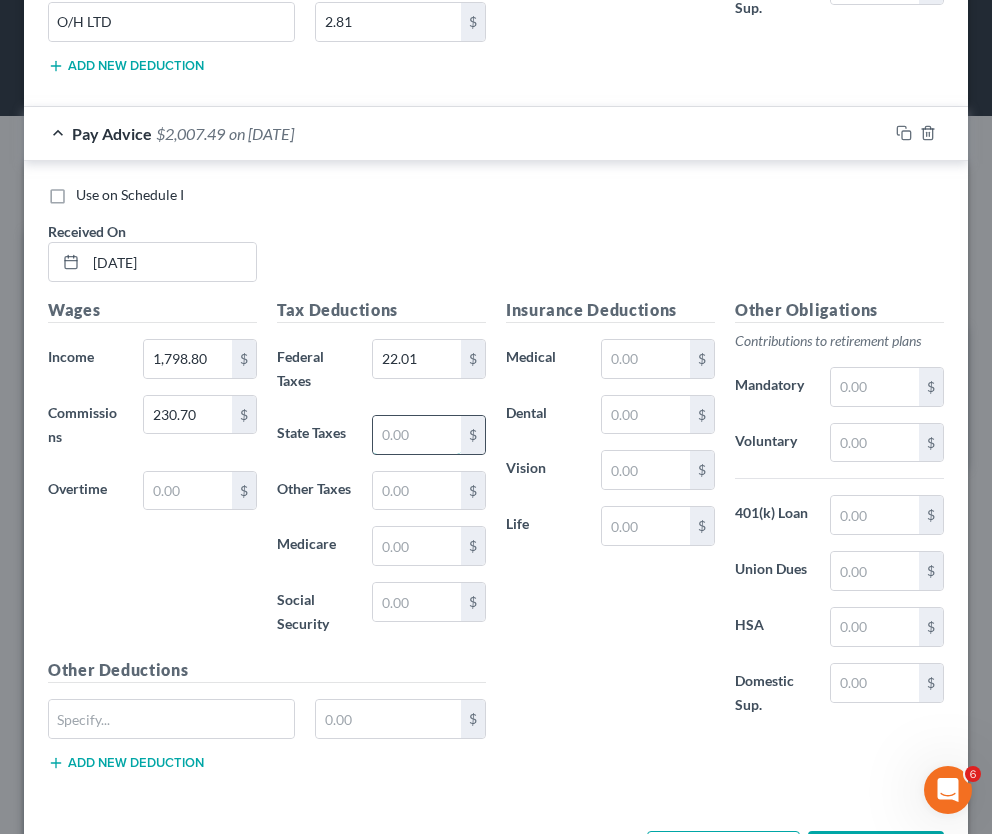 click at bounding box center [417, 435] 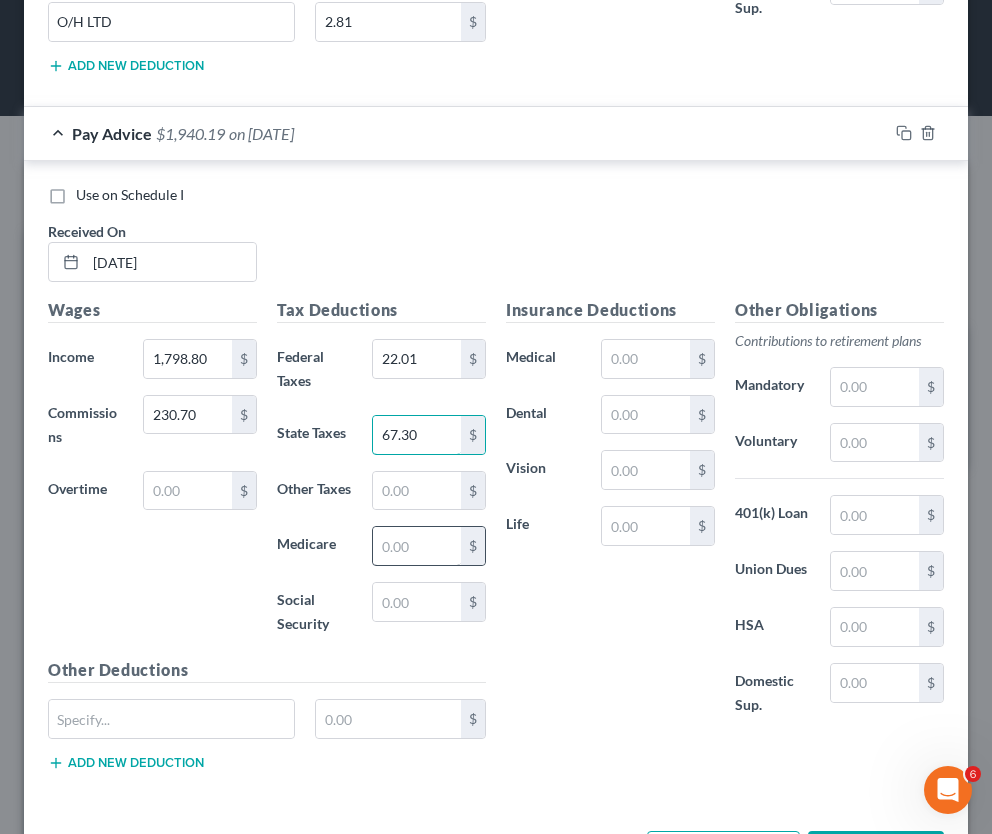 type on "67.30" 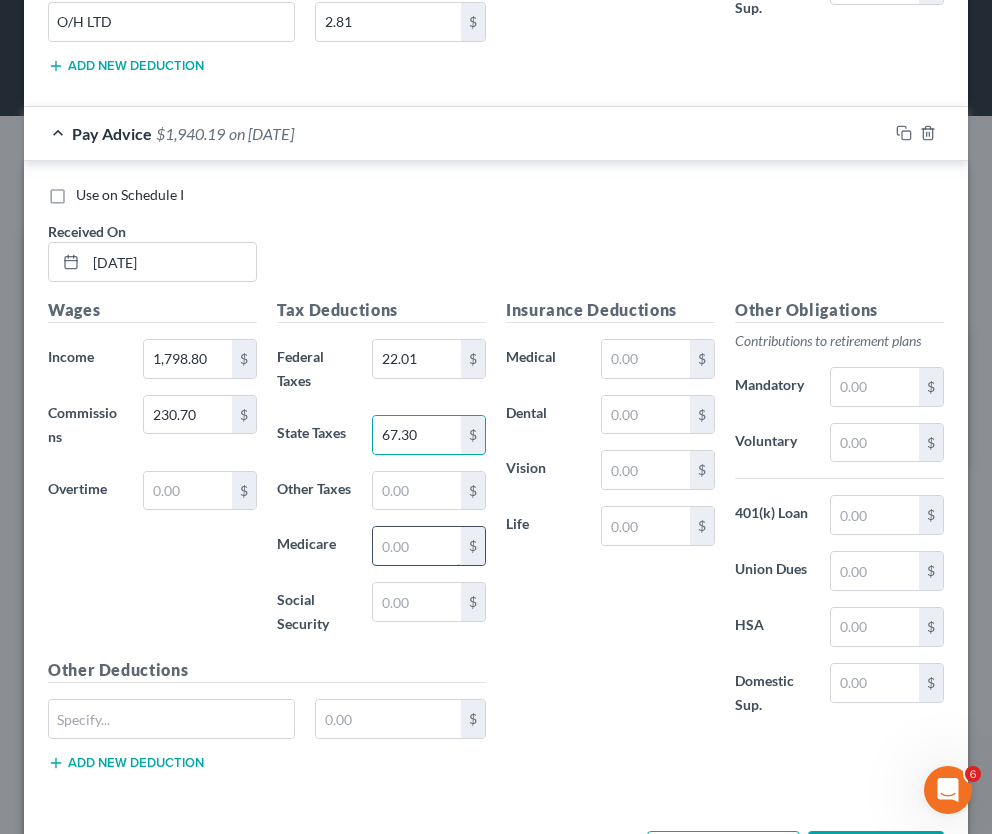 click at bounding box center (417, 546) 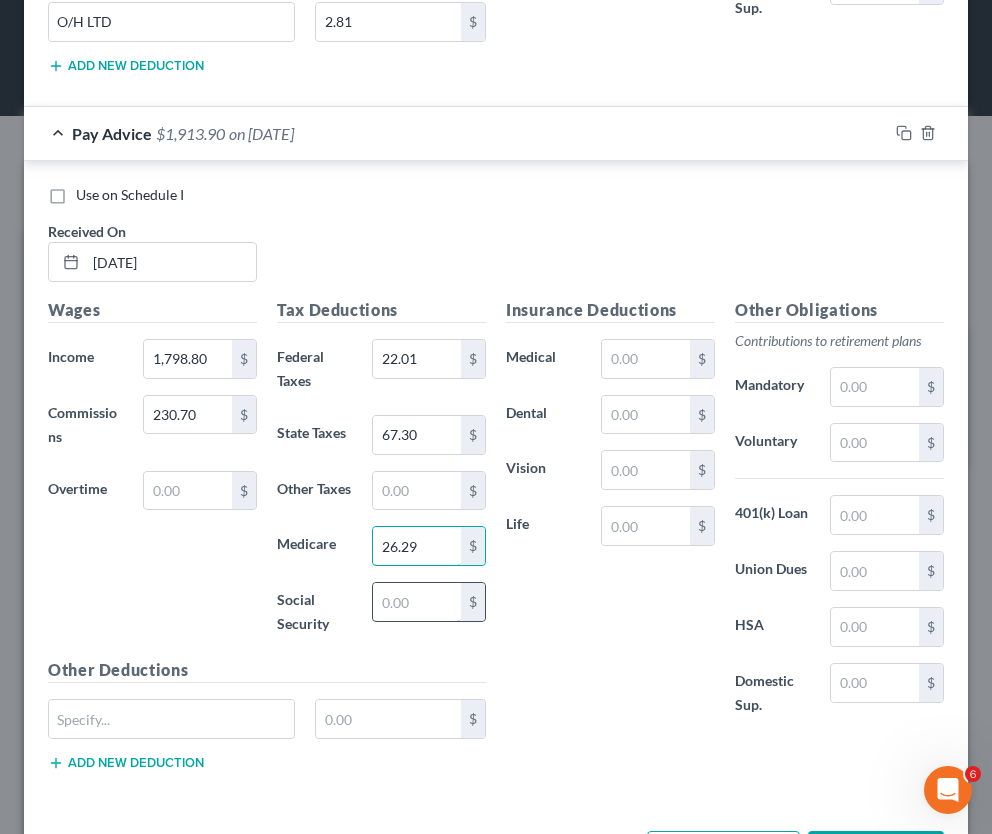 type on "26.29" 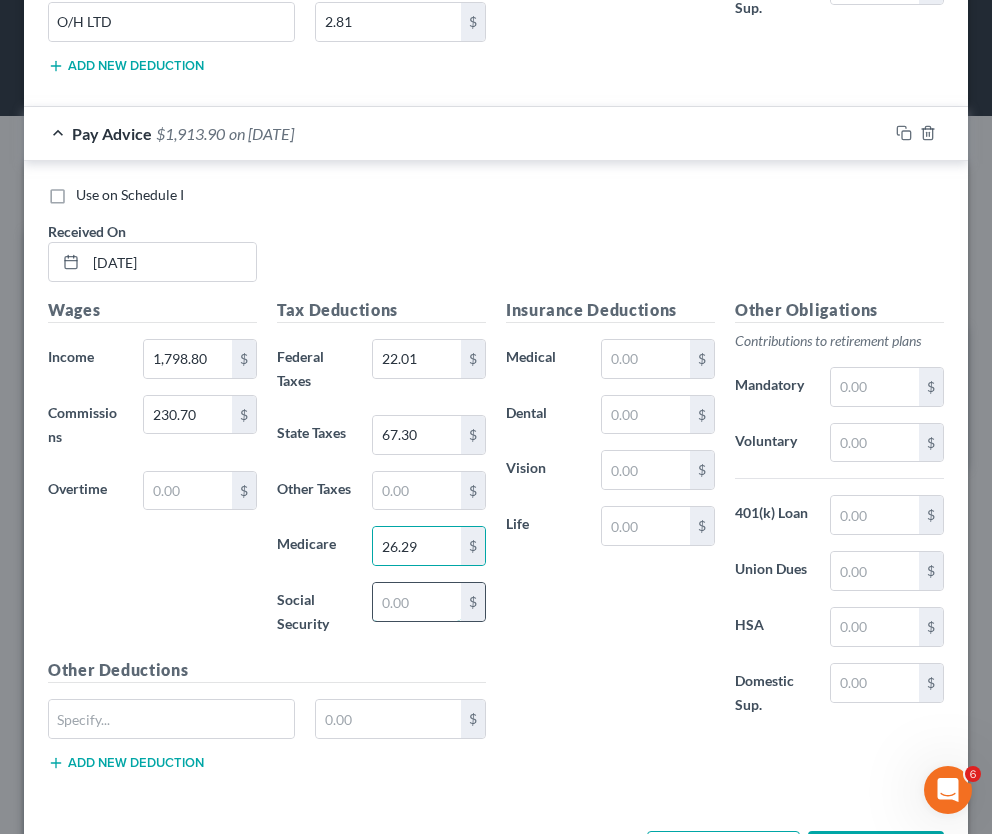click at bounding box center (417, 602) 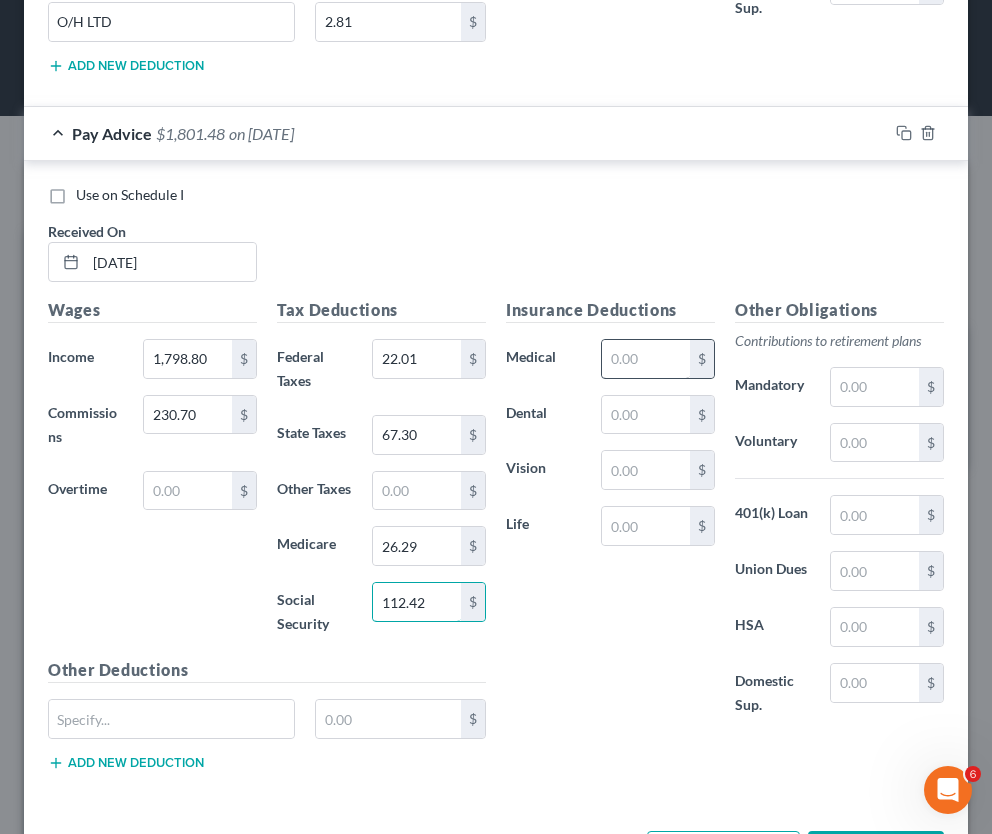 type on "112.42" 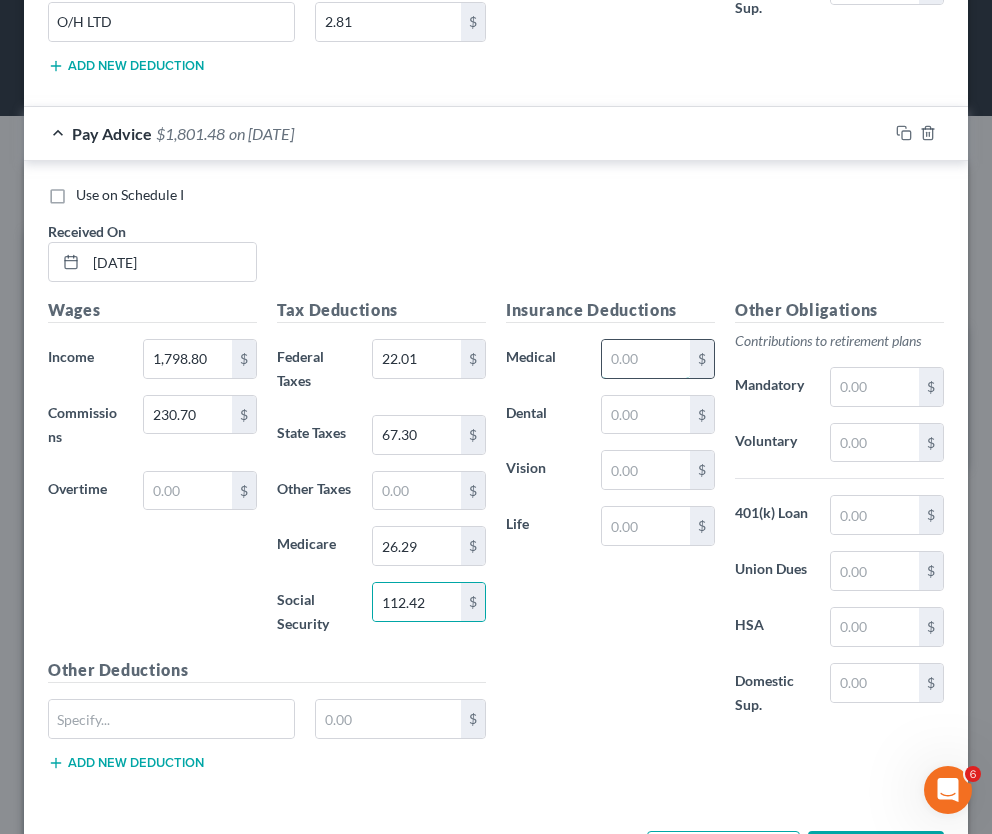 click at bounding box center (646, 359) 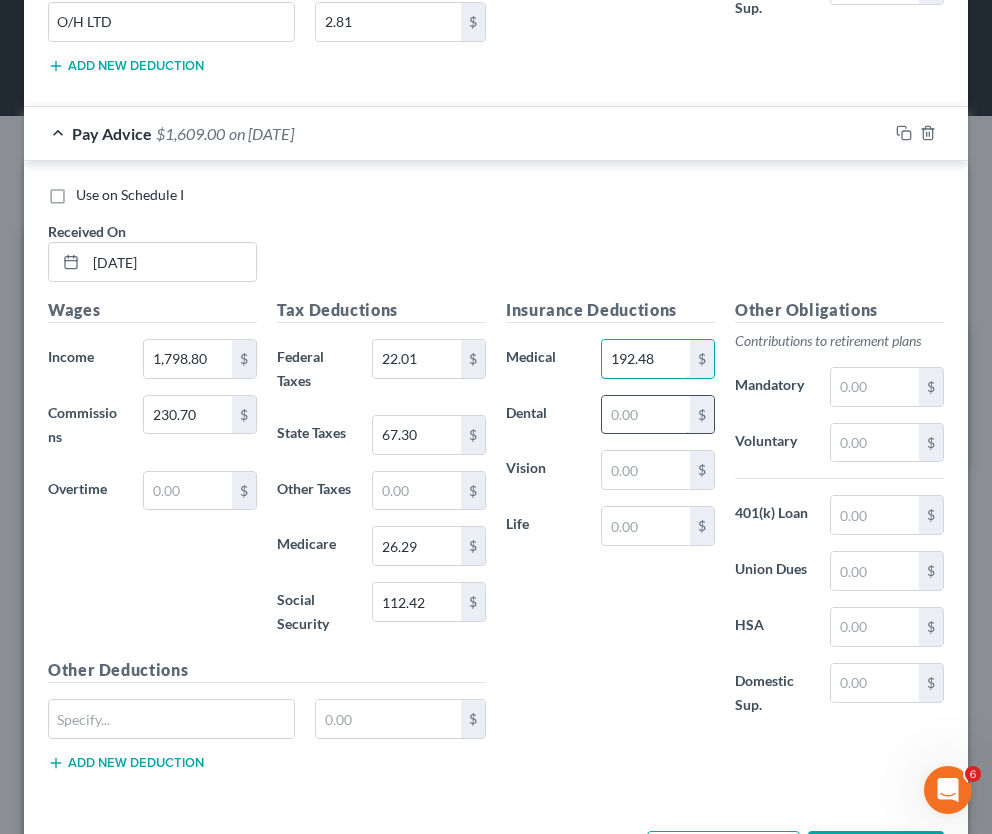 type on "192.48" 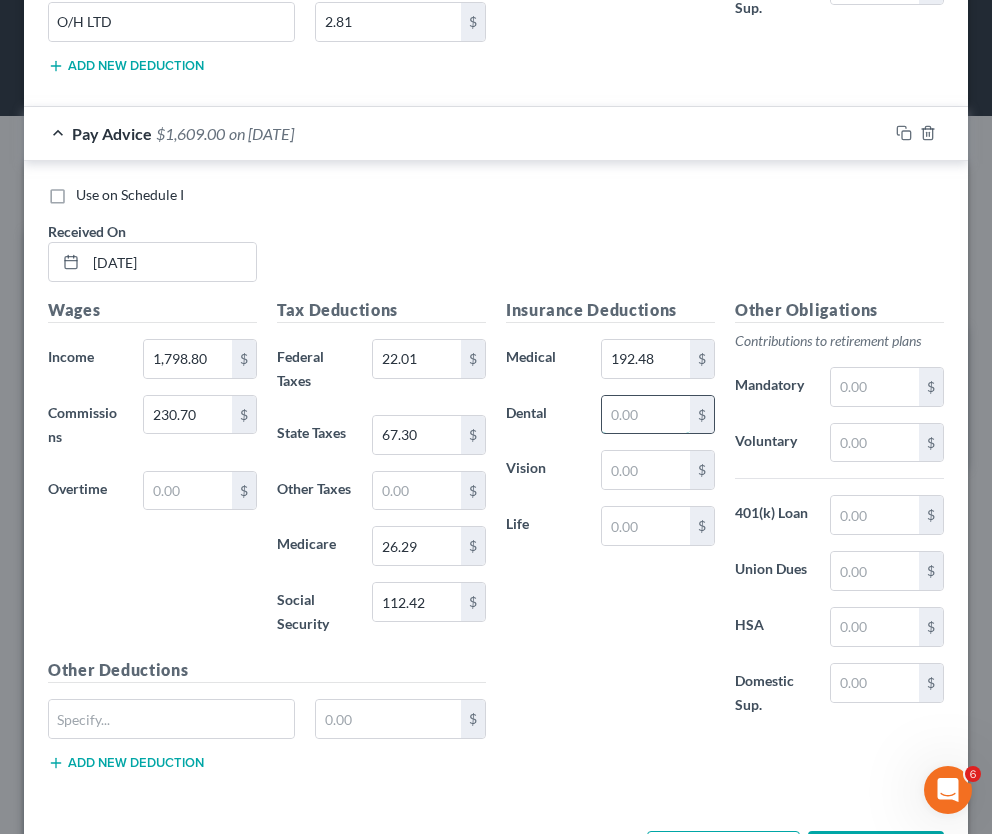 click at bounding box center [646, 415] 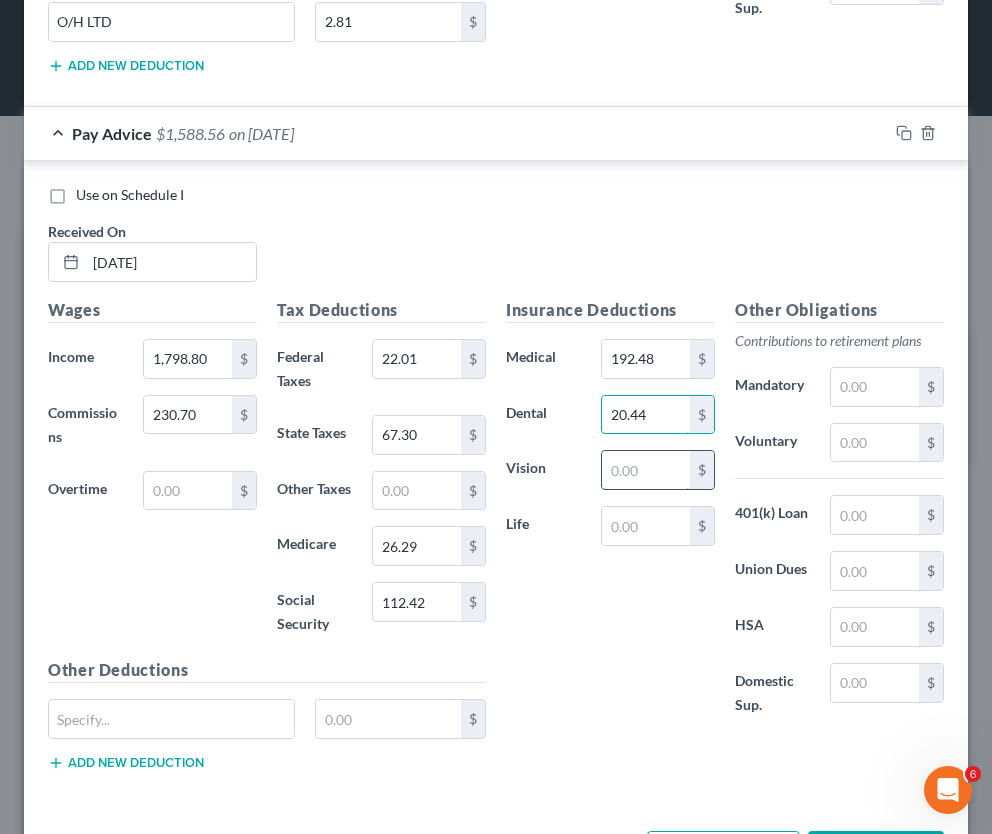 type on "20.44" 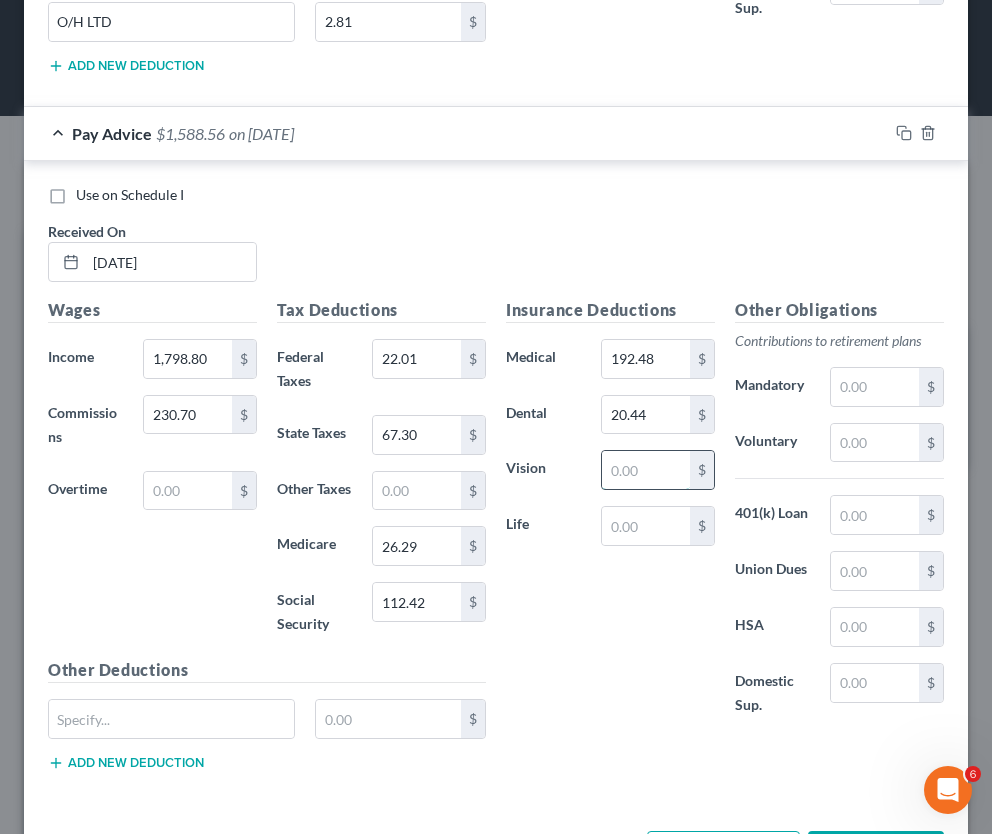 click at bounding box center [646, 470] 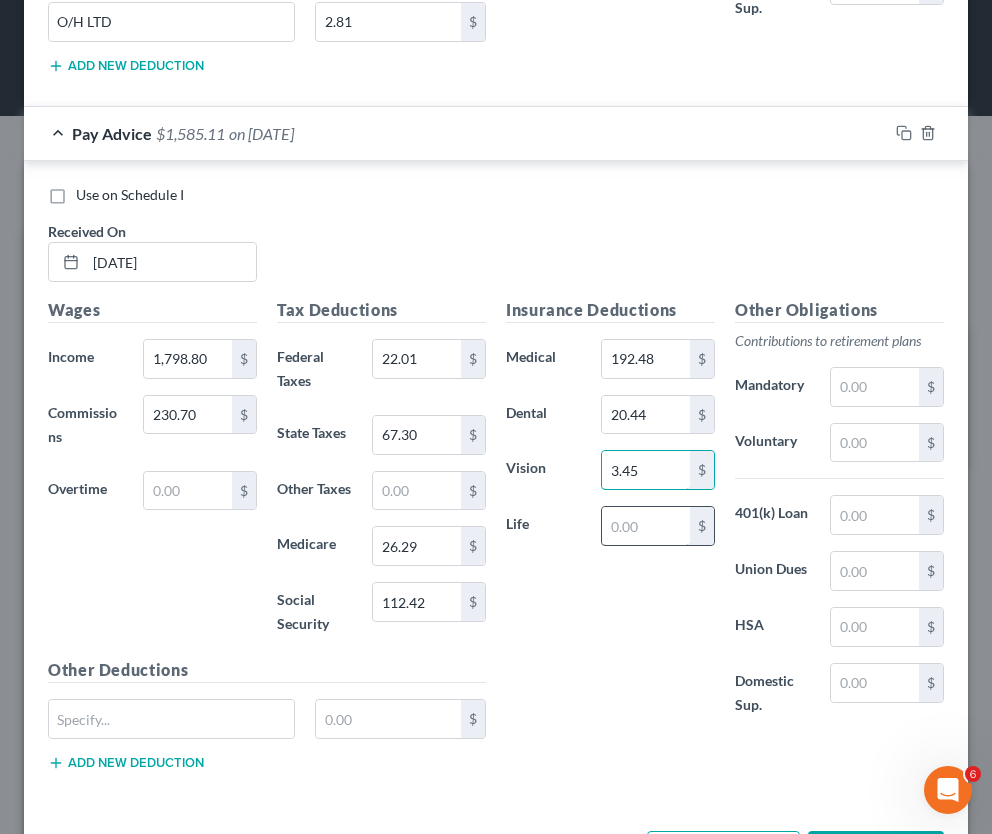 type on "3.45" 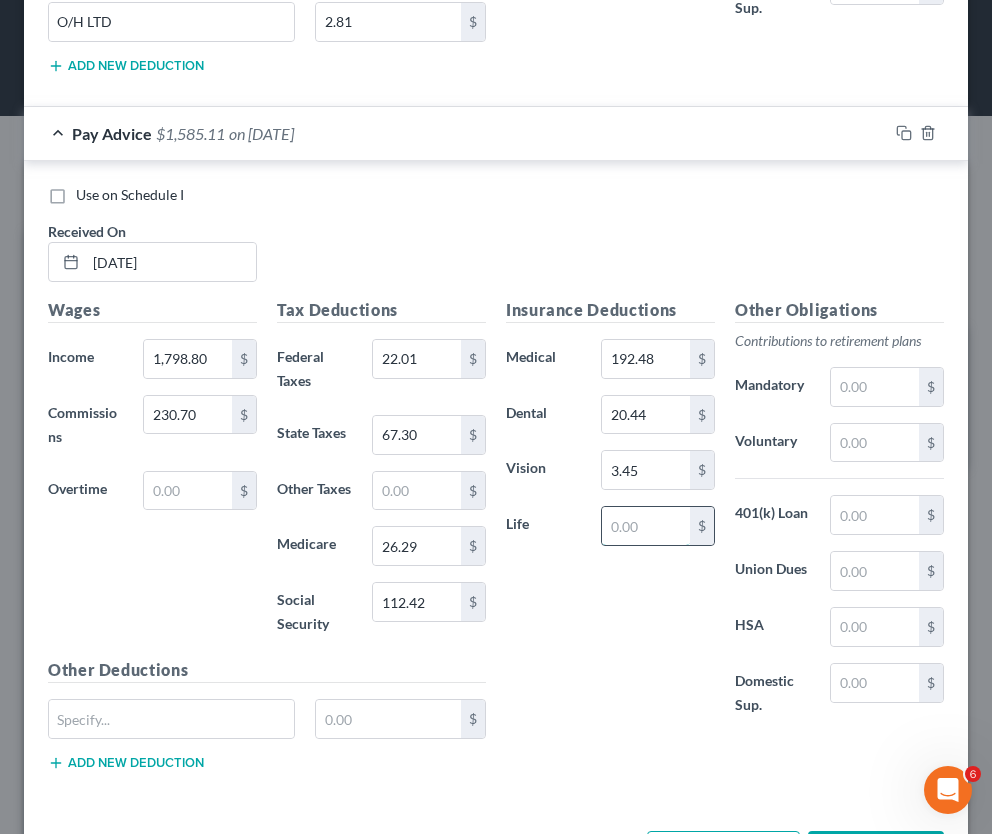click at bounding box center (646, 526) 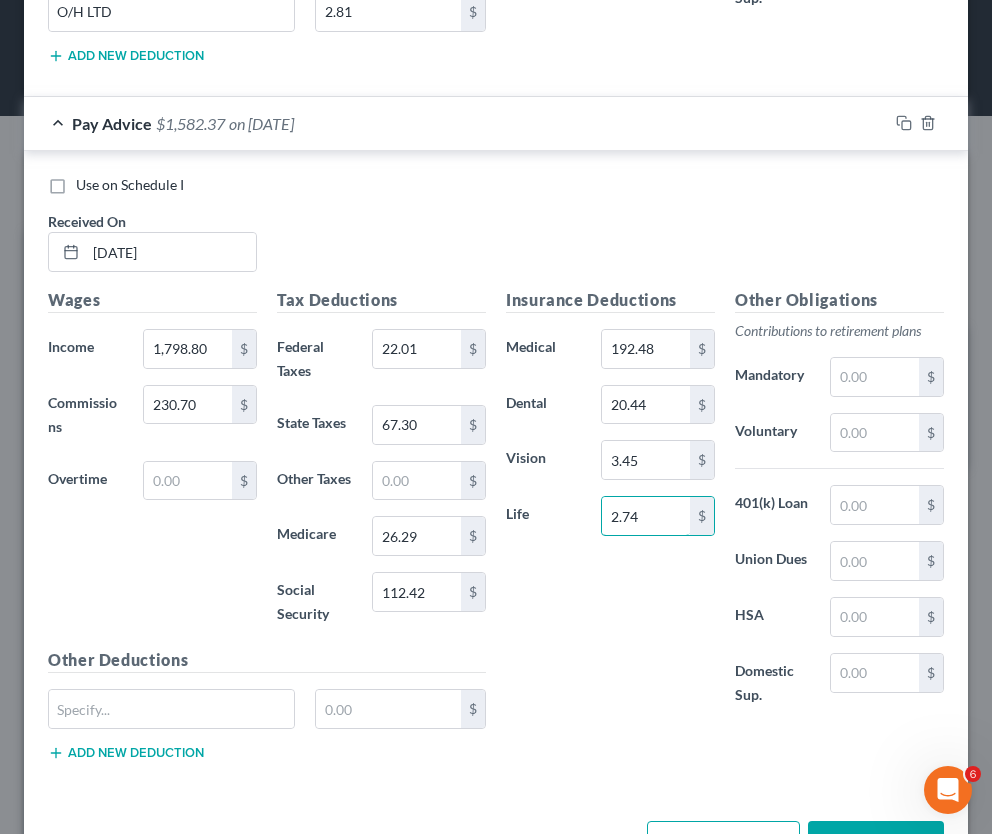 scroll, scrollTop: 2221, scrollLeft: 0, axis: vertical 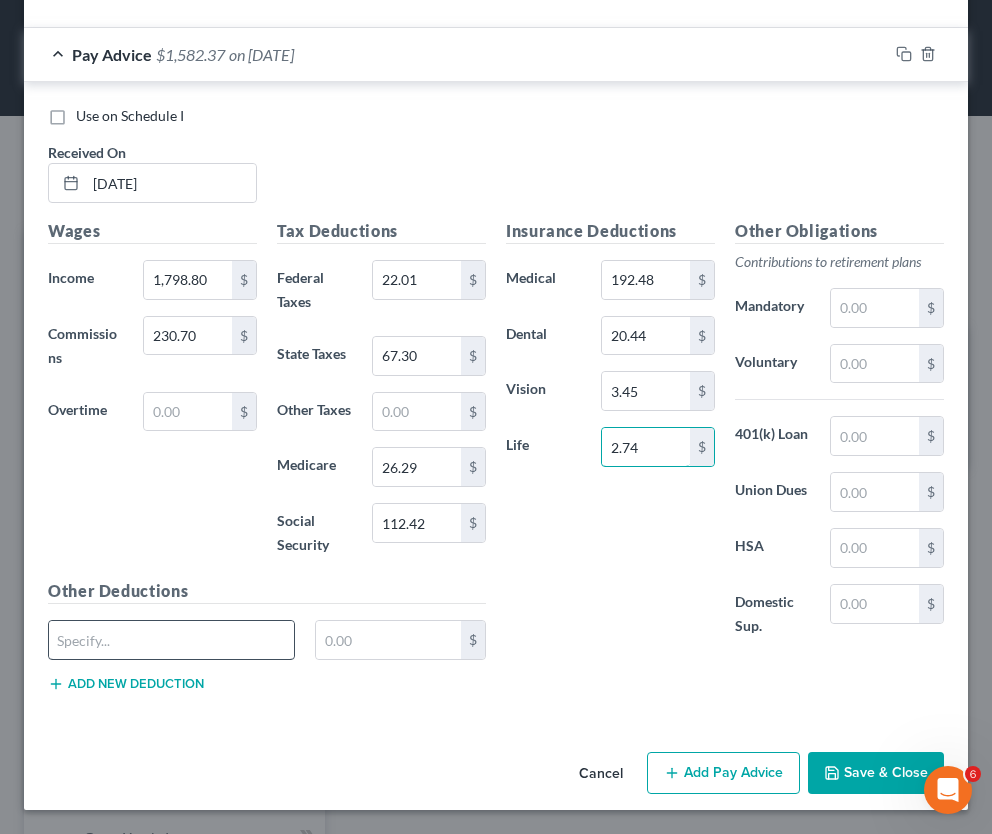 type on "2.74" 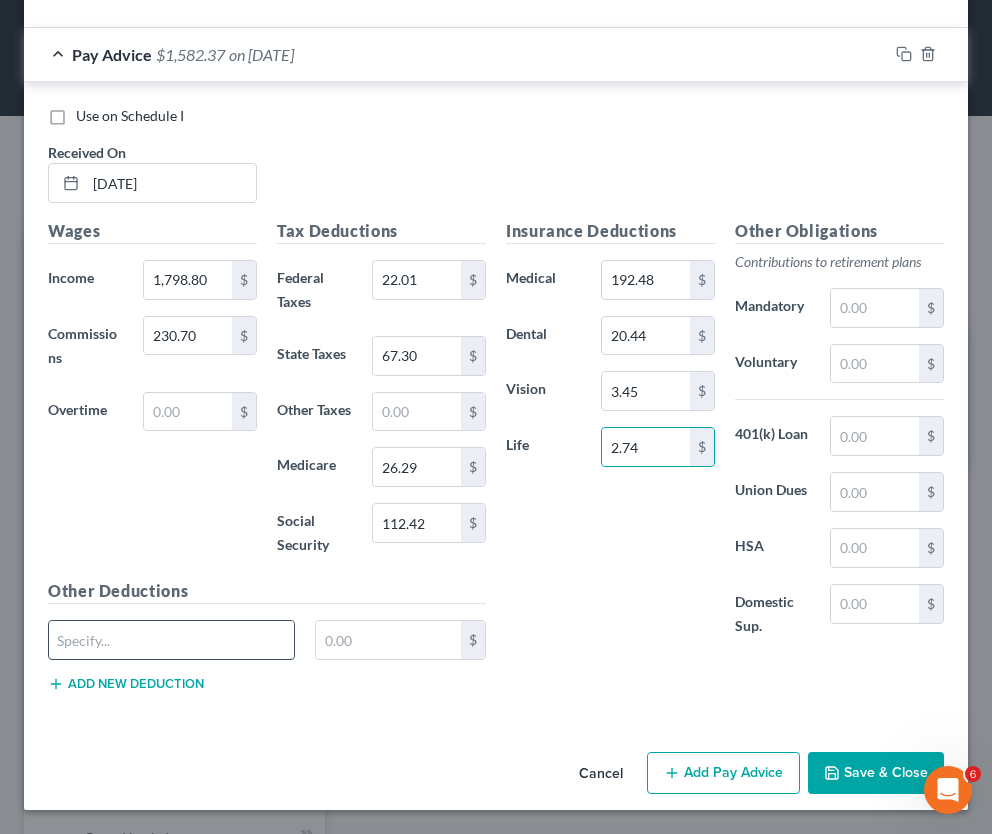 click at bounding box center (171, 640) 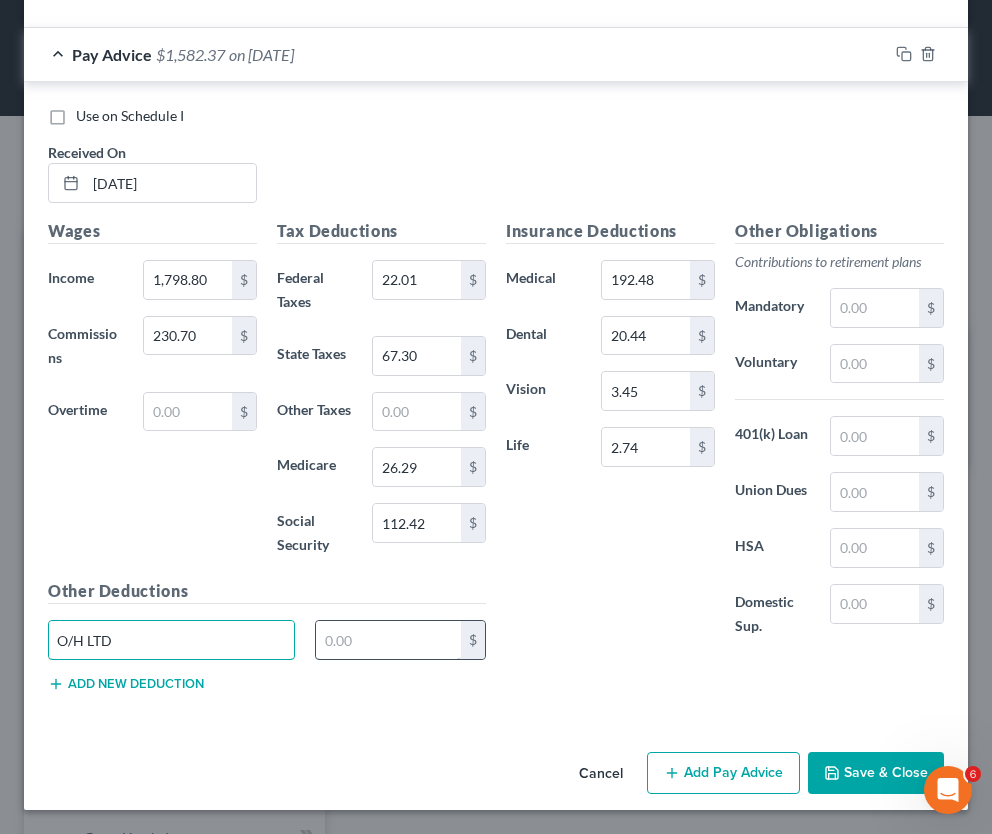 type on "O/H LTD" 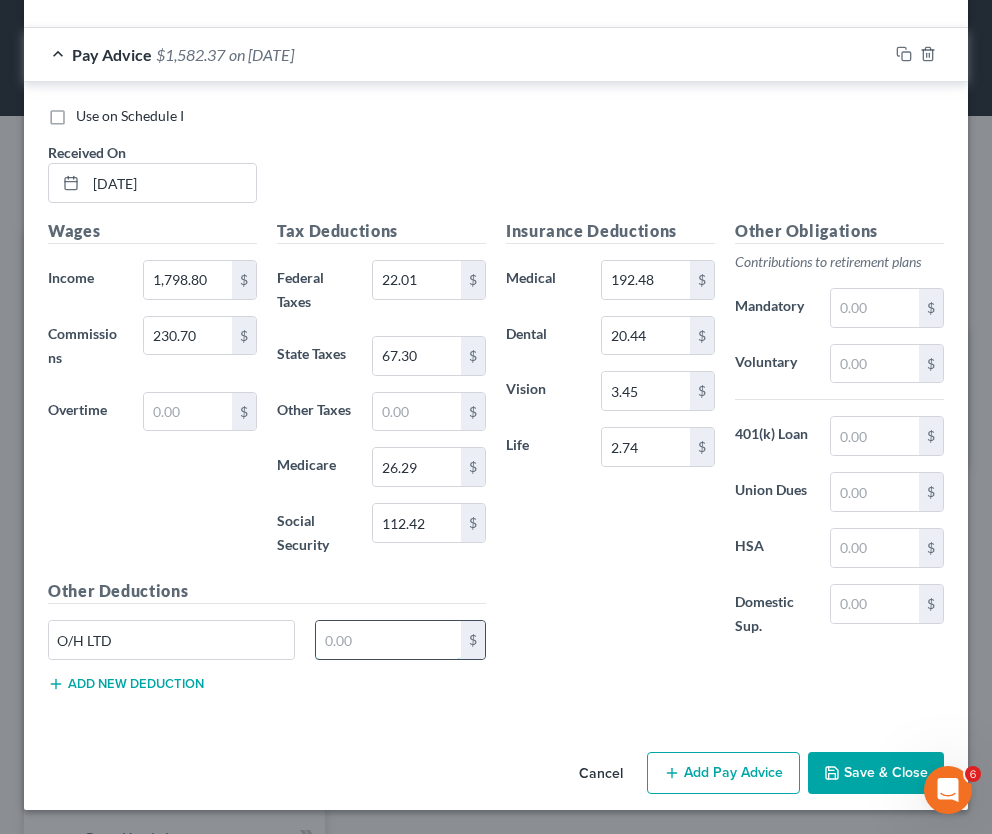 click at bounding box center (388, 640) 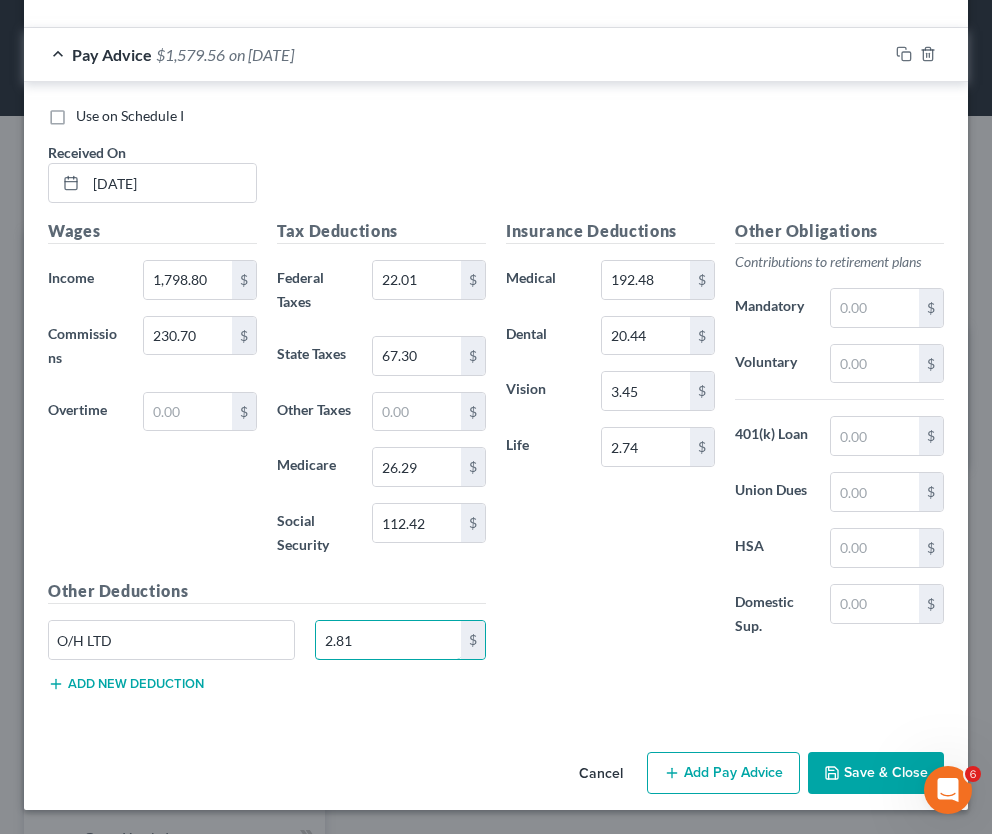 type on "2.81" 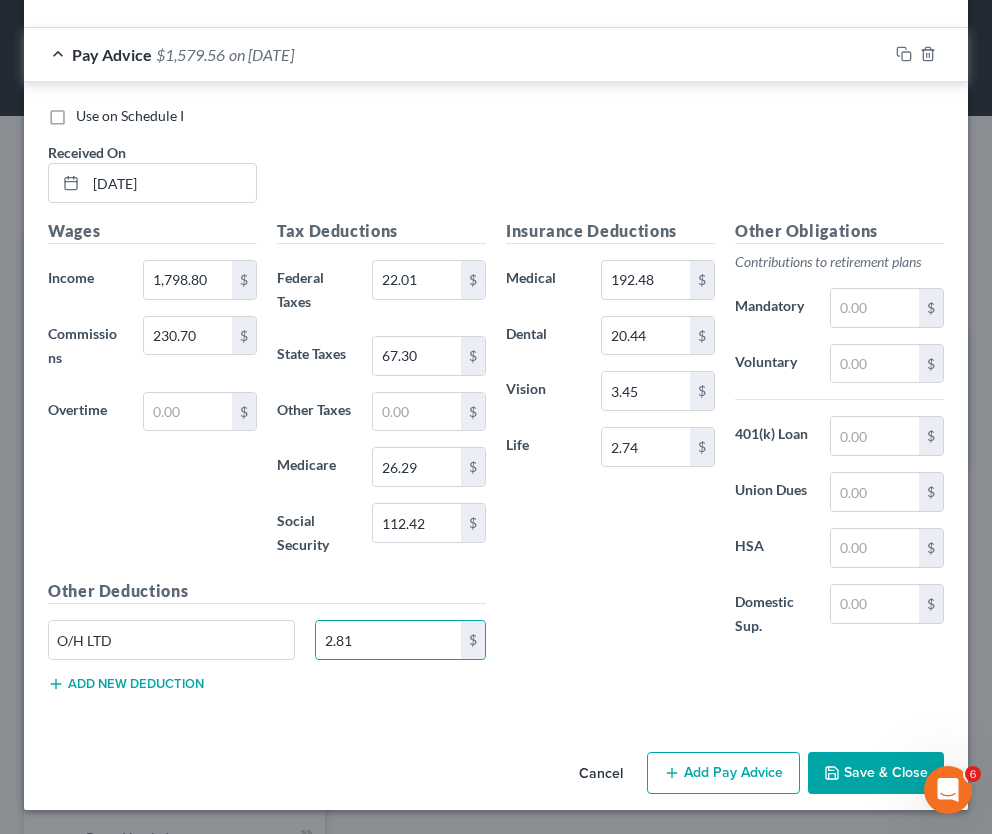 click on "Other Deductions O/H LTD 2.81 $ Add new deduction" at bounding box center (267, 643) 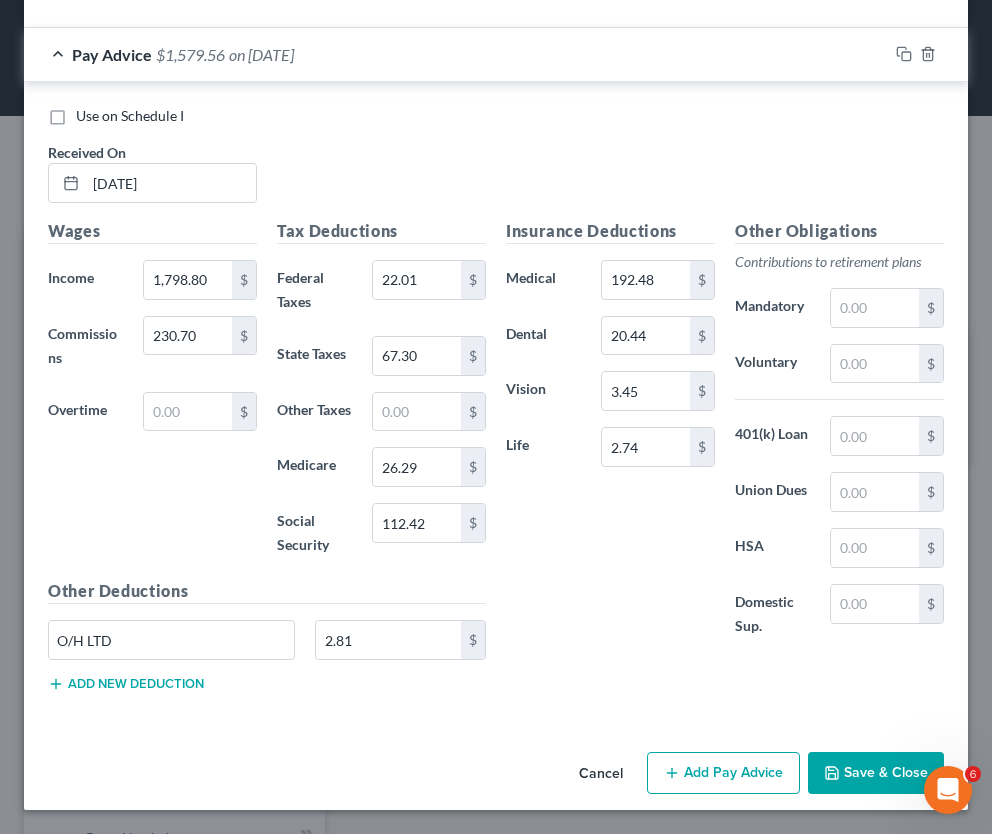 click on "Add new deduction" at bounding box center [126, 684] 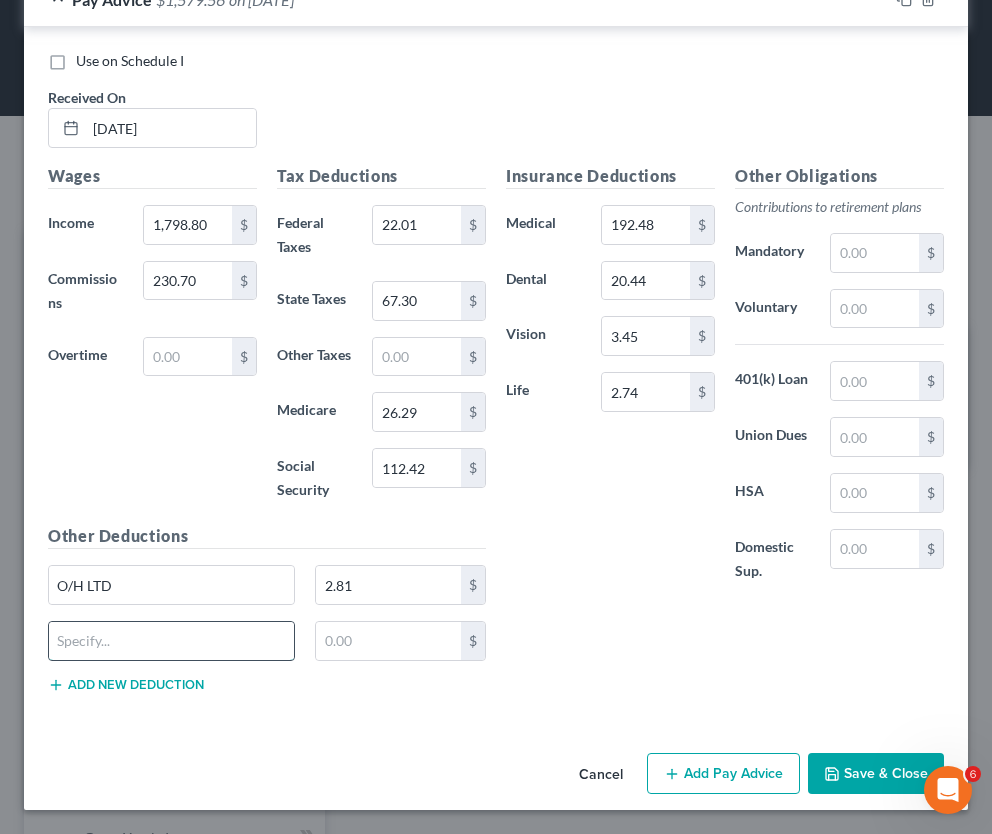 click at bounding box center (171, 641) 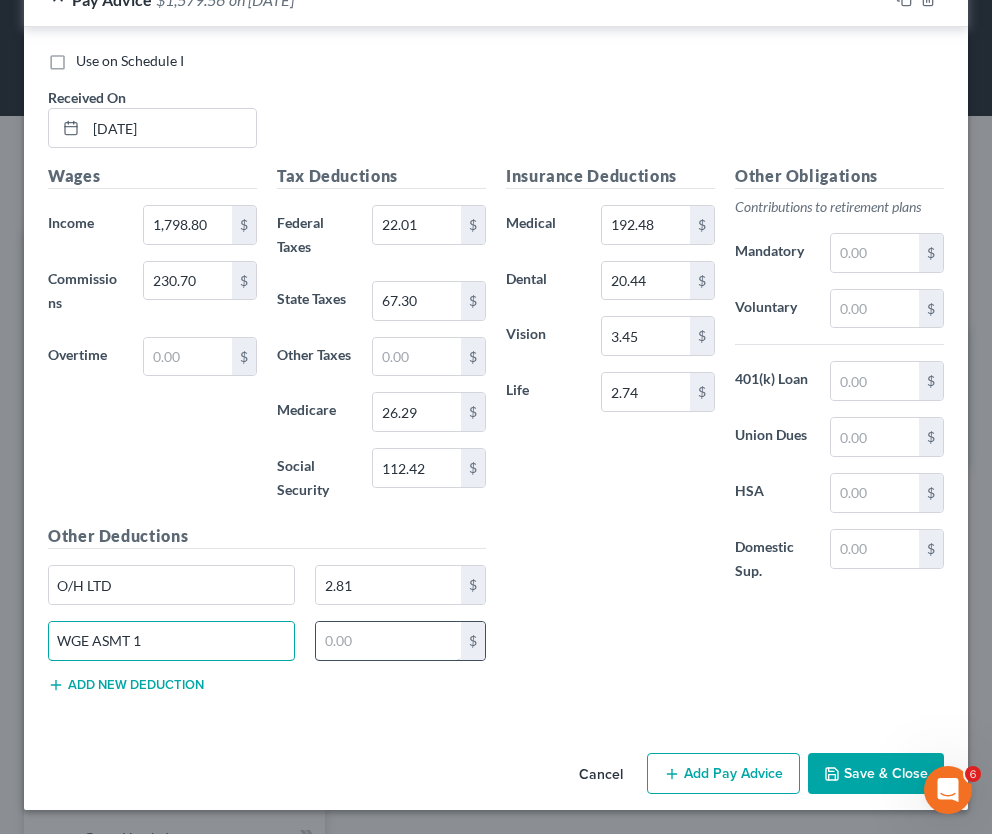 type on "WGE ASMT 1" 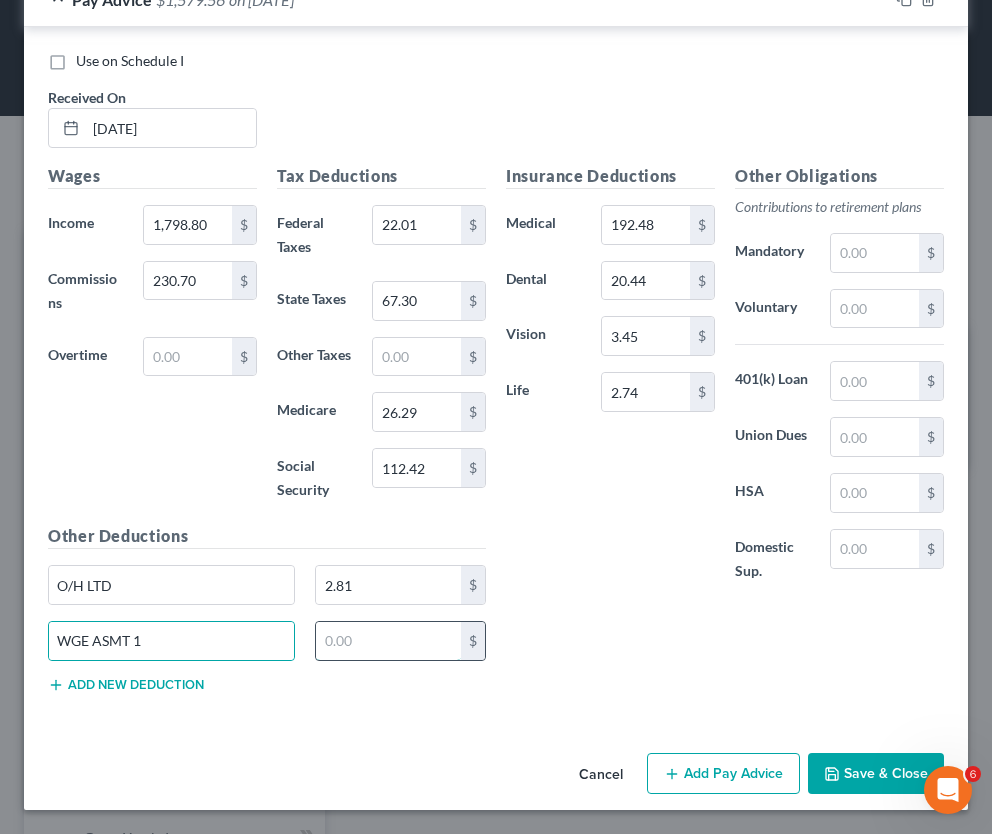 click at bounding box center [388, 641] 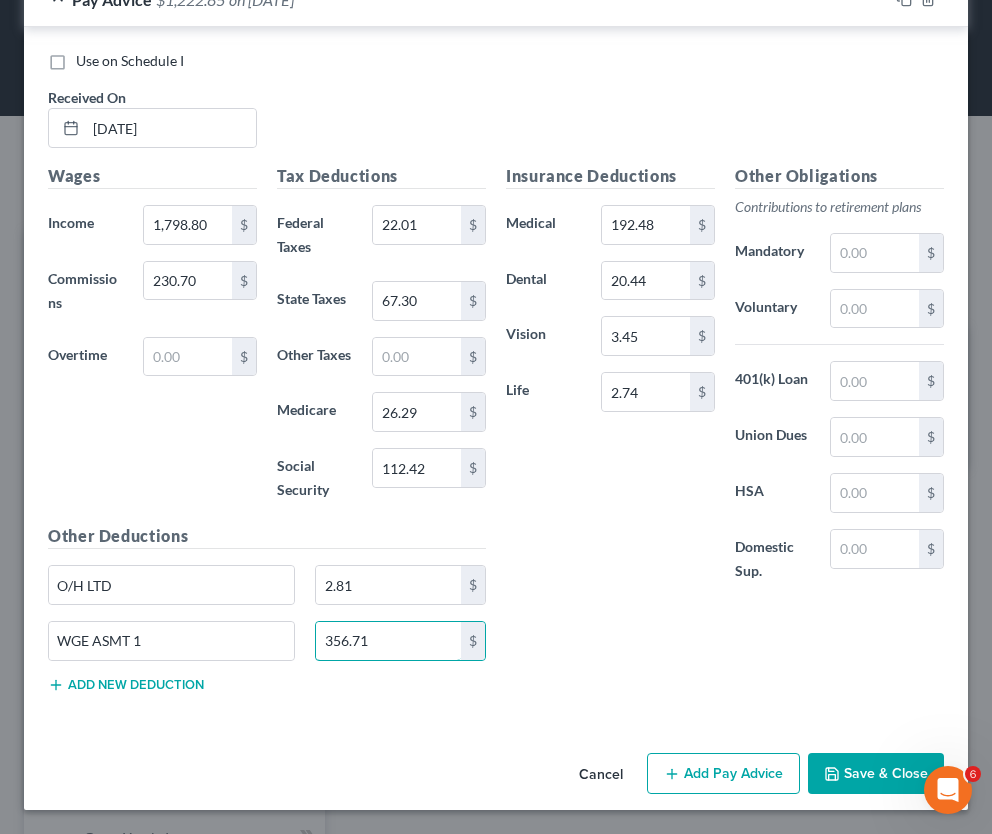 scroll, scrollTop: 2281, scrollLeft: 0, axis: vertical 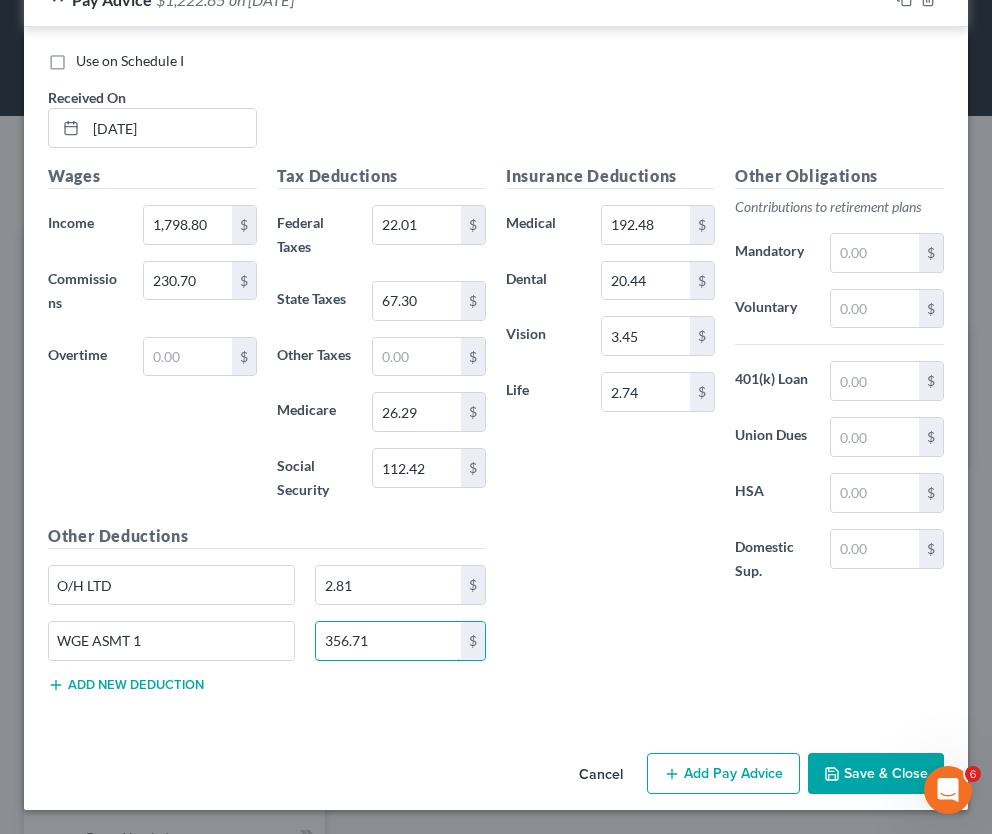 type on "356.71" 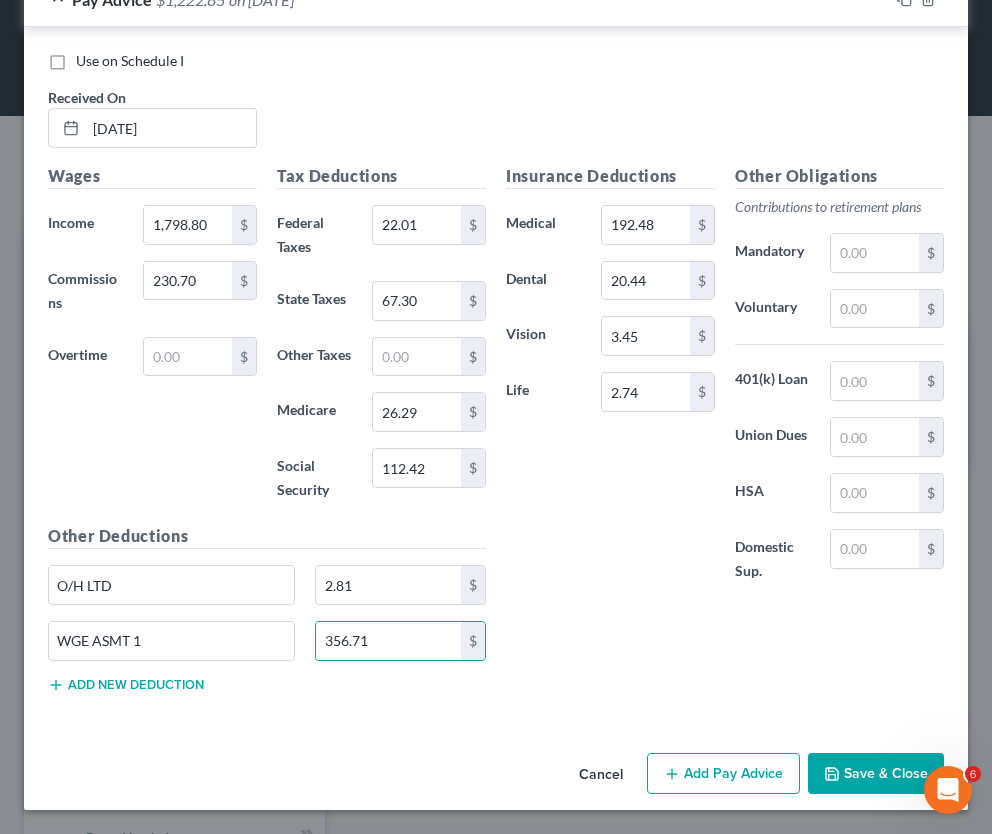 click on "Add Pay Advice" at bounding box center (723, 774) 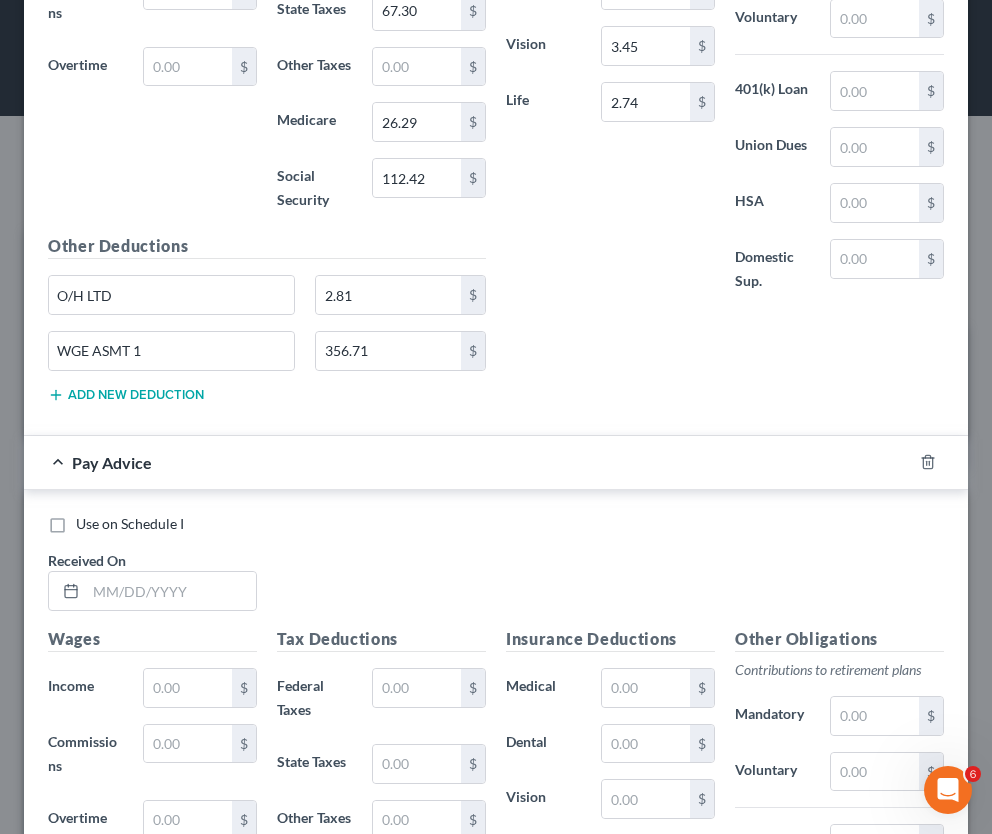 scroll, scrollTop: 2651, scrollLeft: 0, axis: vertical 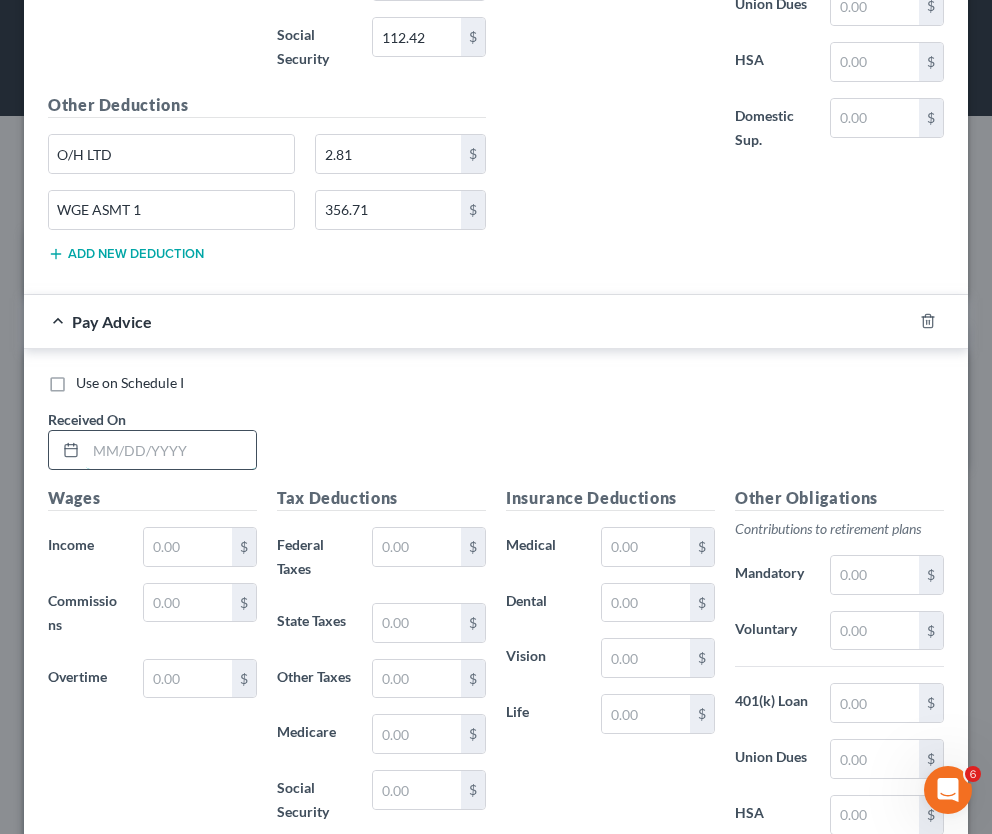 click at bounding box center [171, 450] 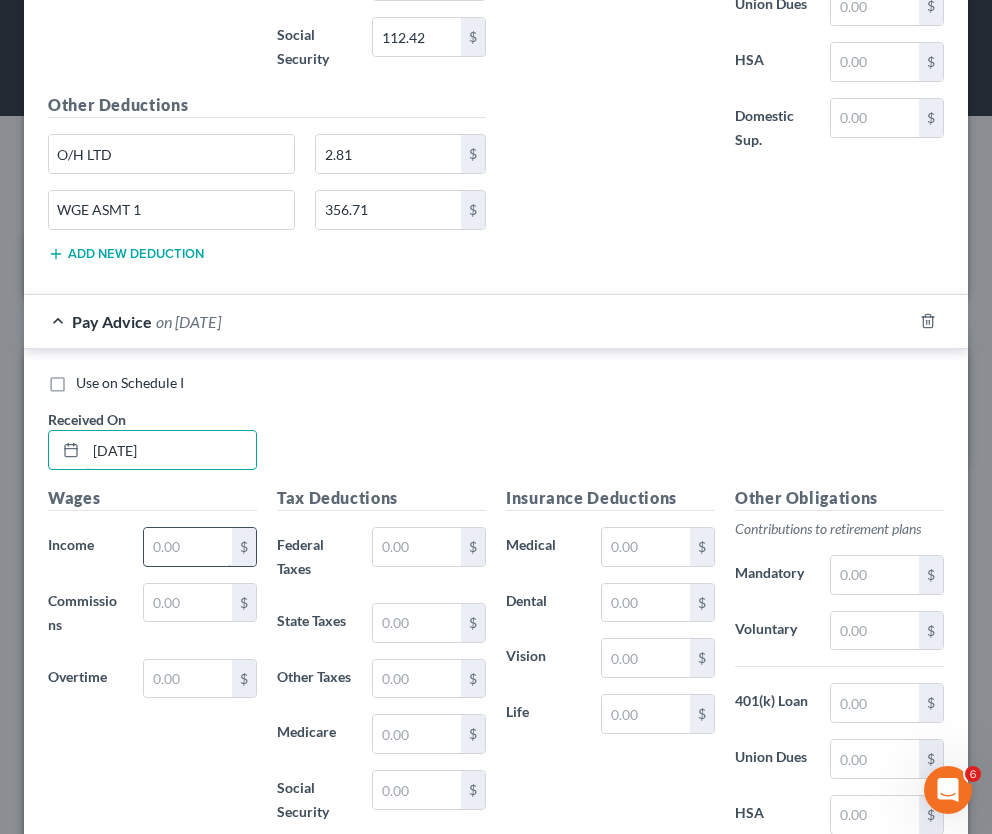 type on "6/25/25" 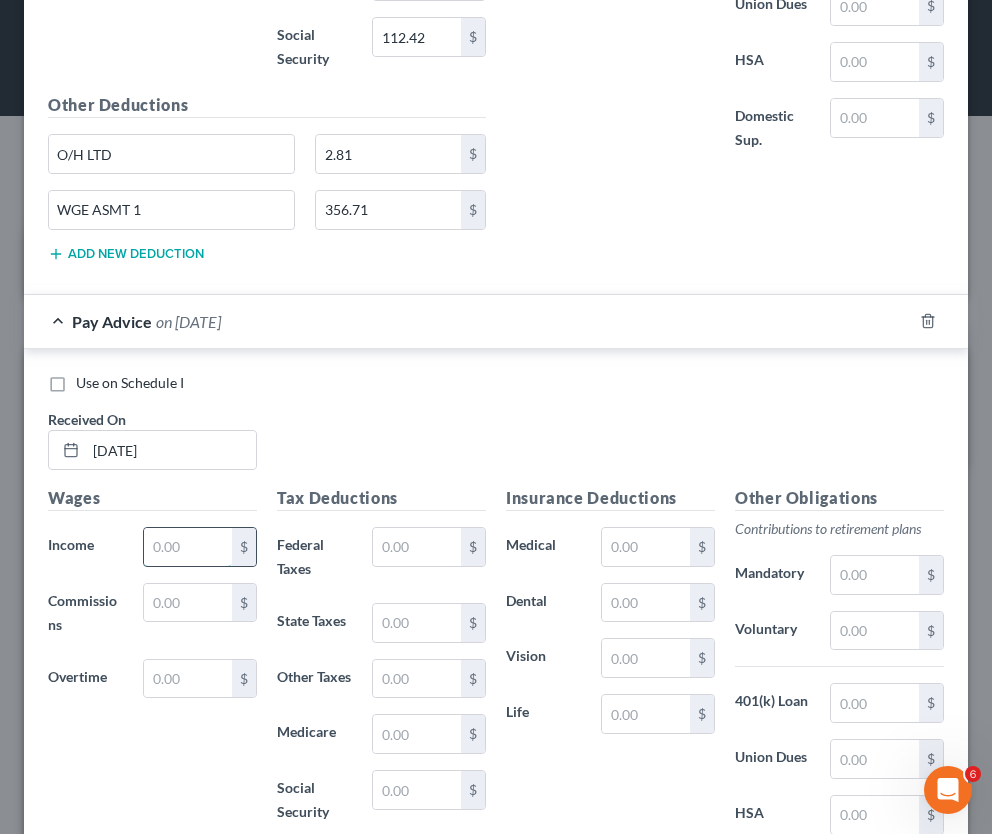 click at bounding box center (188, 547) 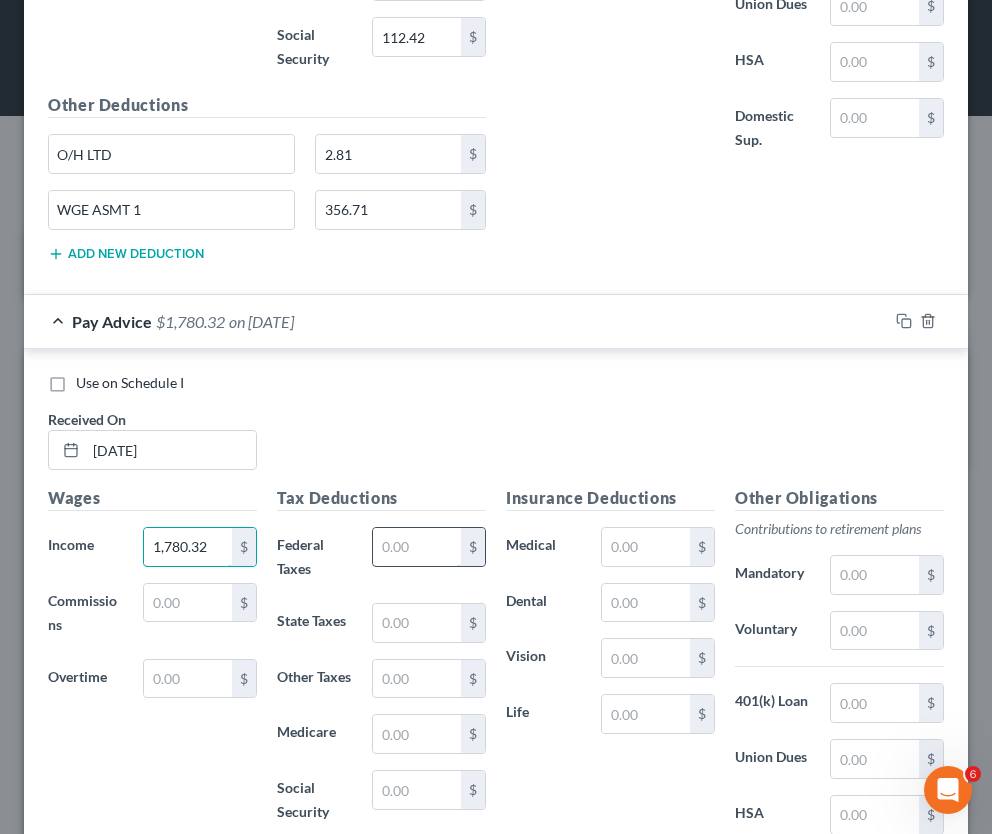 type on "1,780.32" 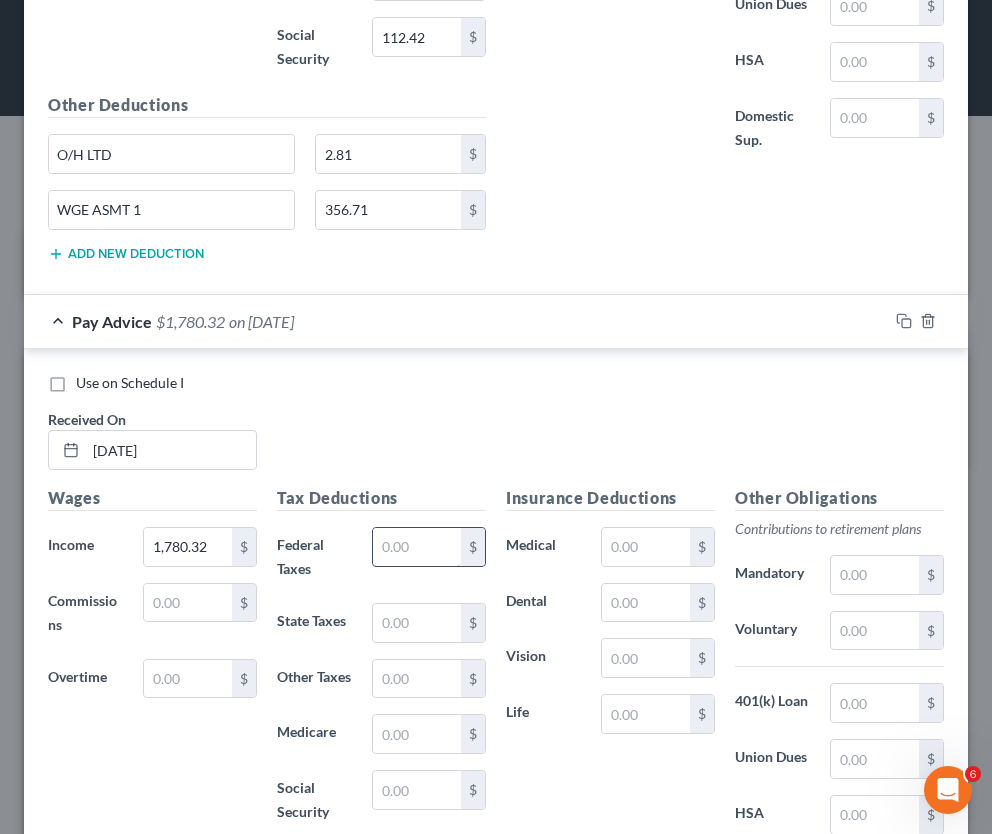 click at bounding box center (417, 547) 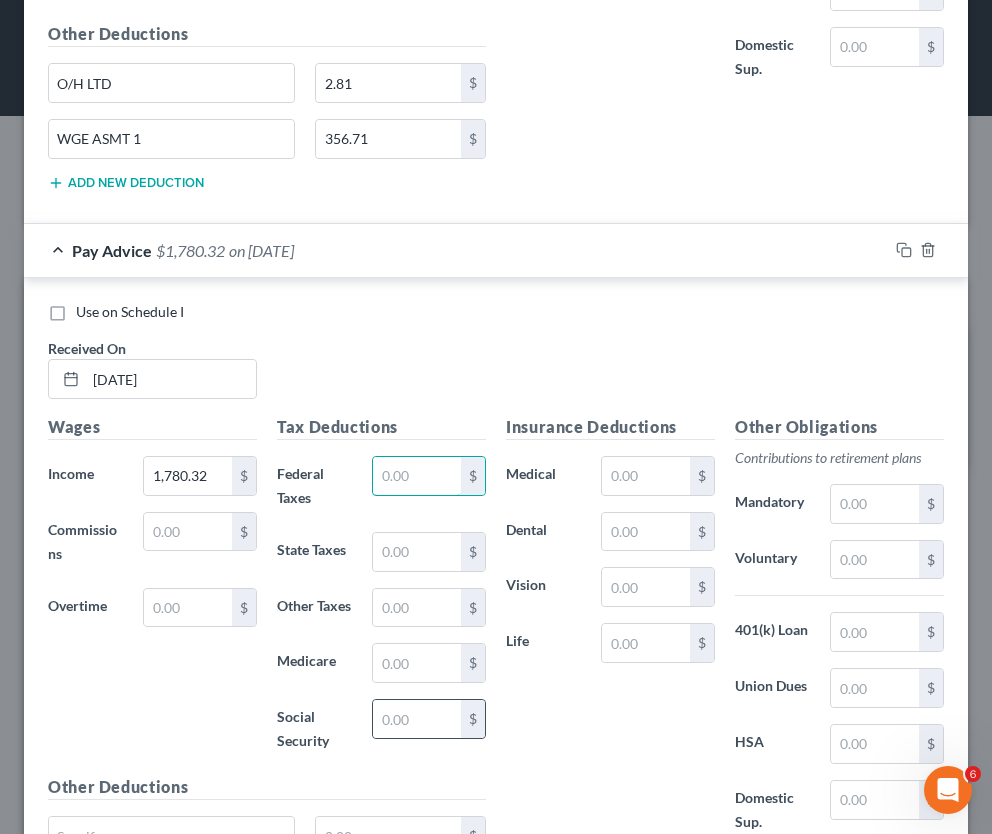 scroll, scrollTop: 2725, scrollLeft: 0, axis: vertical 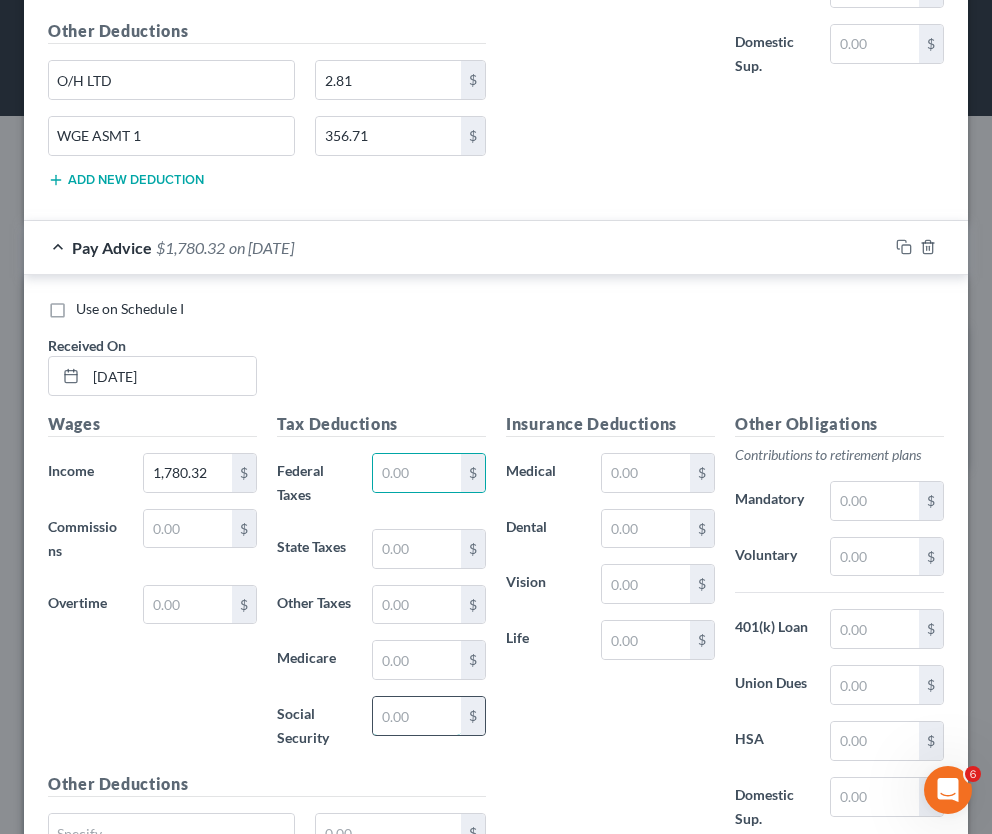 click at bounding box center [417, 716] 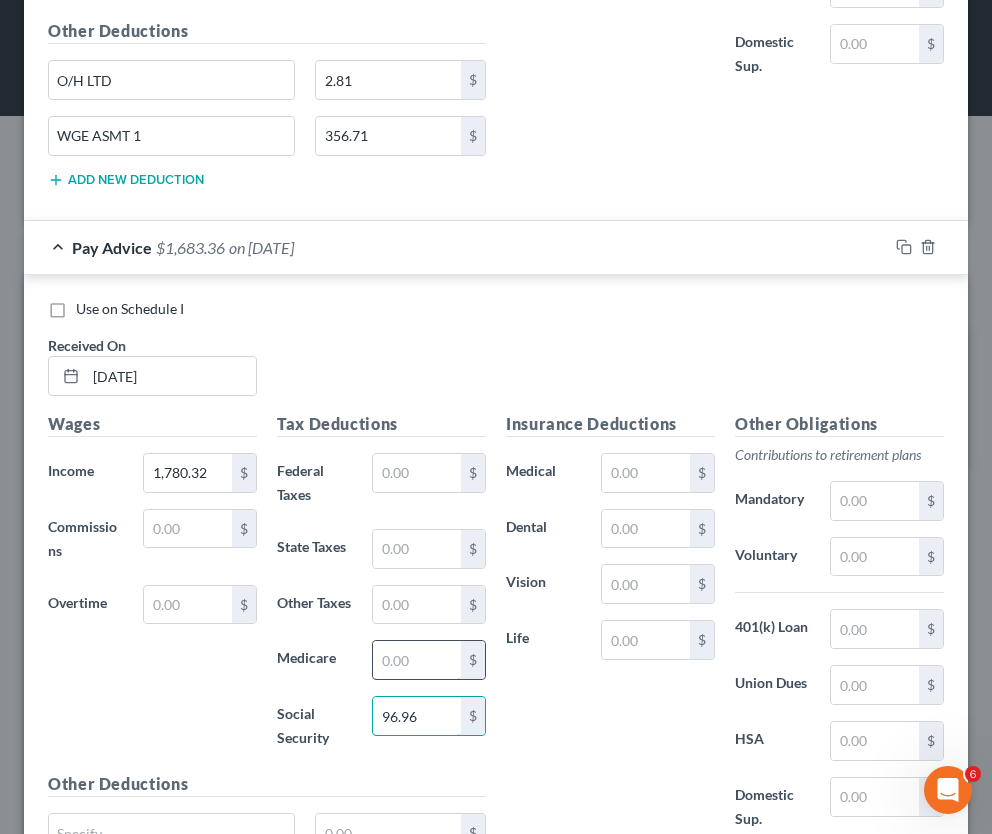 type on "96.96" 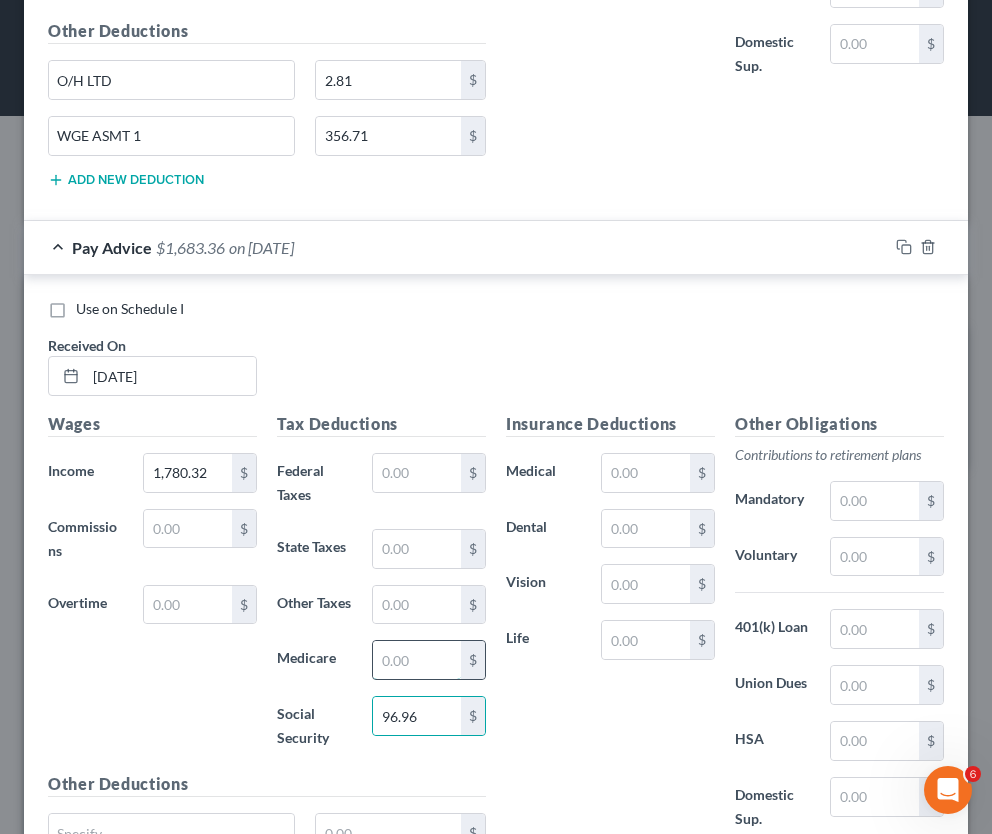 click at bounding box center [417, 660] 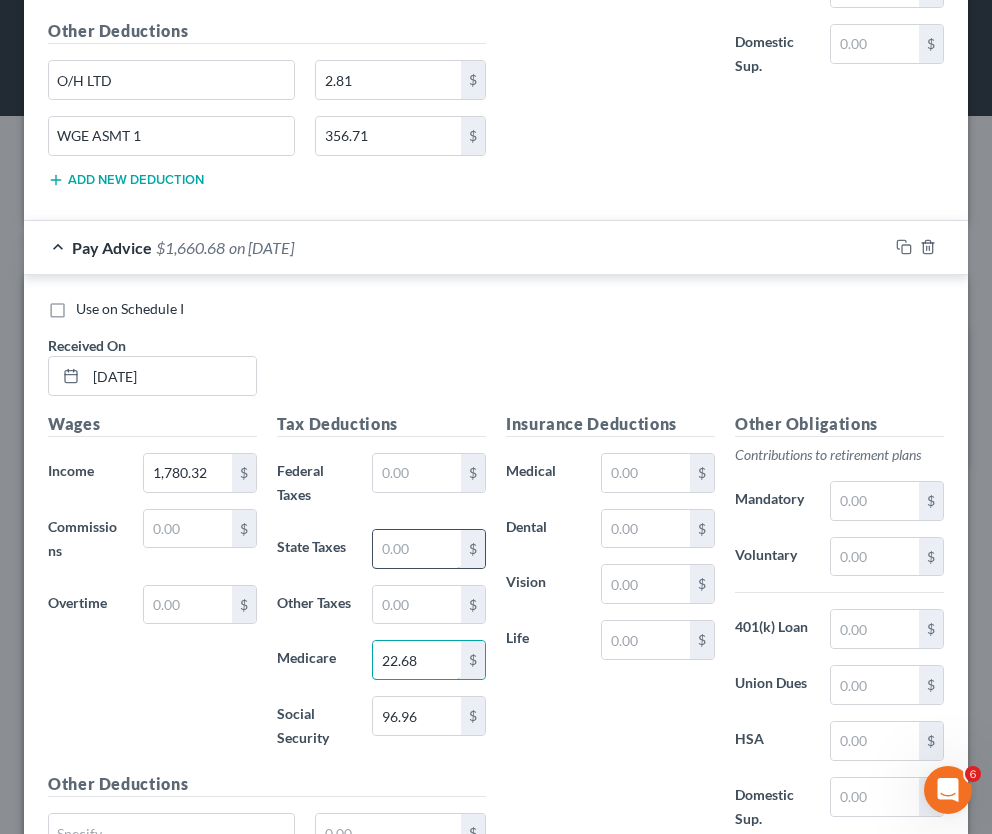 type on "22.68" 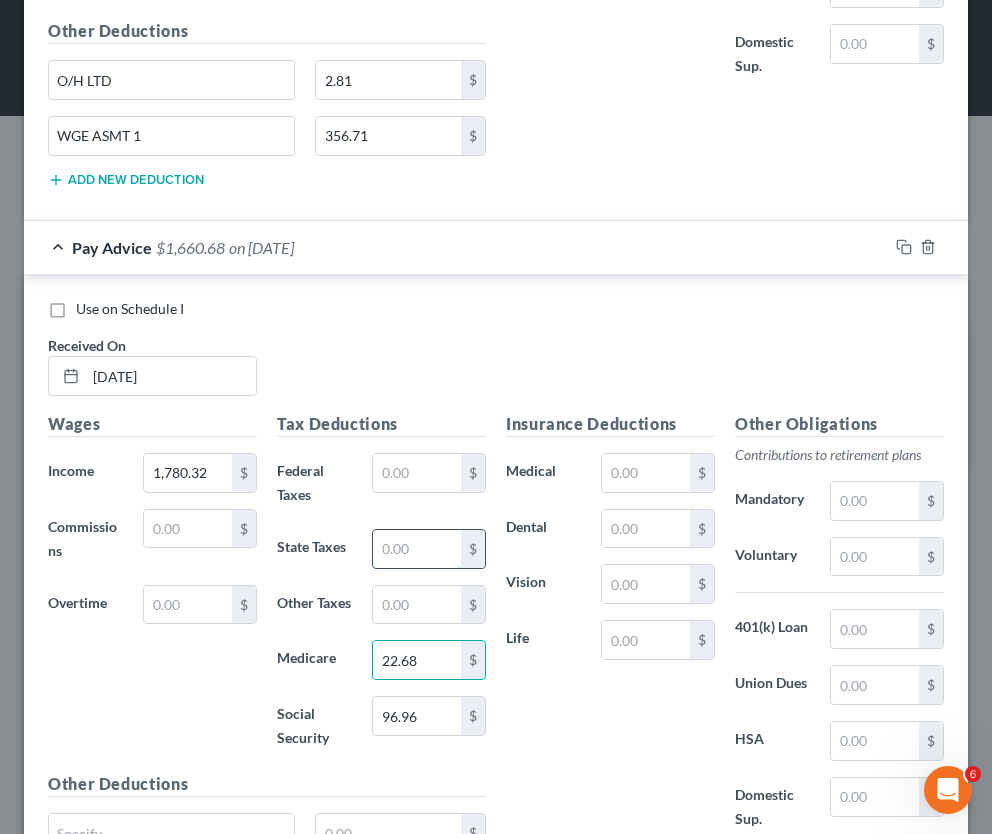 click at bounding box center [417, 549] 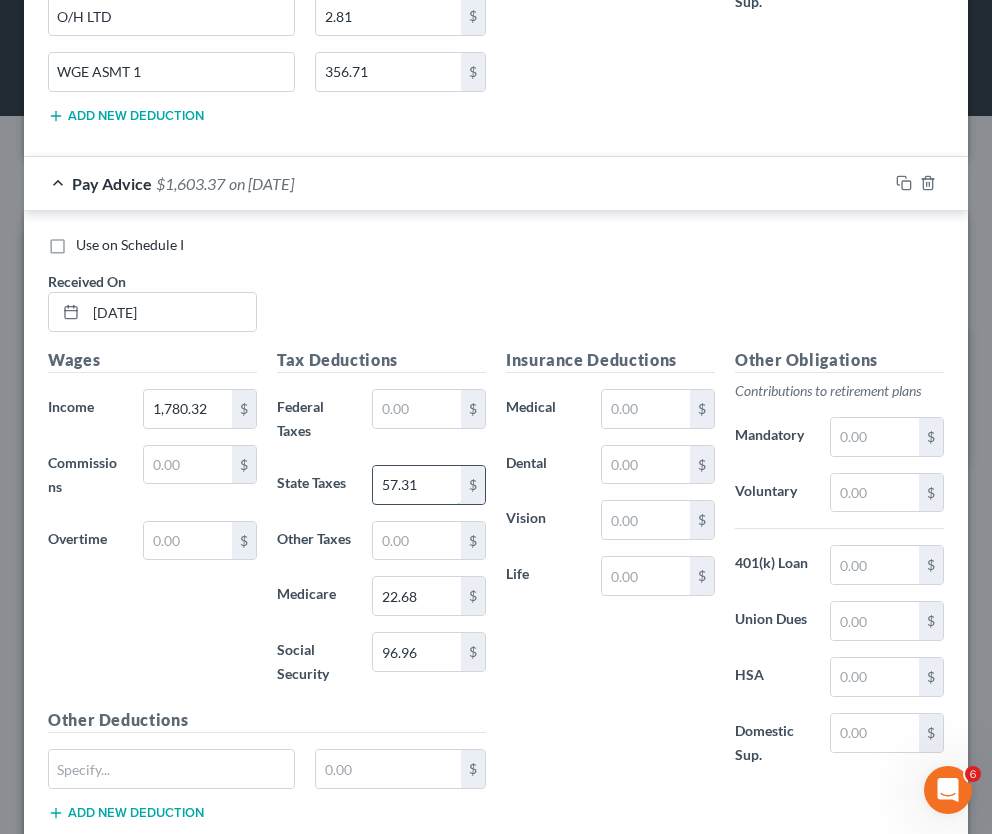 scroll, scrollTop: 2999, scrollLeft: 0, axis: vertical 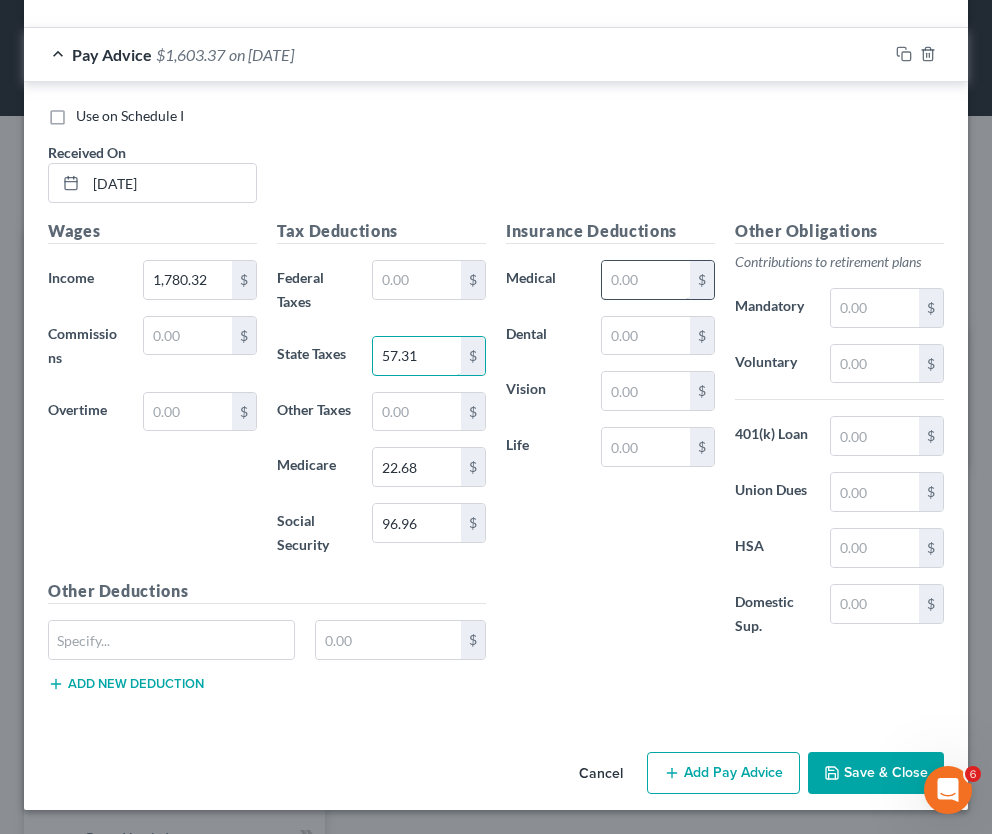 type on "57.31" 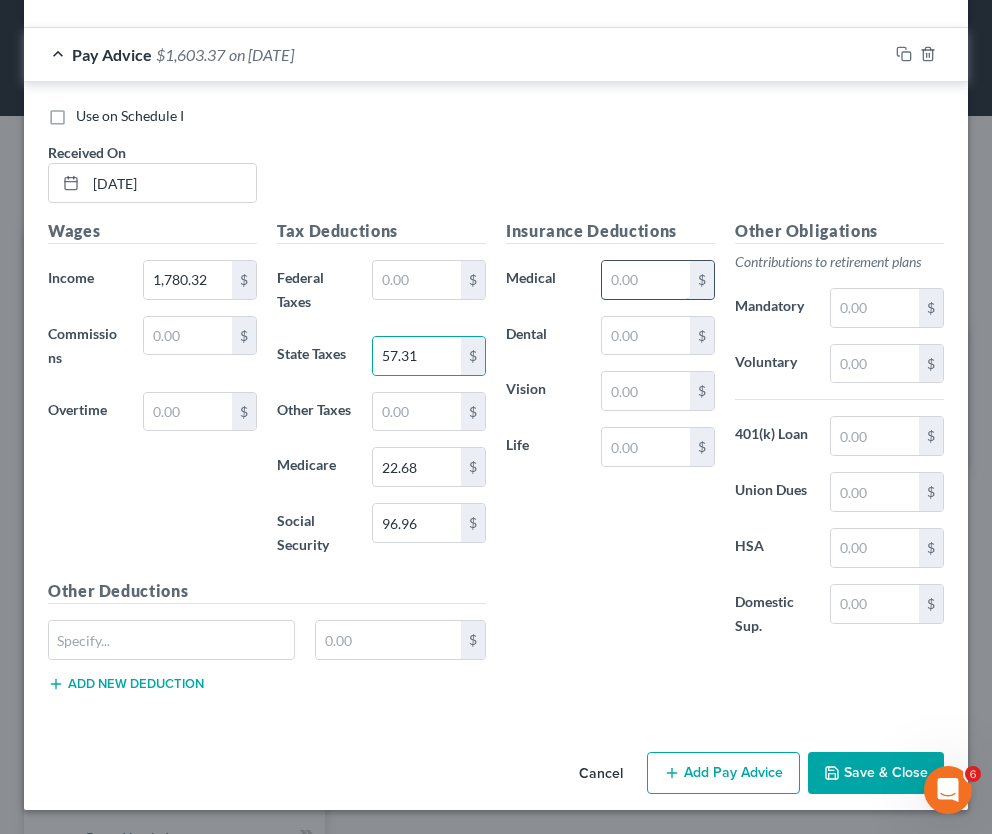 click at bounding box center (646, 280) 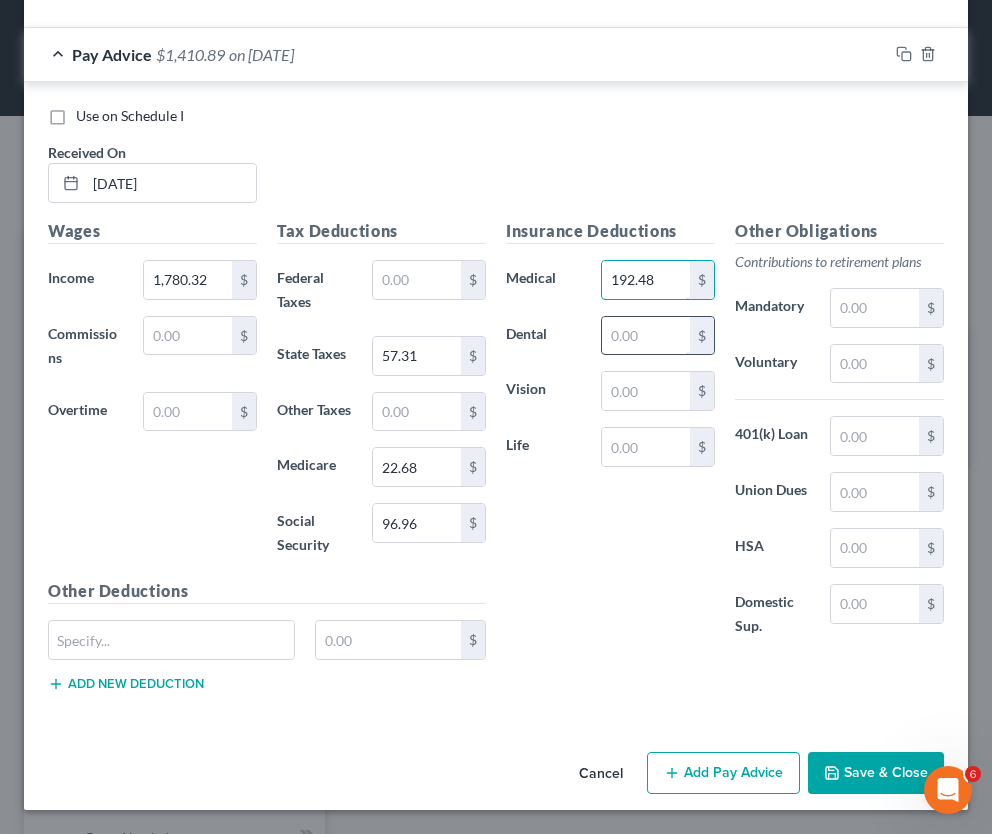 type on "192.48" 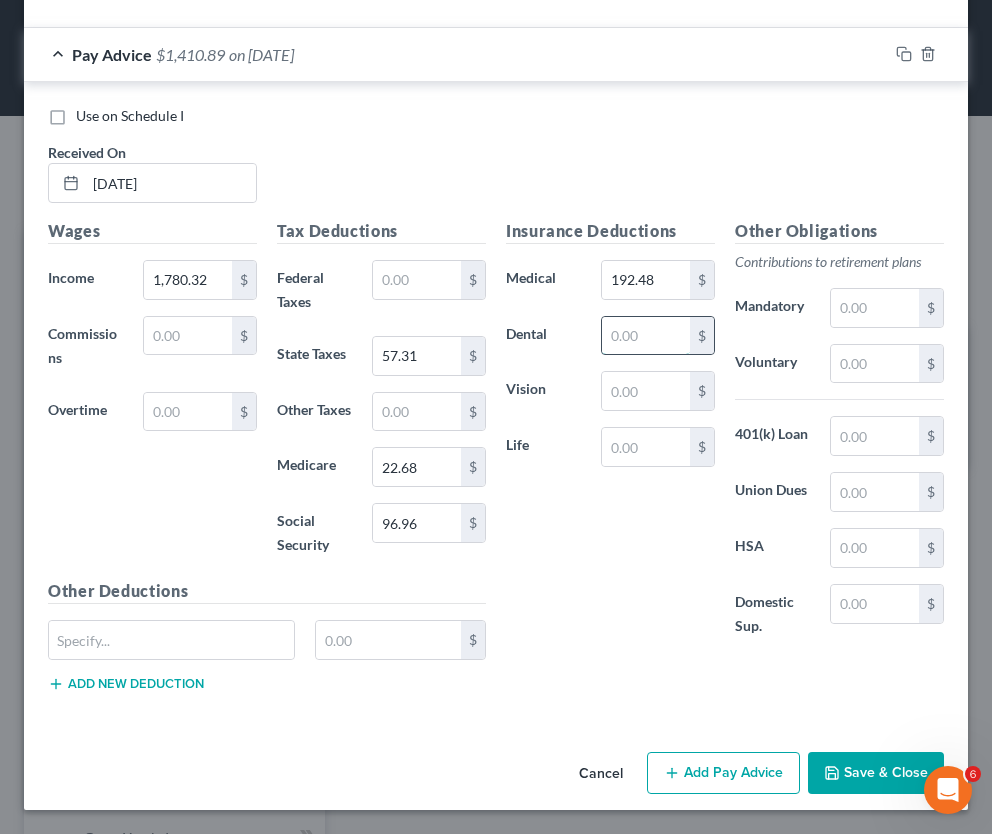 click at bounding box center (646, 336) 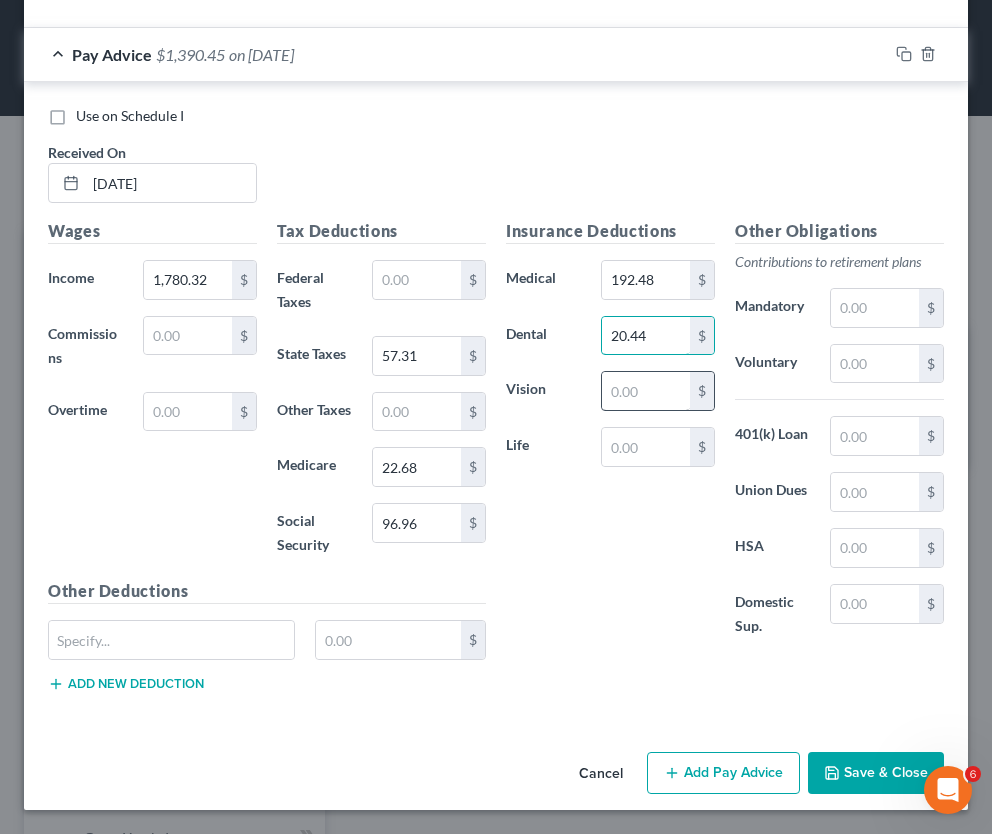 type on "20.44" 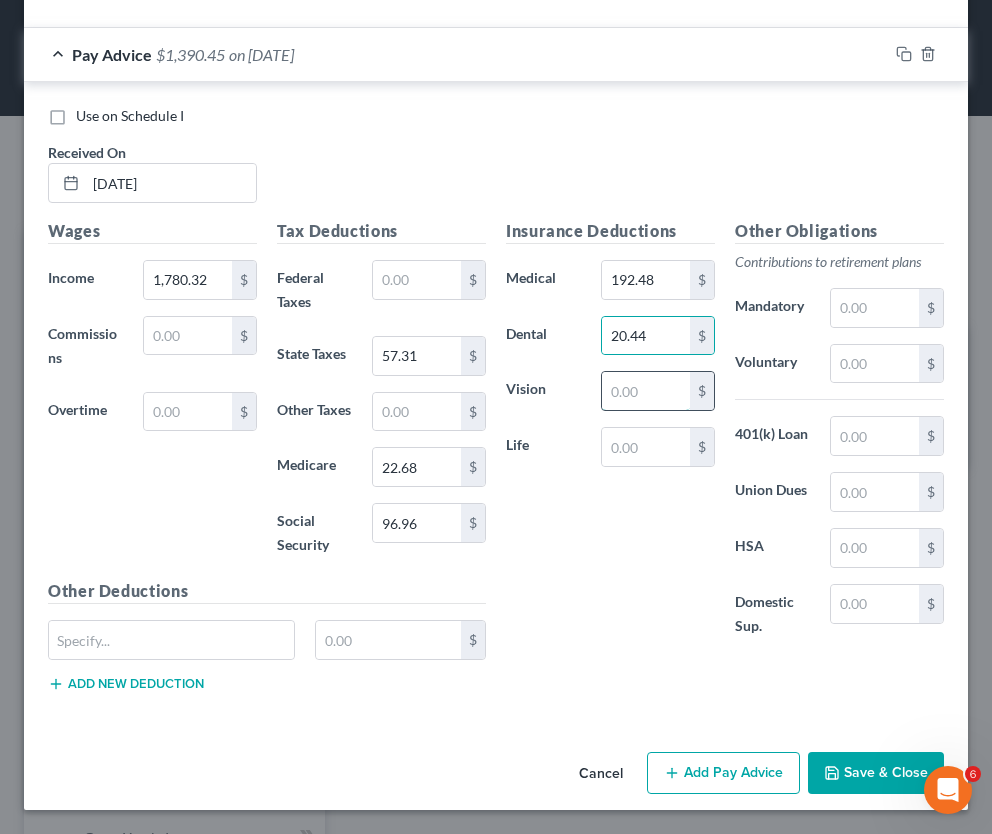 click at bounding box center (646, 391) 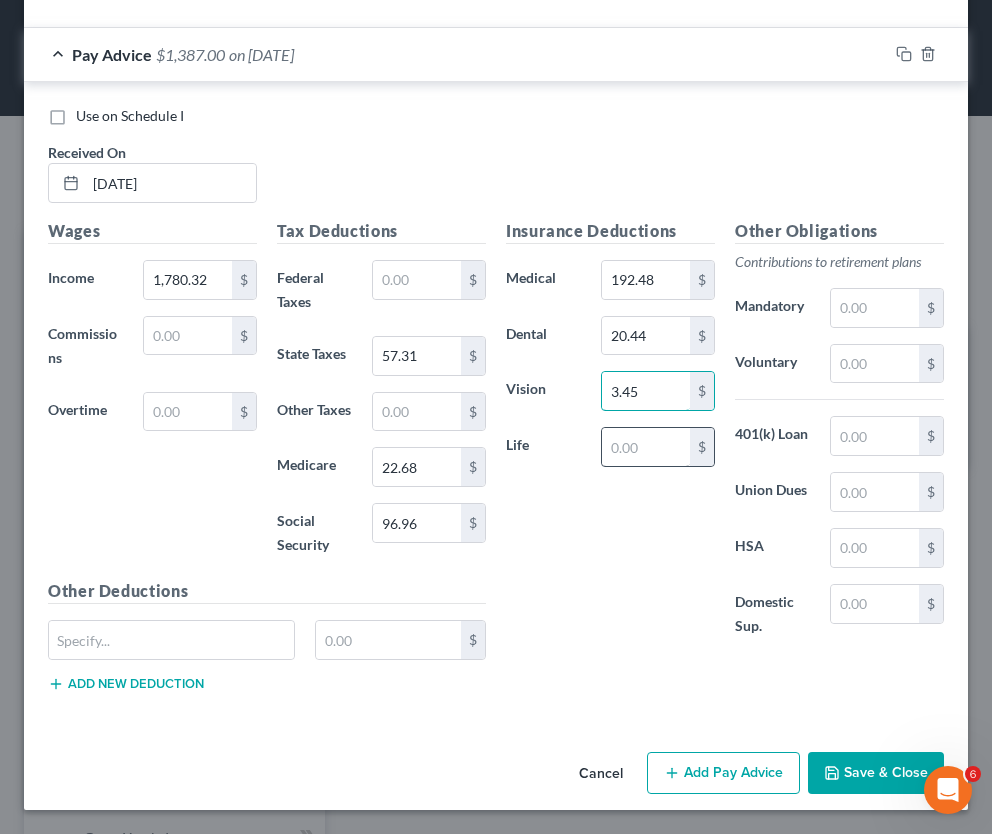 type on "3.45" 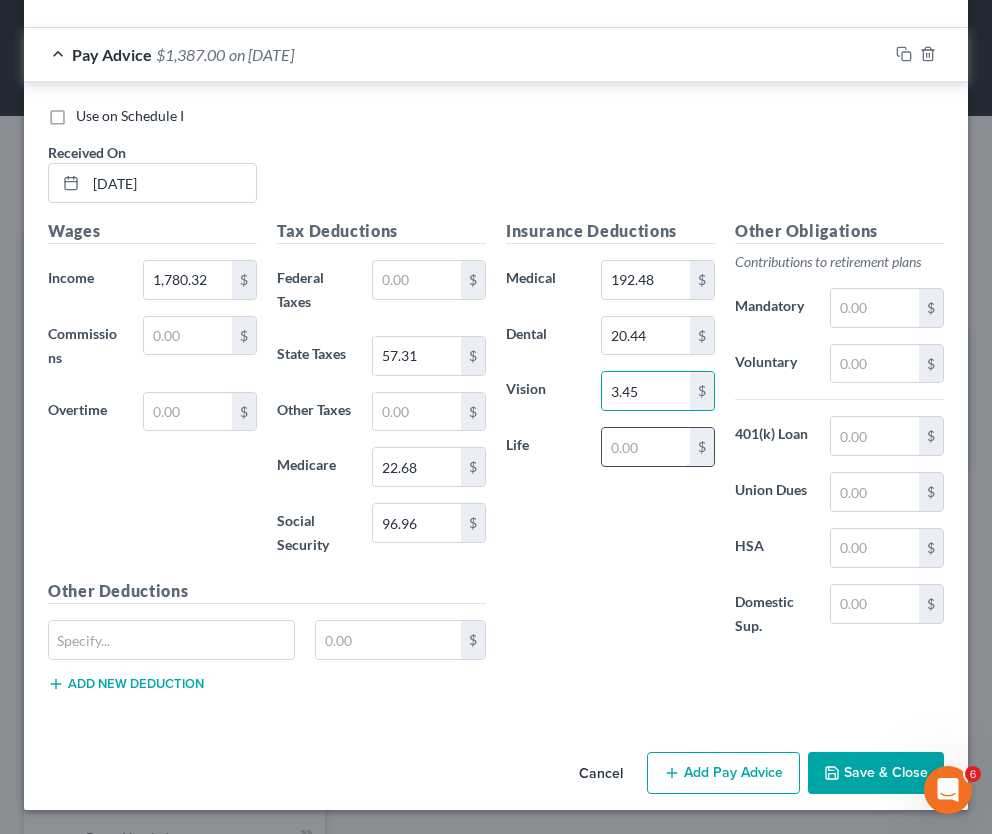click at bounding box center (646, 447) 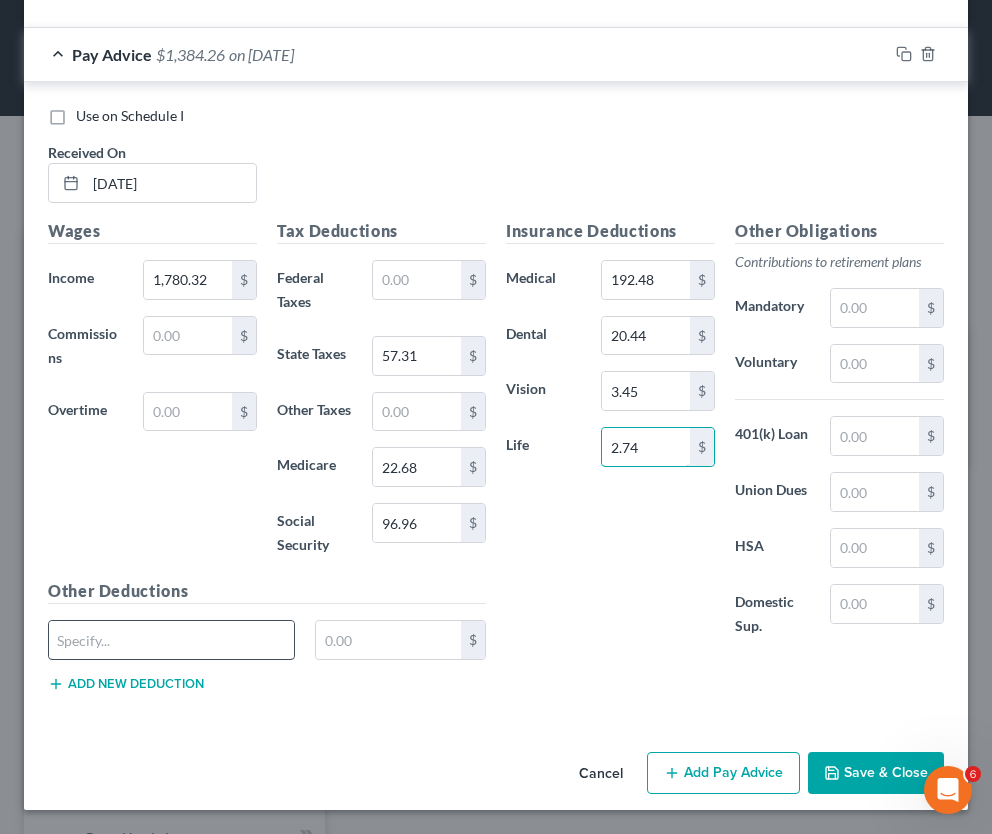 type on "2.74" 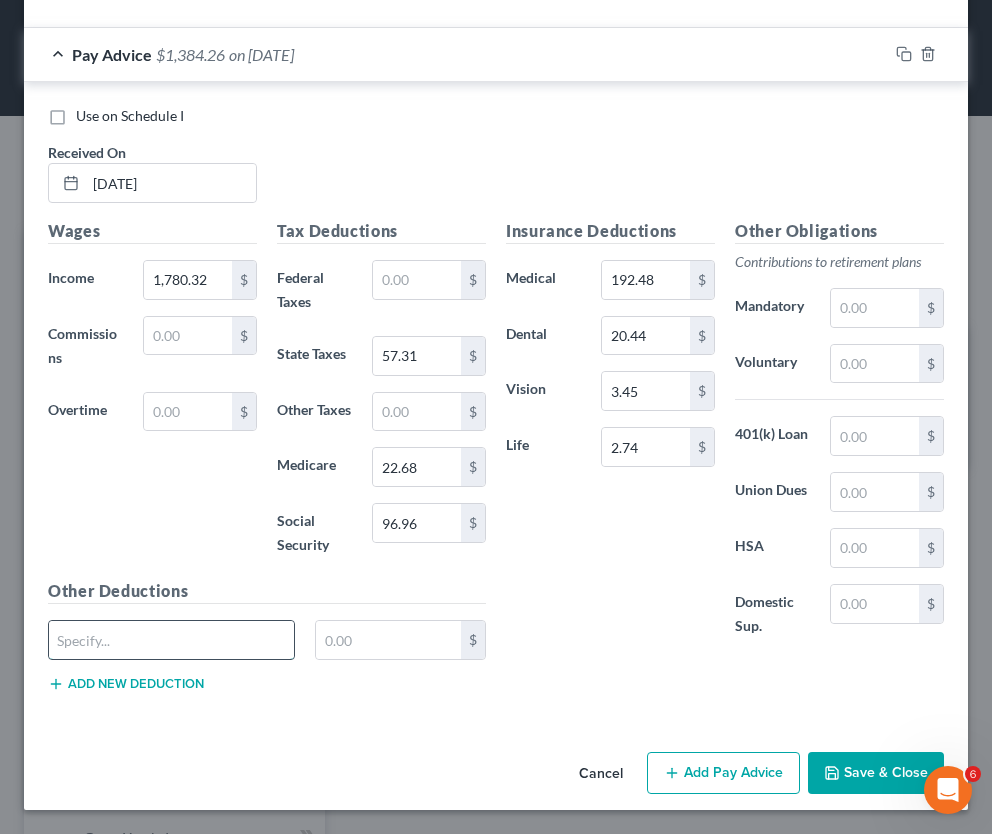 click at bounding box center [171, 640] 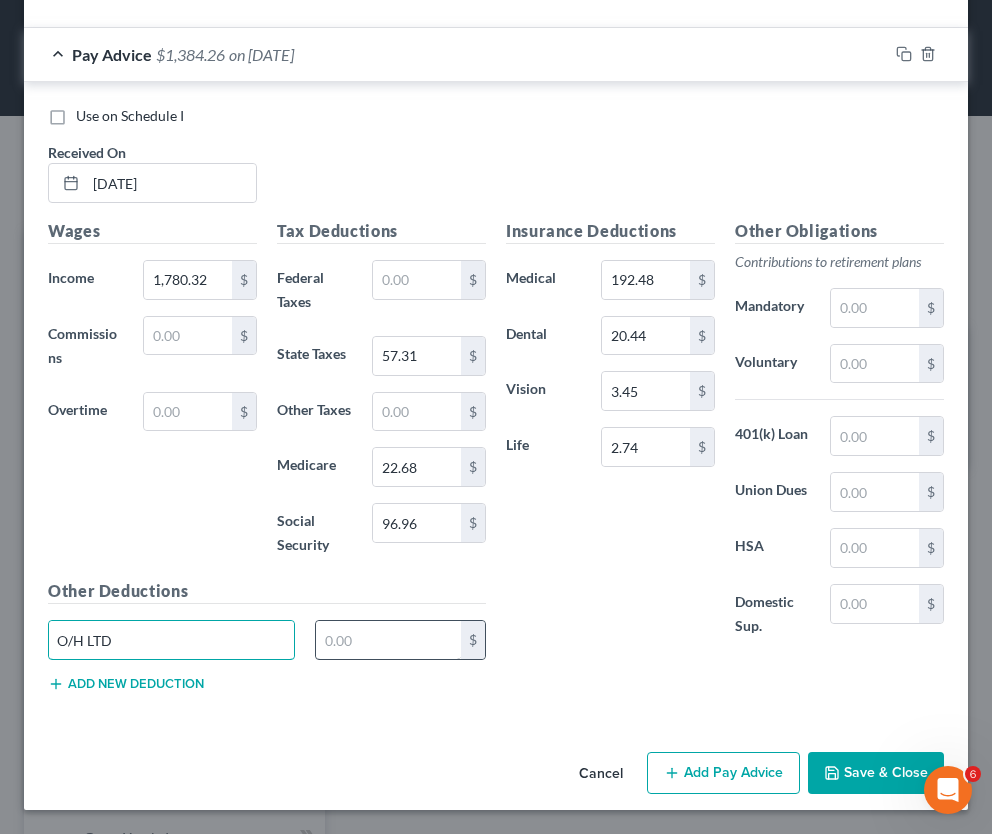 type on "O/H LTD" 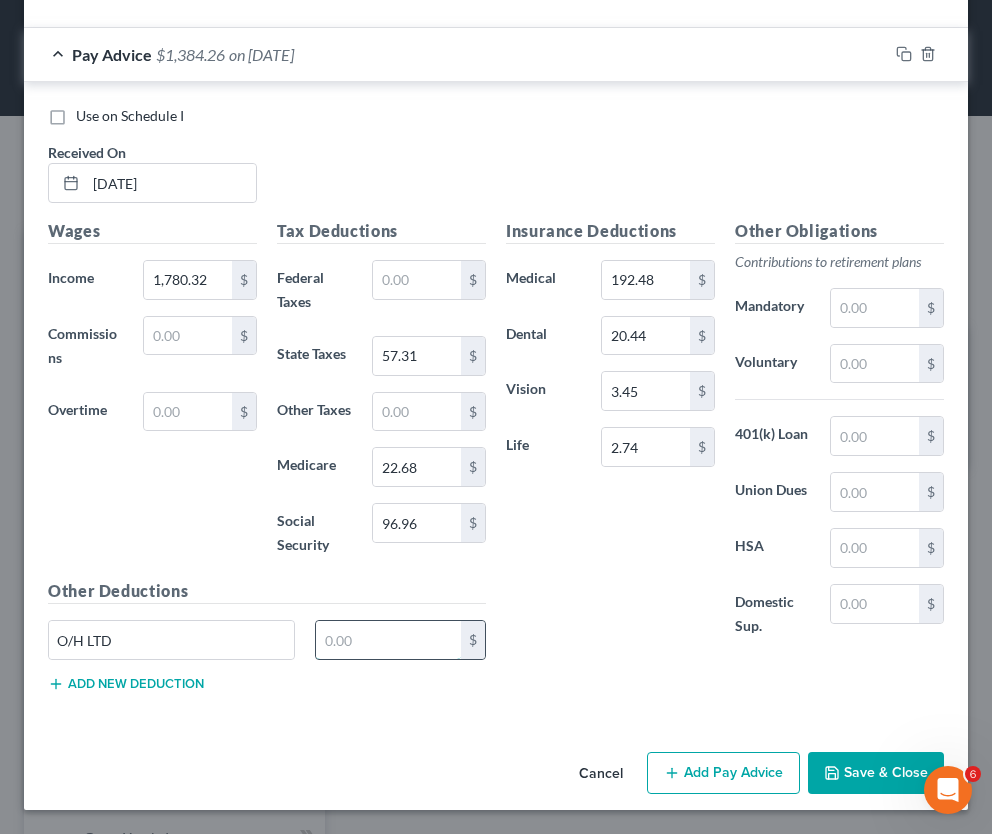 click at bounding box center (388, 640) 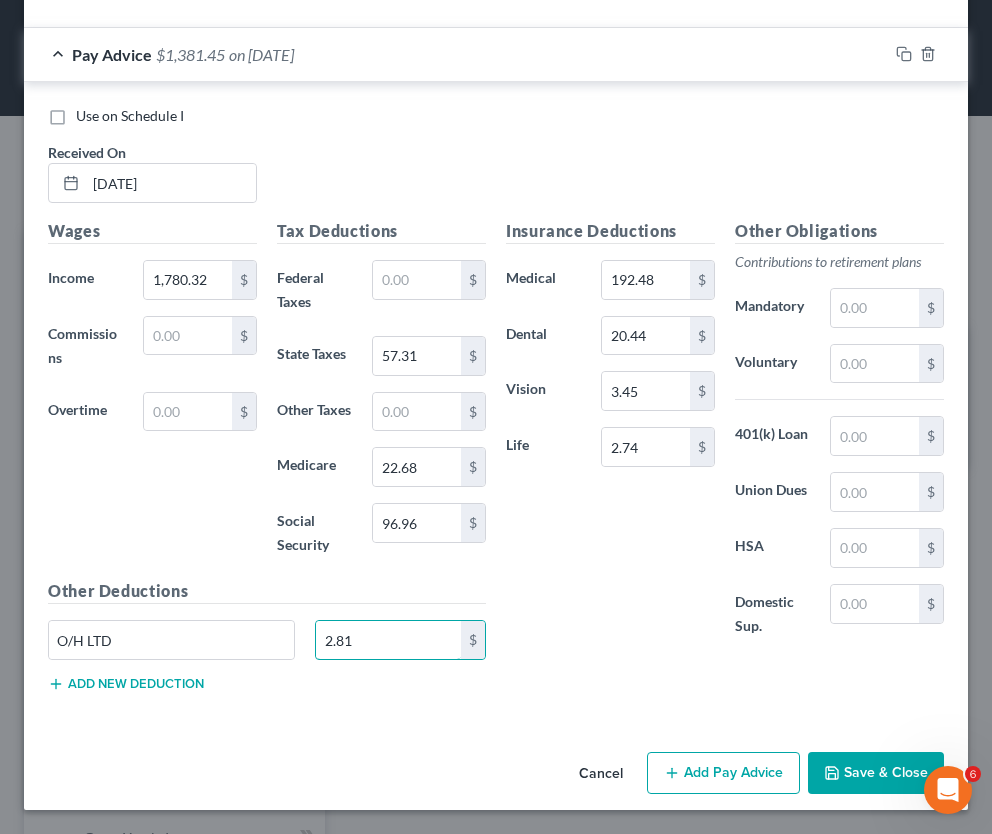 type on "2.81" 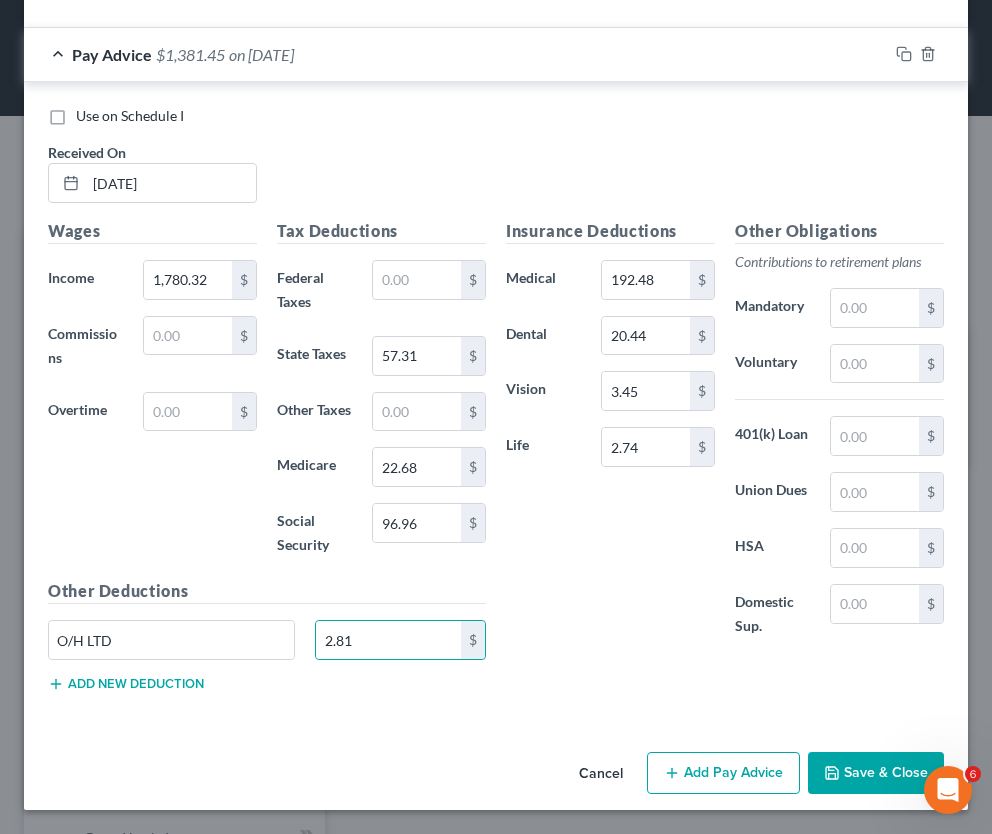 click on "Add new deduction" at bounding box center (126, 684) 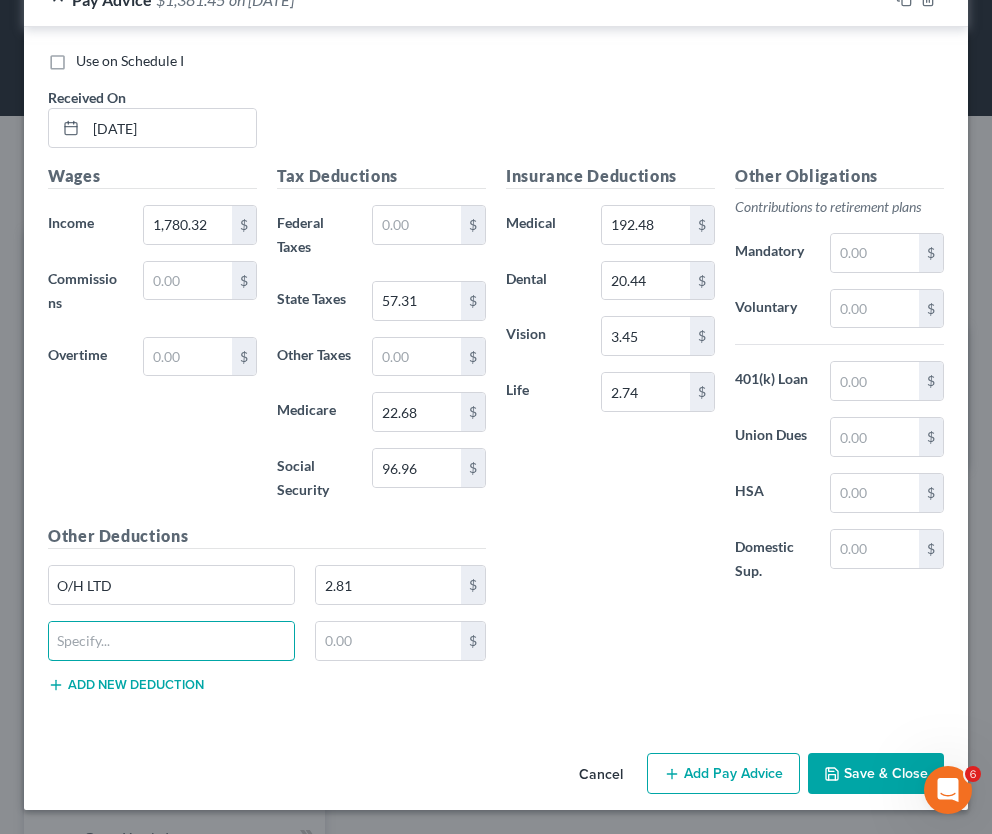 click at bounding box center (171, 641) 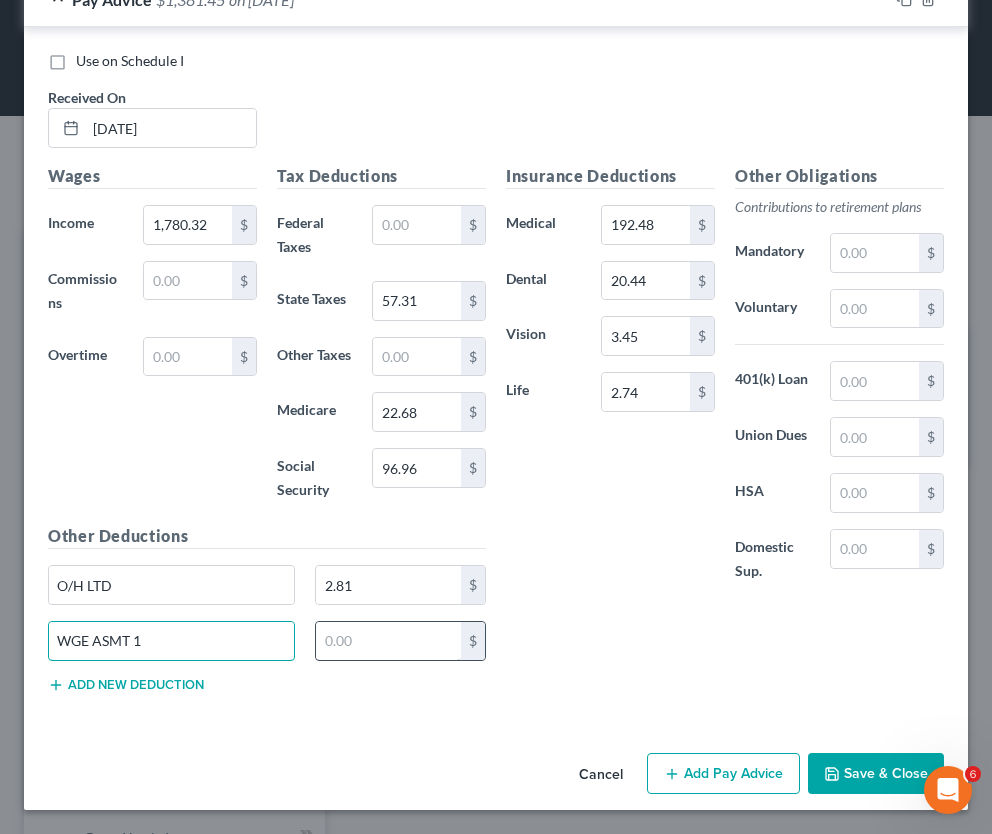 type on "WGE ASMT 1" 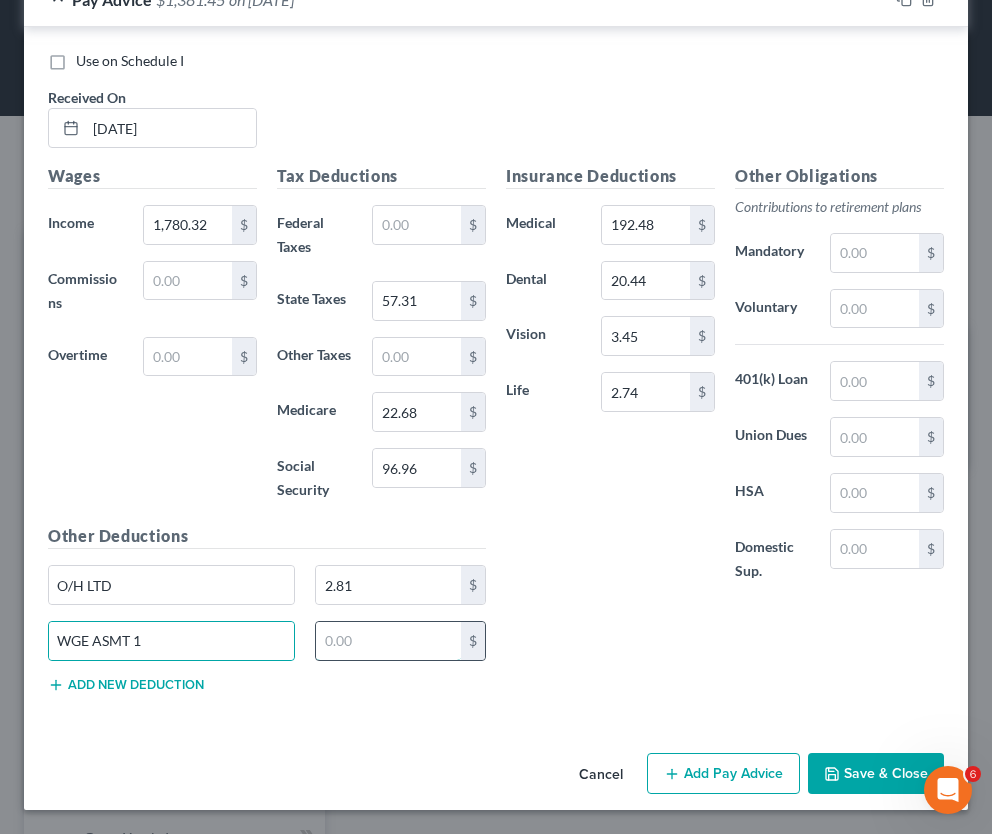 click at bounding box center (388, 641) 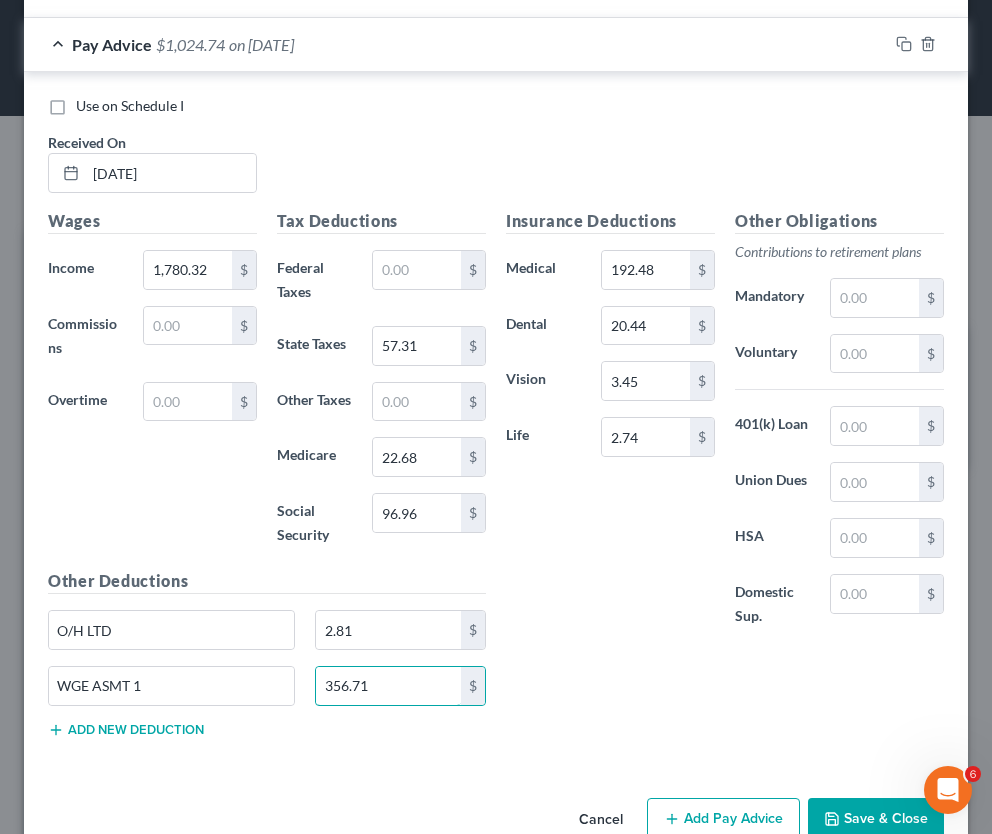 scroll, scrollTop: 3054, scrollLeft: 0, axis: vertical 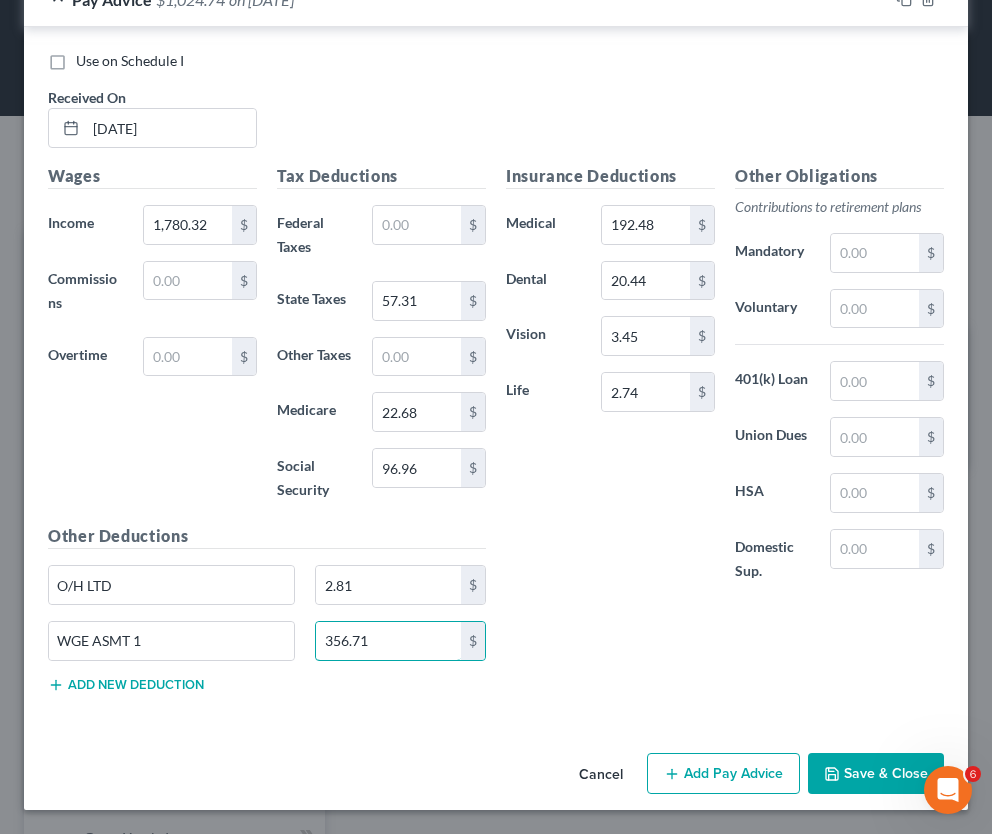 type on "356.71" 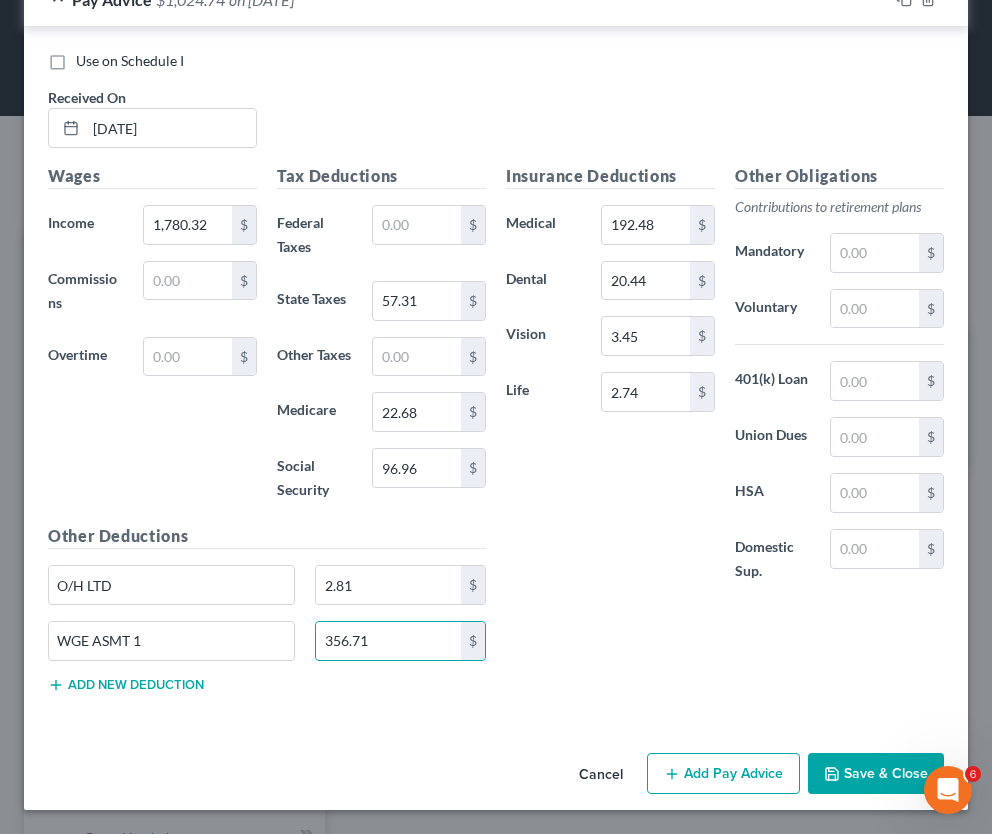 click on "Add Pay Advice" at bounding box center [723, 774] 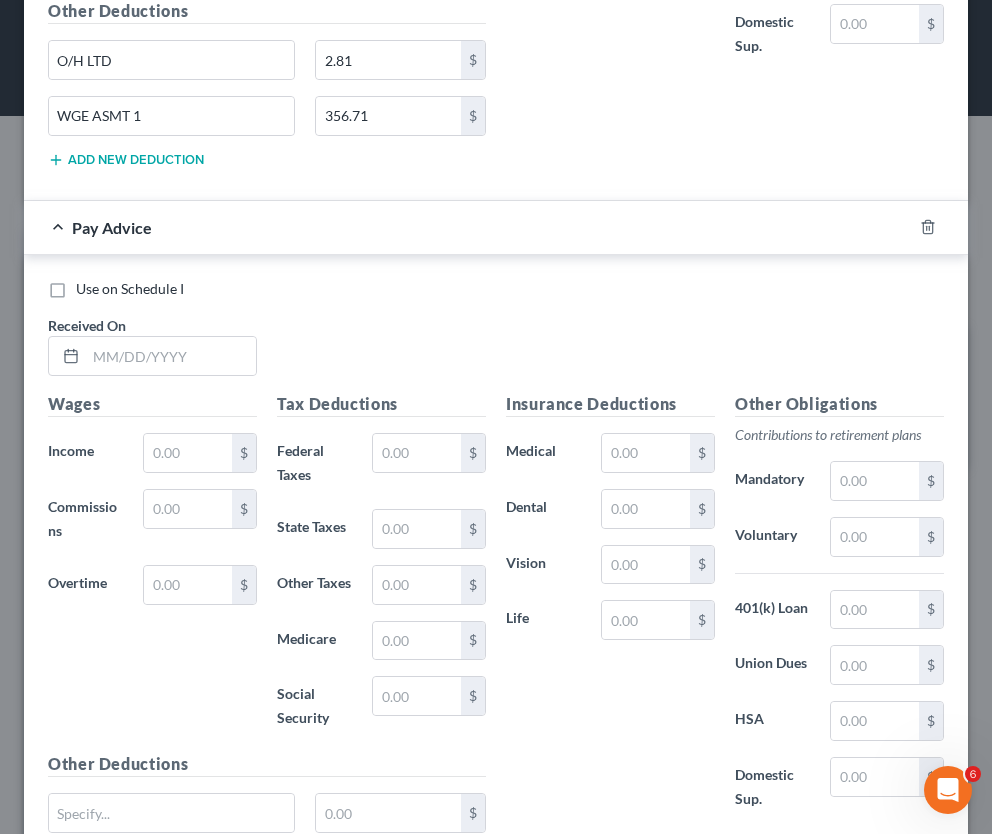 scroll, scrollTop: 3712, scrollLeft: 0, axis: vertical 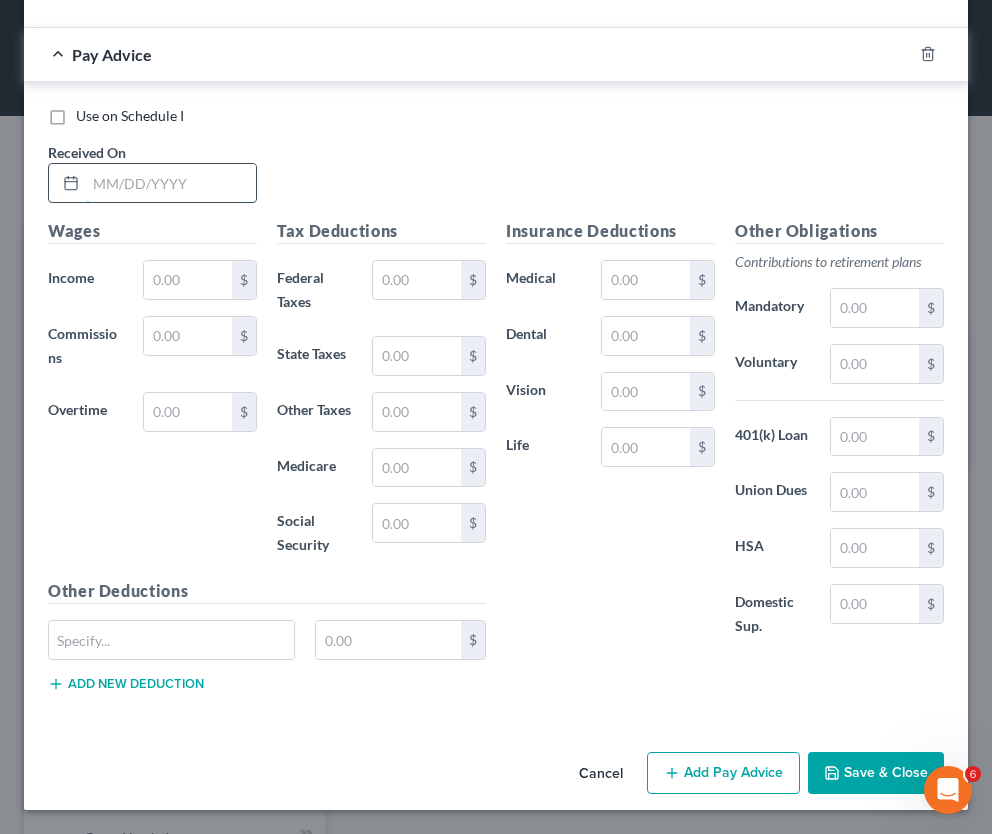 click at bounding box center (171, 183) 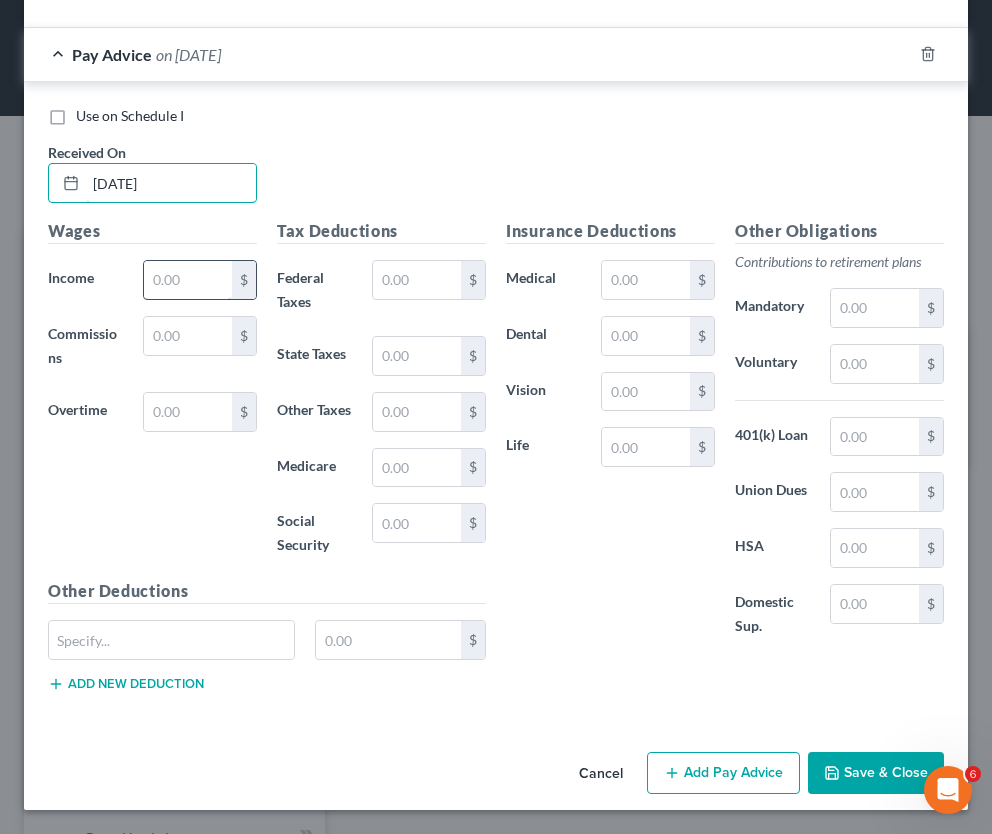 type on "7/9/25" 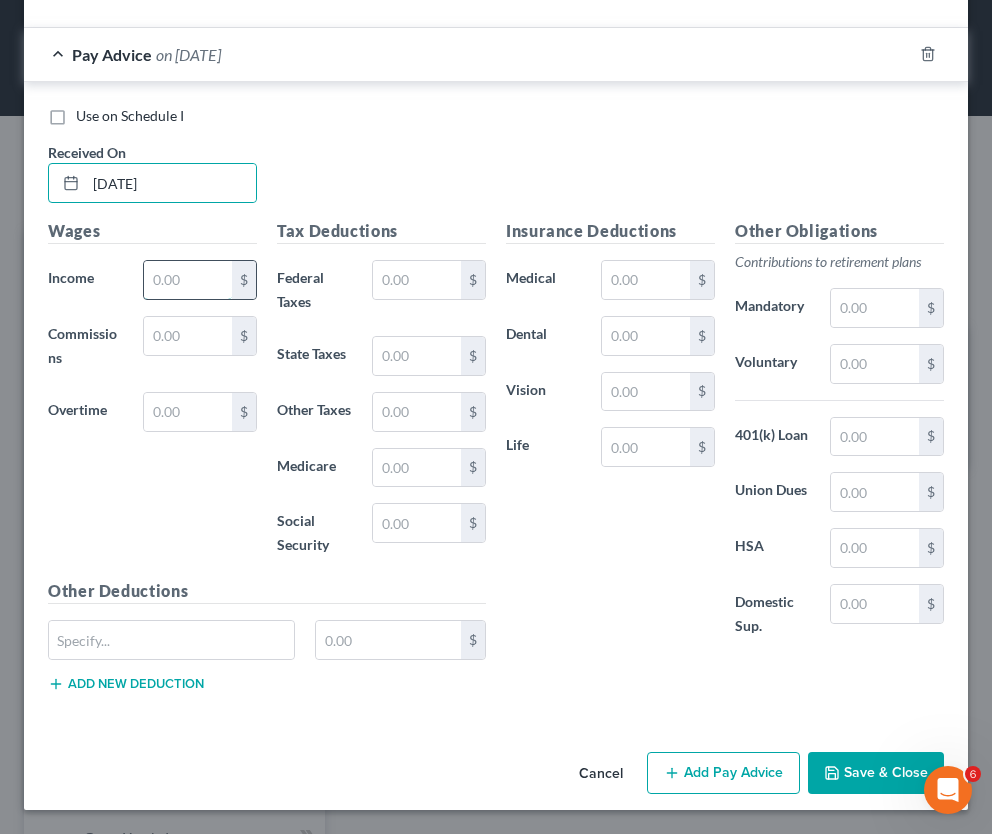 click at bounding box center [188, 280] 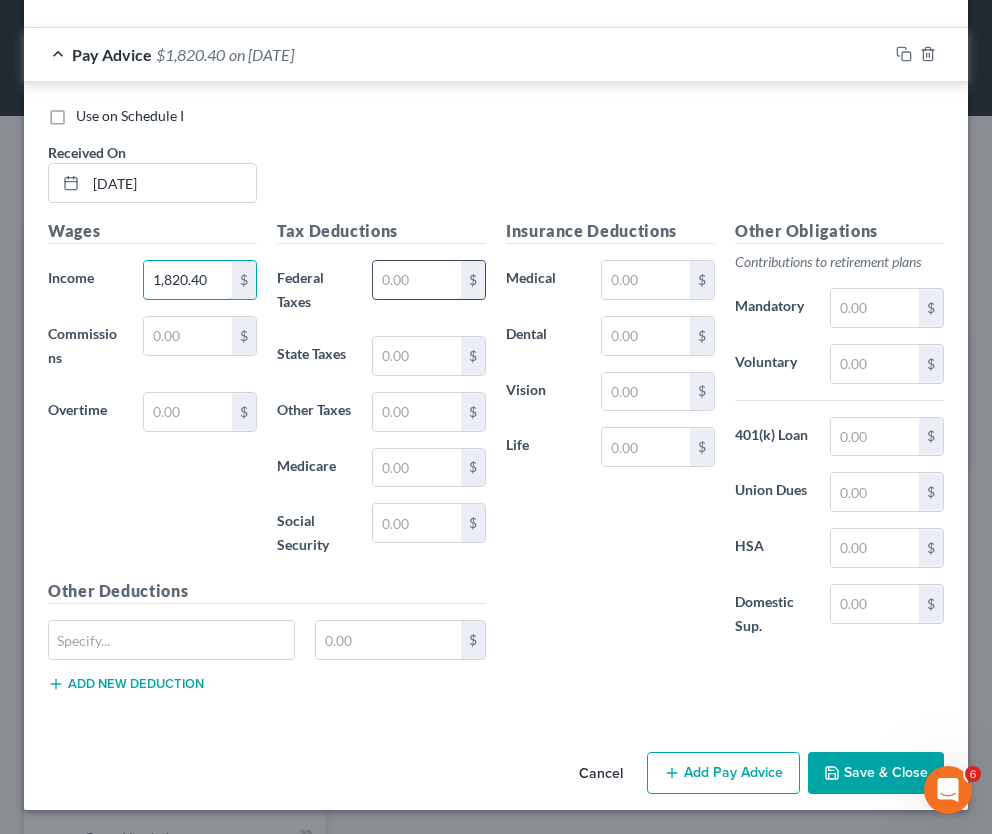 type on "1,820.40" 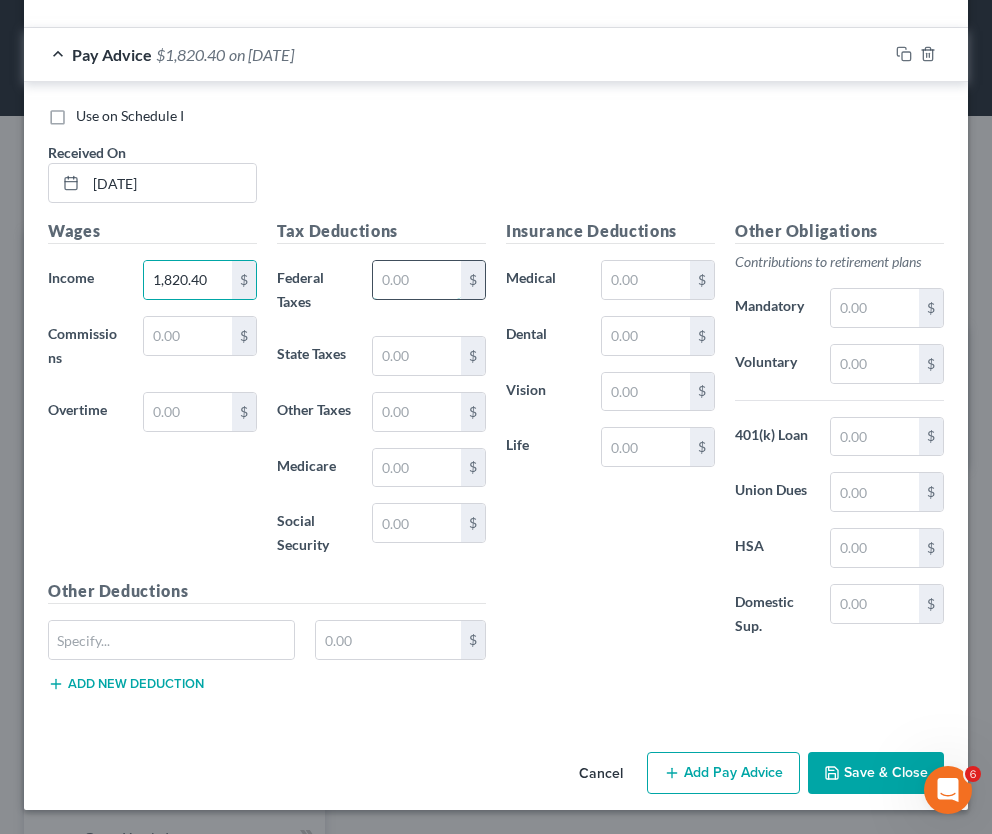 click at bounding box center (417, 280) 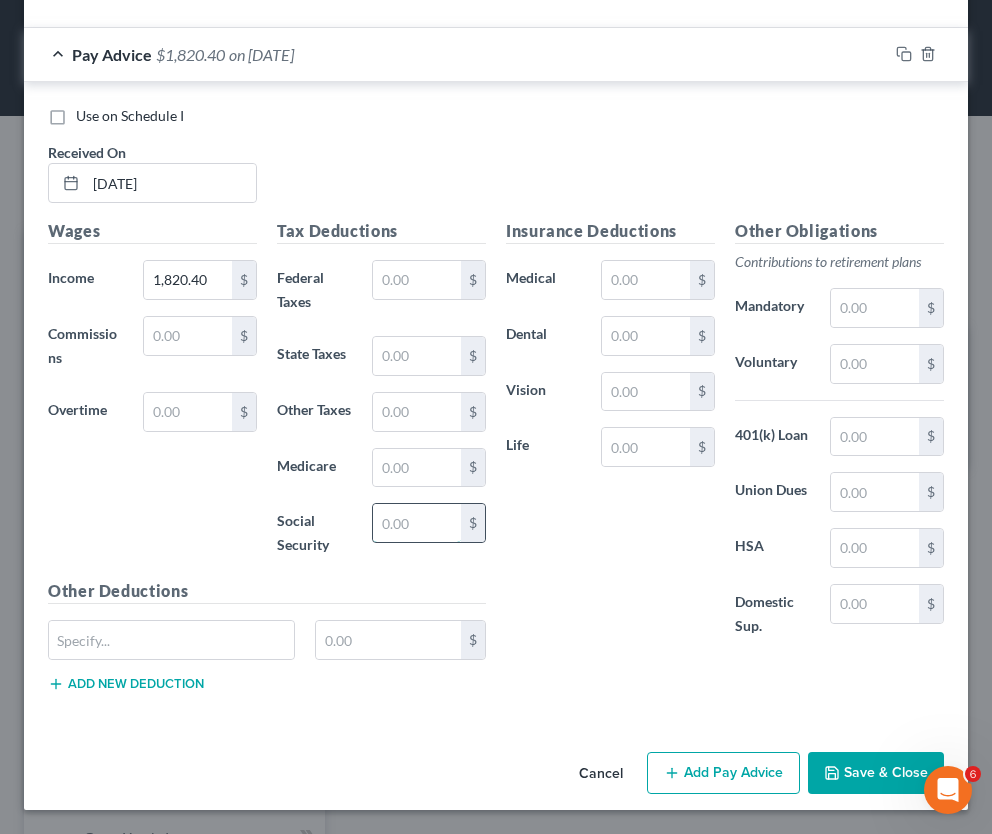 click at bounding box center (417, 523) 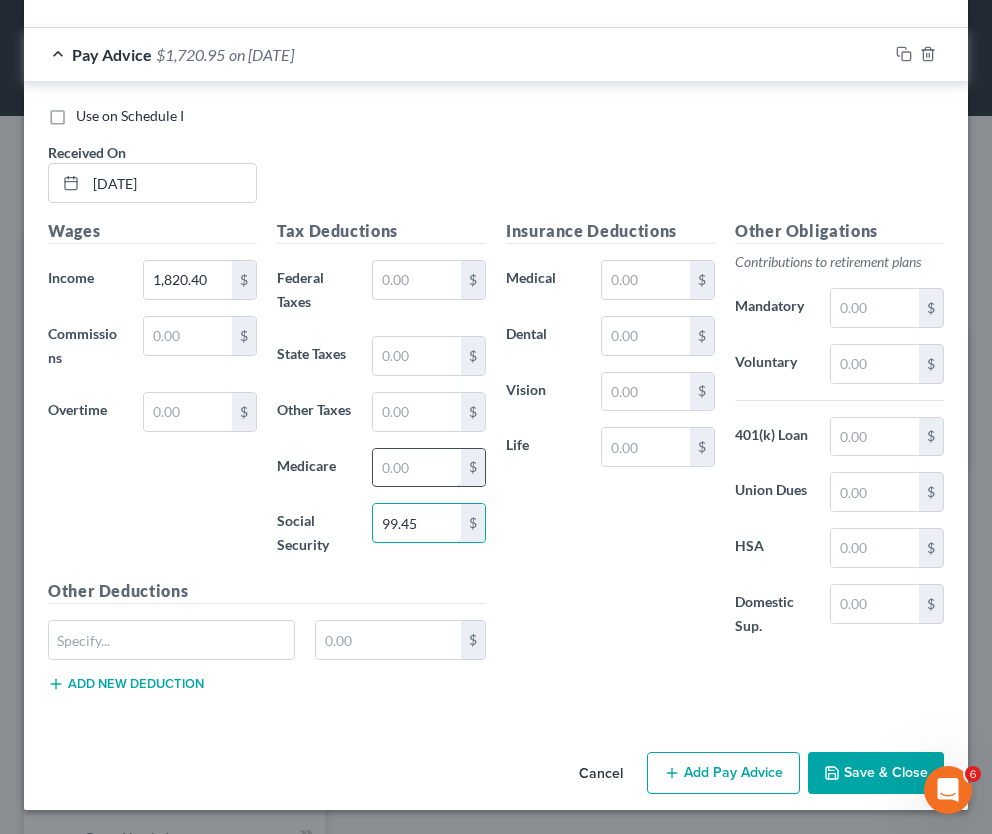 type on "99.45" 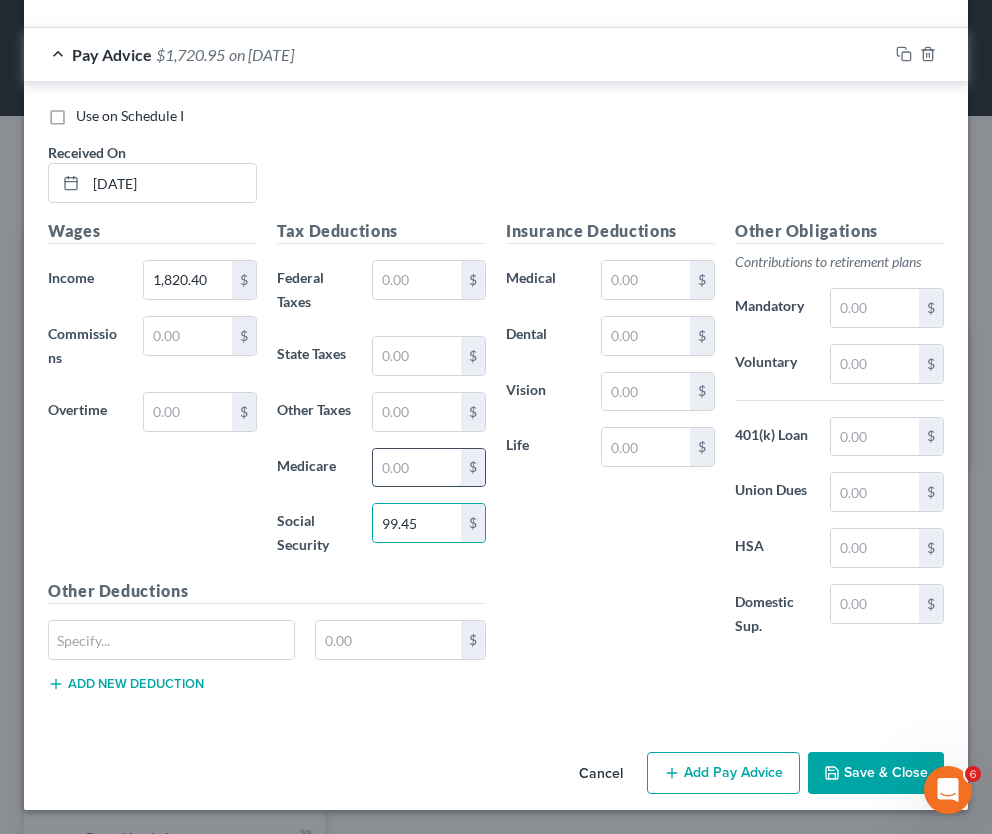 click at bounding box center [417, 468] 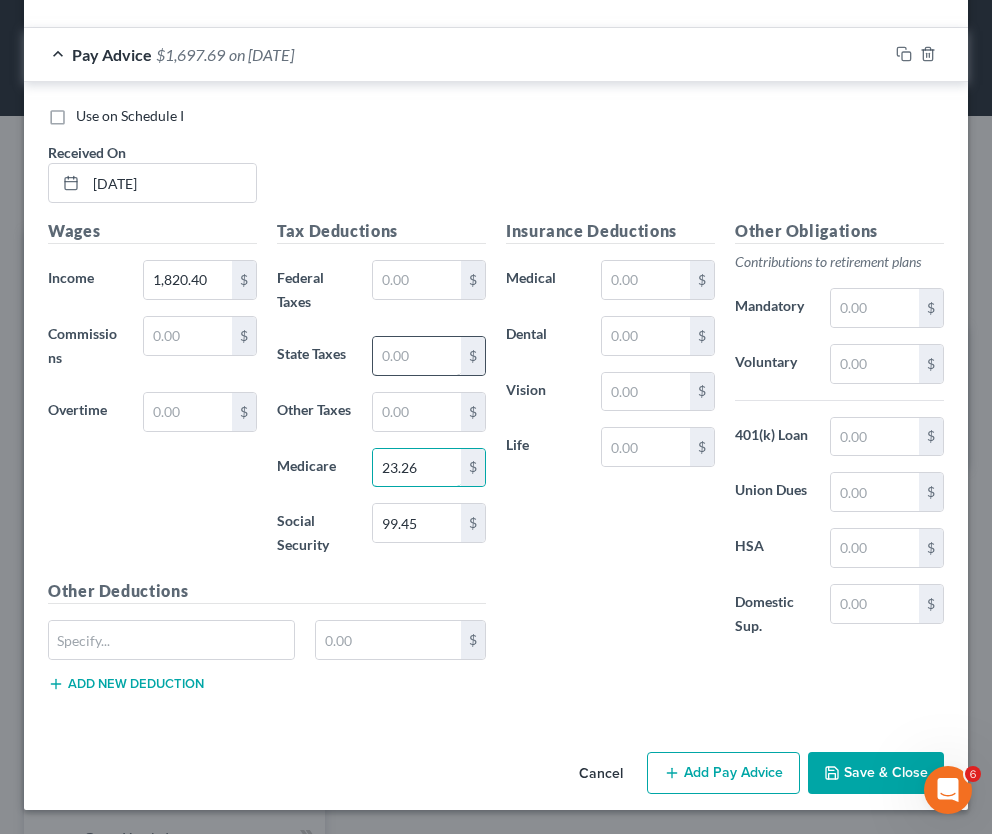 type on "23.26" 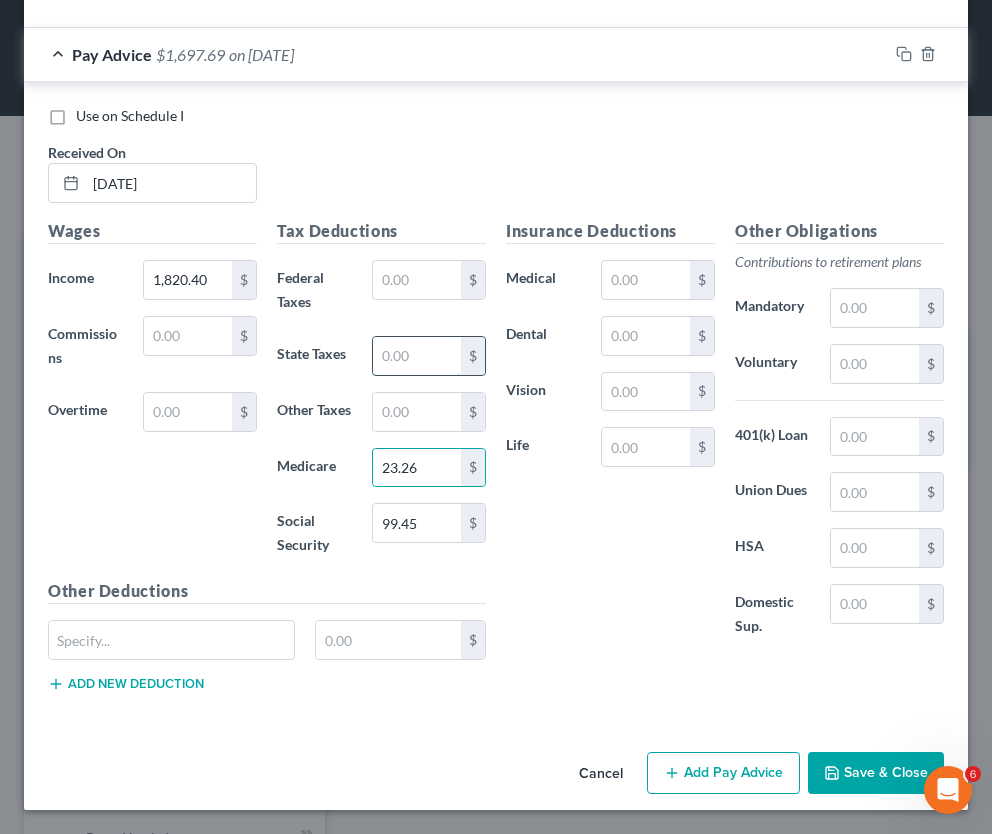 click at bounding box center [417, 356] 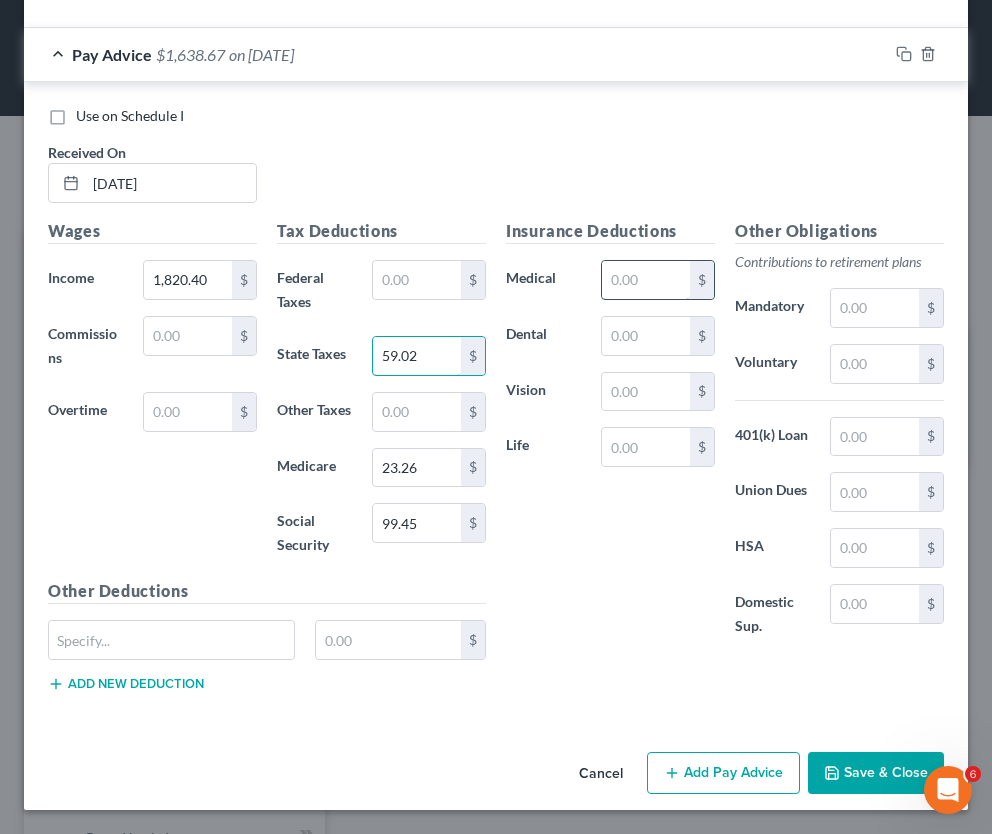 type on "59.02" 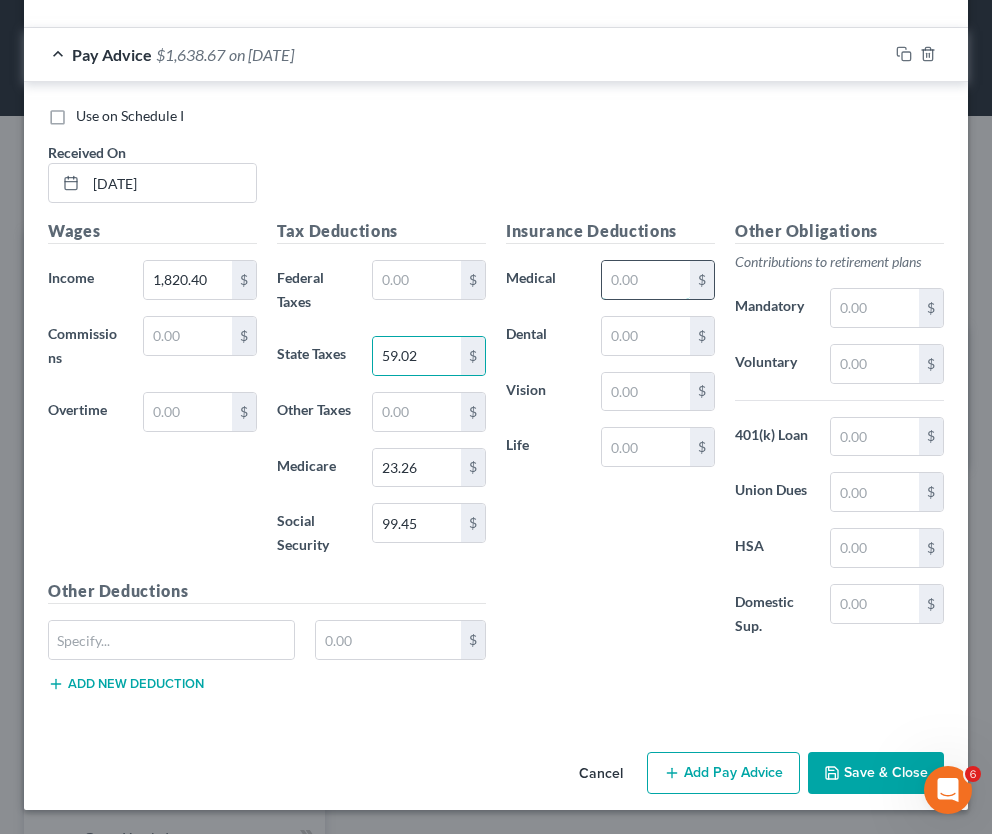 click at bounding box center [646, 280] 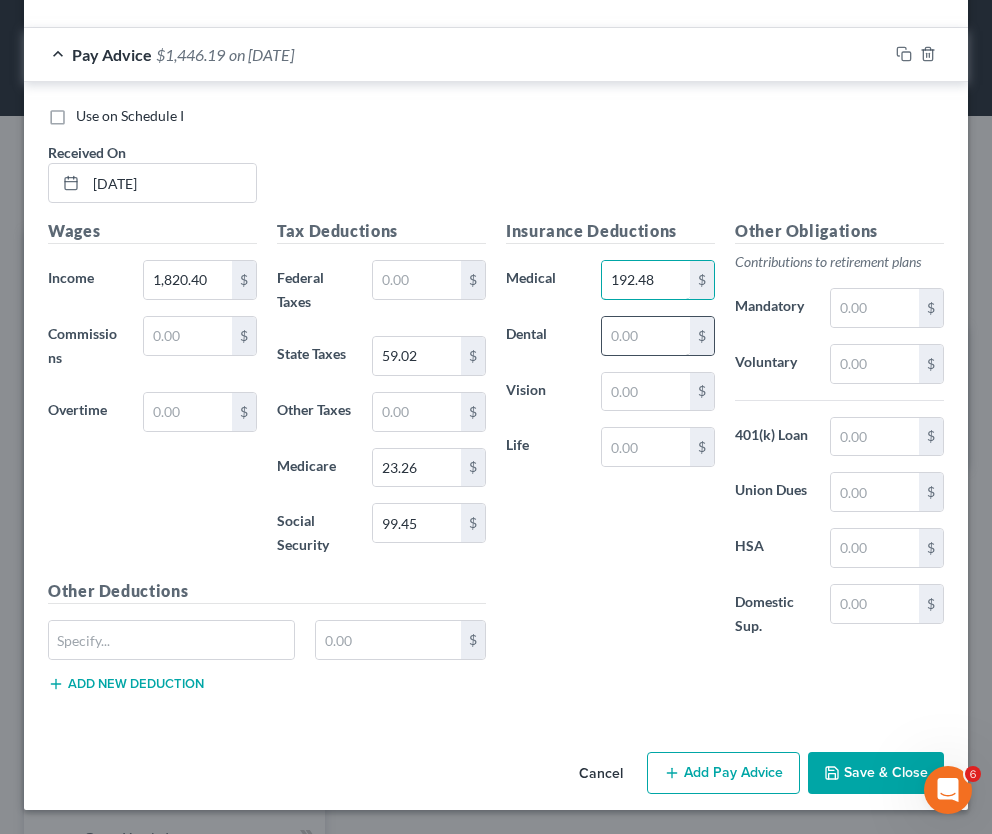 type on "192.48" 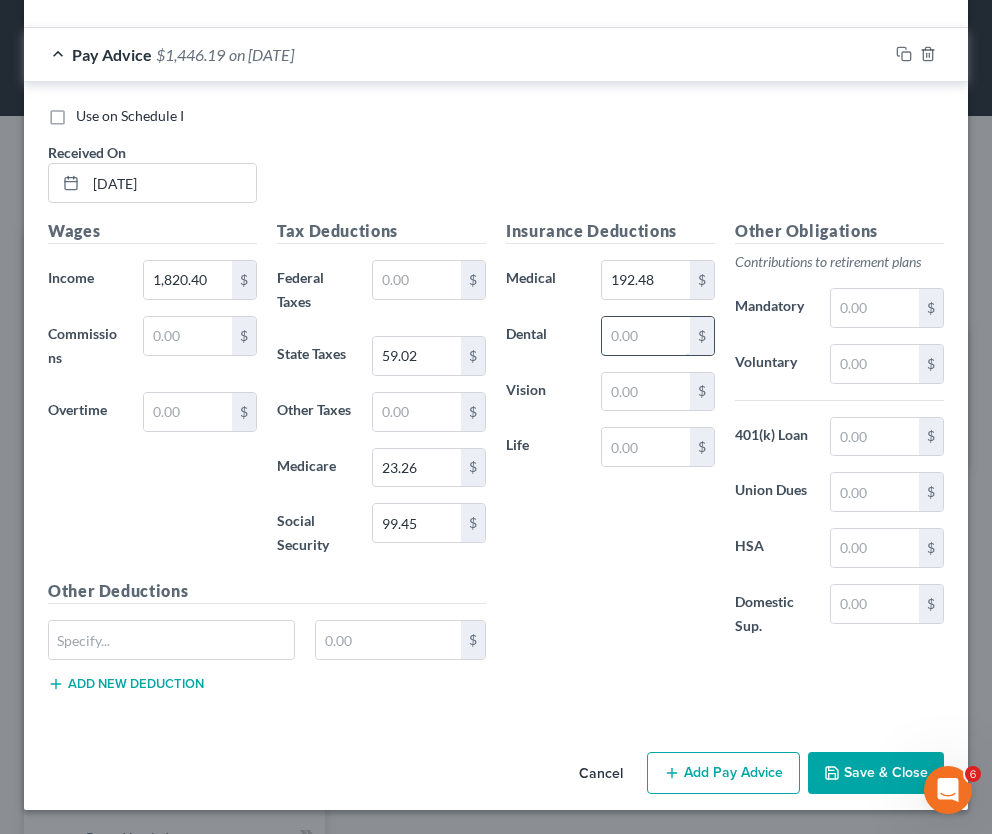click at bounding box center (646, 336) 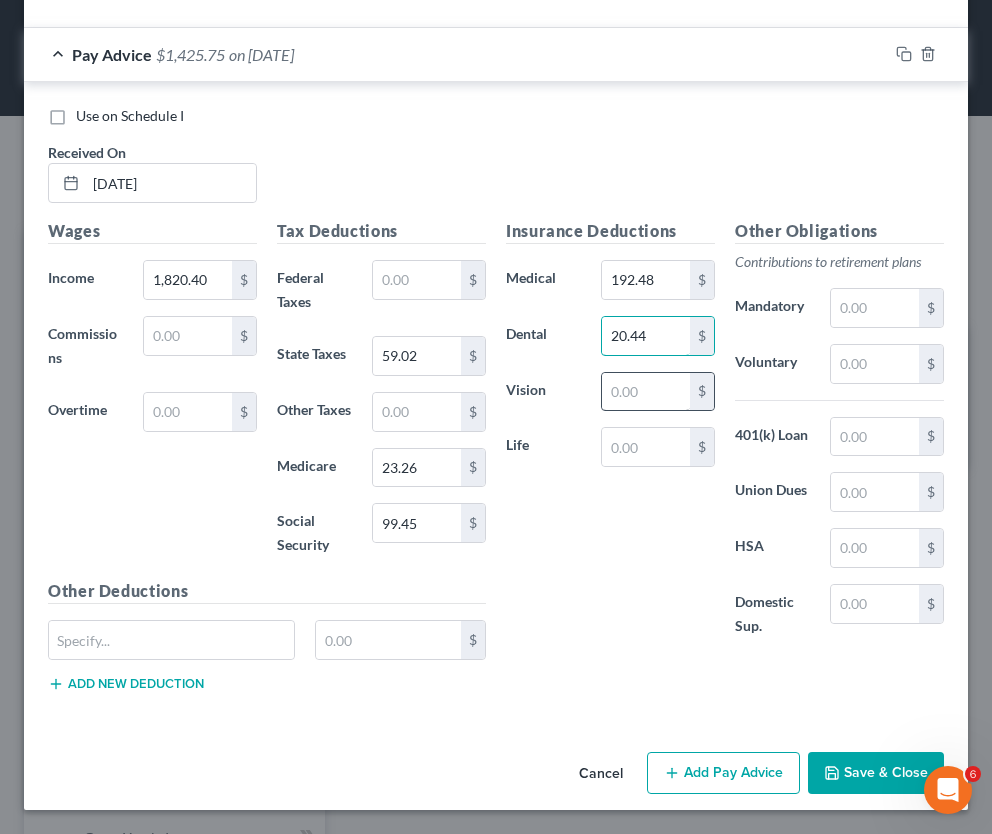 type on "20.44" 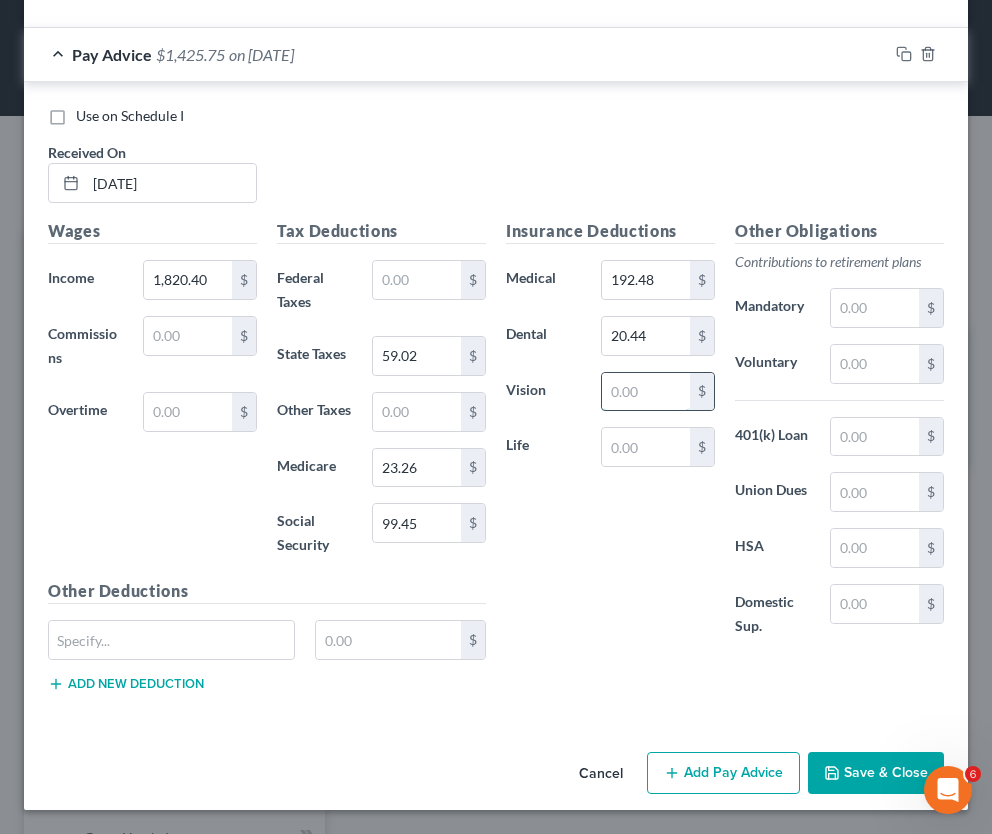 click at bounding box center [646, 392] 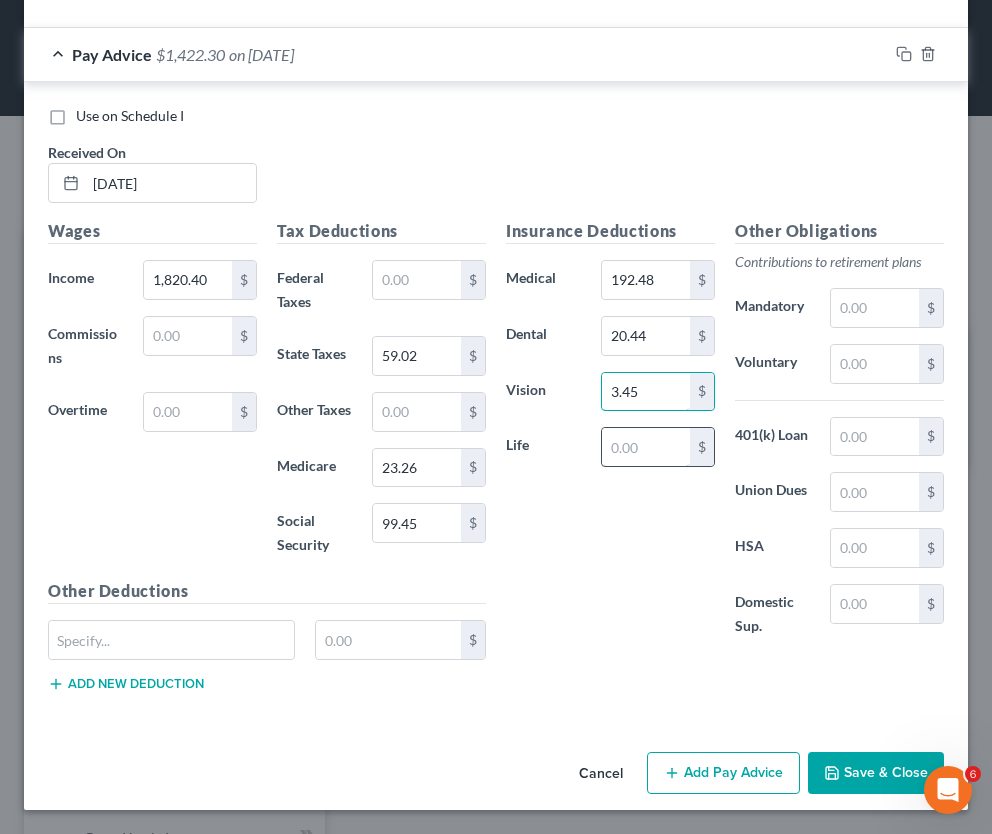 type on "3.45" 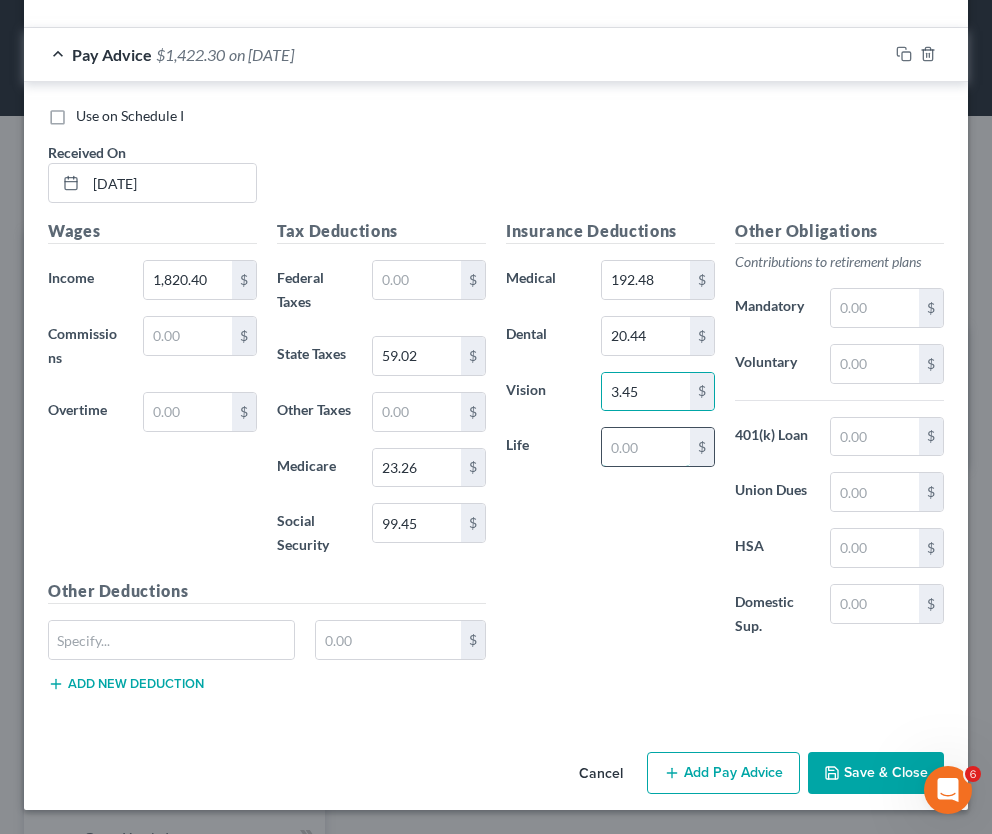 click at bounding box center [646, 447] 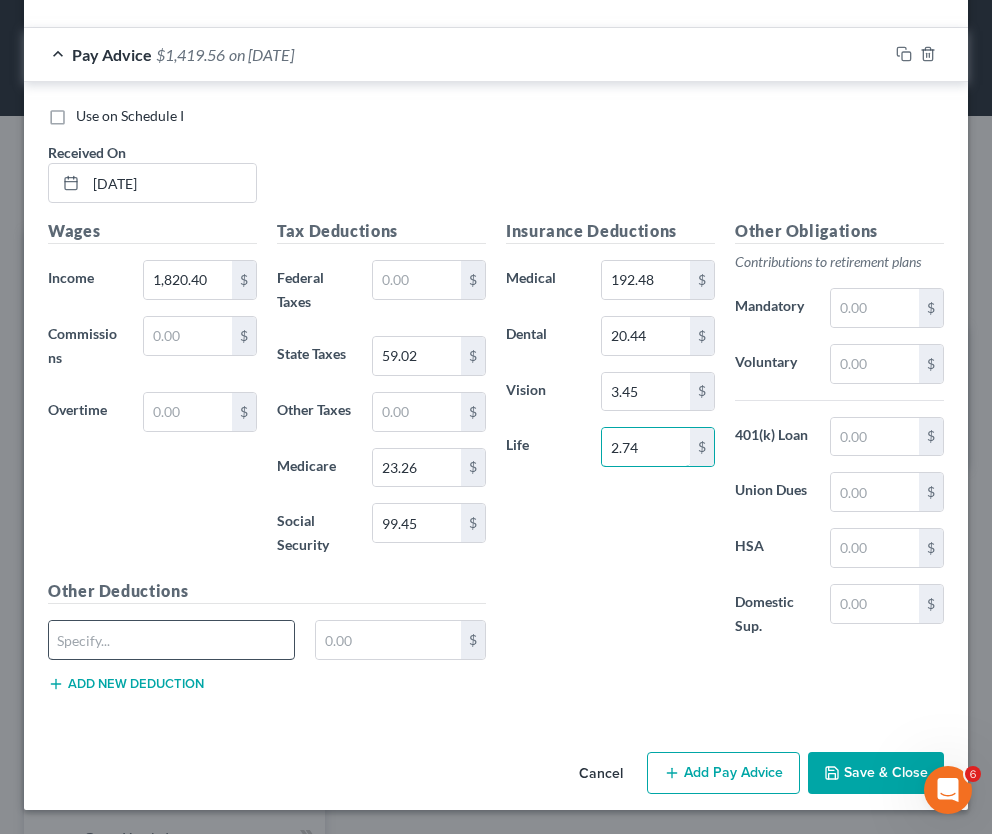 type on "2.74" 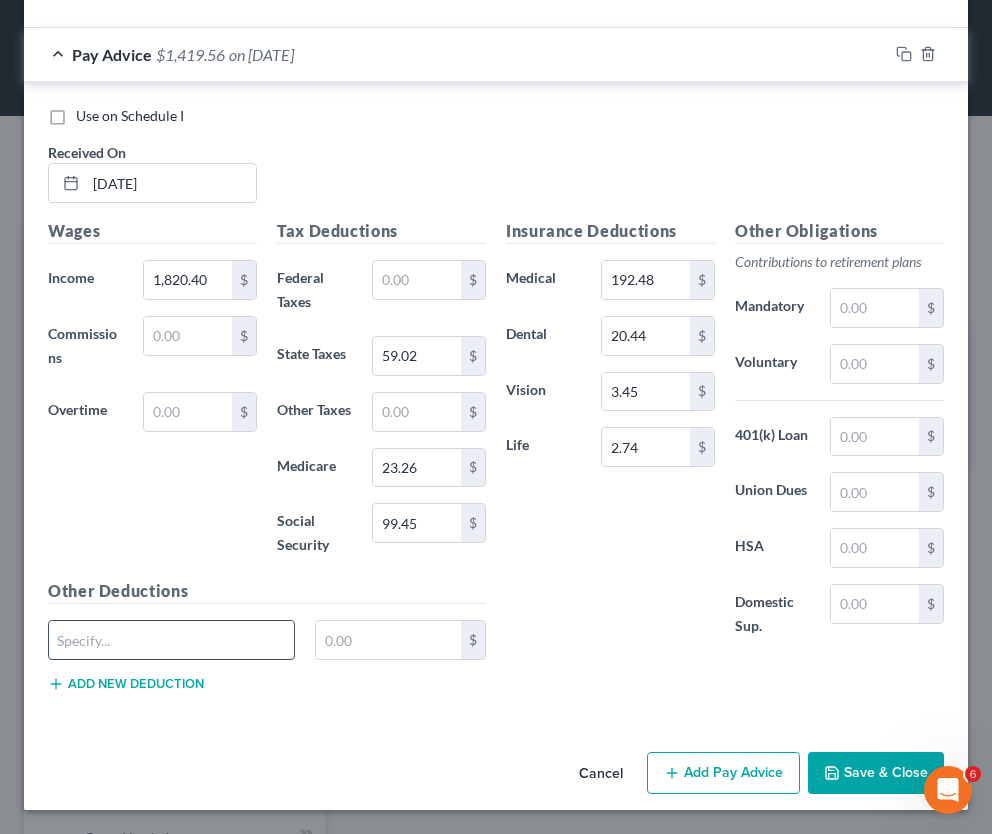 click at bounding box center [171, 640] 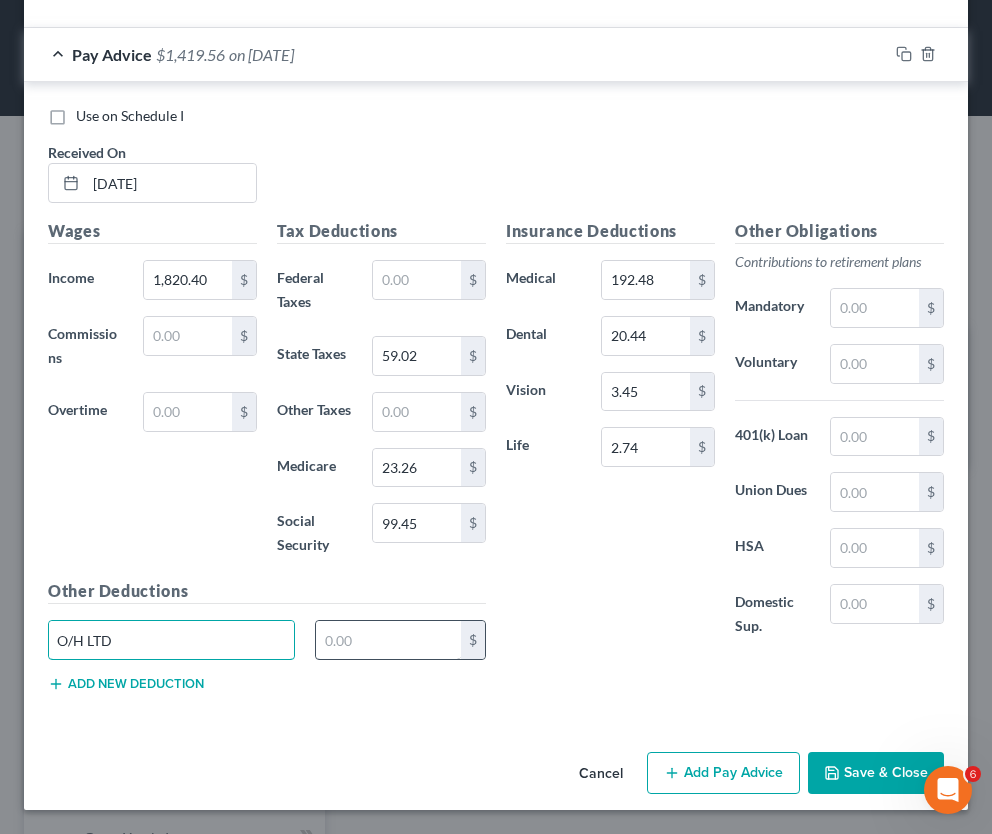 type on "O/H LTD" 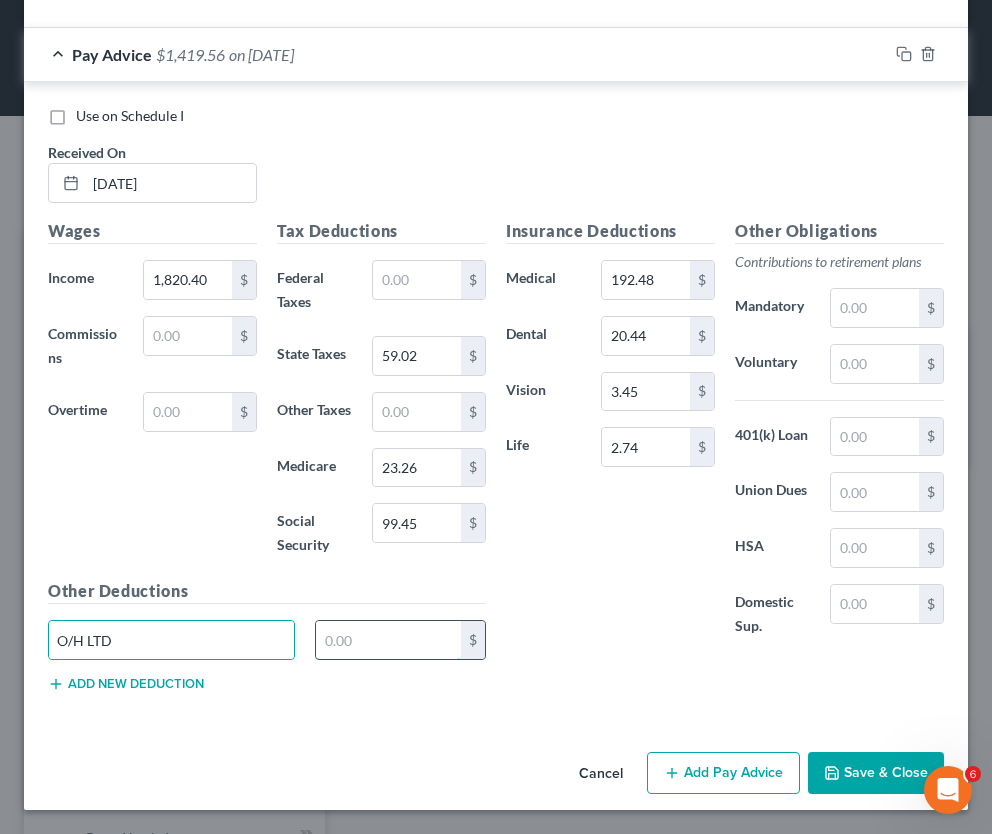 click at bounding box center [388, 640] 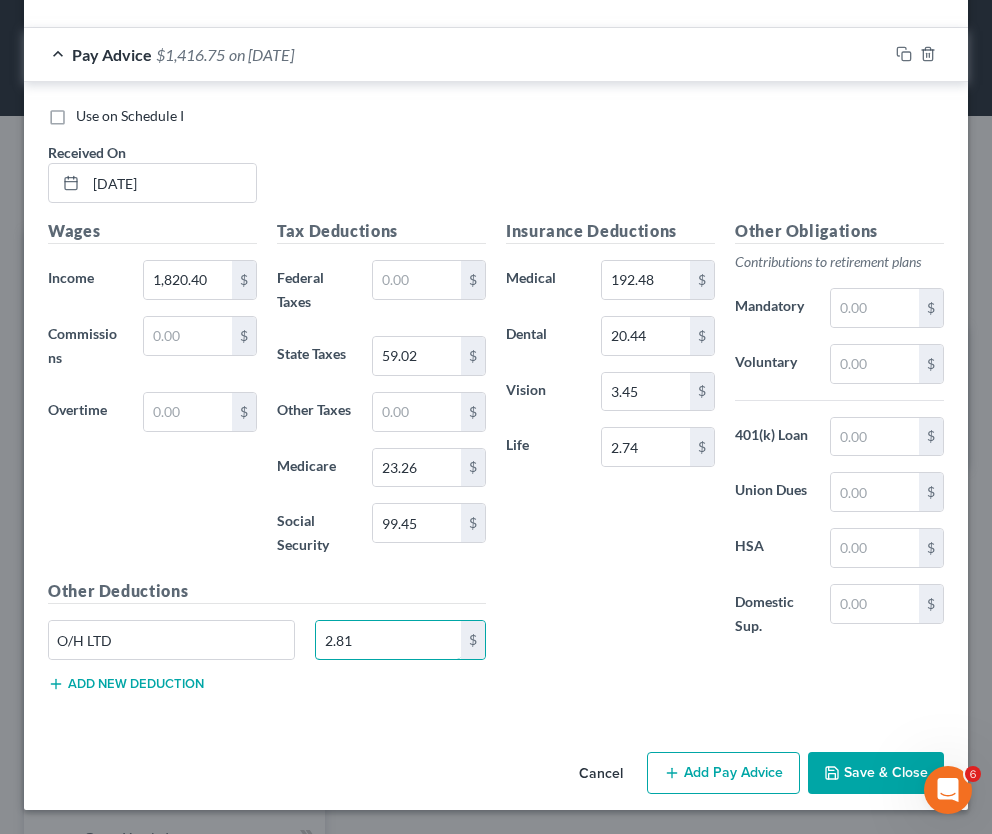 type on "2.81" 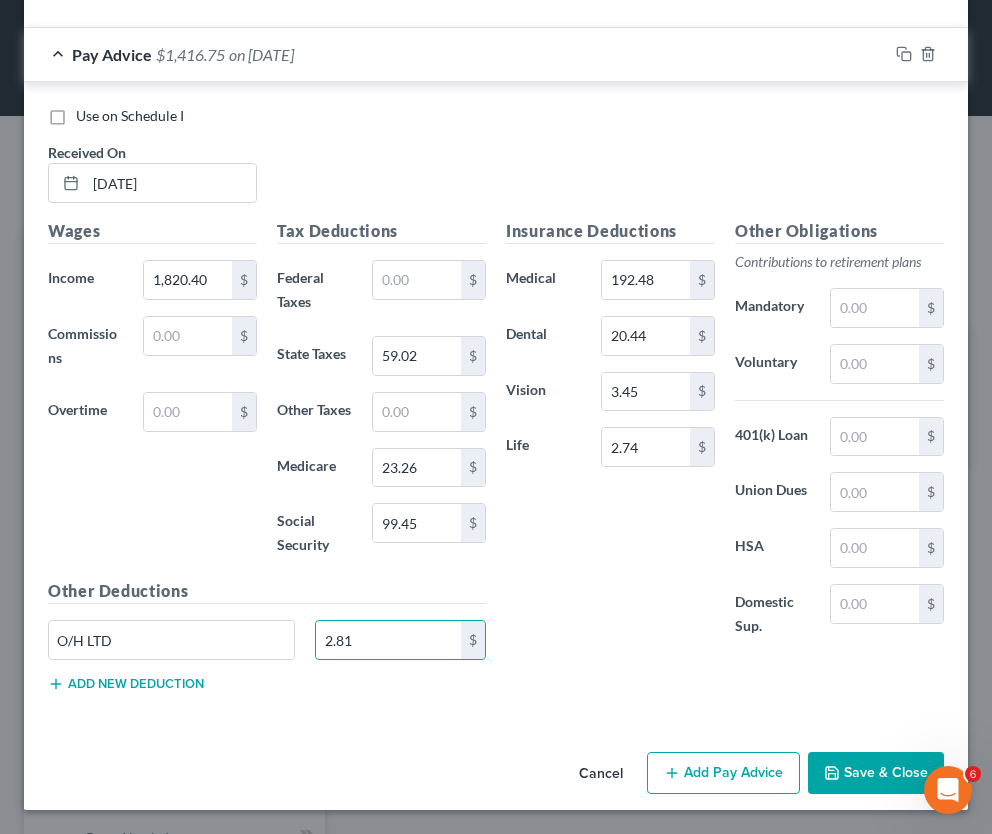 click on "Add new deduction" at bounding box center [126, 684] 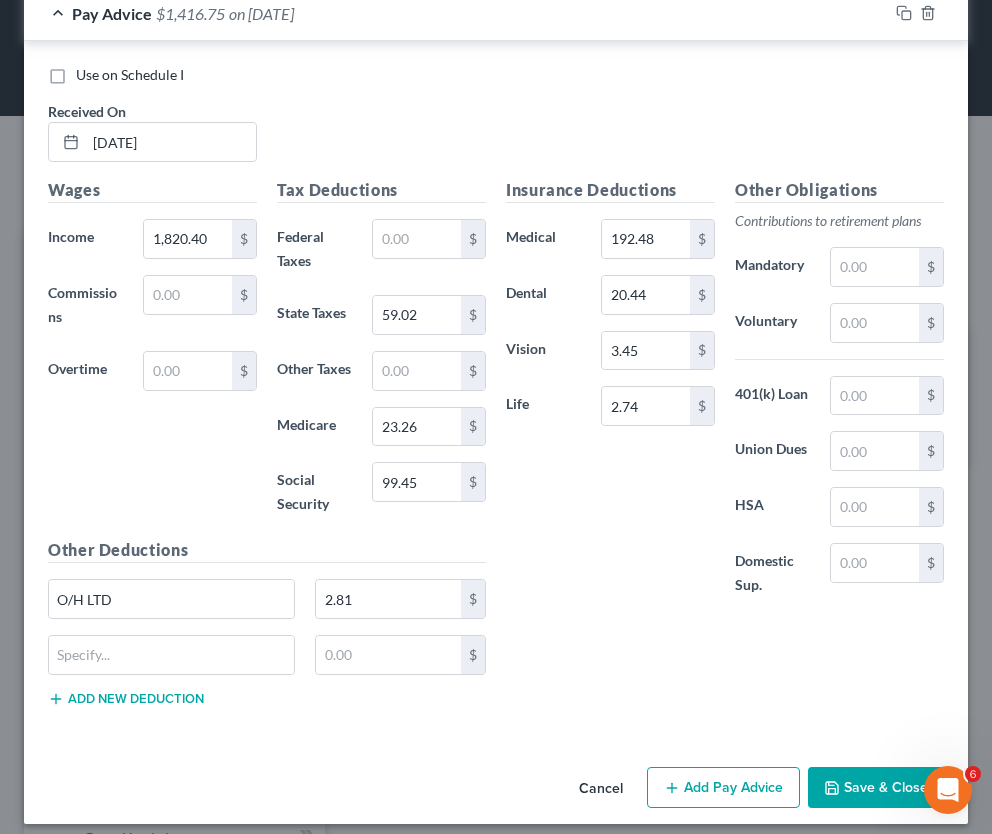 type 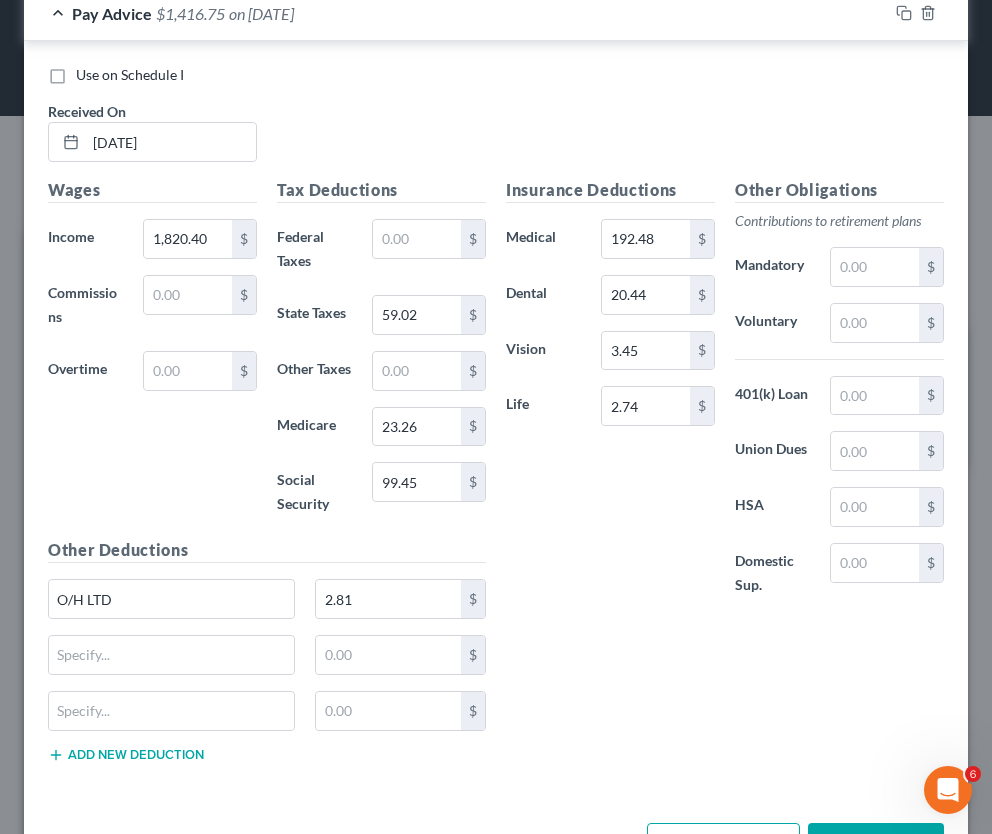 click on "Add new deduction" at bounding box center (126, 755) 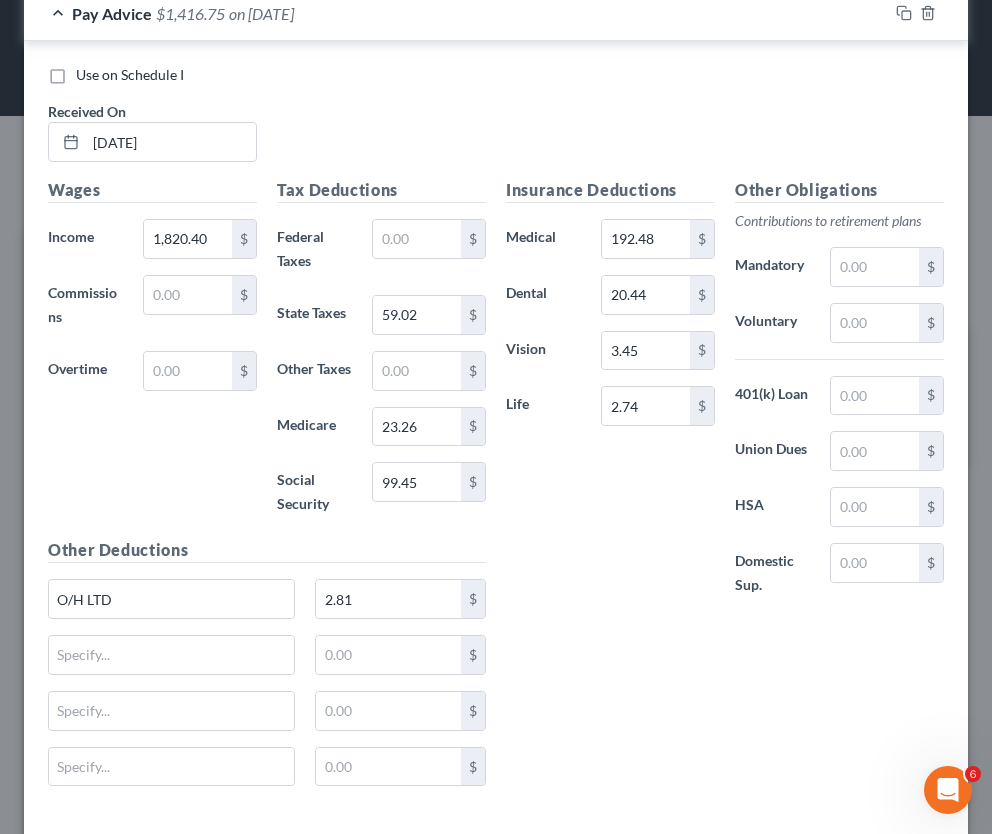 scroll, scrollTop: 3907, scrollLeft: 0, axis: vertical 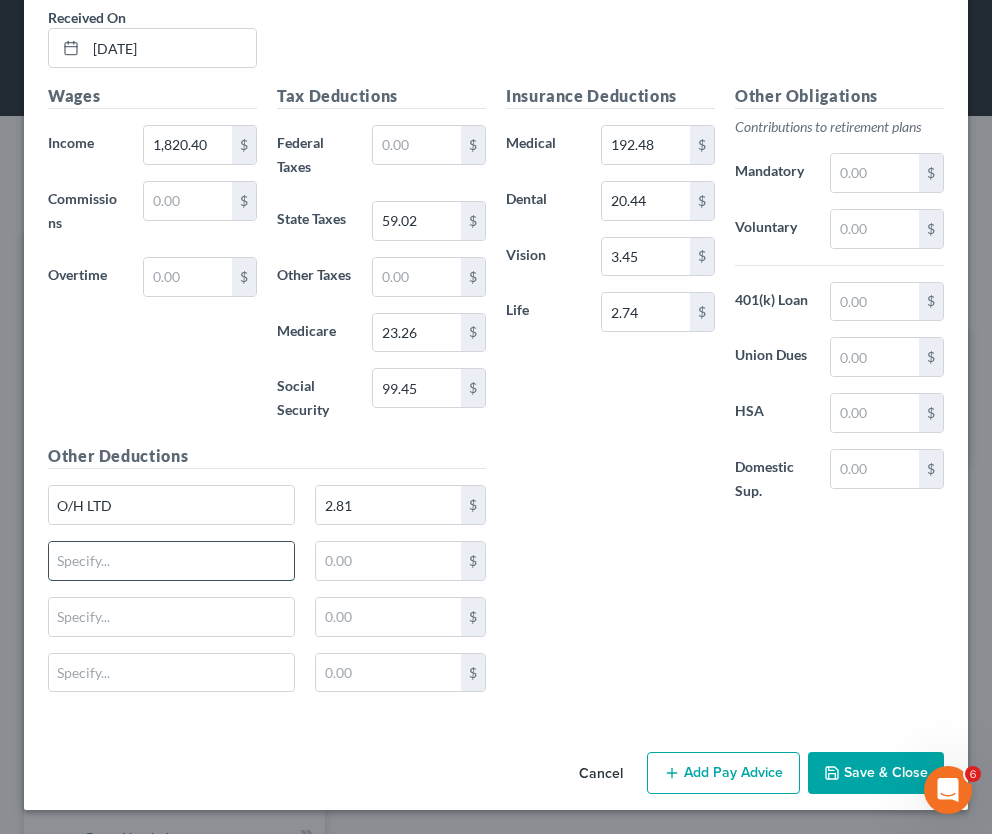 click at bounding box center [171, 561] 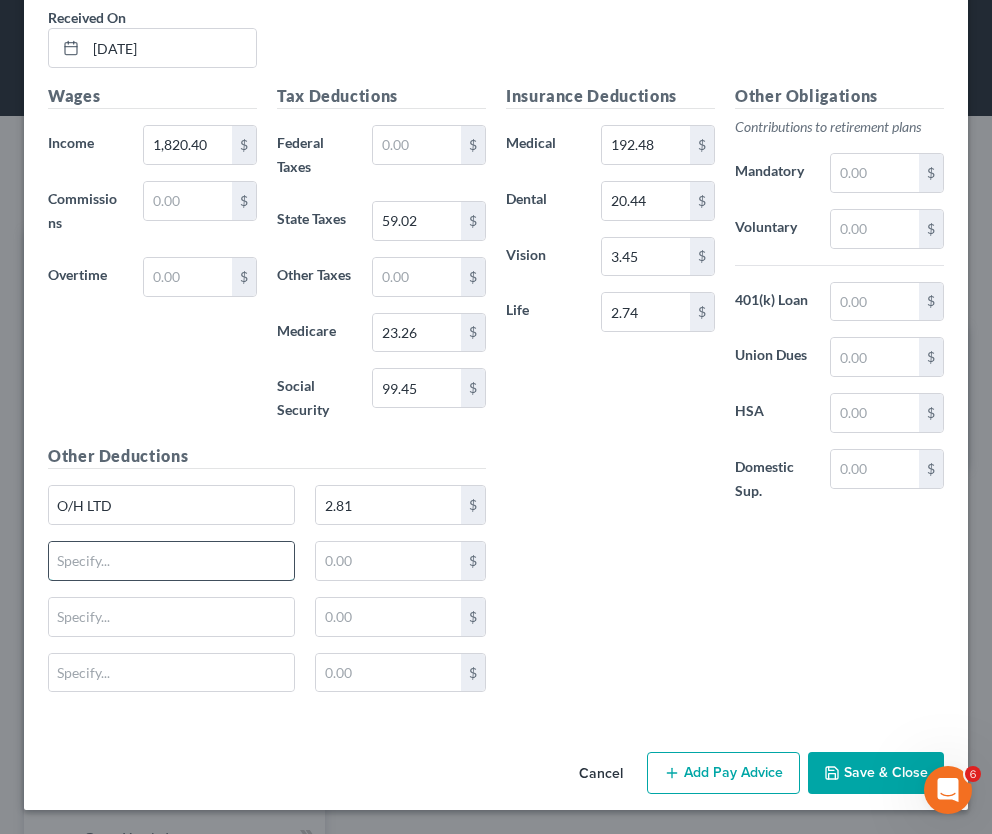 click at bounding box center [171, 561] 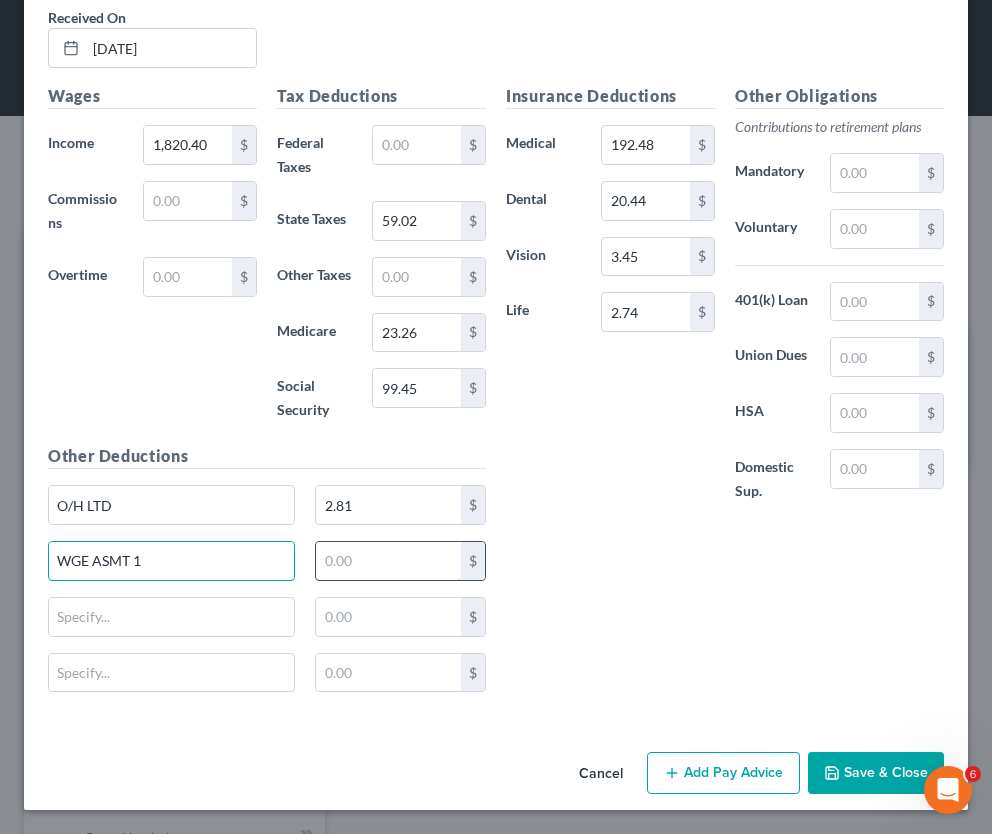 type on "WGE ASMT 1" 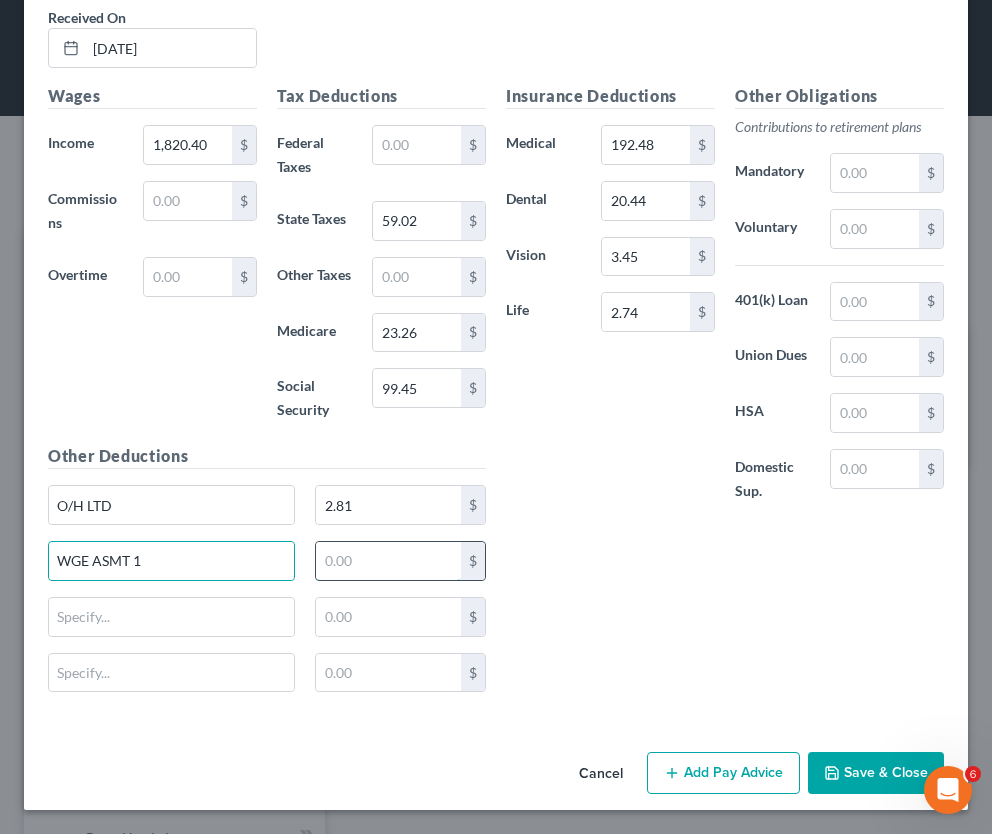 click at bounding box center (388, 561) 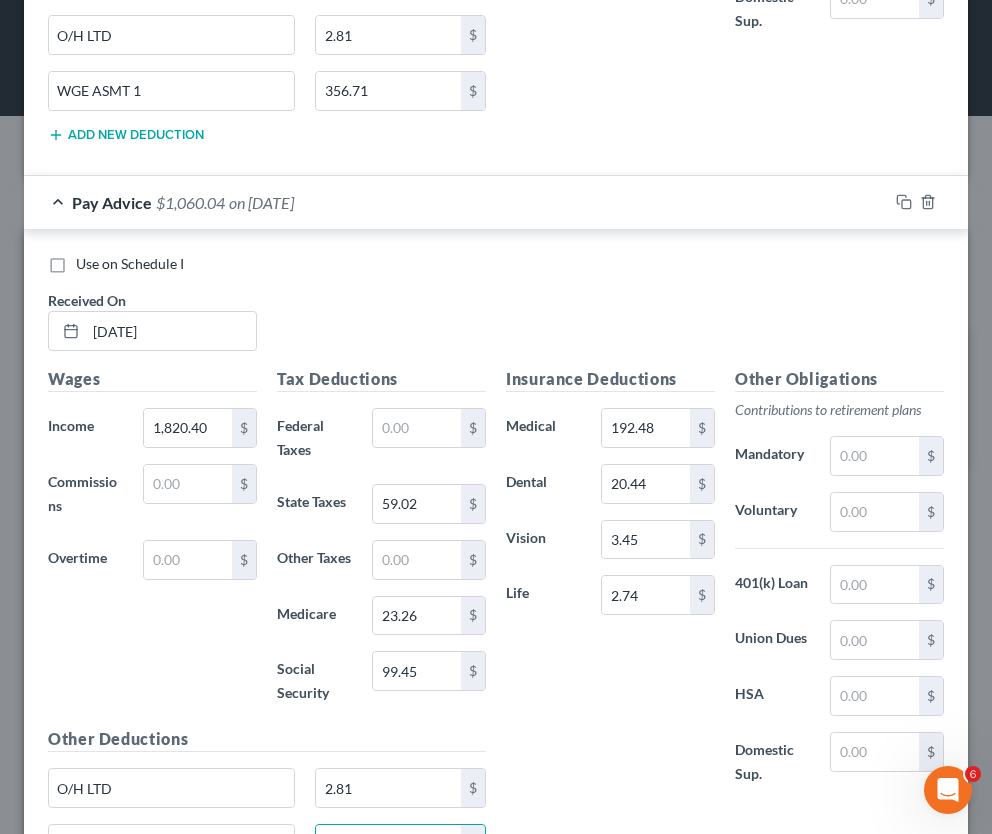 scroll, scrollTop: 3907, scrollLeft: 0, axis: vertical 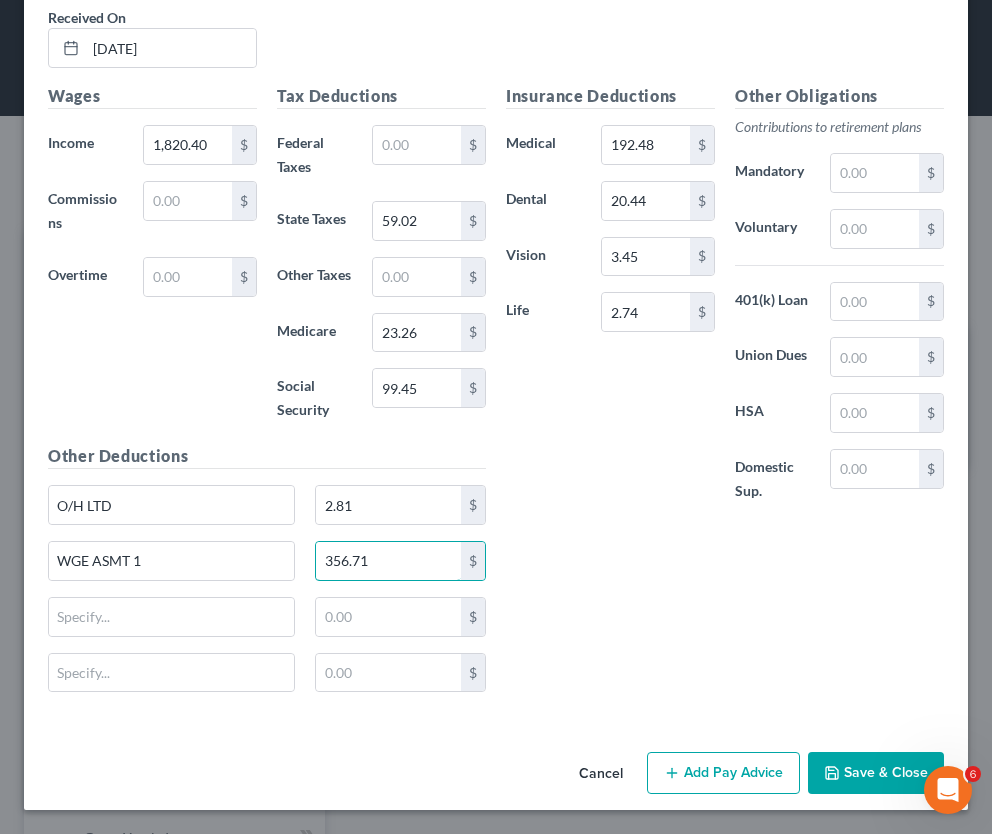type on "356.71" 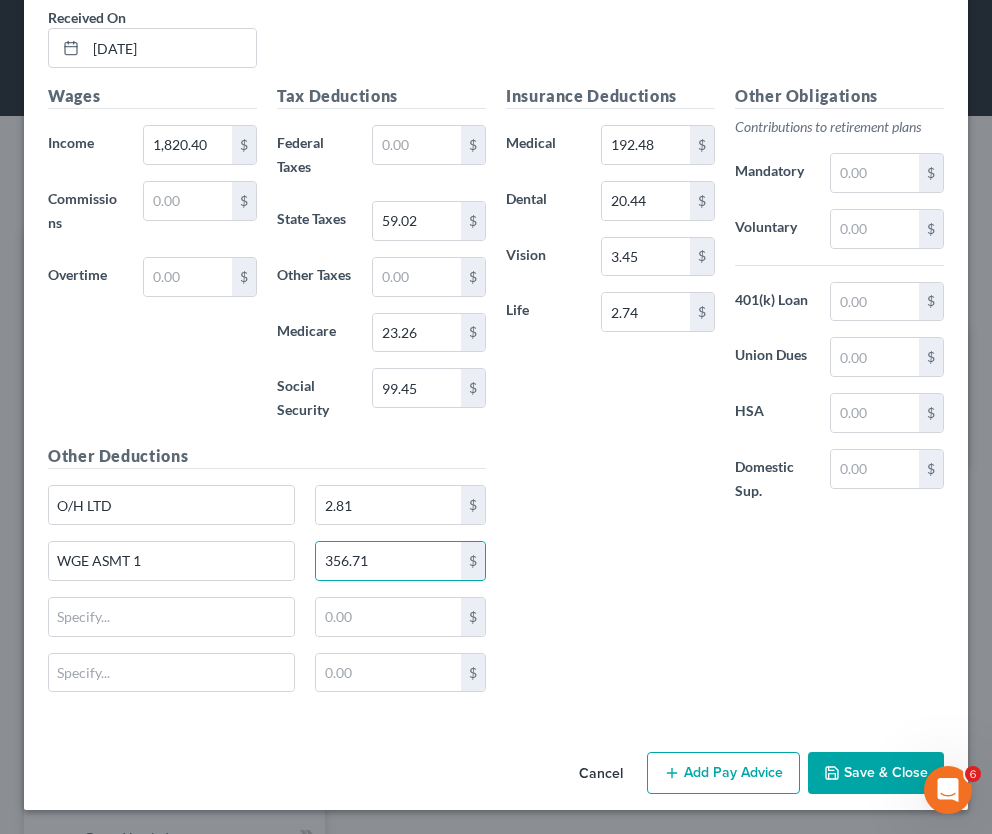 click on "Save & Close" at bounding box center (876, 773) 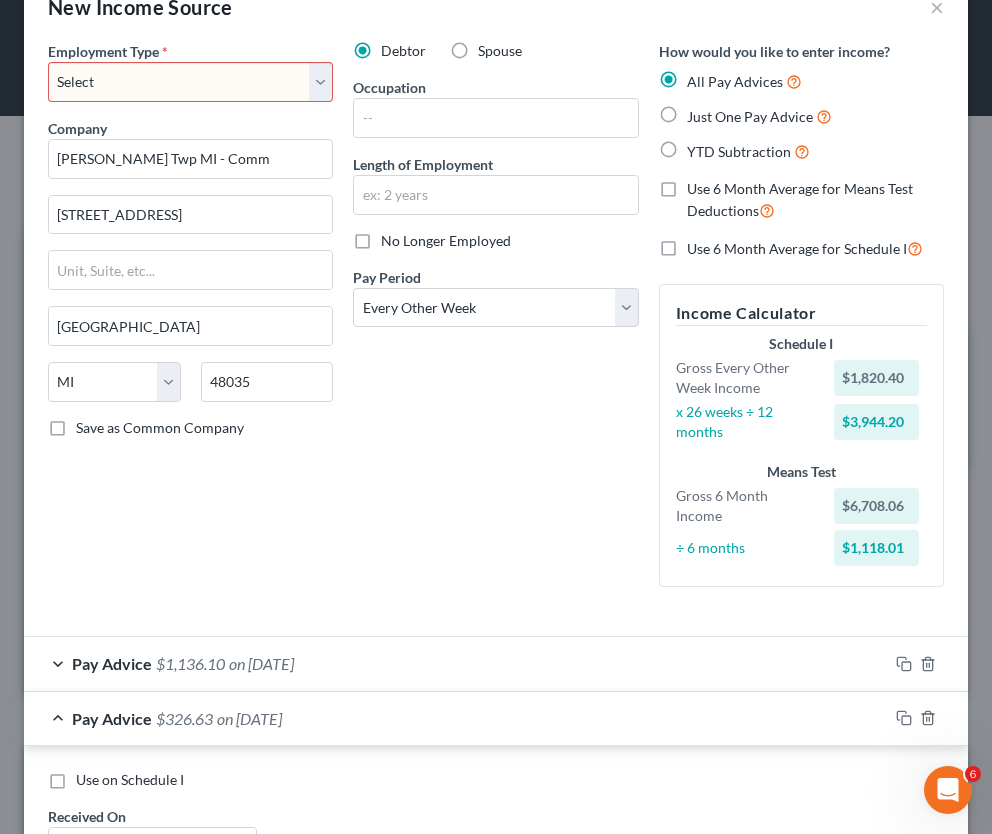 scroll, scrollTop: 0, scrollLeft: 0, axis: both 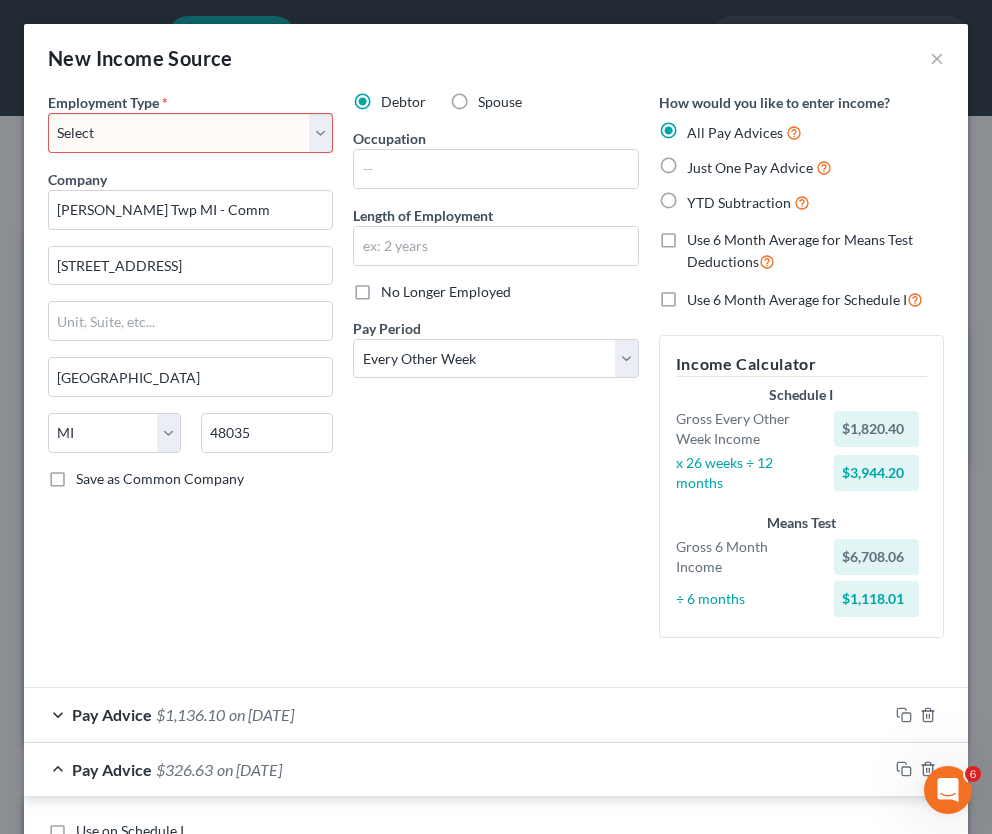 click on "Select Full or Part Time Employment Self Employment" at bounding box center (190, 133) 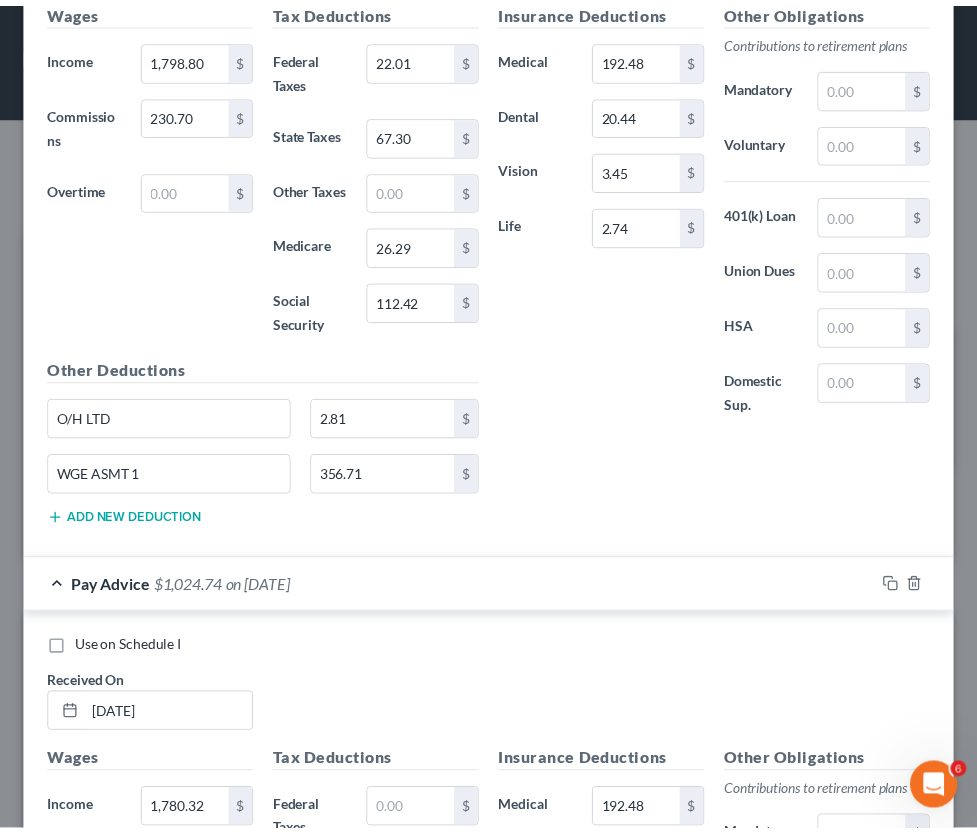 scroll, scrollTop: 3907, scrollLeft: 0, axis: vertical 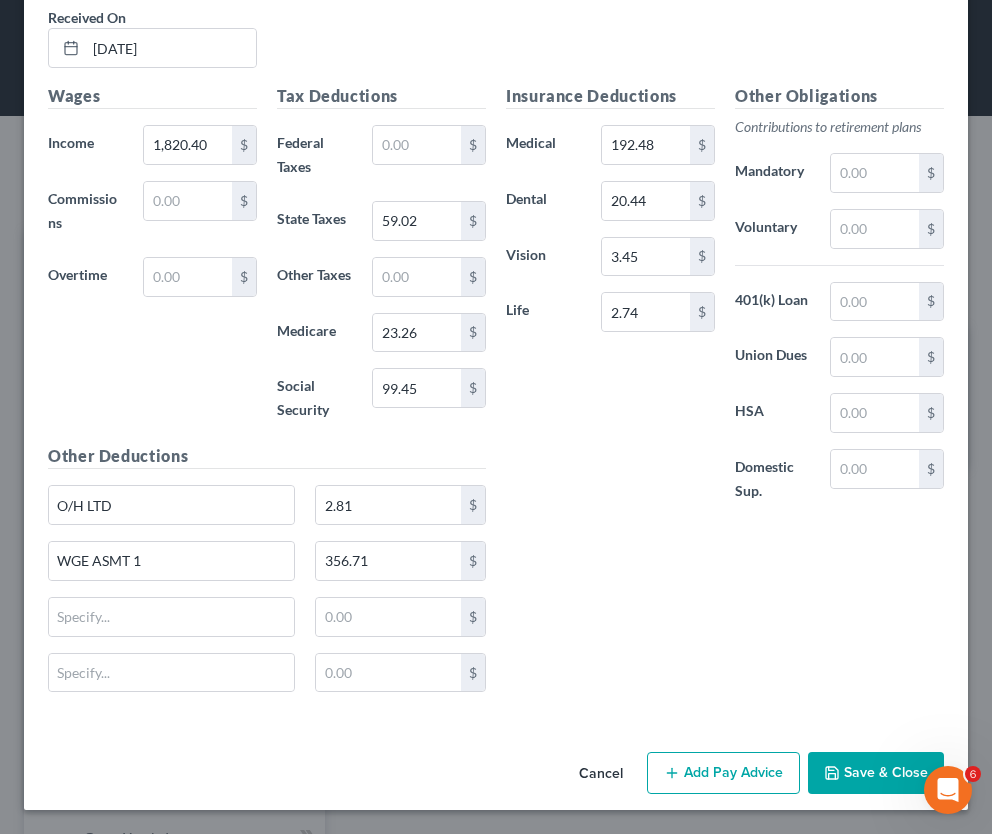 click on "Save & Close" at bounding box center [876, 773] 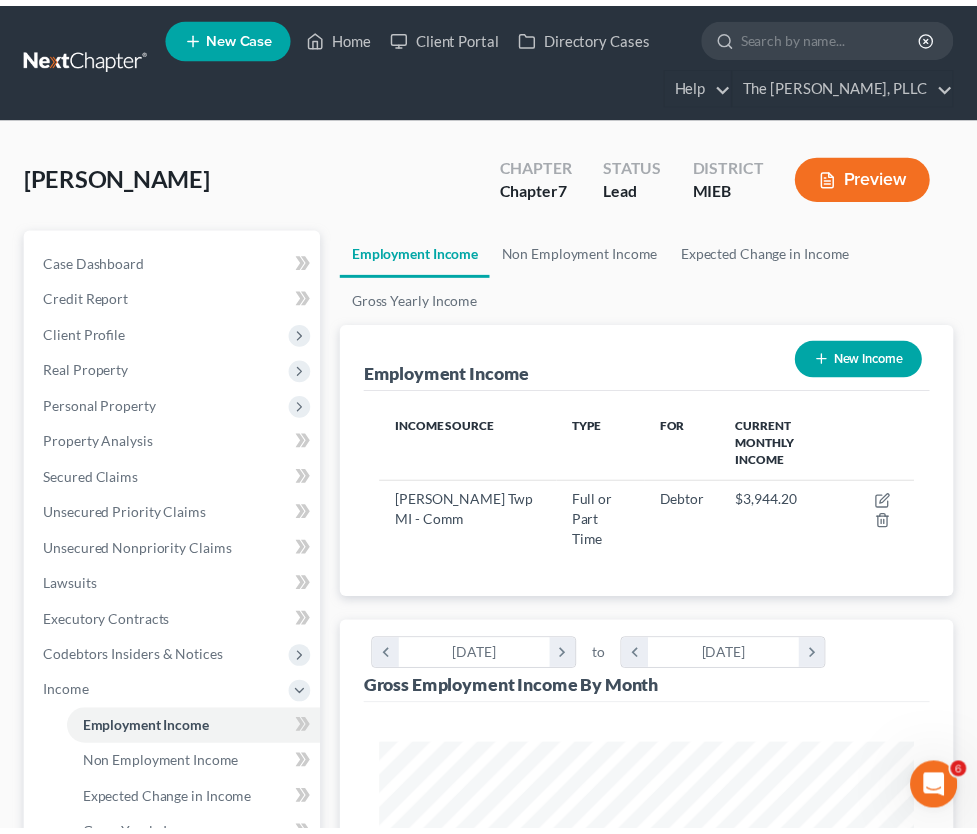 scroll, scrollTop: 266, scrollLeft: 573, axis: both 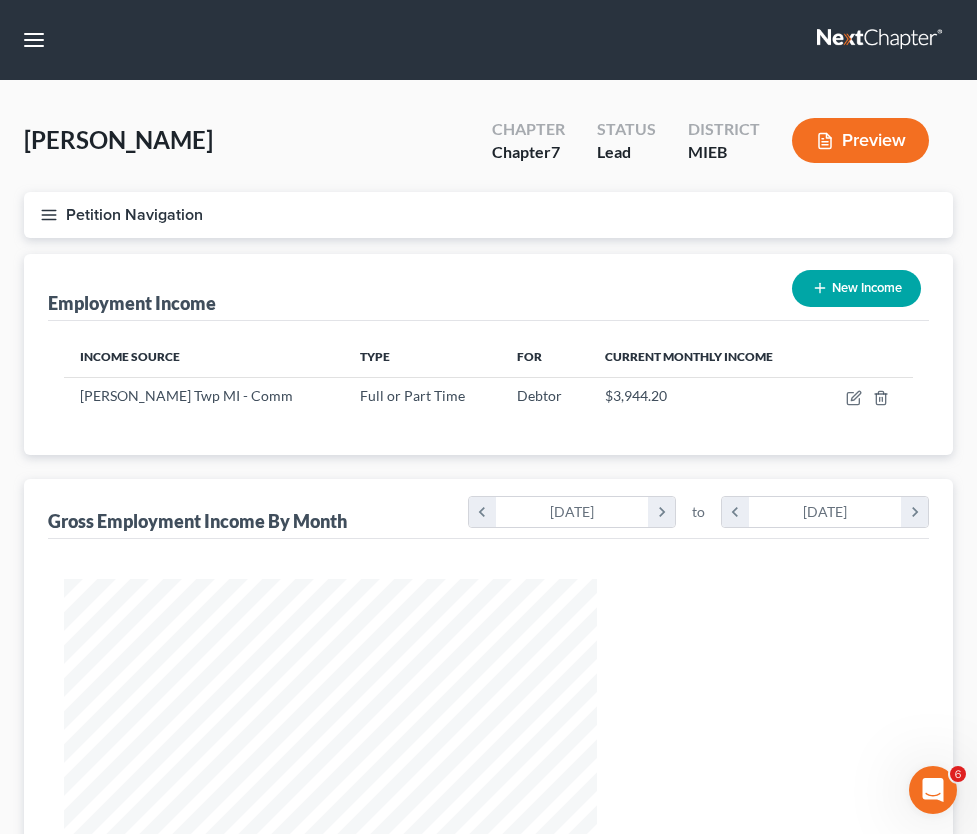 click on "Real Property" at bounding box center (0, 0) 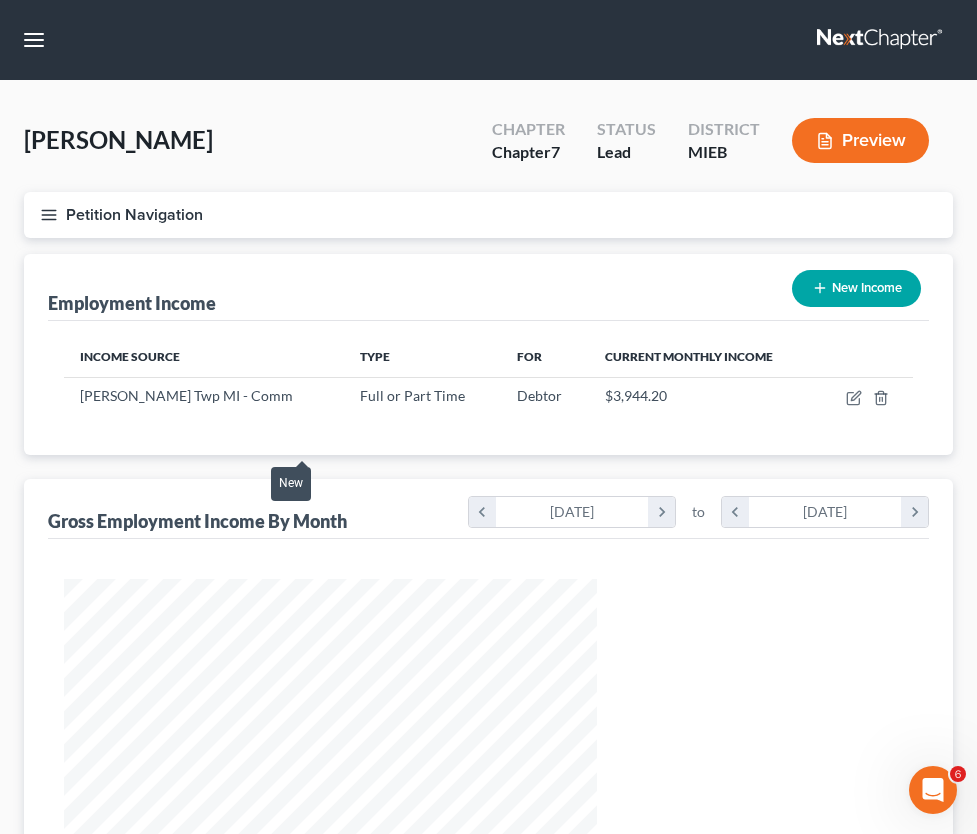 click 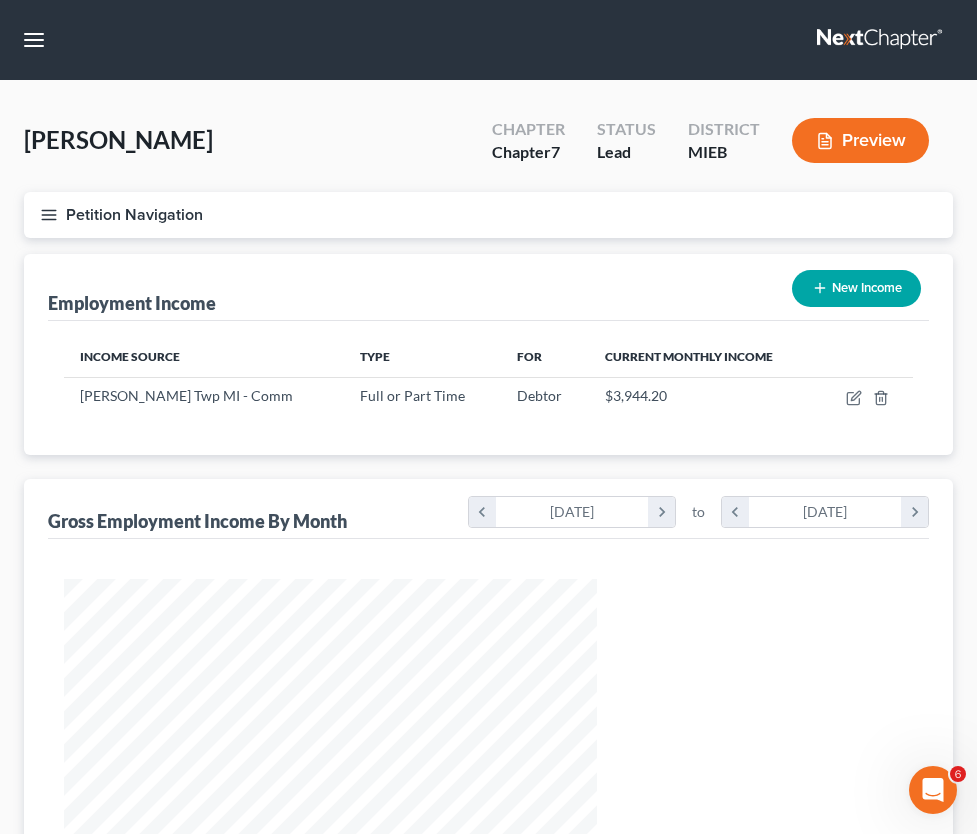 click on "Vehicles Owned" at bounding box center [0, 0] 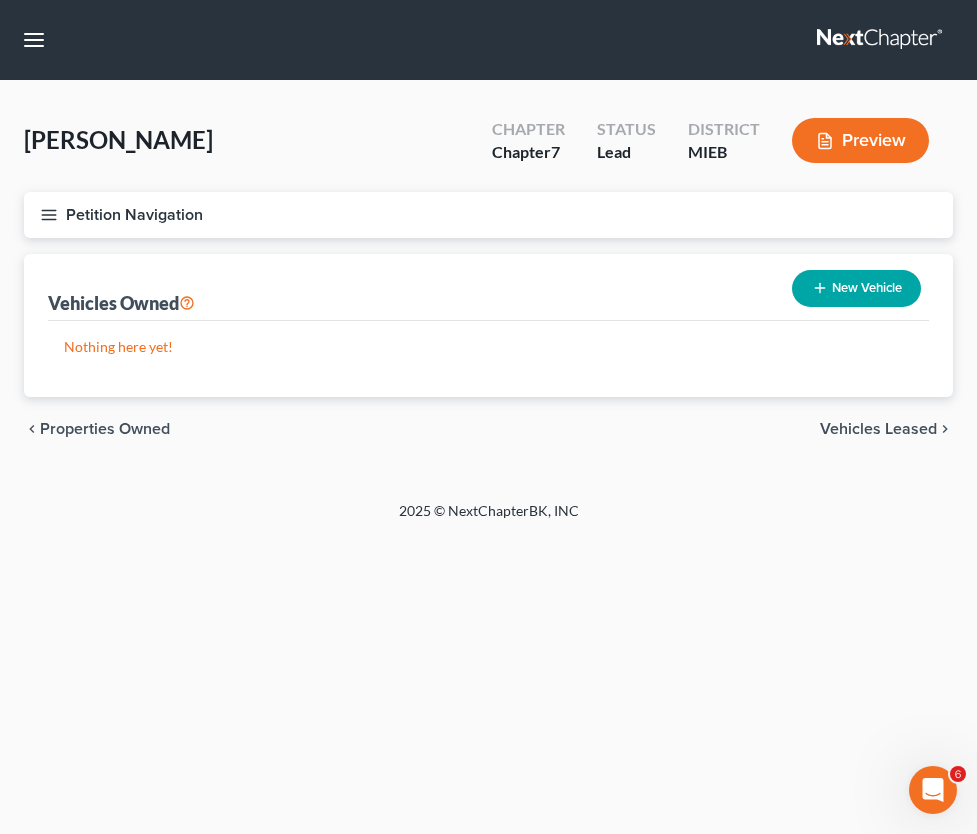 click on "Secured Assets" at bounding box center (0, 0) 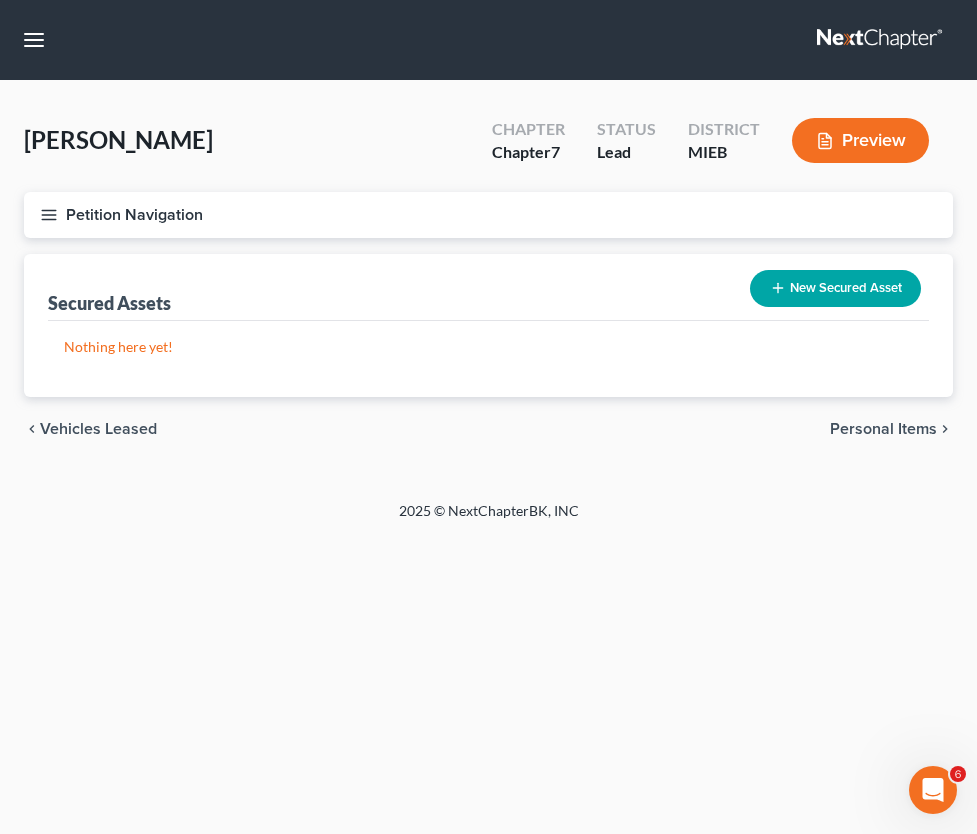click on "Personal Items" at bounding box center (0, 0) 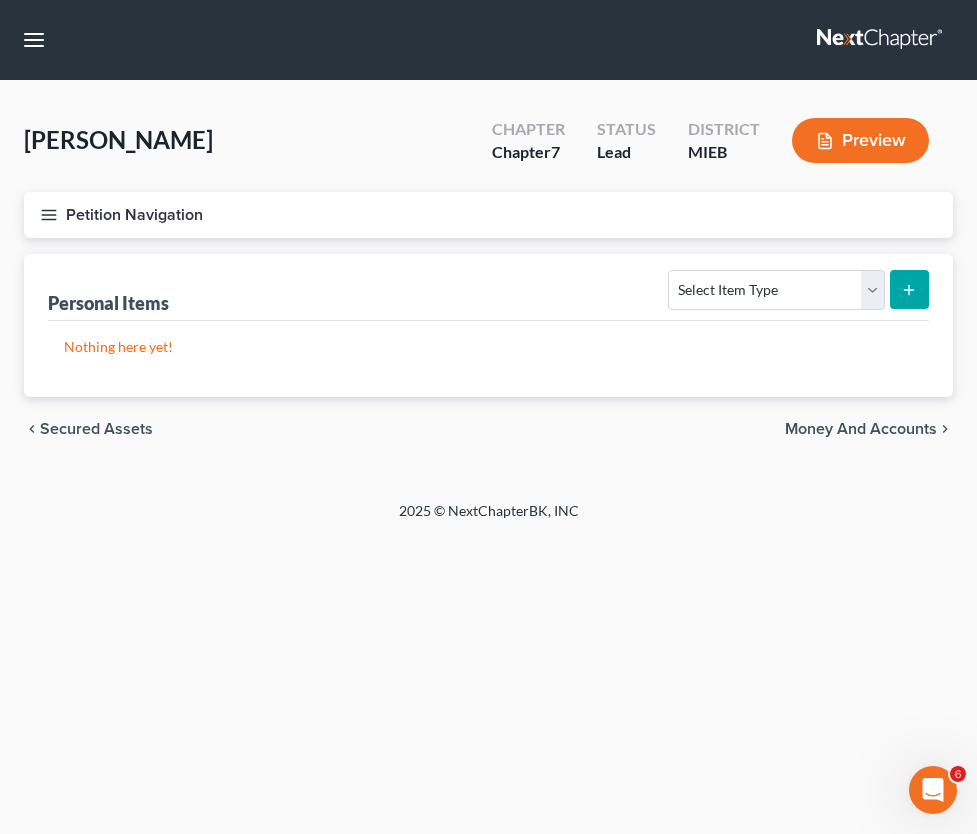 scroll, scrollTop: 517, scrollLeft: 0, axis: vertical 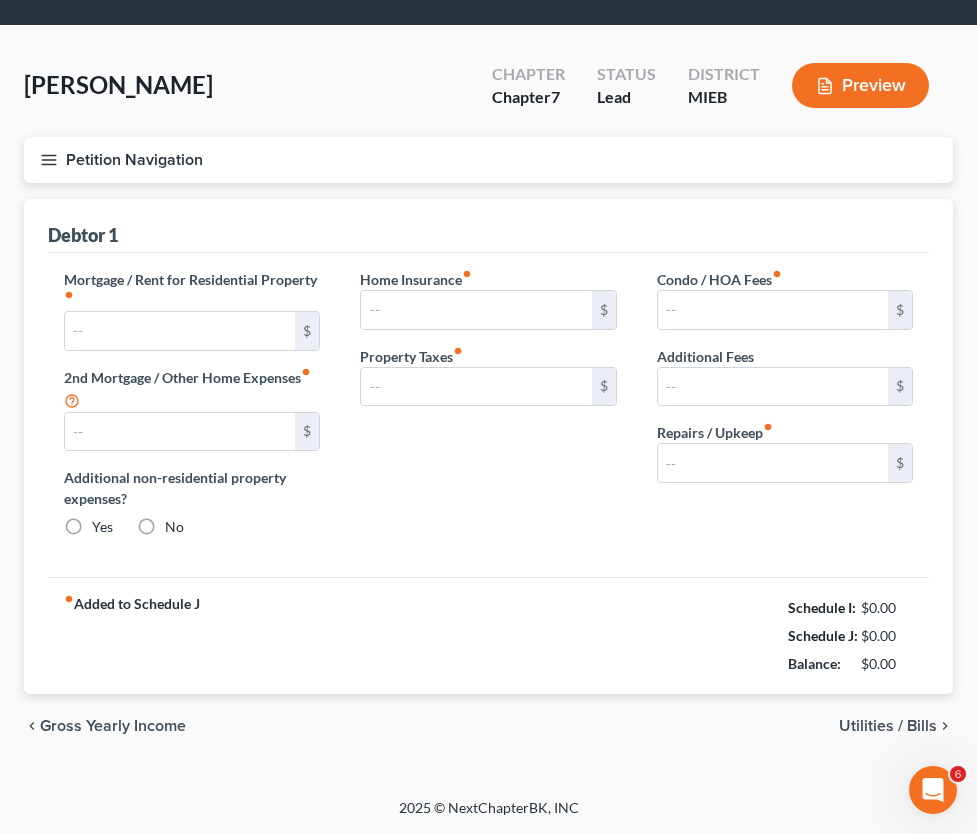 type on "0.00" 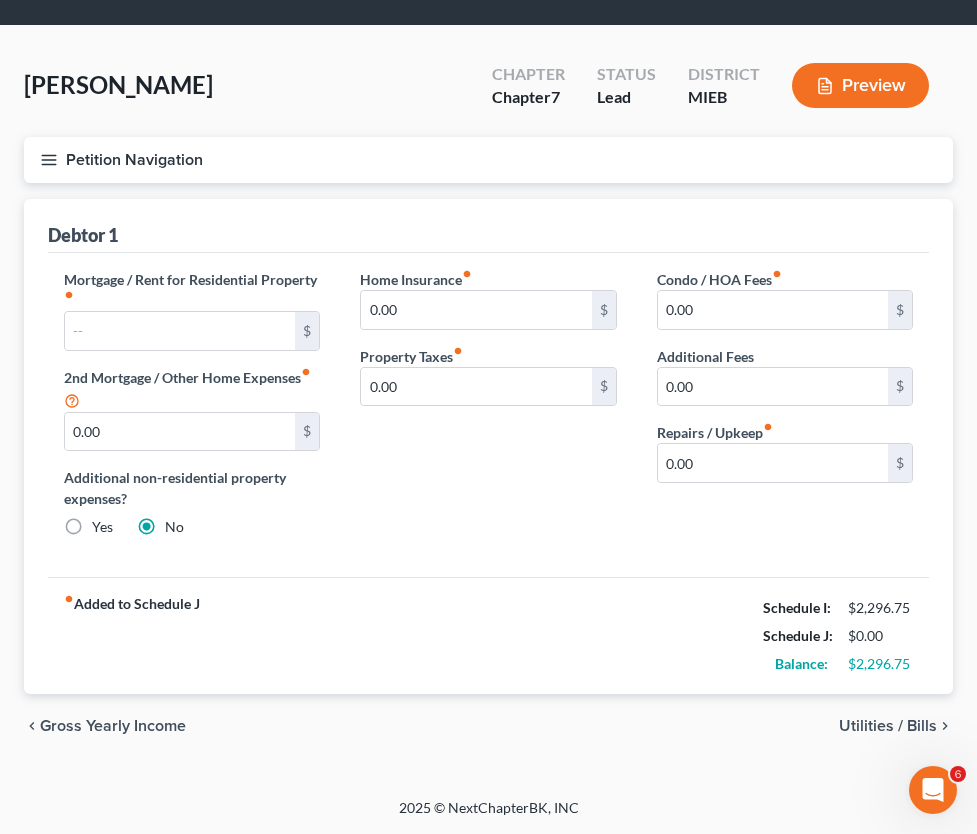 scroll, scrollTop: 299, scrollLeft: 0, axis: vertical 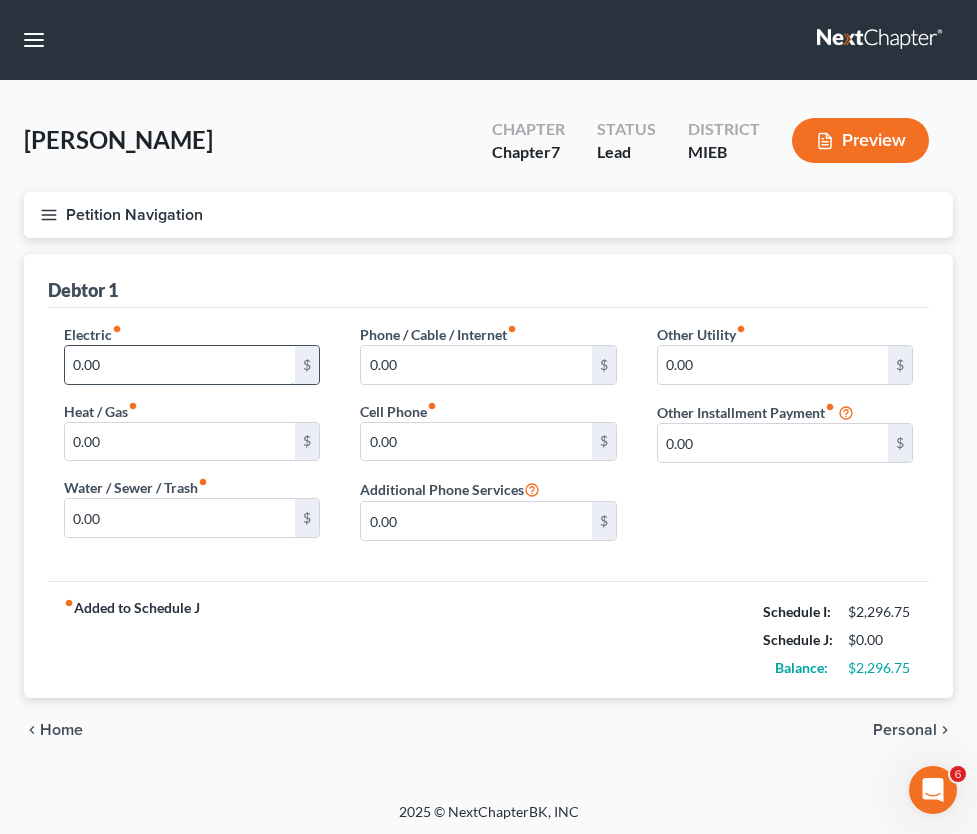 click on "0.00" at bounding box center [180, 365] 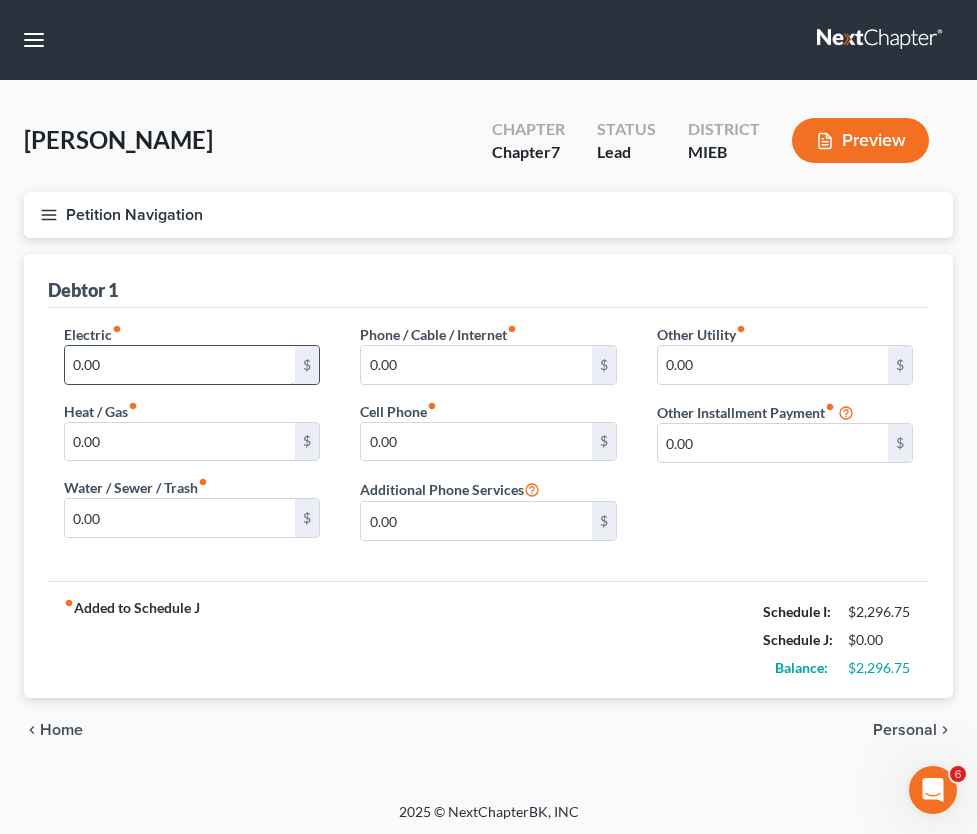 click on "0.00" at bounding box center [180, 365] 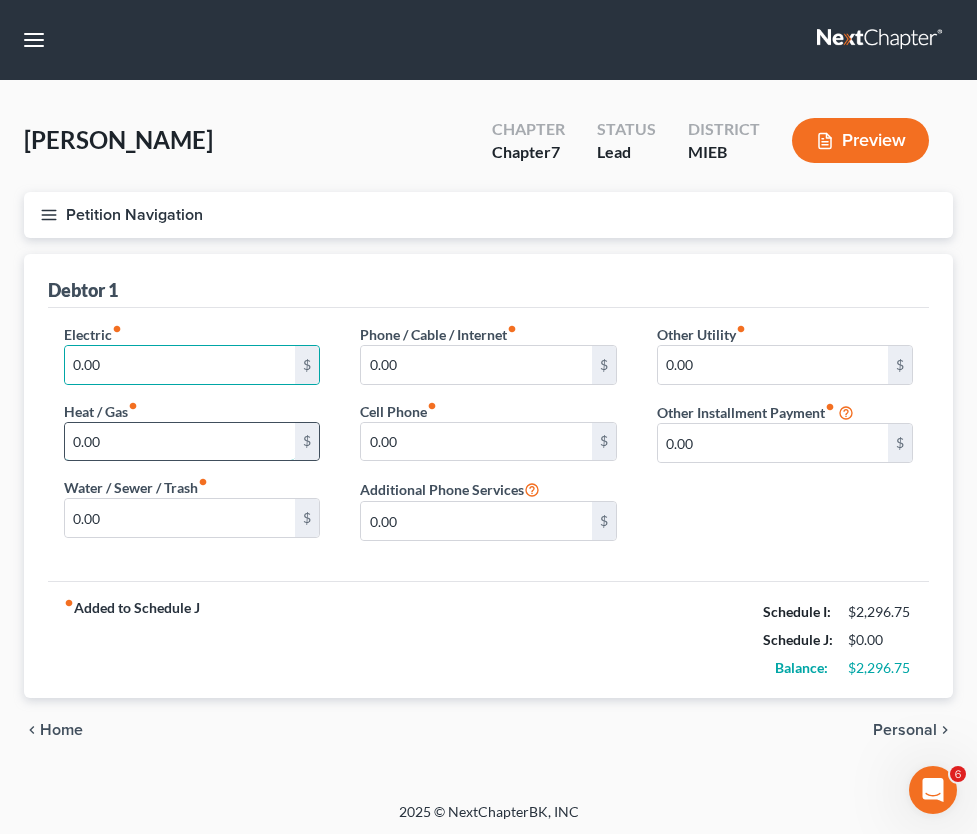 click on "0.00" at bounding box center [180, 442] 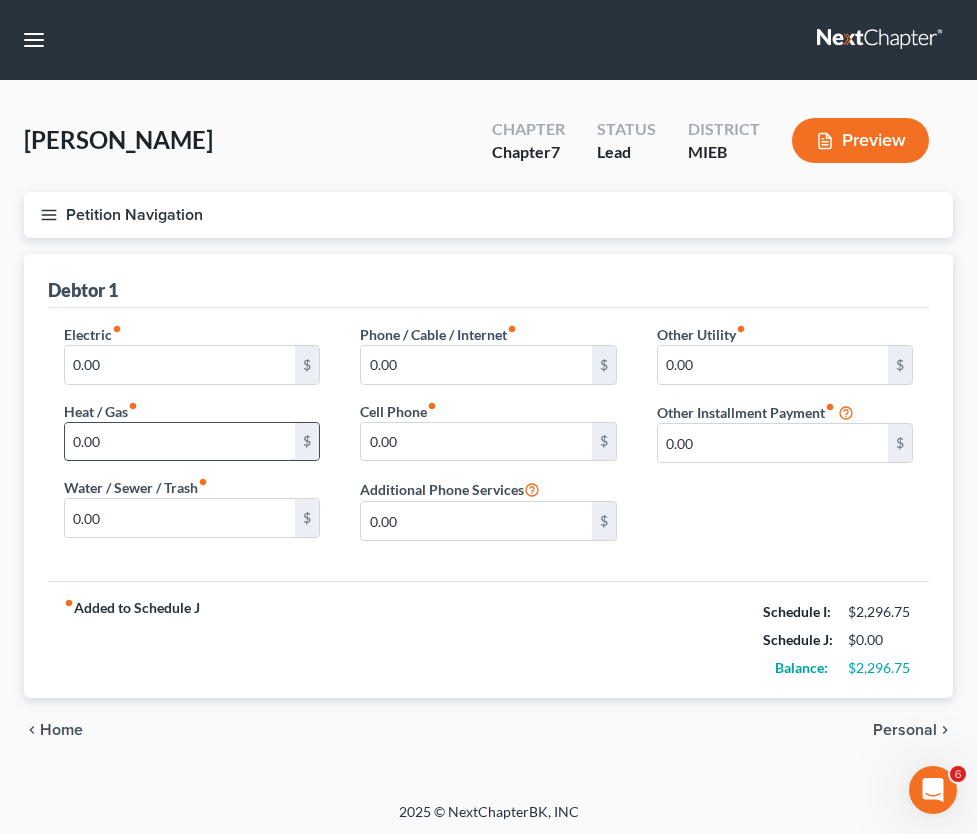 click on "0.00" at bounding box center [180, 442] 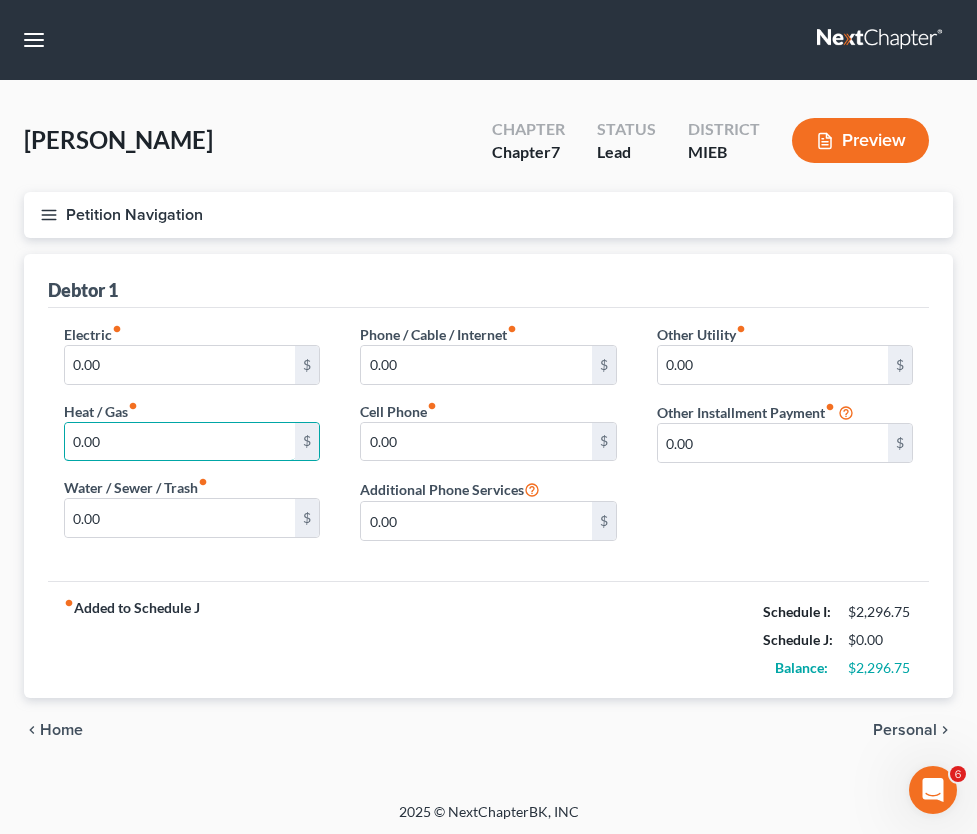 drag, startPoint x: 419, startPoint y: 462, endPoint x: 354, endPoint y: 454, distance: 65.490456 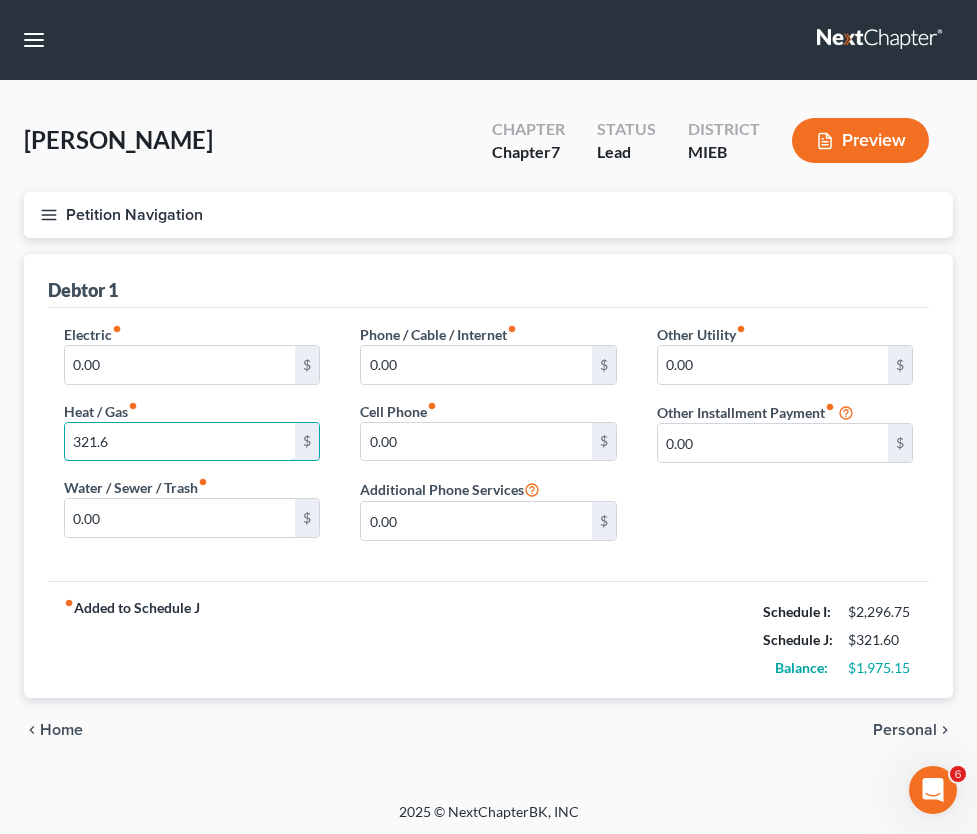 type on "321.63" 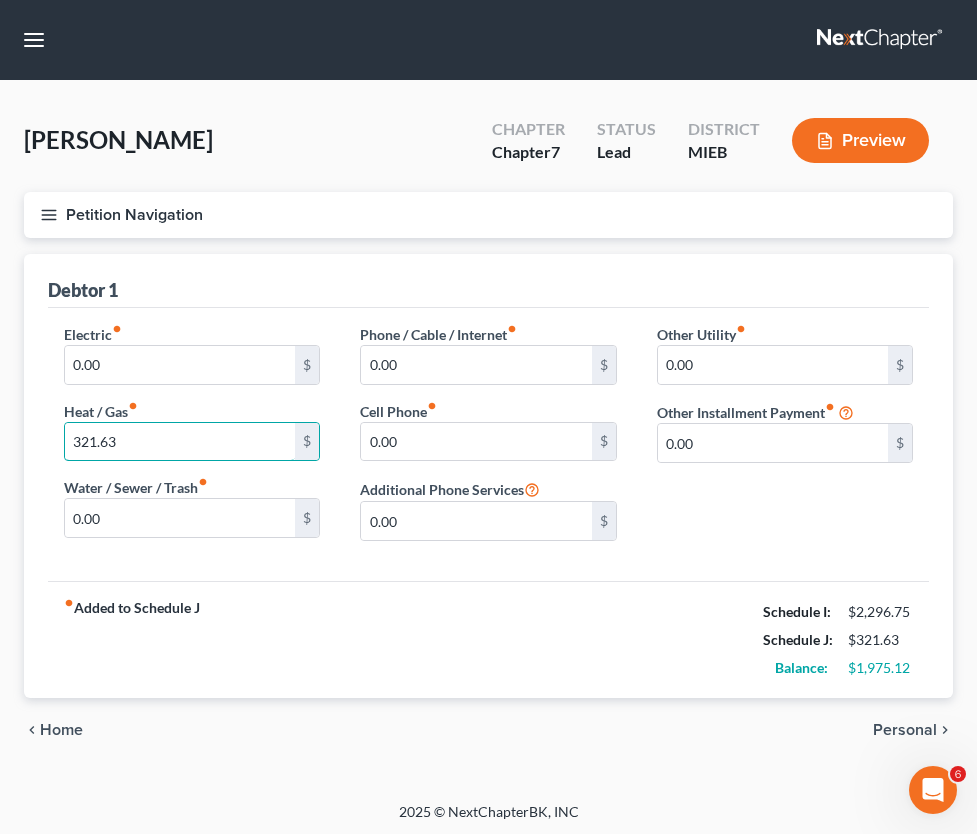 drag, startPoint x: 459, startPoint y: 458, endPoint x: 331, endPoint y: 455, distance: 128.03516 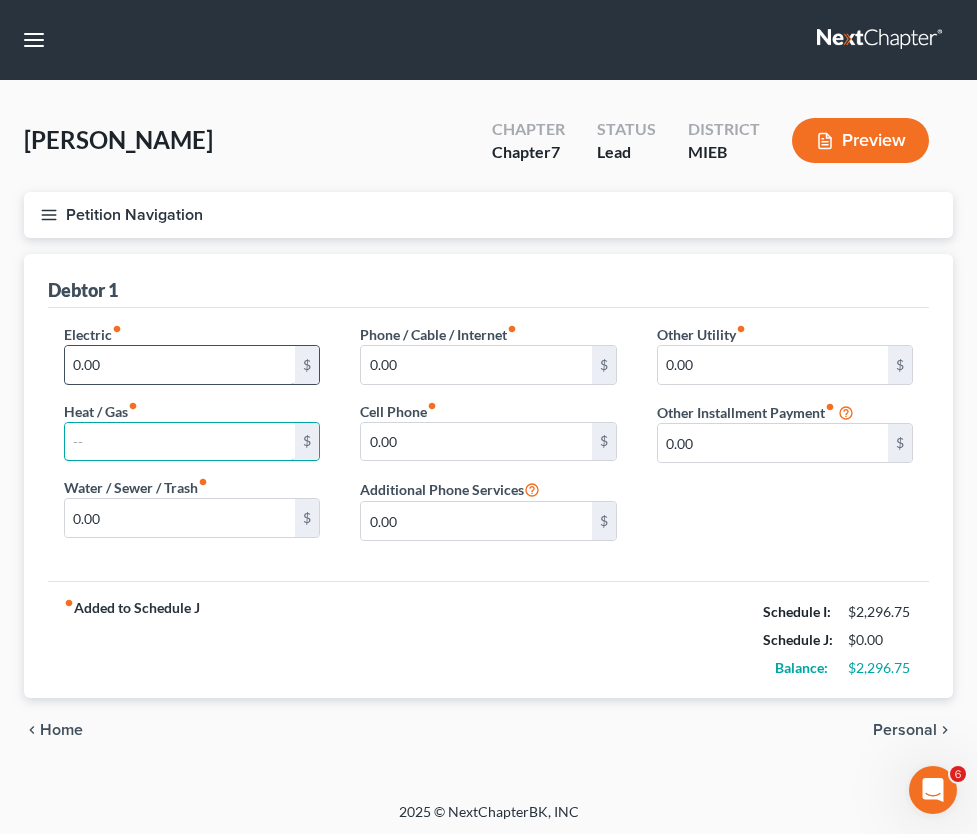 type 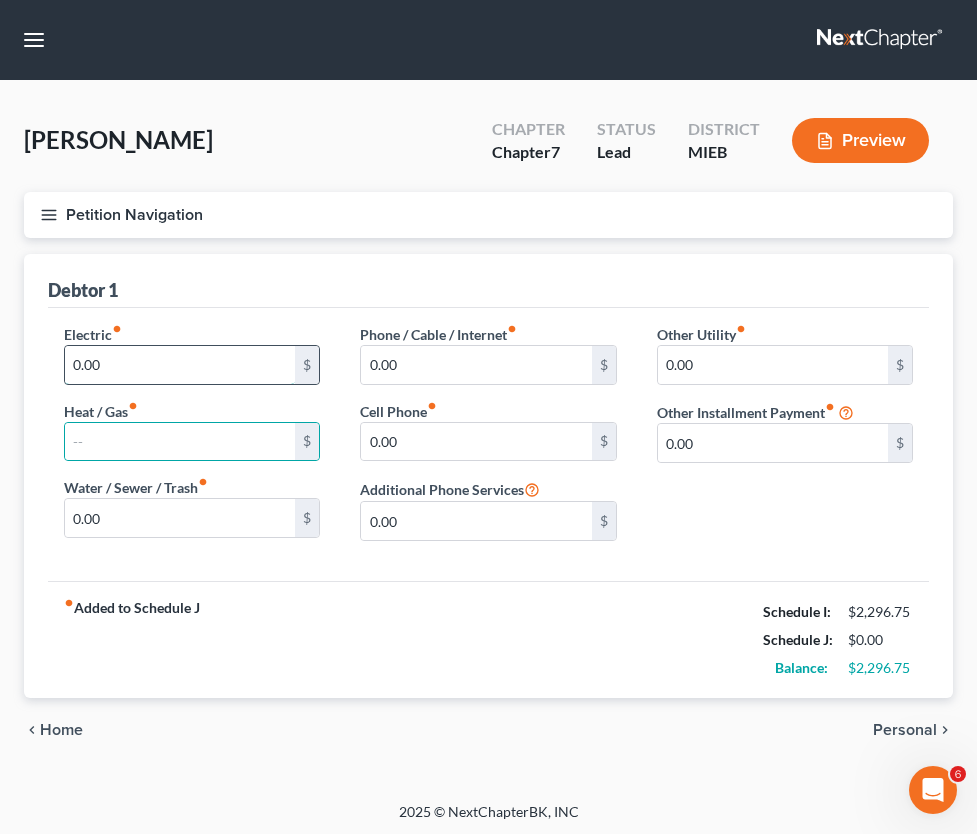 click on "0.00" at bounding box center [180, 365] 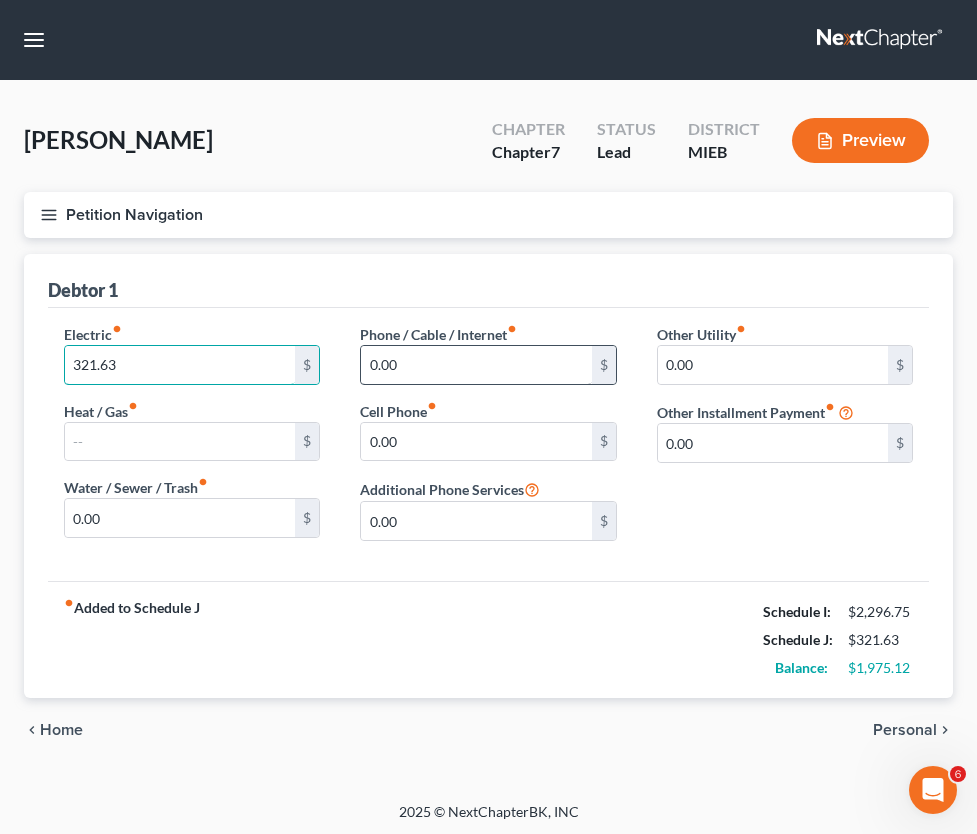 type on "321.63" 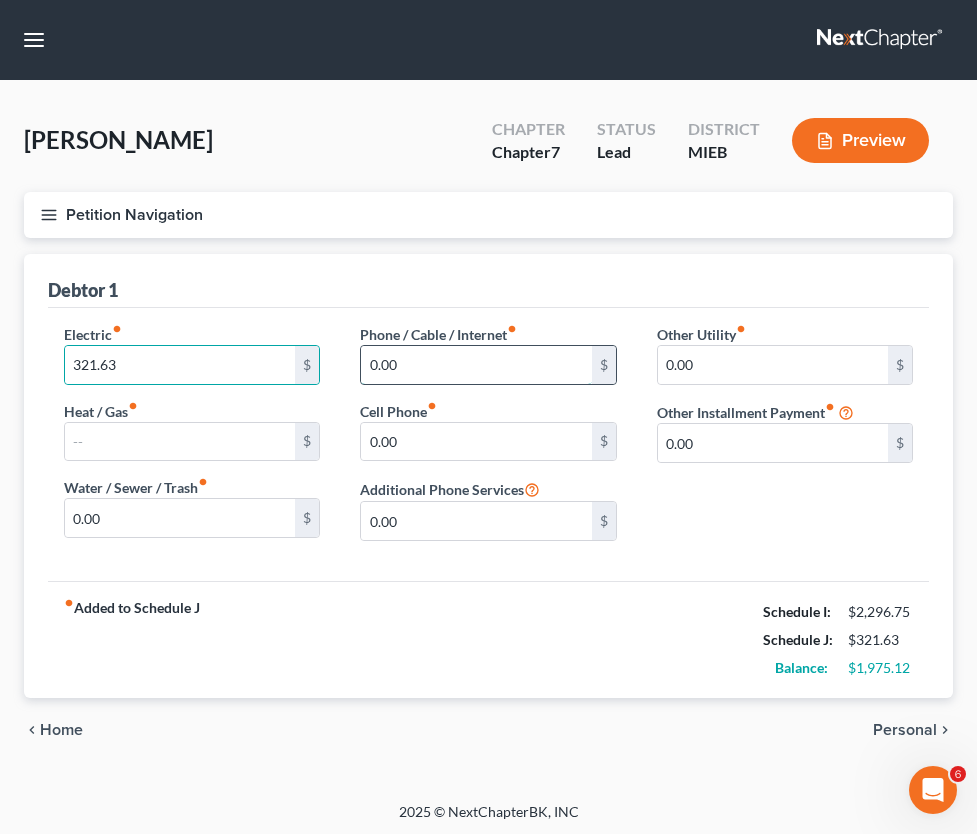 click on "0.00" at bounding box center [476, 365] 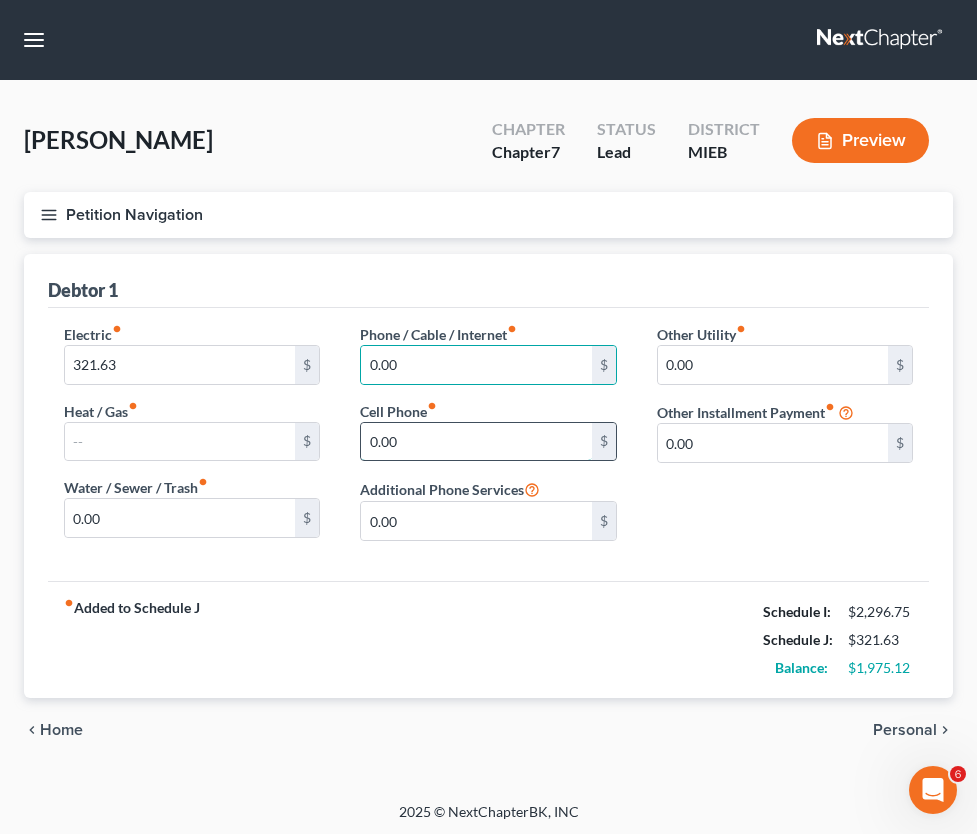 click on "0.00" at bounding box center (476, 442) 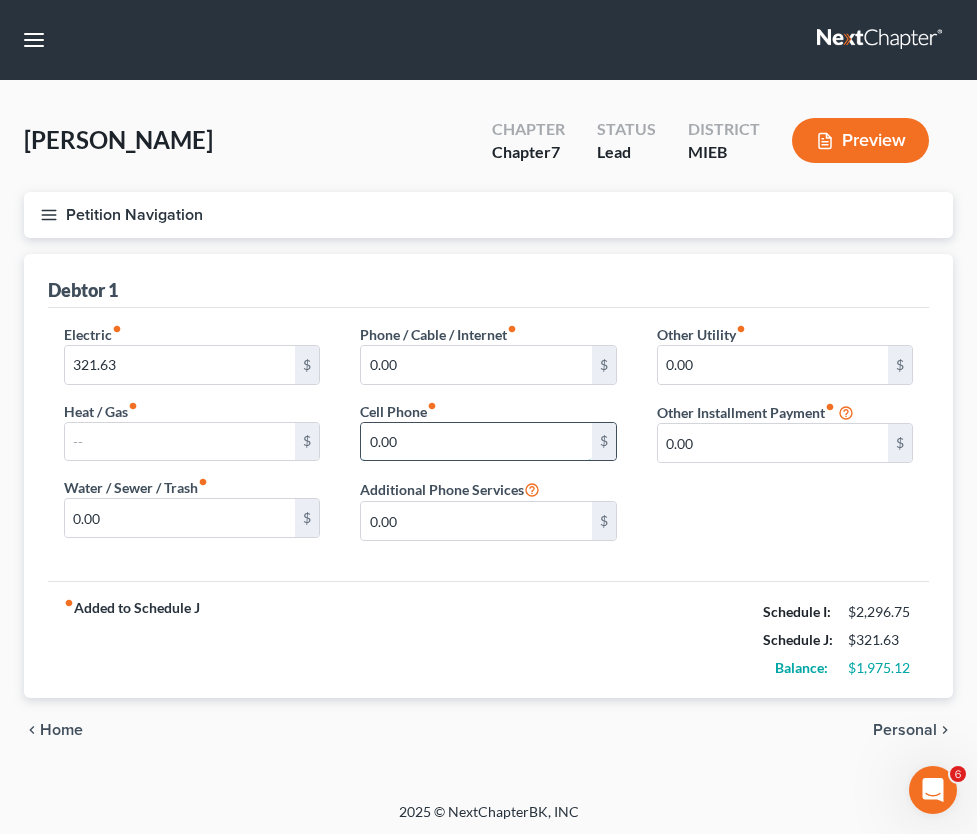 click on "0.00" at bounding box center [476, 442] 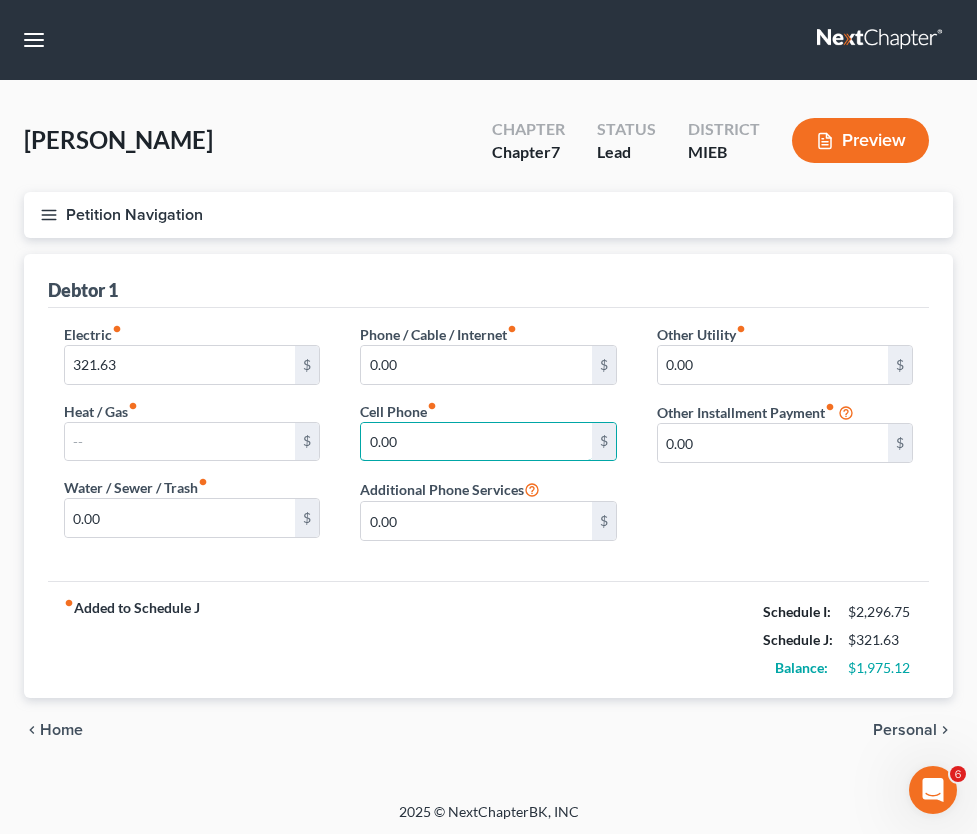 drag, startPoint x: 620, startPoint y: 494, endPoint x: 552, endPoint y: 487, distance: 68.359344 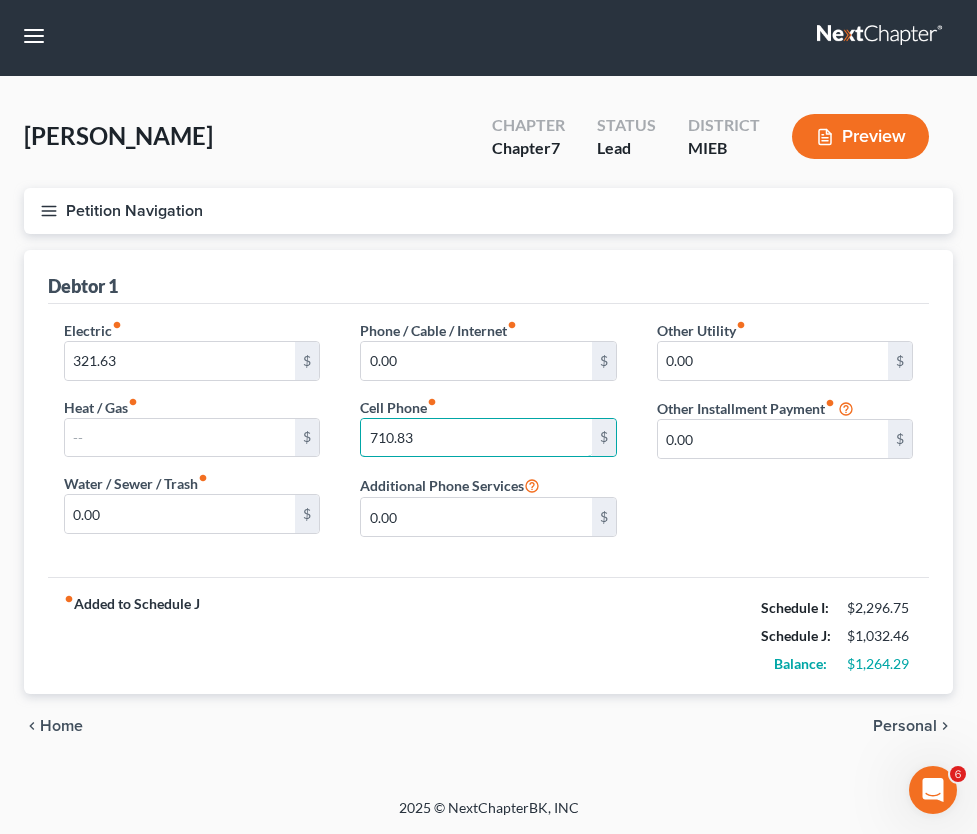 scroll, scrollTop: 58, scrollLeft: 0, axis: vertical 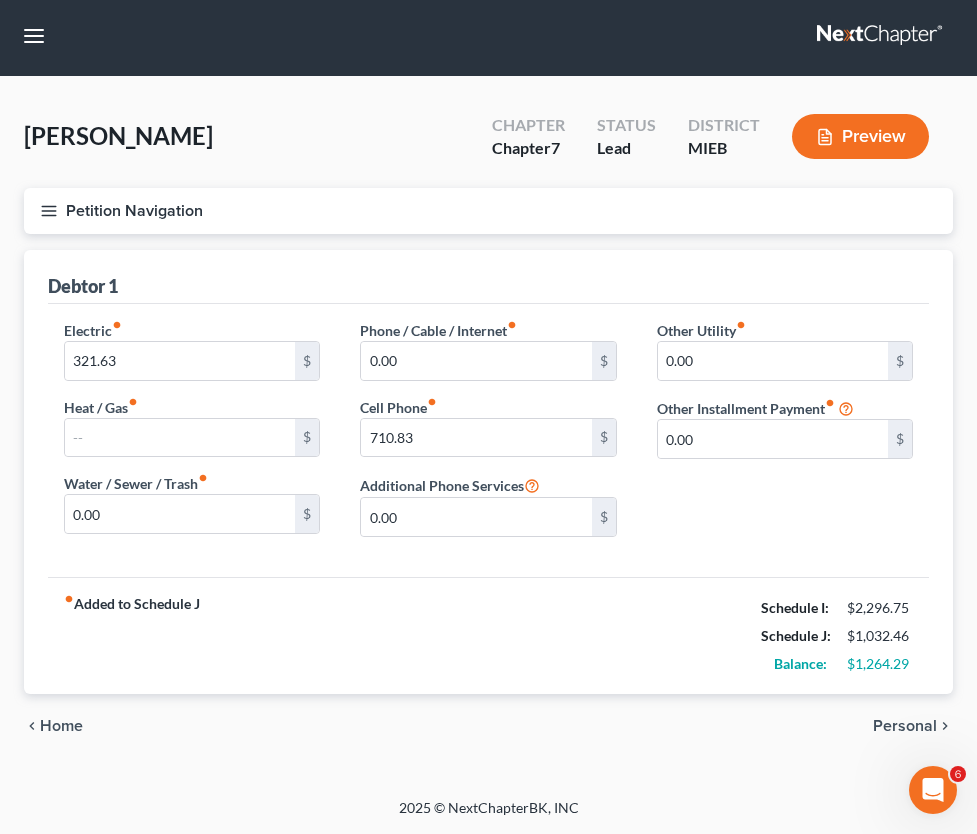 click on "Personal" at bounding box center (905, 726) 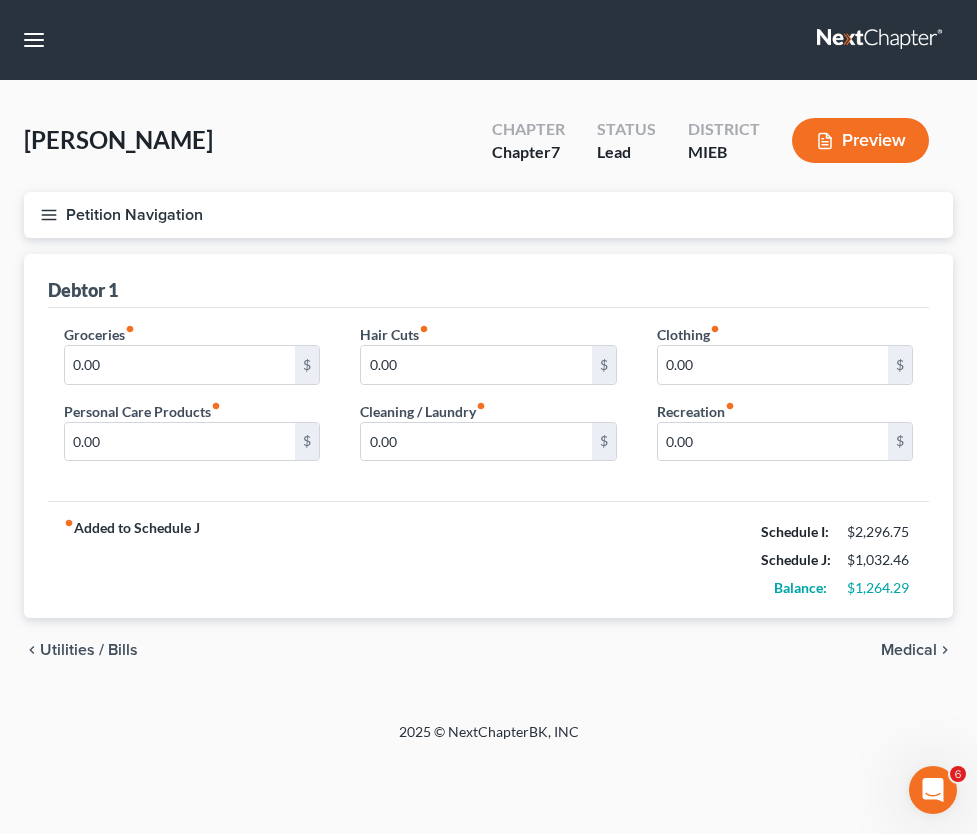 scroll, scrollTop: 0, scrollLeft: 0, axis: both 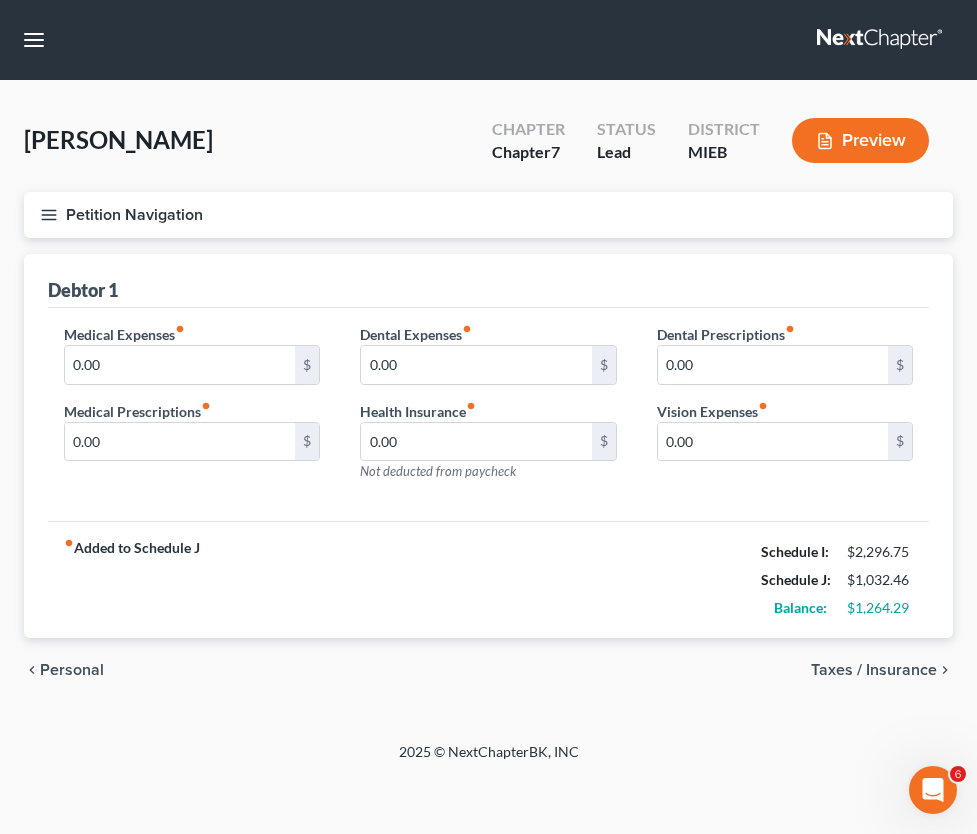 click on "Utilities / Bills" at bounding box center (0, 0) 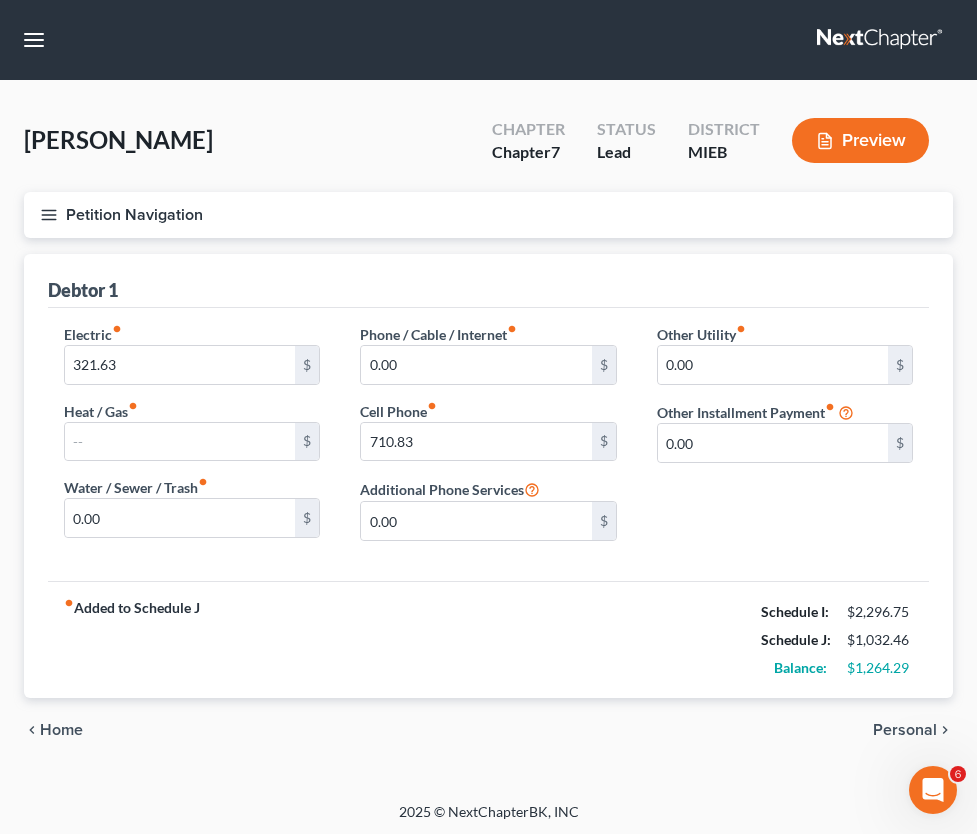 click on "Home" at bounding box center (0, 0) 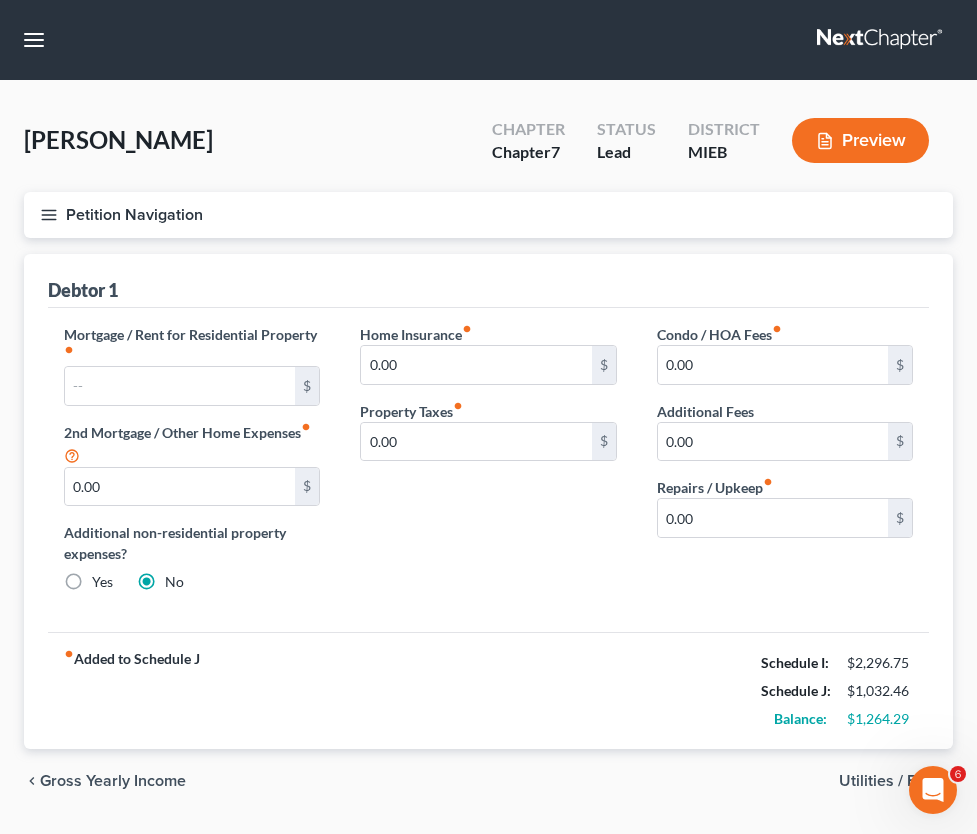 click on "Utilities / Bills" at bounding box center (0, 0) 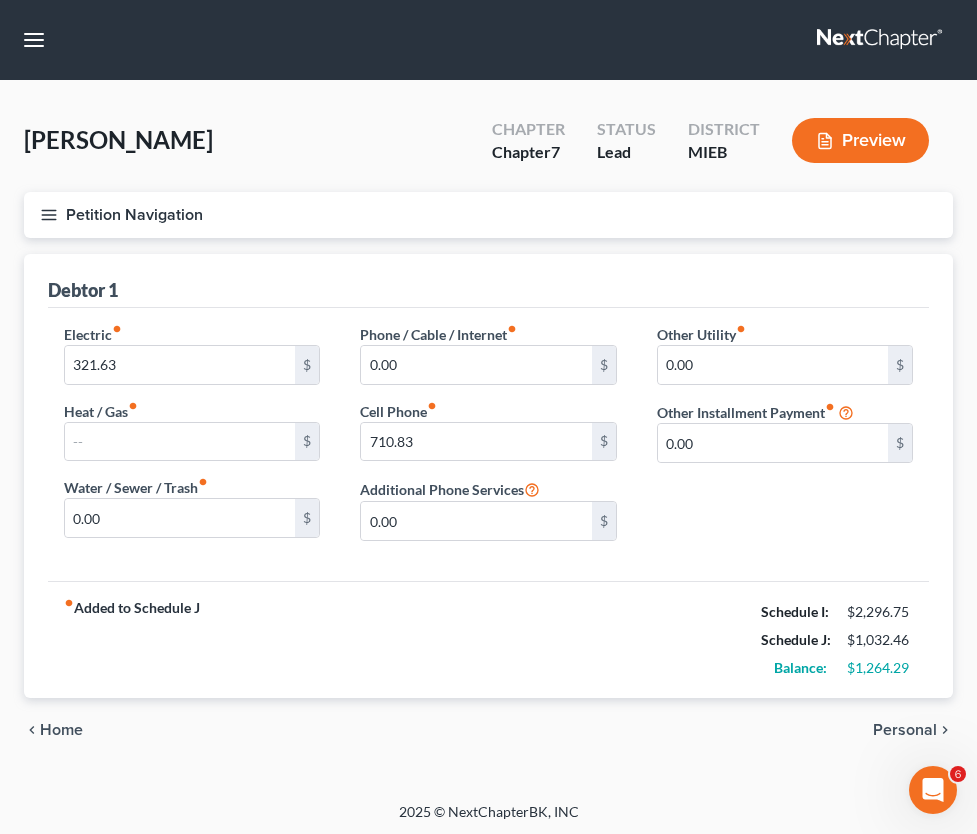 click on "Personal" at bounding box center (0, 0) 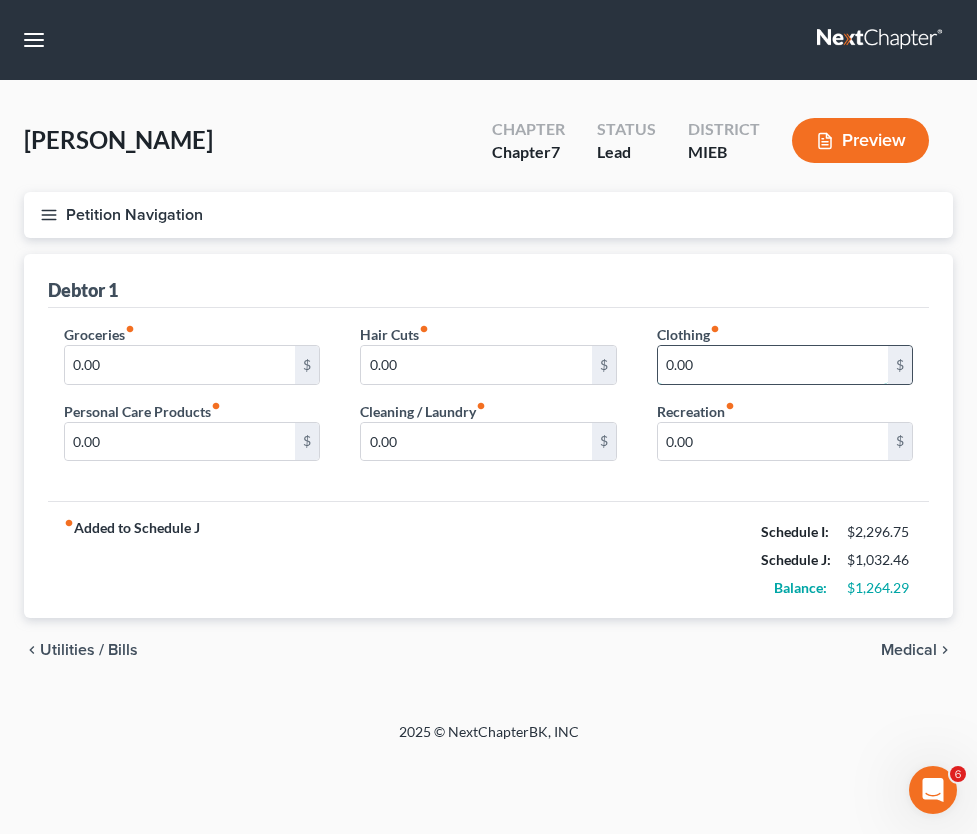 click on "0.00" at bounding box center [773, 365] 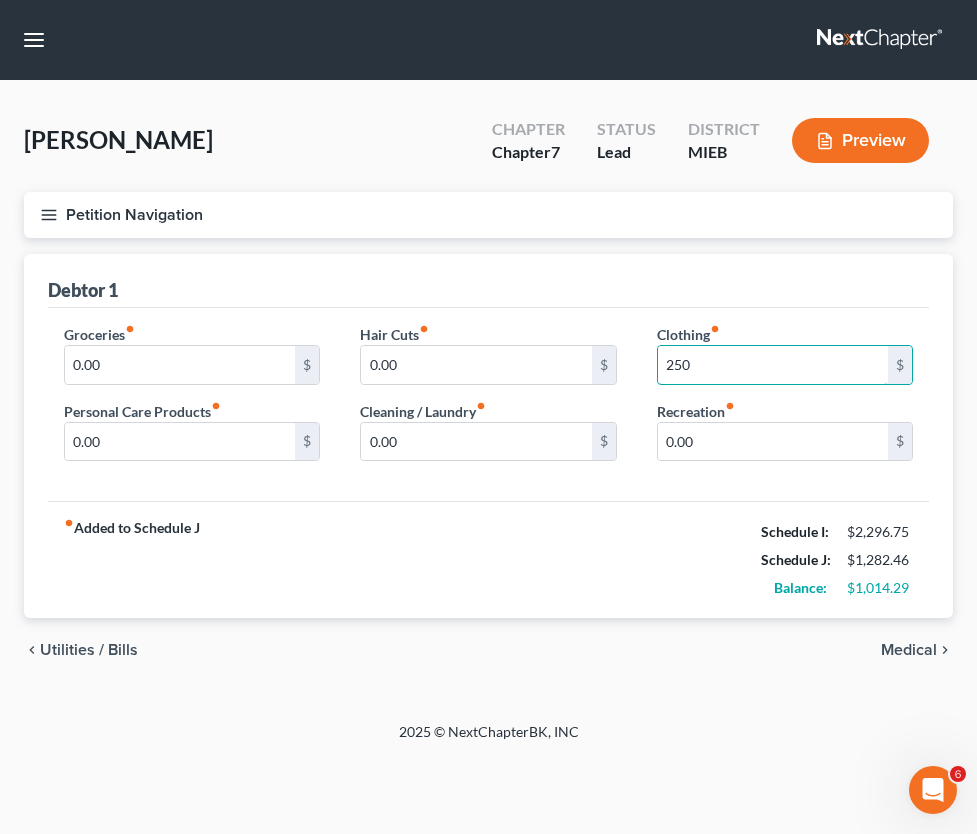 type on "250" 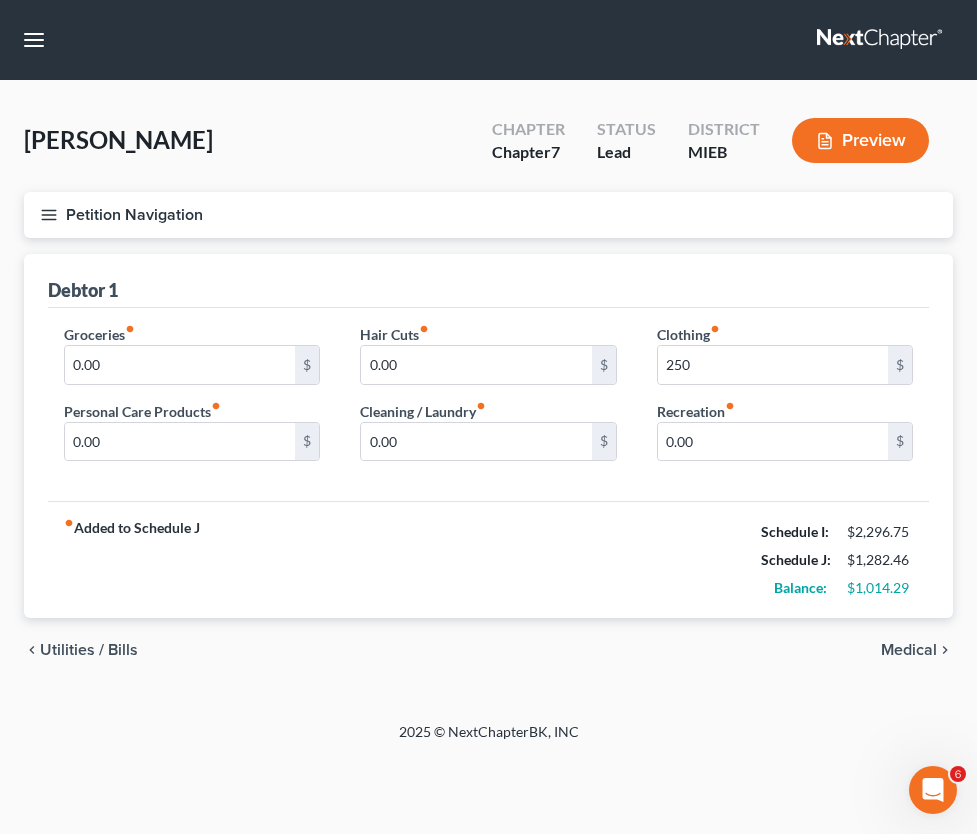 click on "Medical" at bounding box center (0, 0) 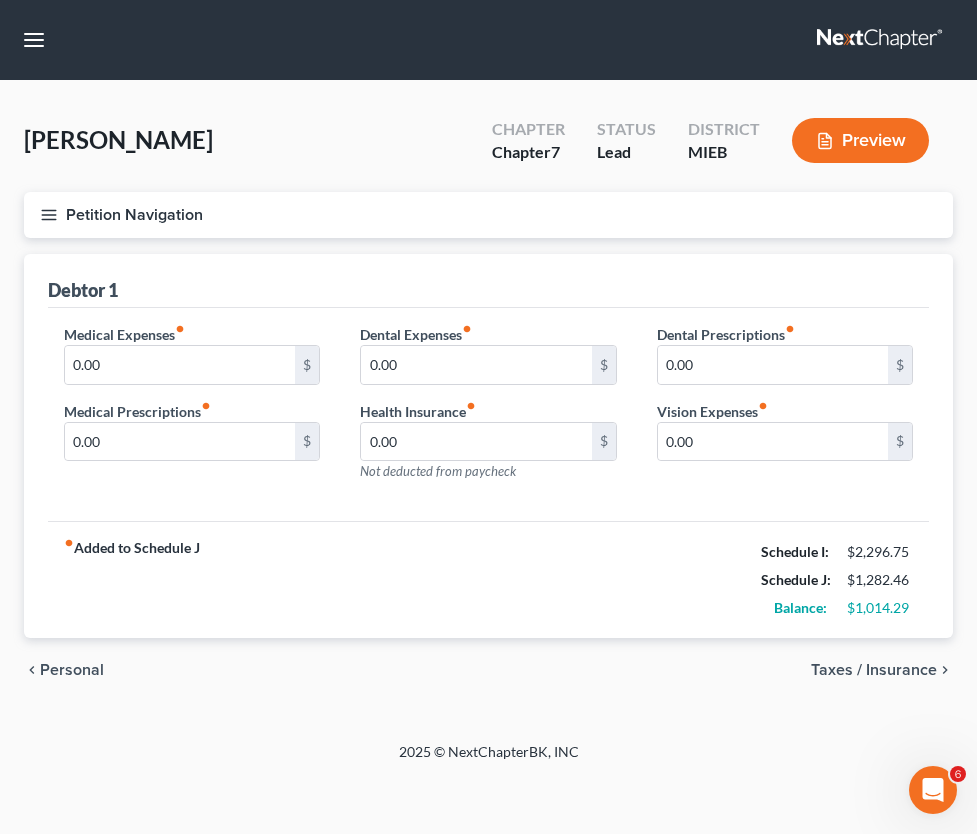 click on "Taxes / Insurance" at bounding box center (0, 0) 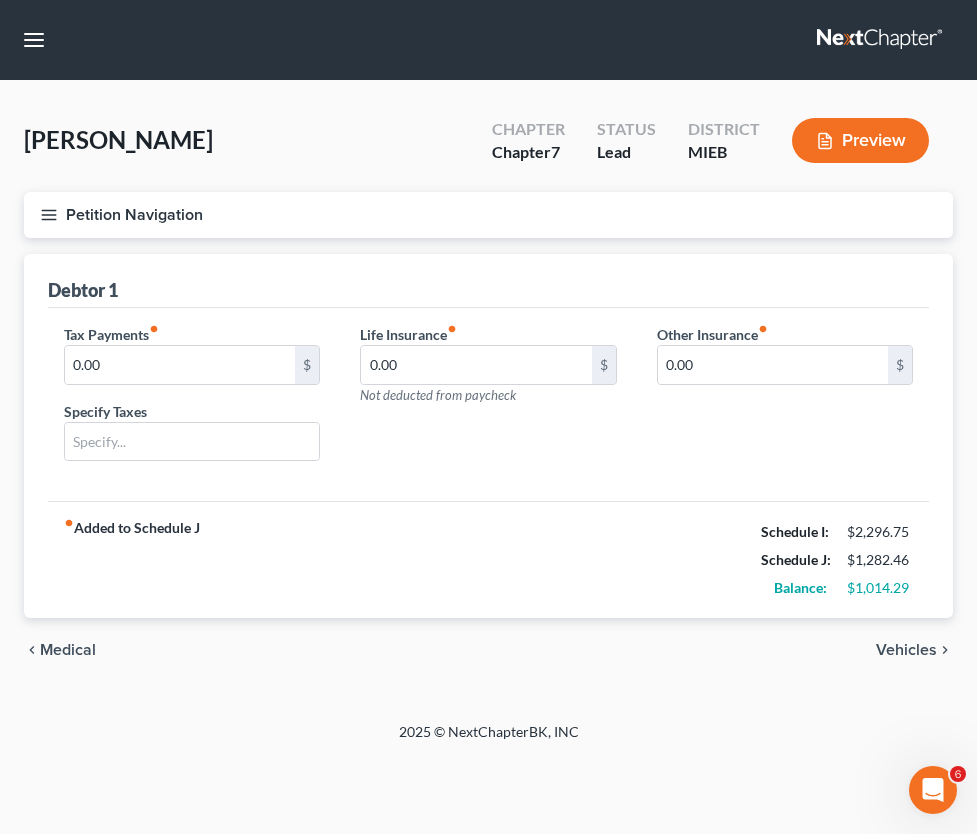 click on "Vehicles" at bounding box center [0, 0] 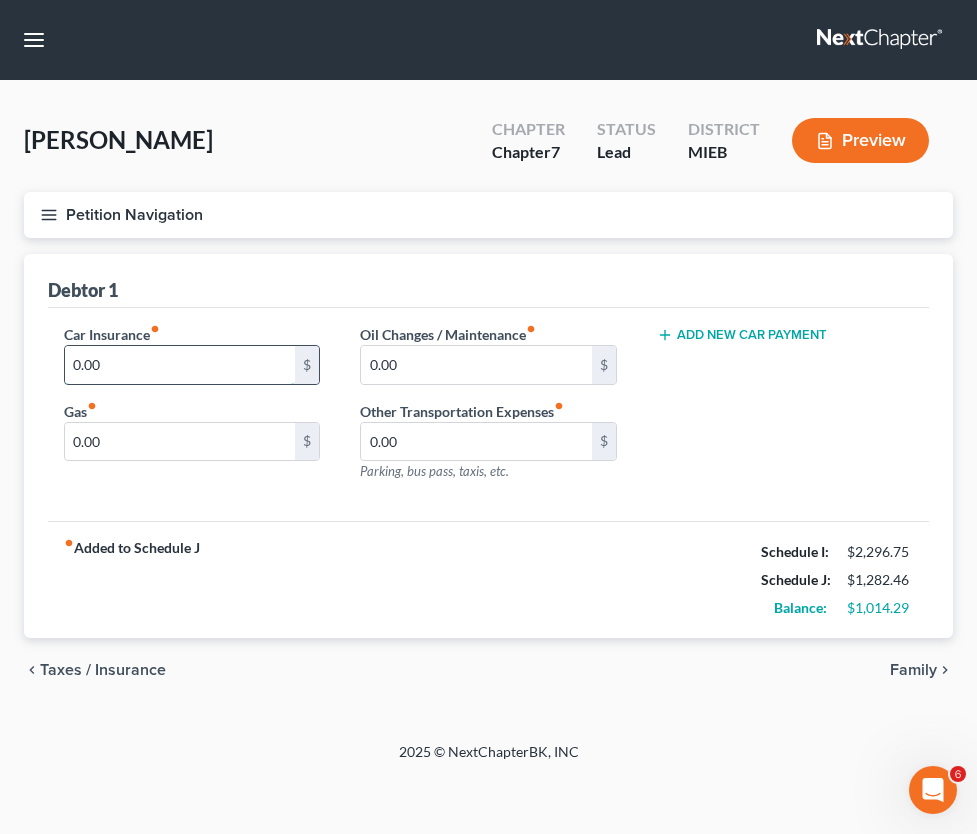 click on "0.00" at bounding box center [180, 365] 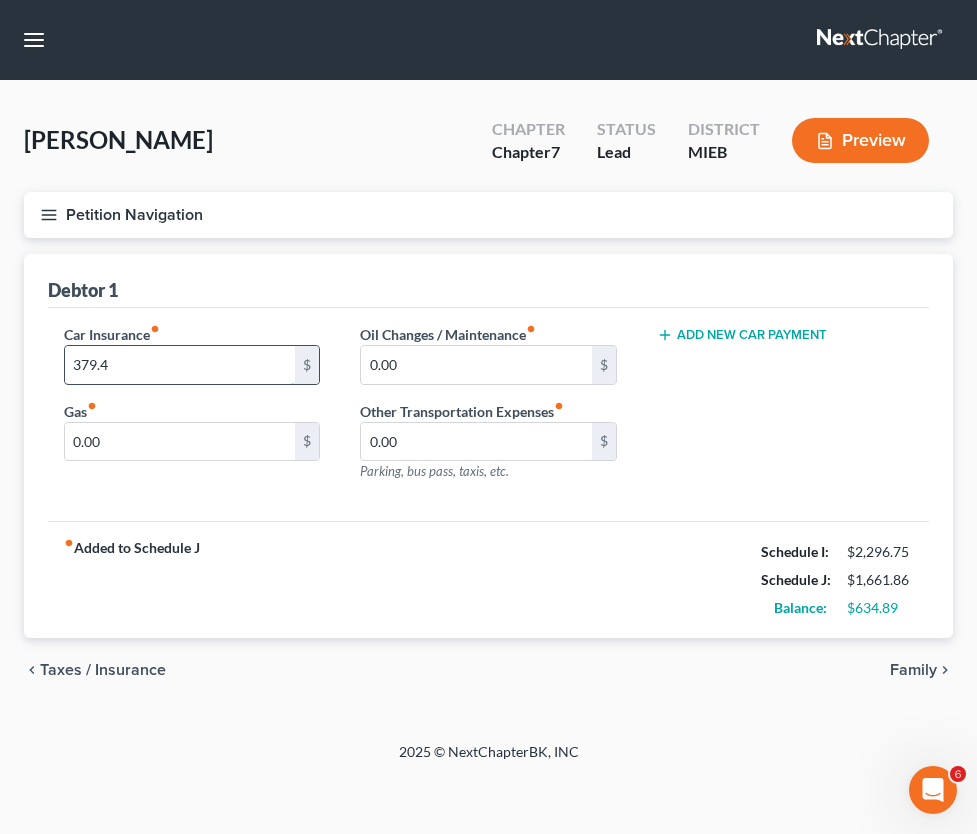 type on "379.42" 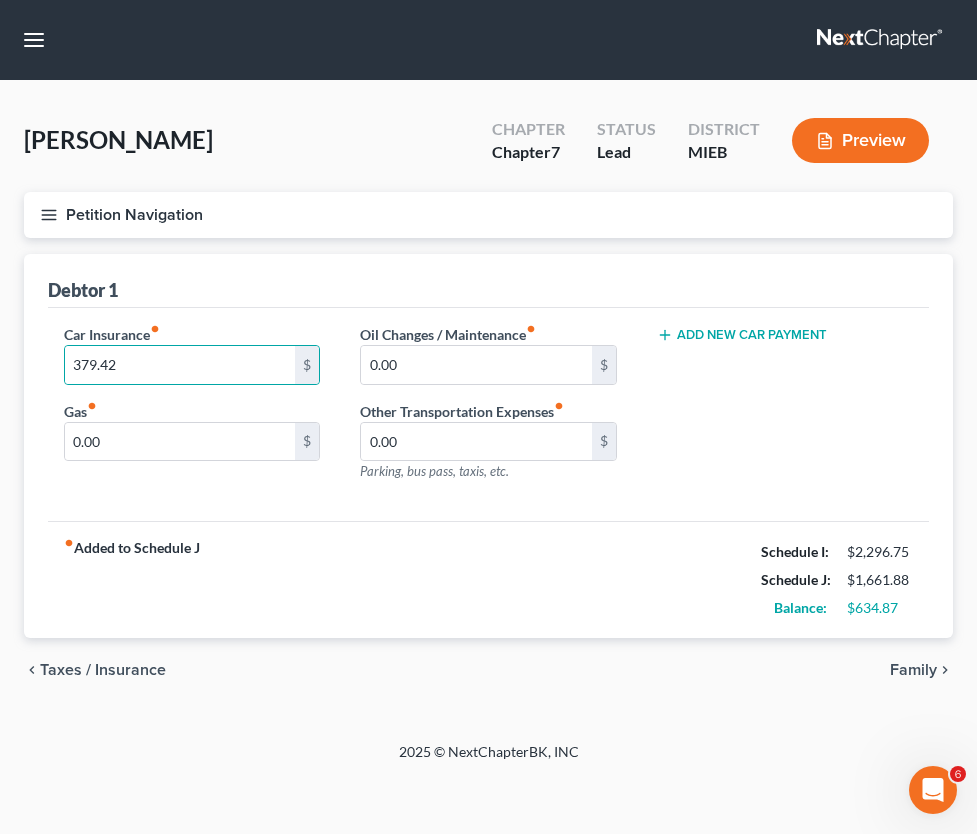 click on "Family" at bounding box center [913, 670] 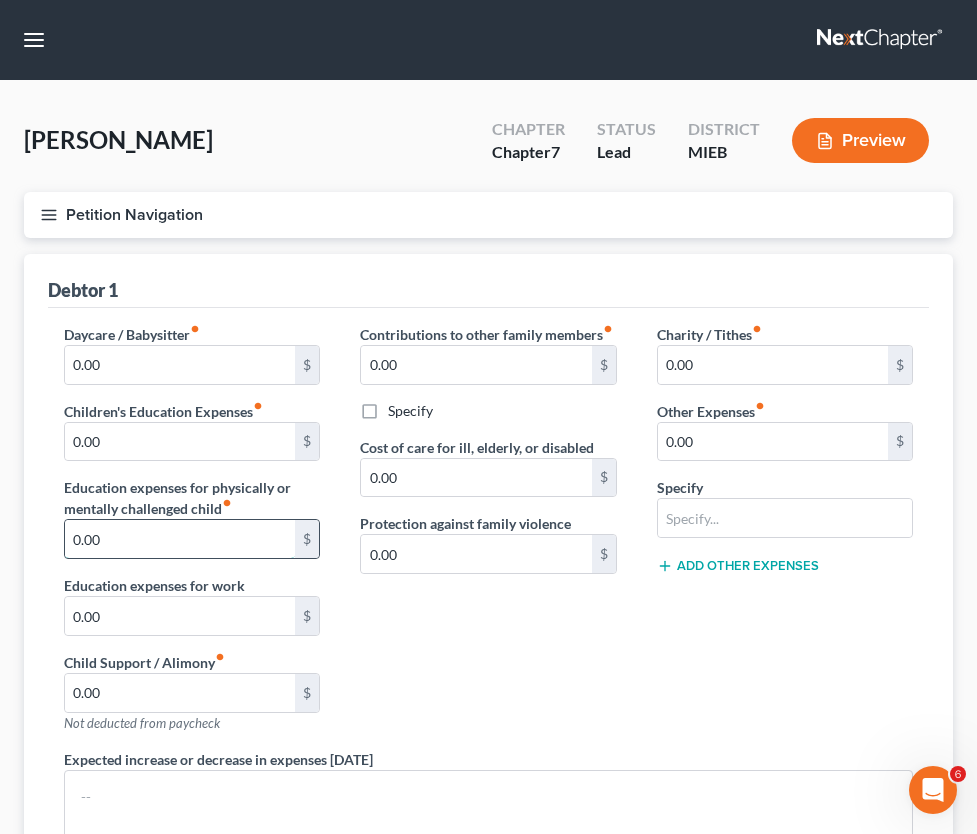 click on "0.00" at bounding box center (180, 539) 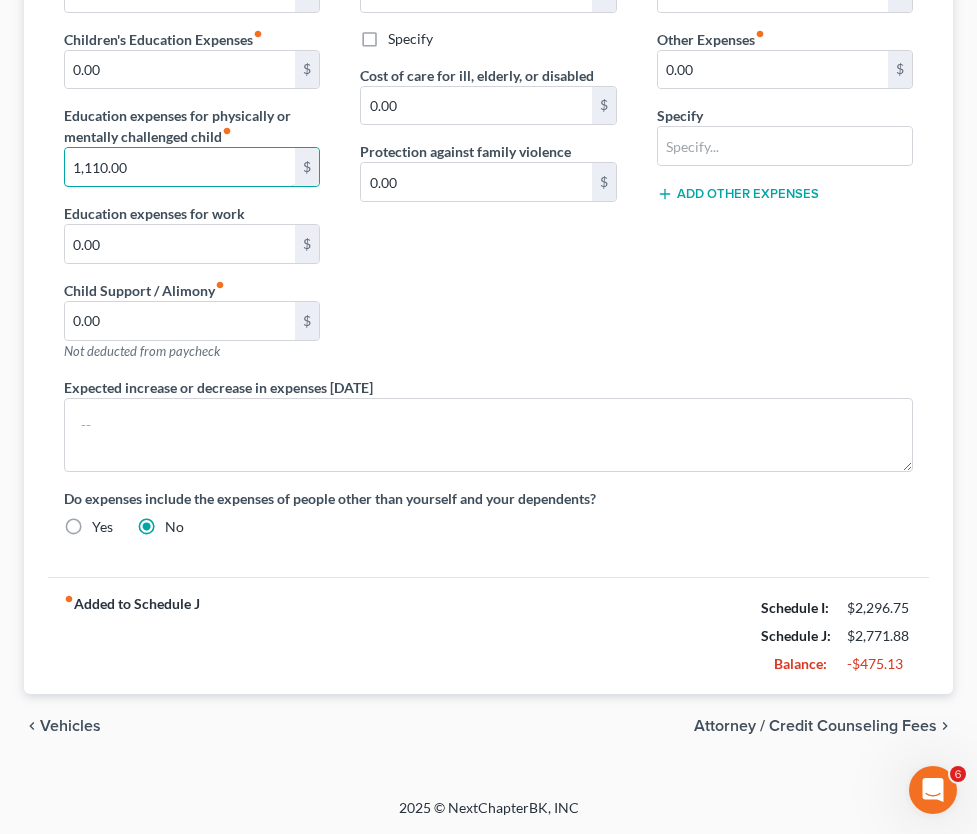 scroll, scrollTop: 102, scrollLeft: 0, axis: vertical 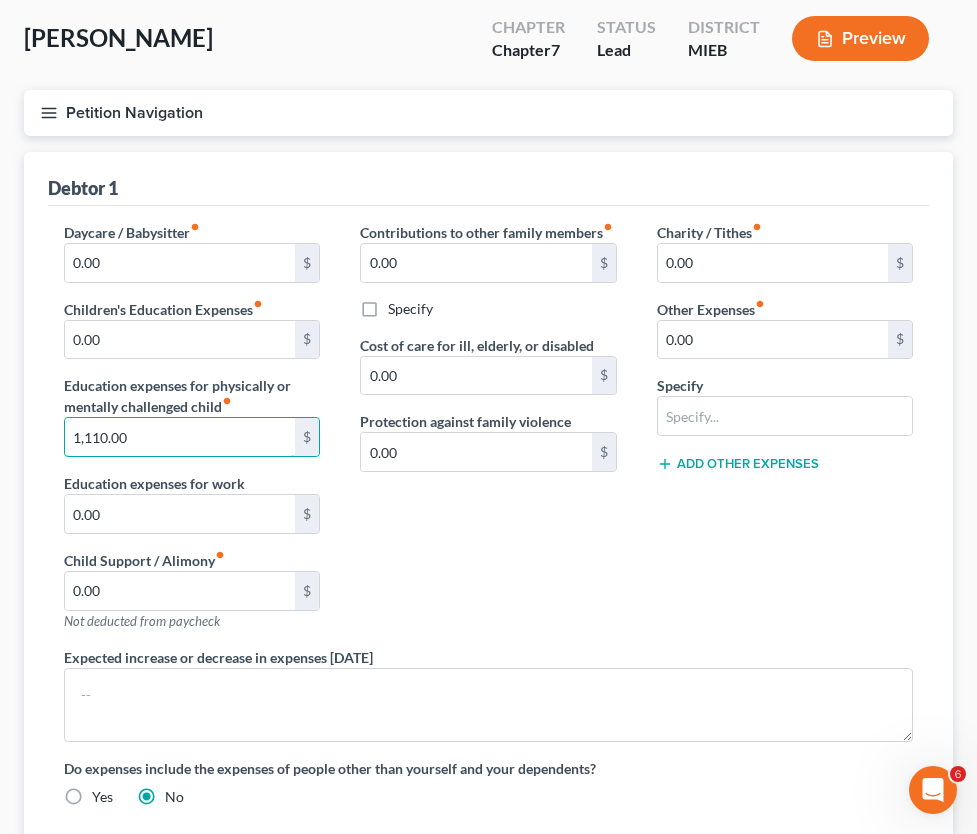 type on "1,110.00" 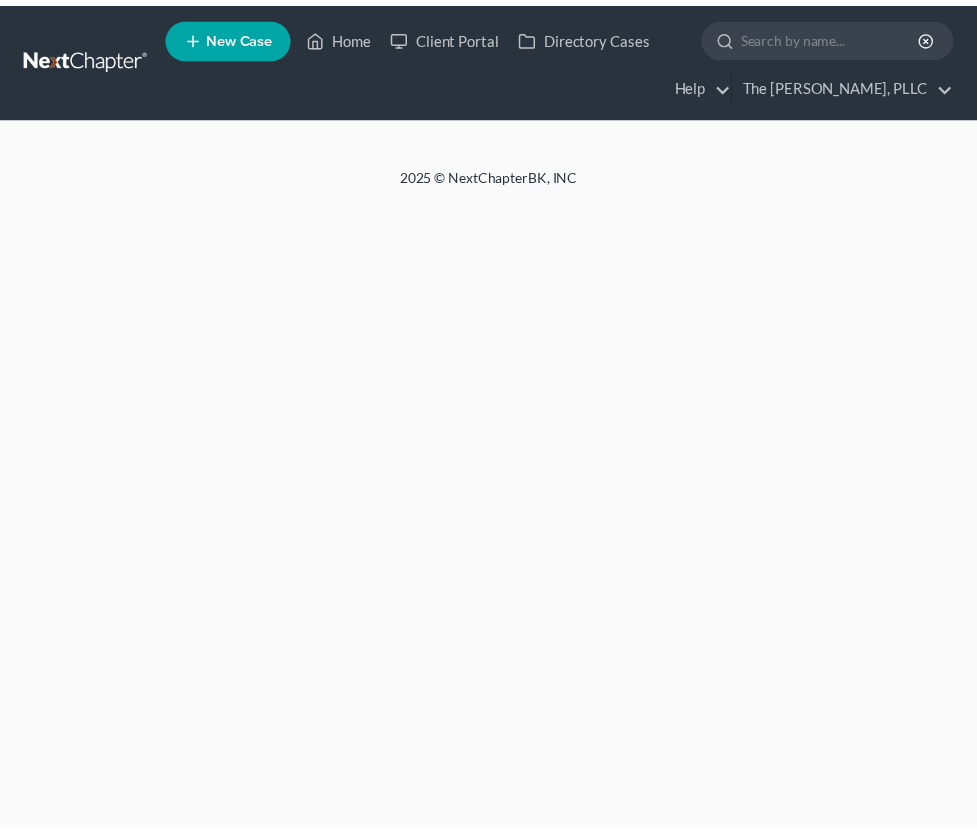 scroll, scrollTop: 0, scrollLeft: 0, axis: both 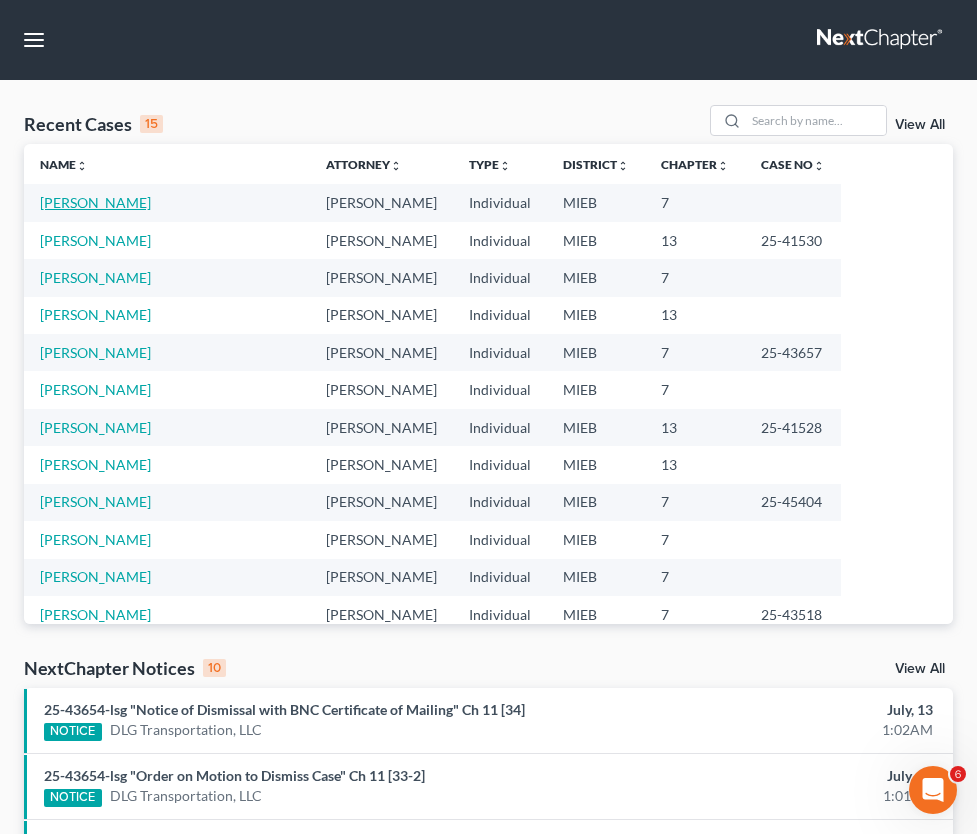 click on "[PERSON_NAME]" at bounding box center (95, 202) 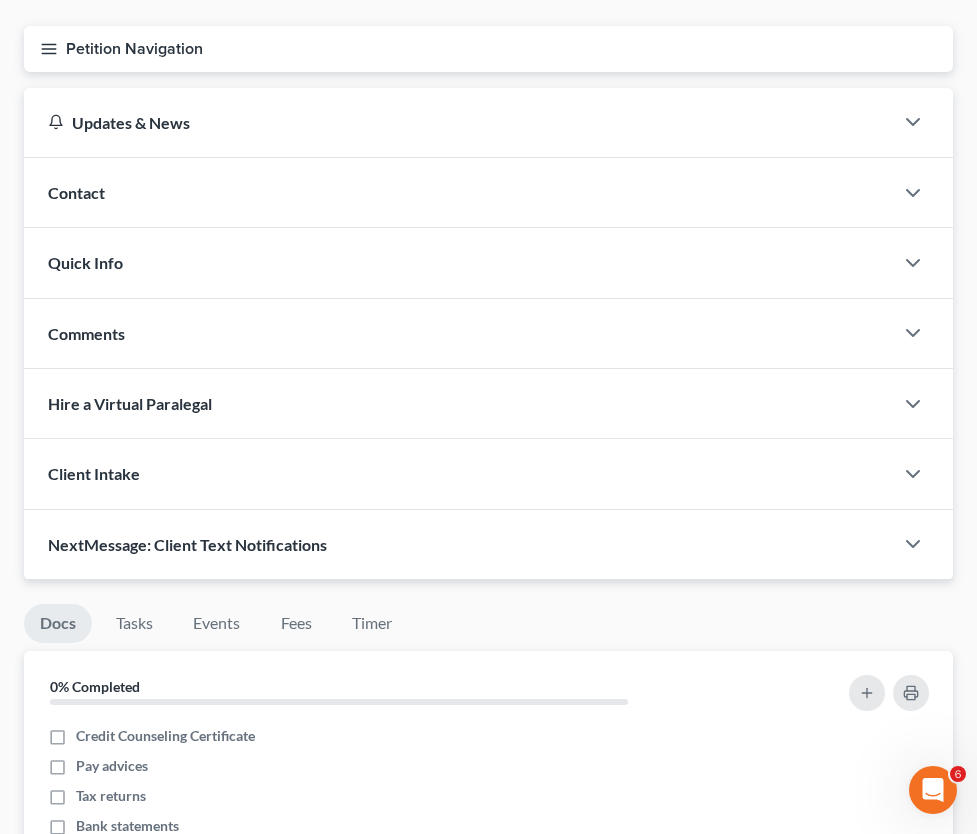 scroll, scrollTop: 378, scrollLeft: 0, axis: vertical 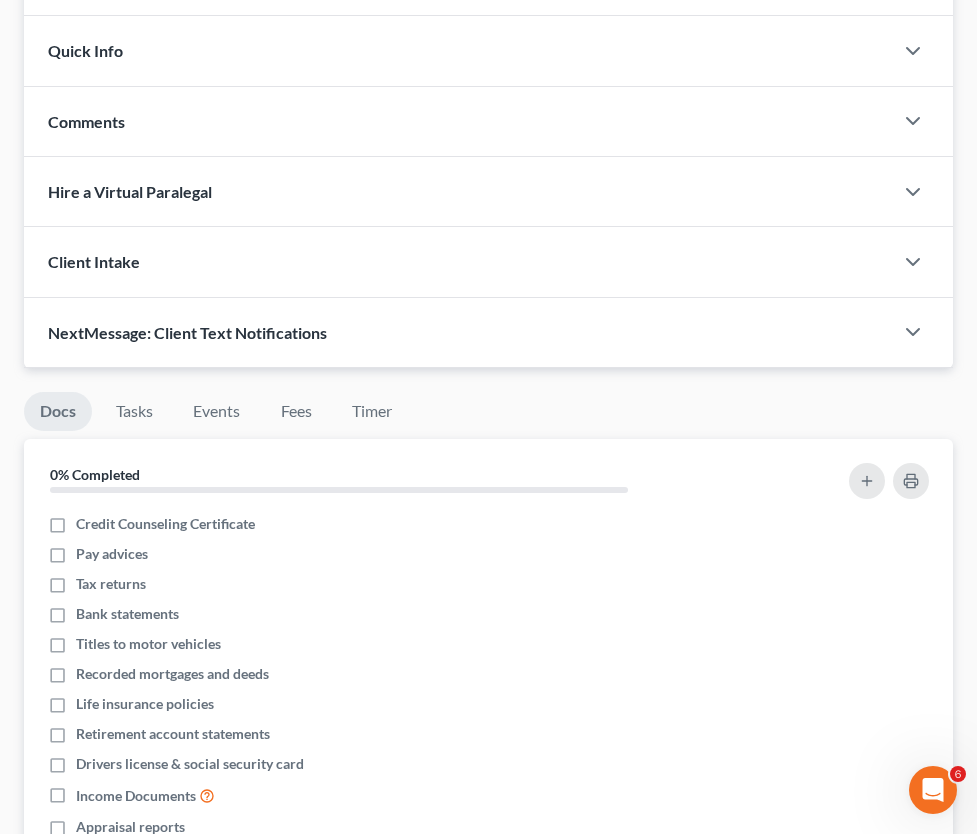 click on "Expenses" at bounding box center (0, 0) 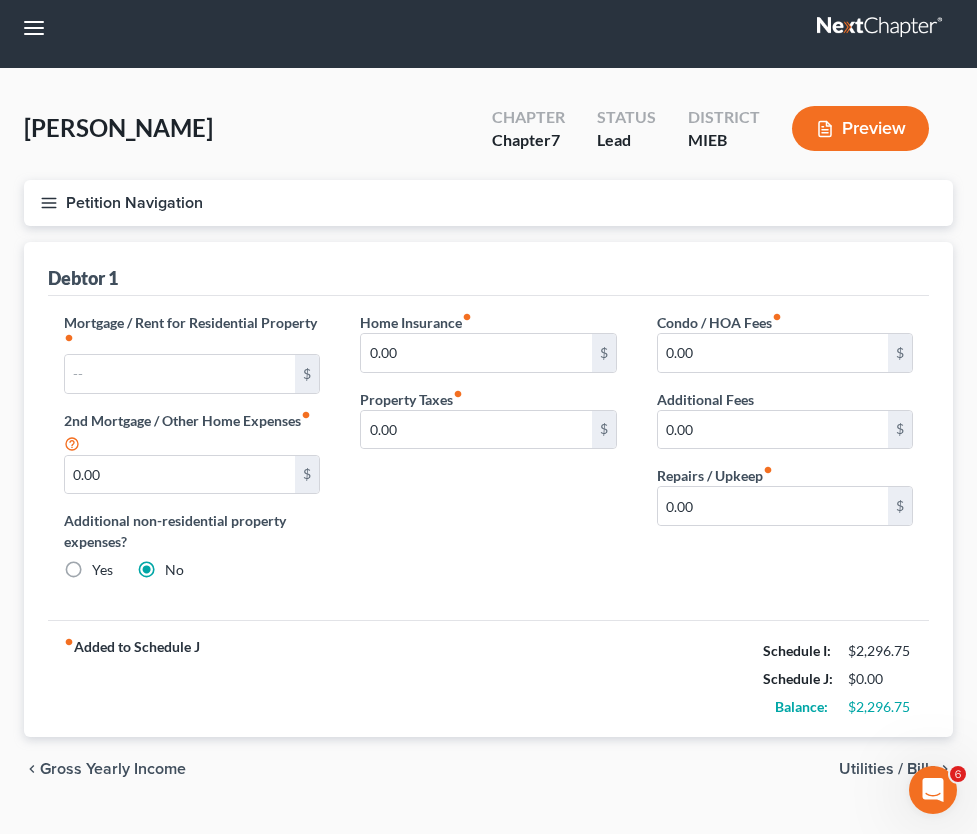 scroll, scrollTop: 0, scrollLeft: 0, axis: both 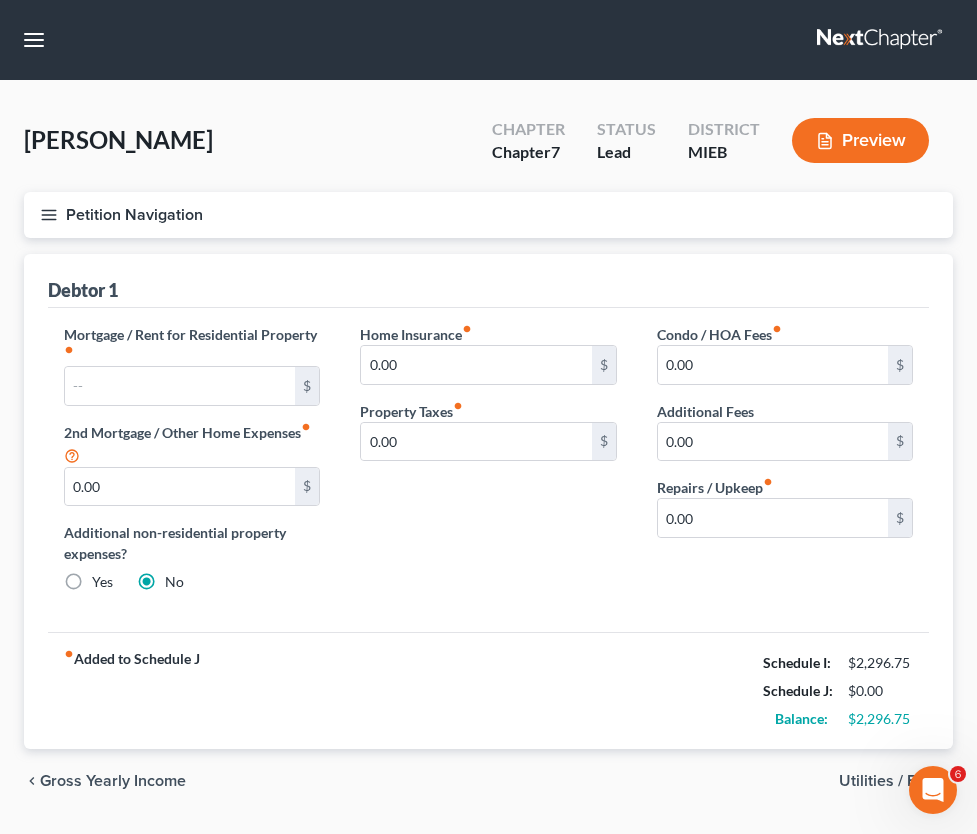 click on "Utilities / Bills" at bounding box center [0, 0] 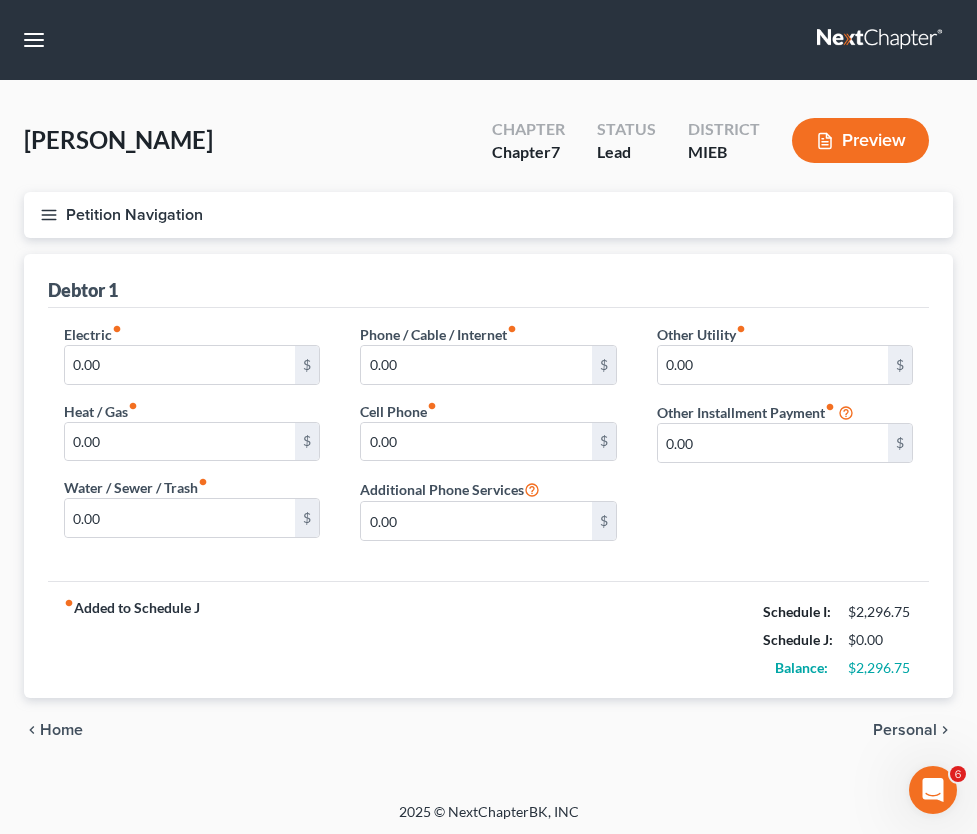 click on "Personal" at bounding box center [0, 0] 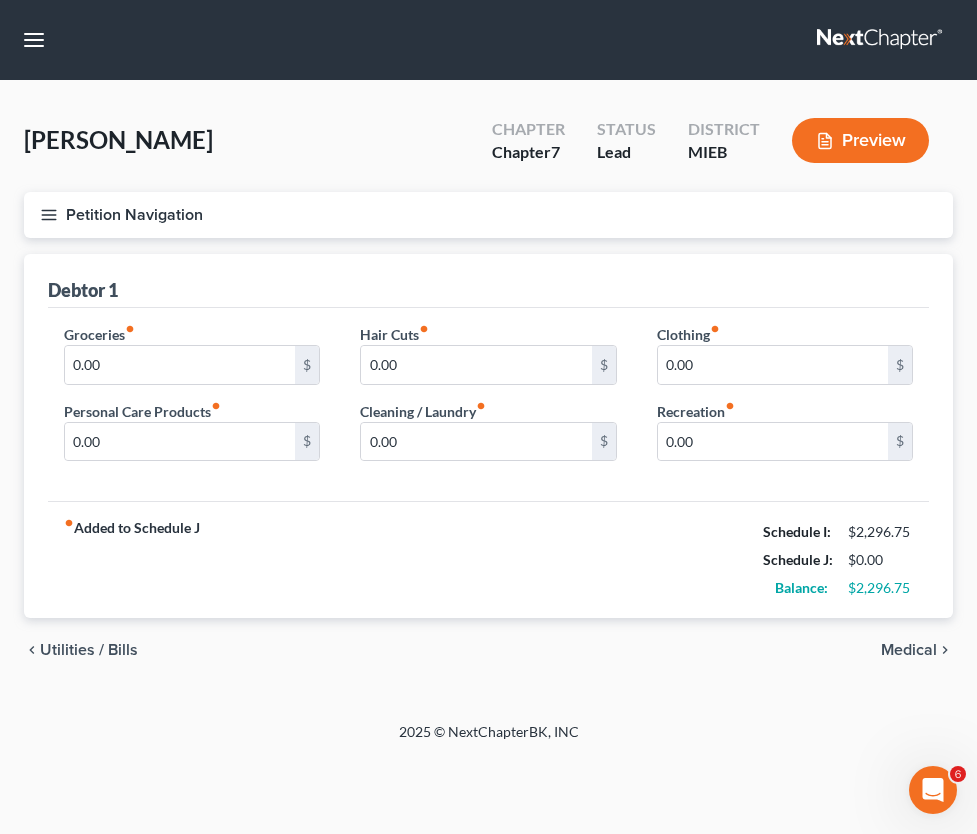 click on "Medical" at bounding box center (0, 0) 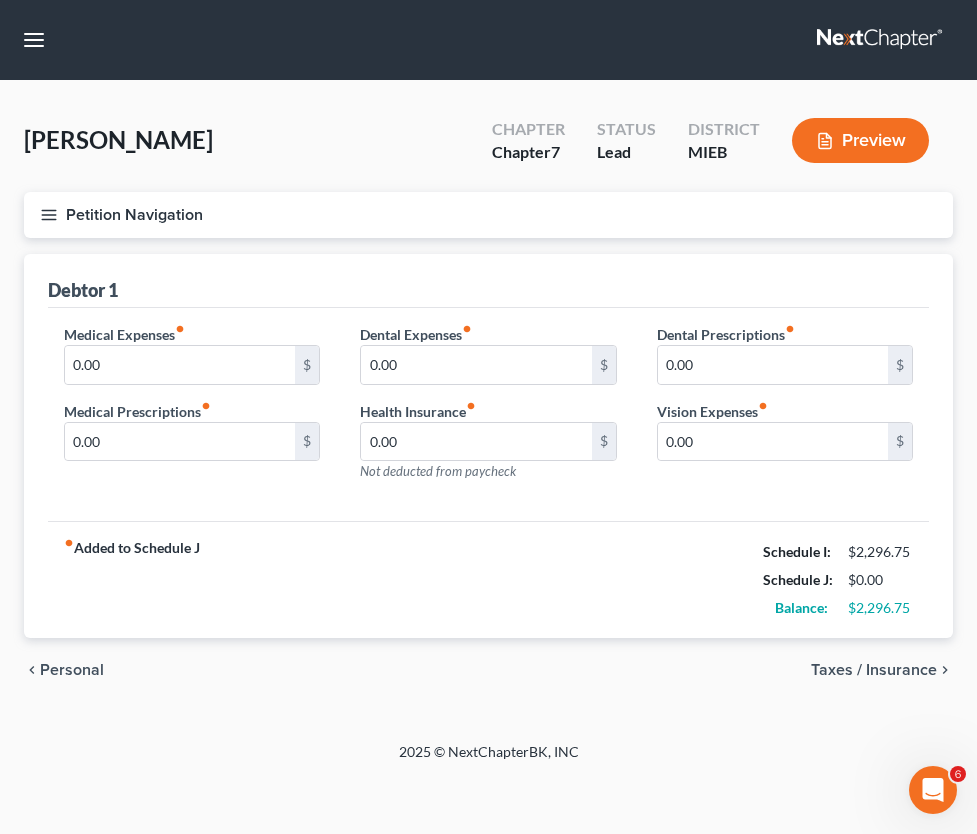 click on "Taxes / Insurance" at bounding box center [0, 0] 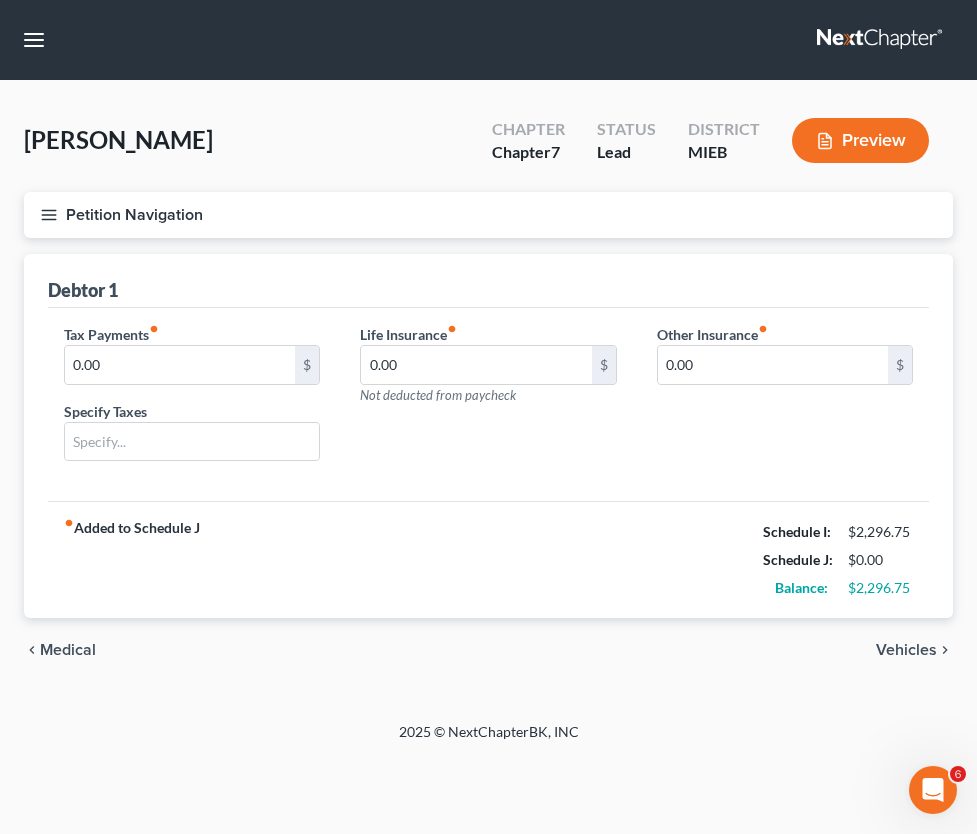 click on "Vehicles" at bounding box center (0, 0) 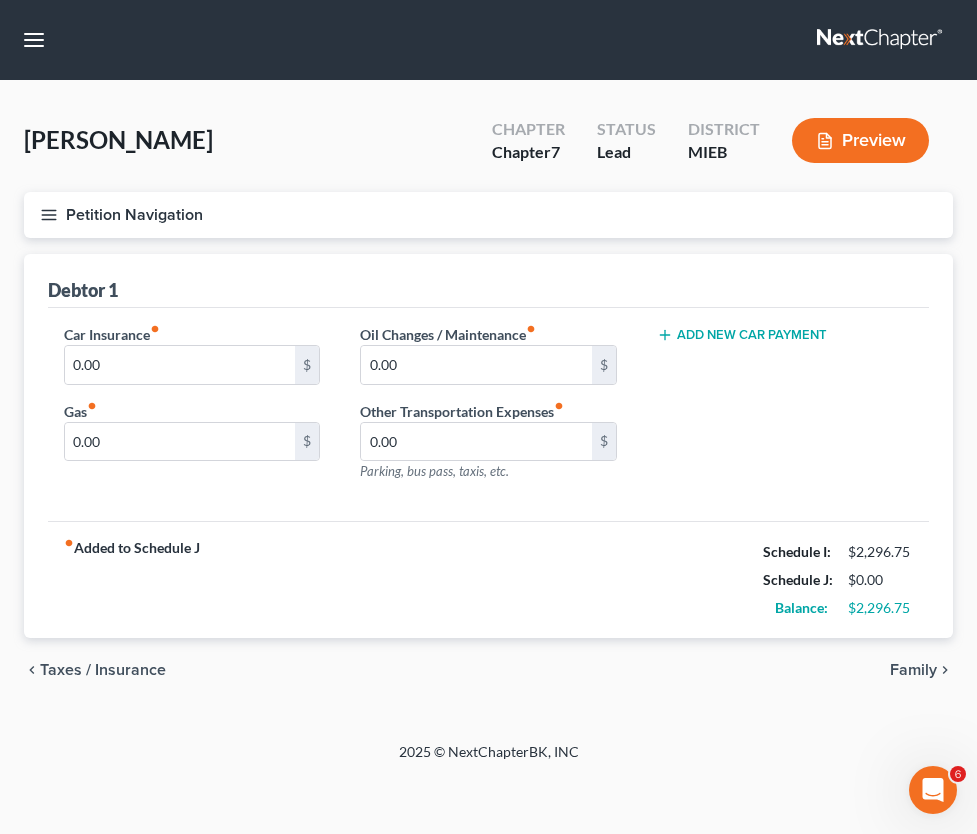 click on "Family" at bounding box center [0, 0] 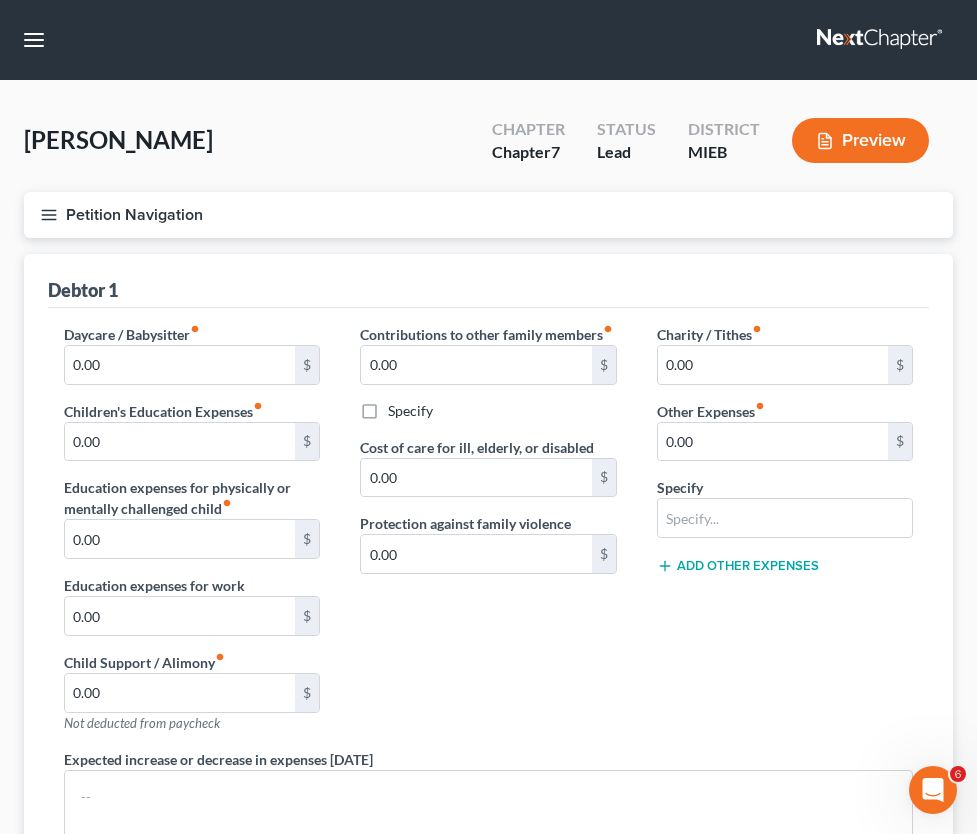 click on "Utilities / Bills" at bounding box center (0, 0) 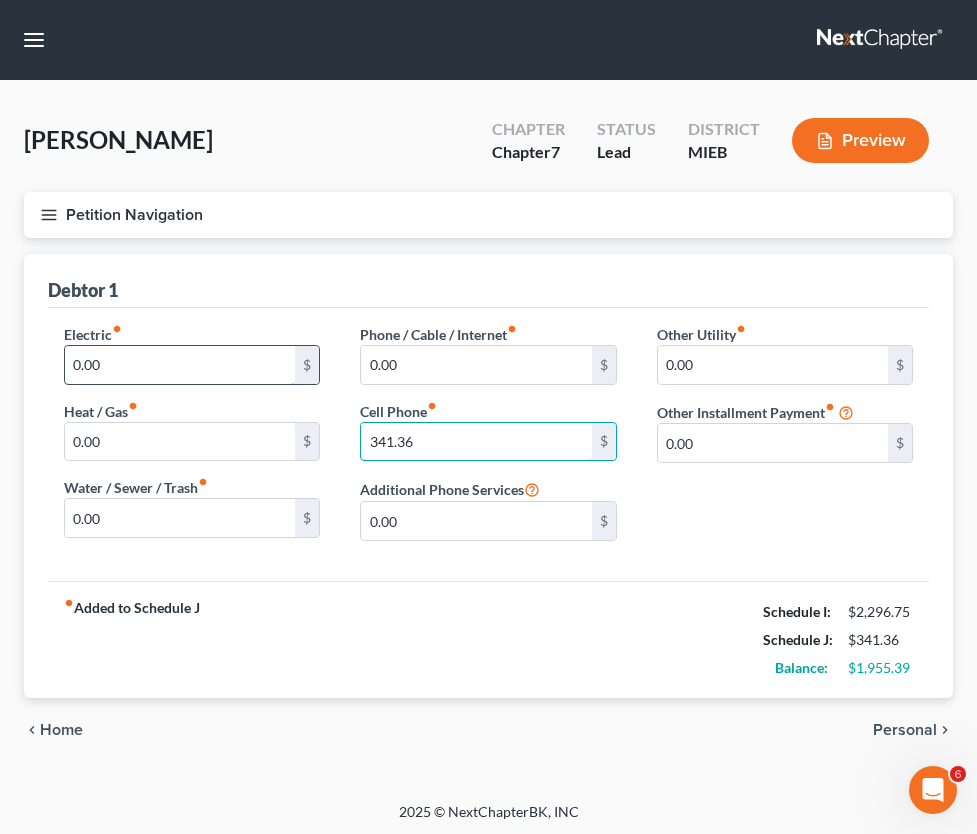 type on "341.36" 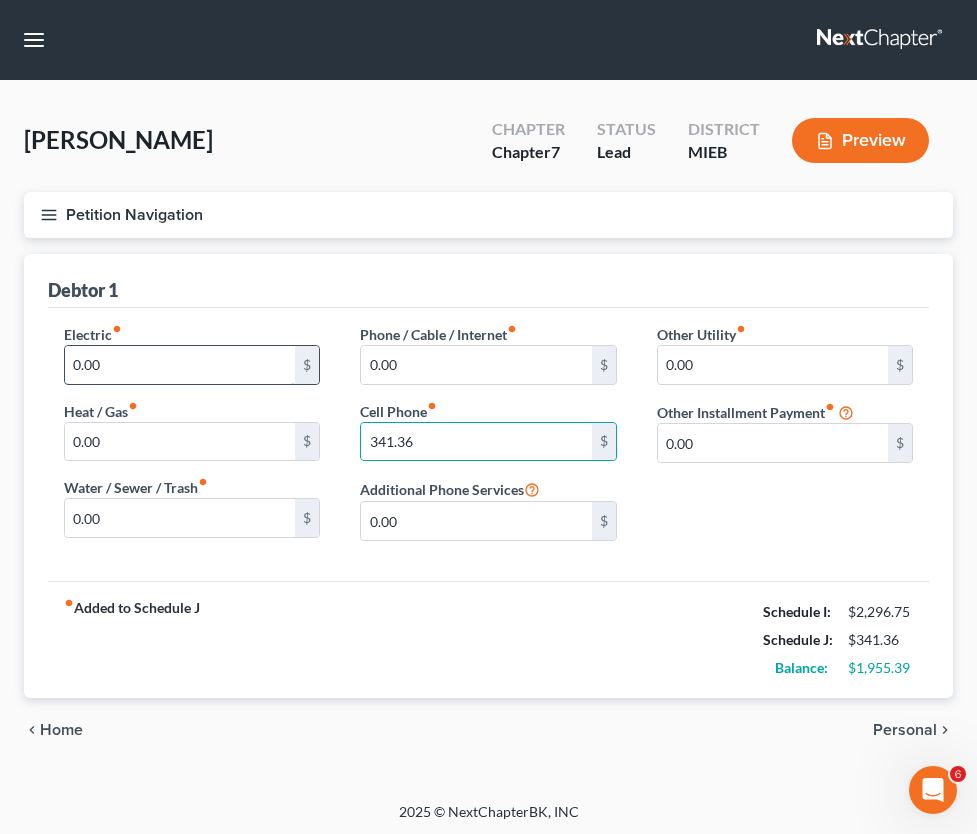 click on "0.00" at bounding box center [180, 365] 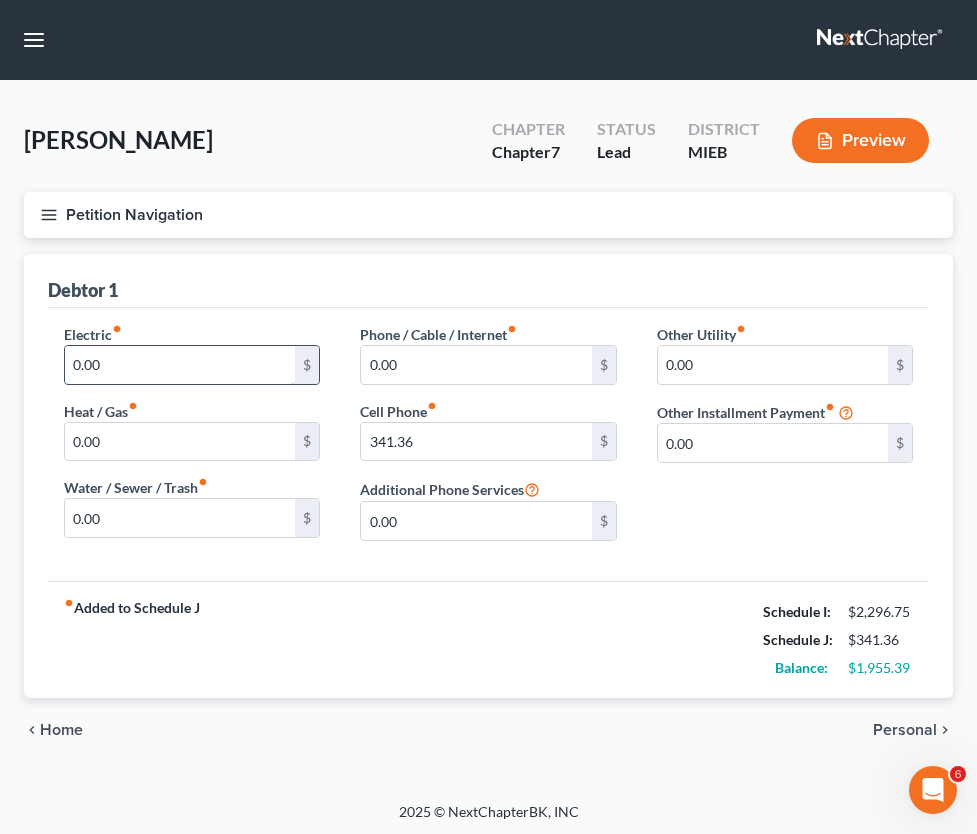 click on "0.00" at bounding box center (180, 365) 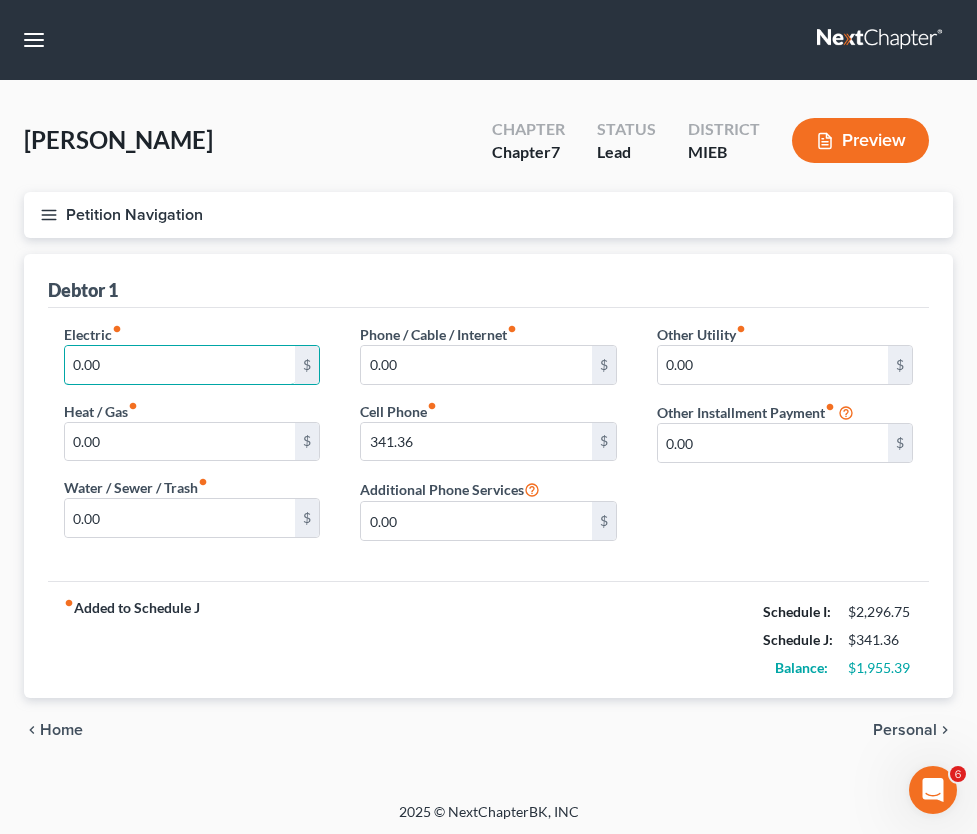 drag, startPoint x: 422, startPoint y: 385, endPoint x: 376, endPoint y: 384, distance: 46.010868 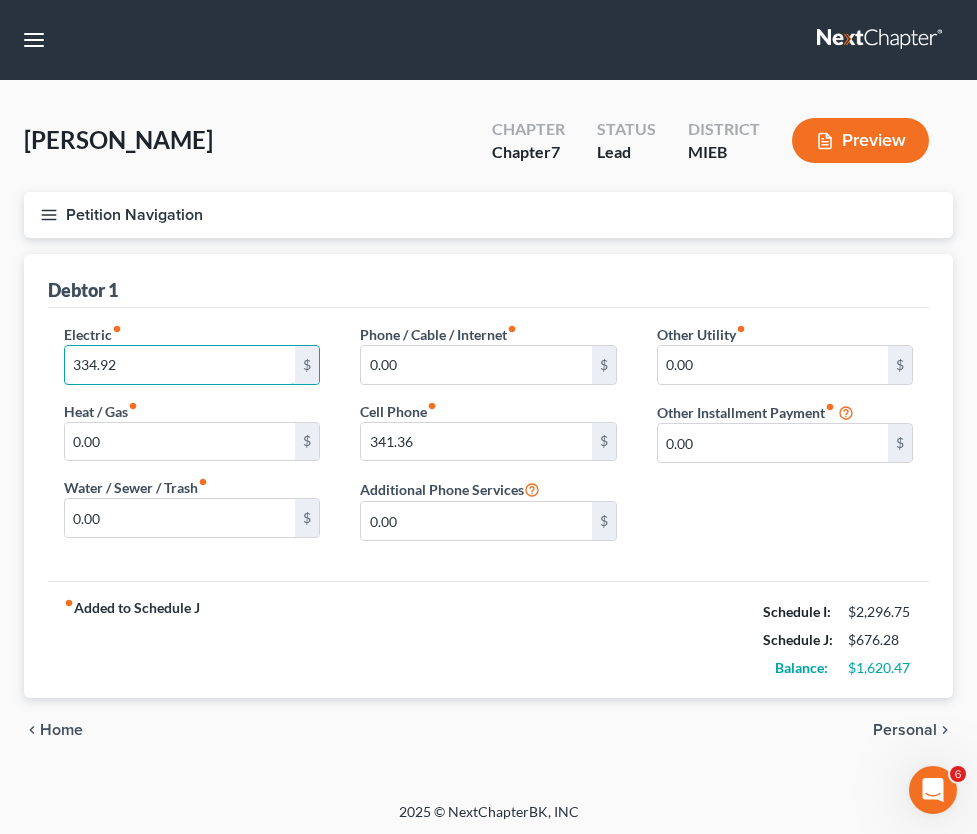 type on "334.92" 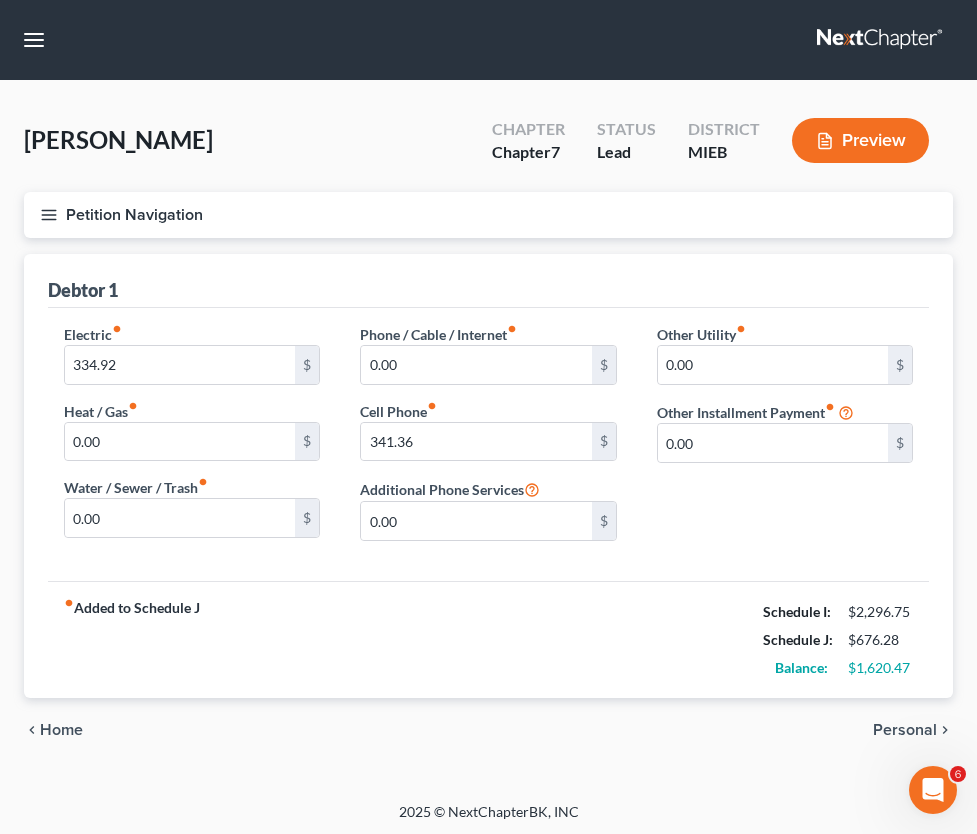 click on "Other Utility  fiber_manual_record 0.00 $ Other Installment Payment  fiber_manual_record   0.00 $" at bounding box center (785, 440) 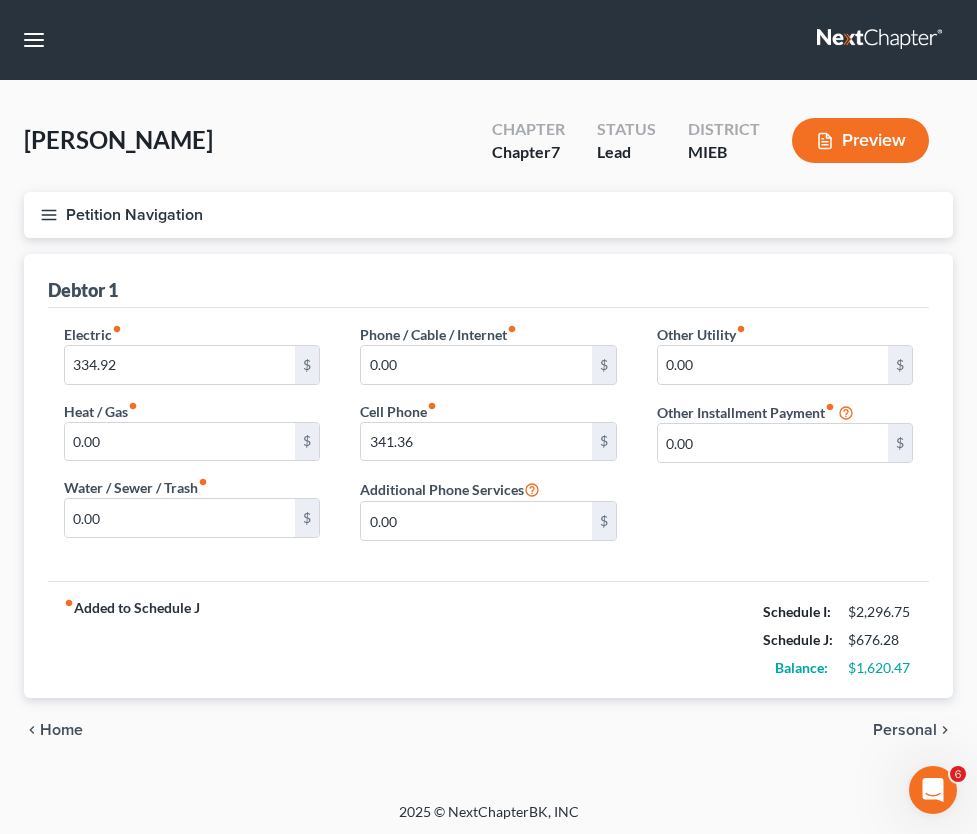 click on "Personal" at bounding box center [905, 730] 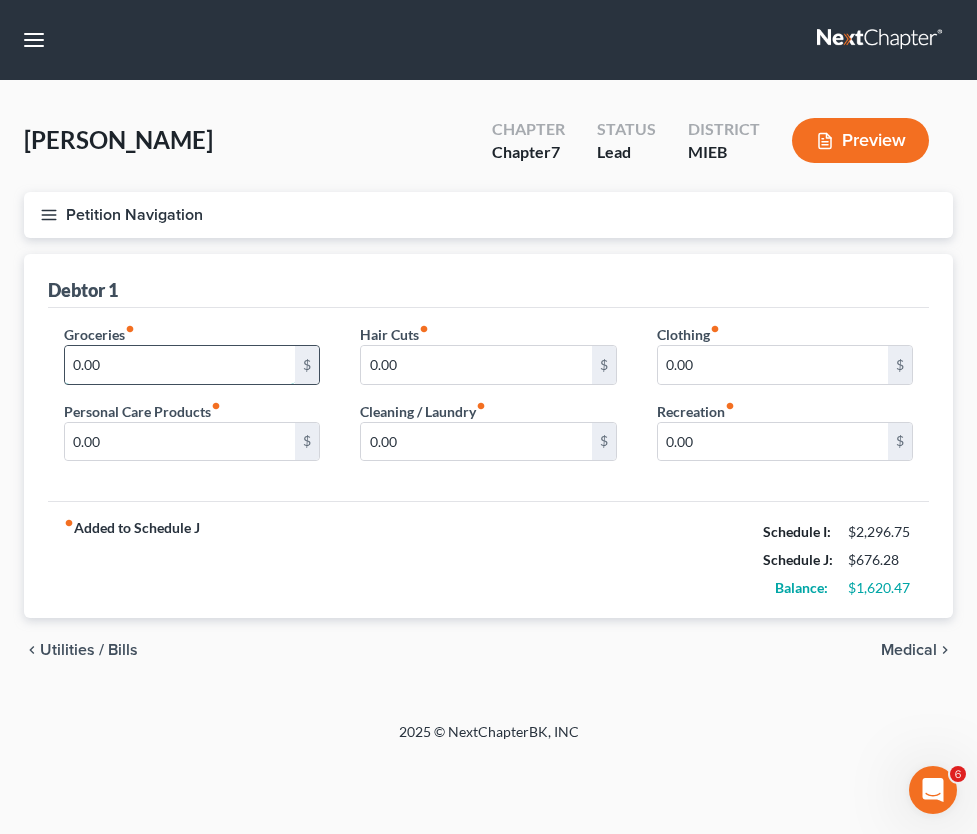 click on "0.00" at bounding box center (180, 365) 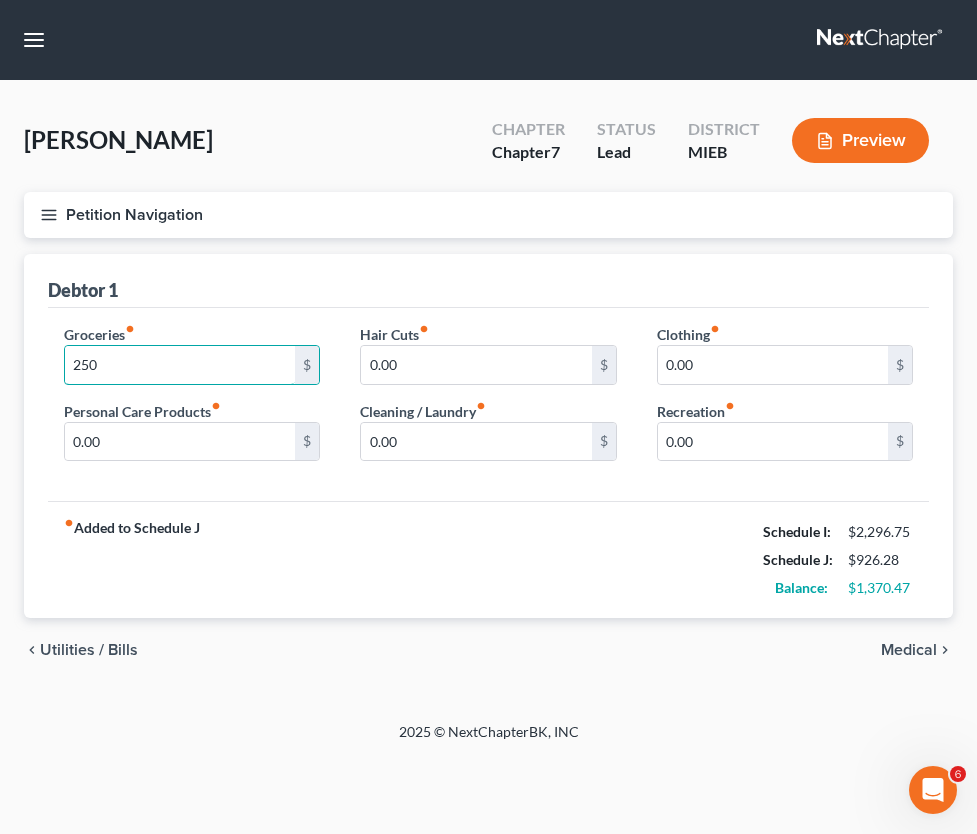 type on "250" 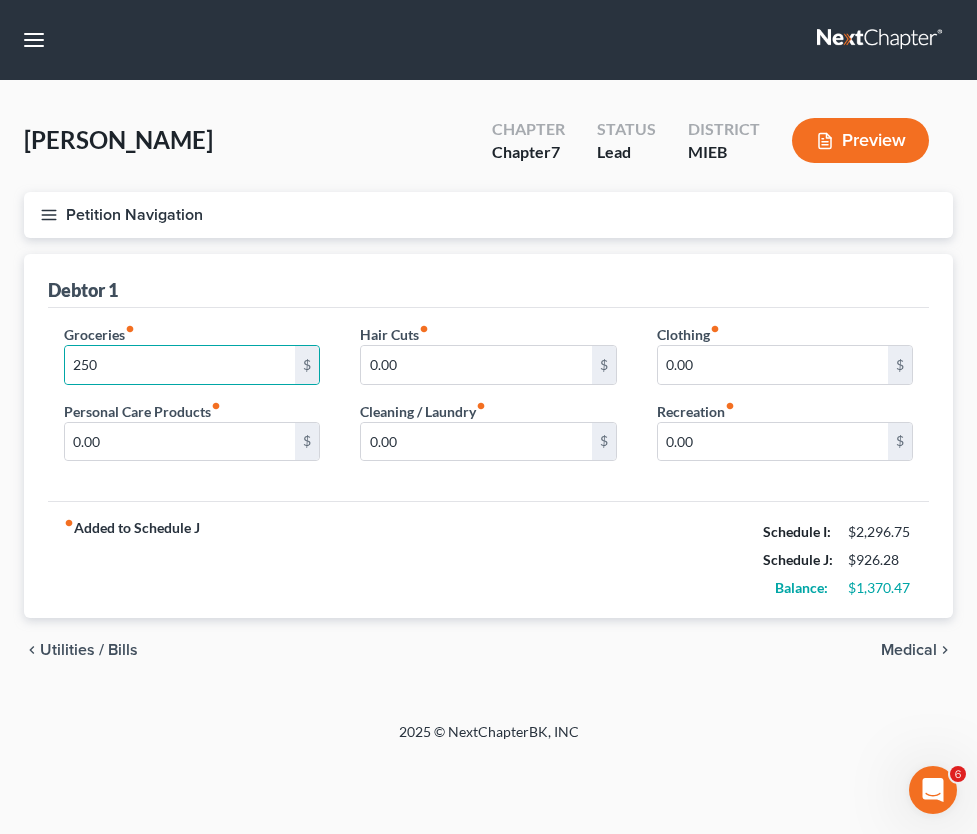 click on "Medical" at bounding box center [909, 650] 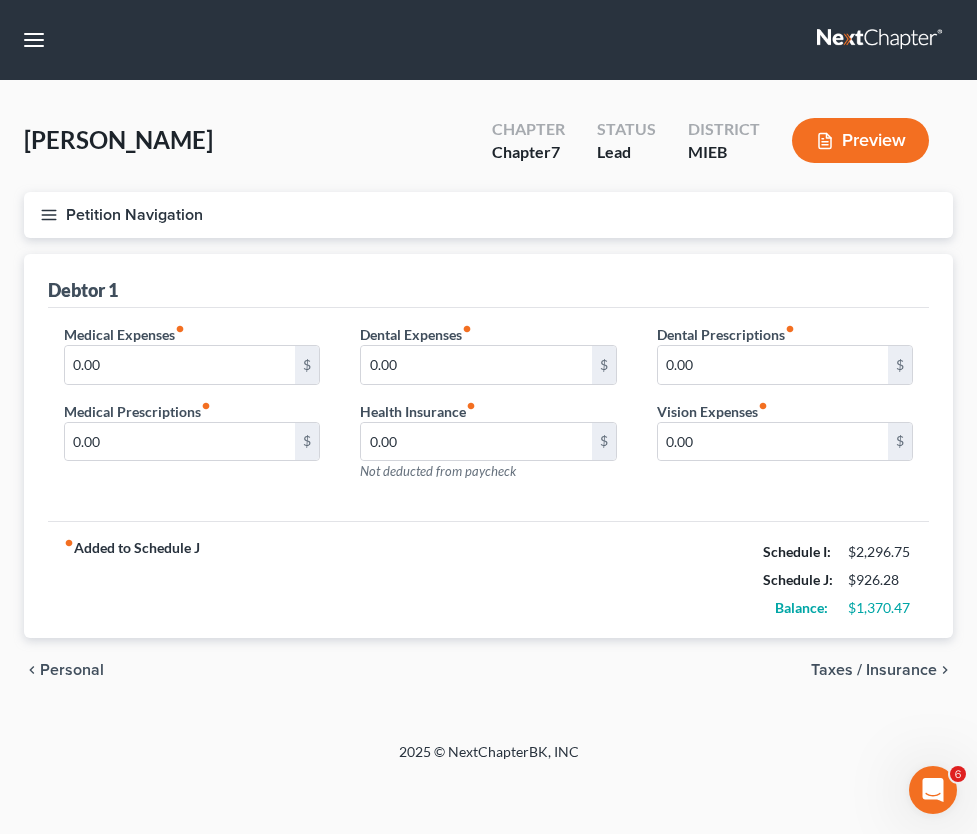 click on "Taxes / Insurance" at bounding box center [874, 670] 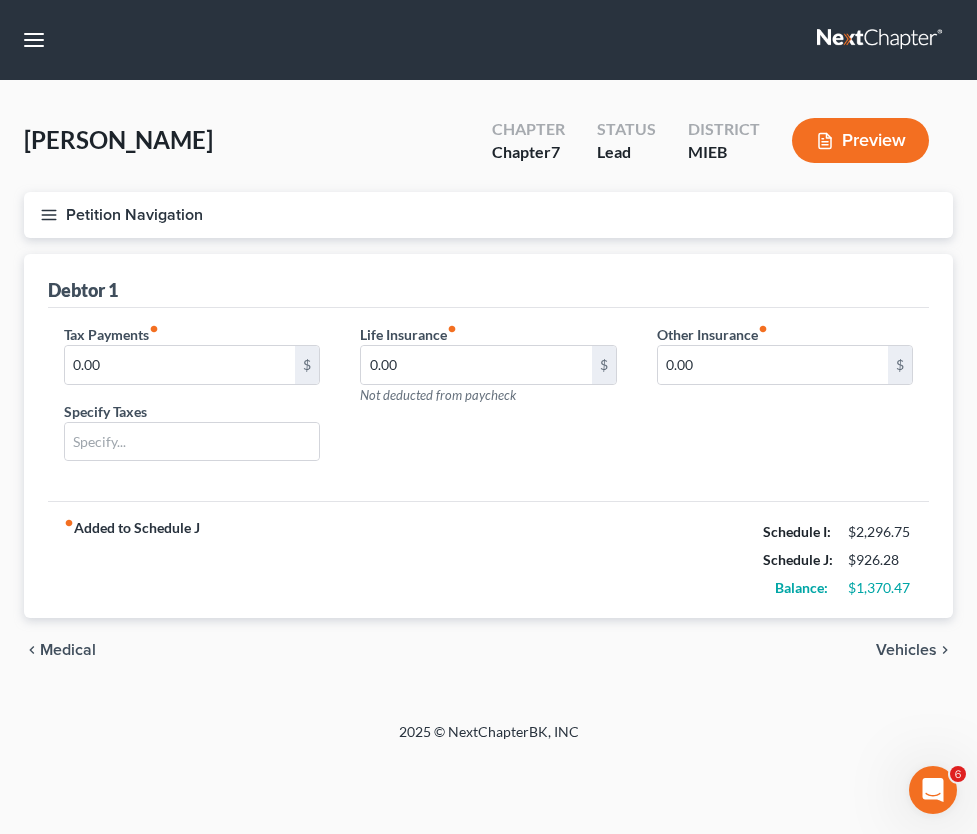 click on "Vehicles" at bounding box center (906, 650) 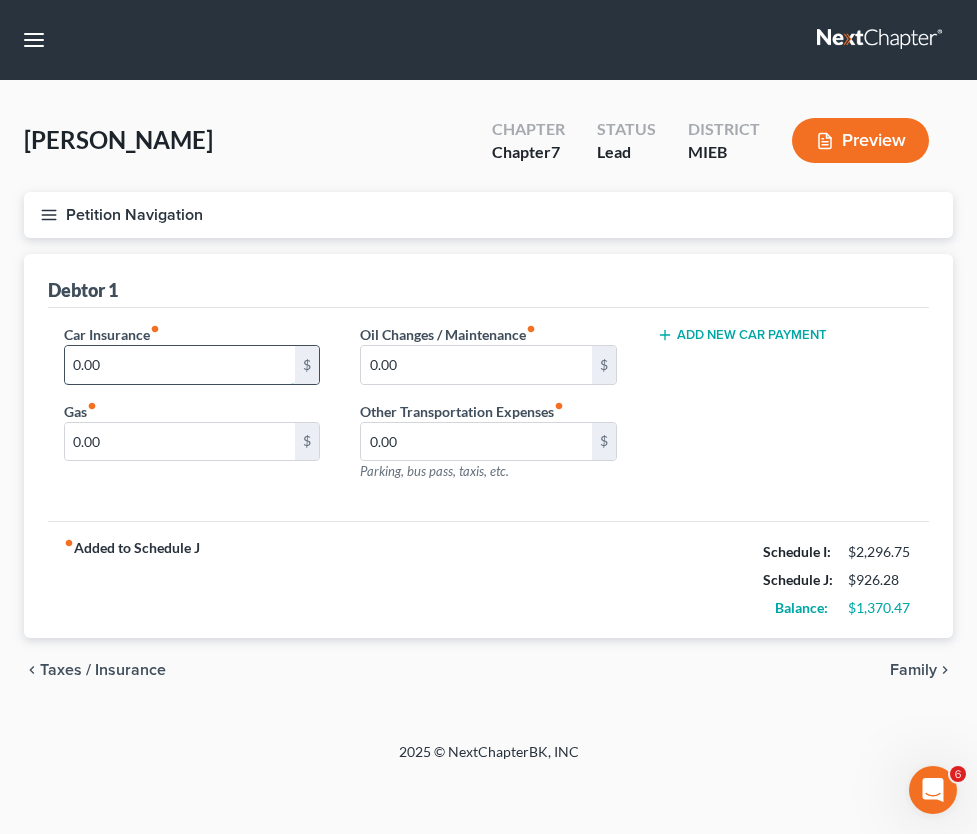 click on "0.00" at bounding box center [180, 365] 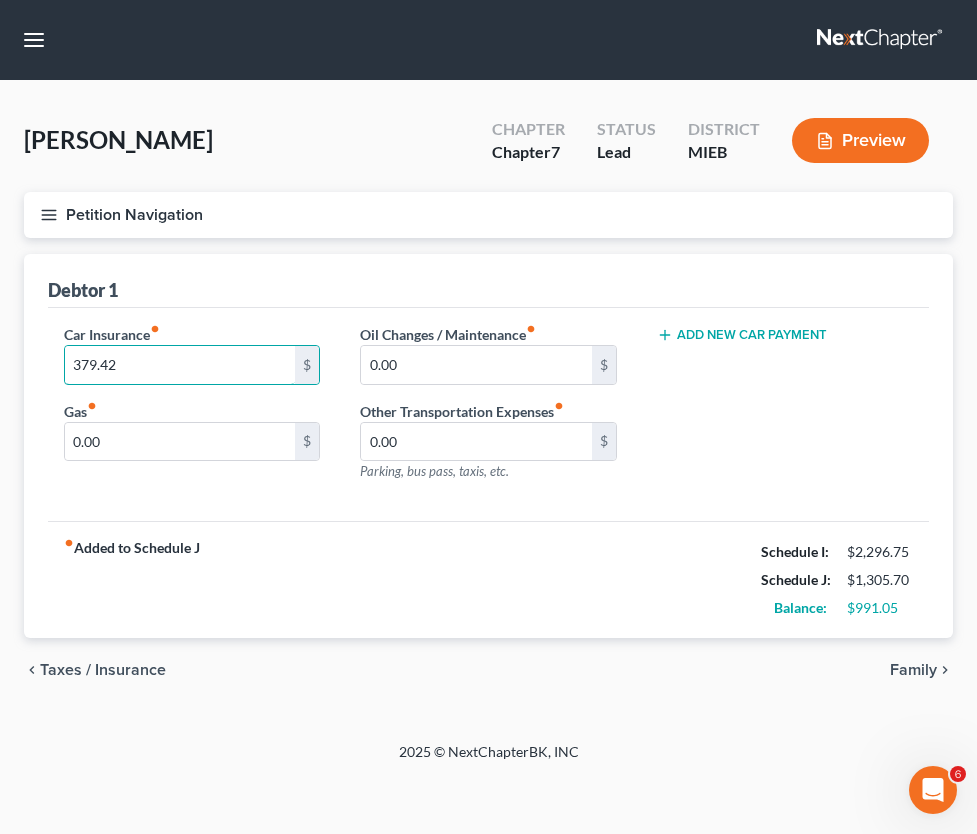 type on "379.42" 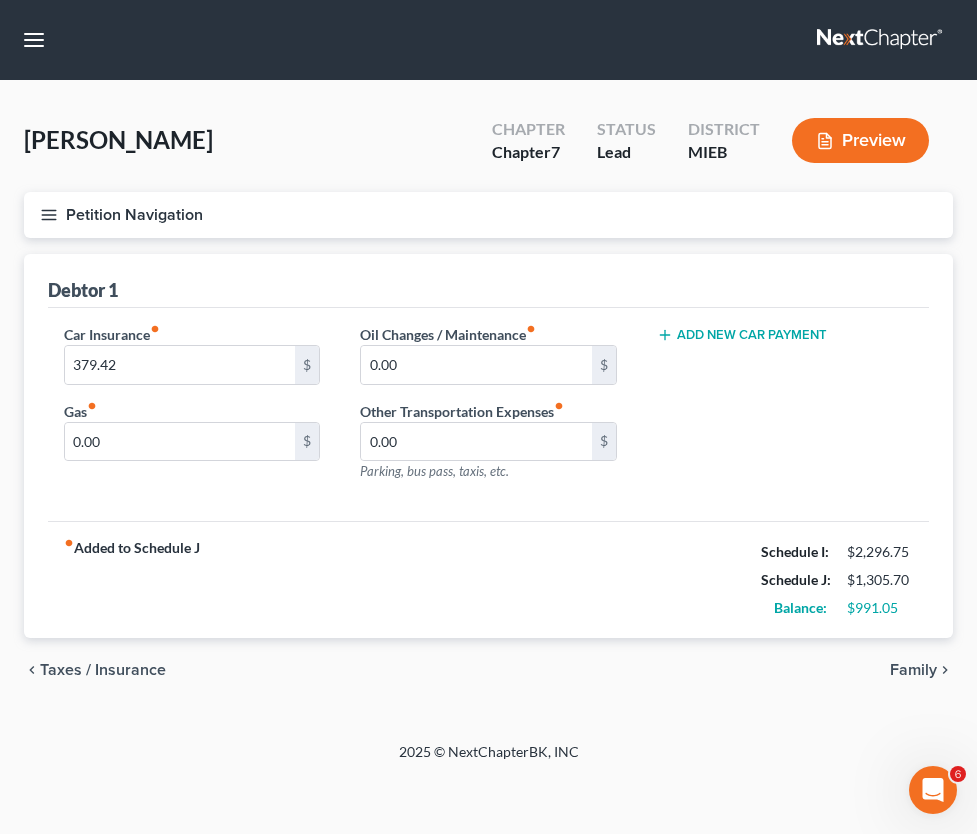 click on "Other Transportation Expenses  fiber_manual_record" at bounding box center (462, 411) 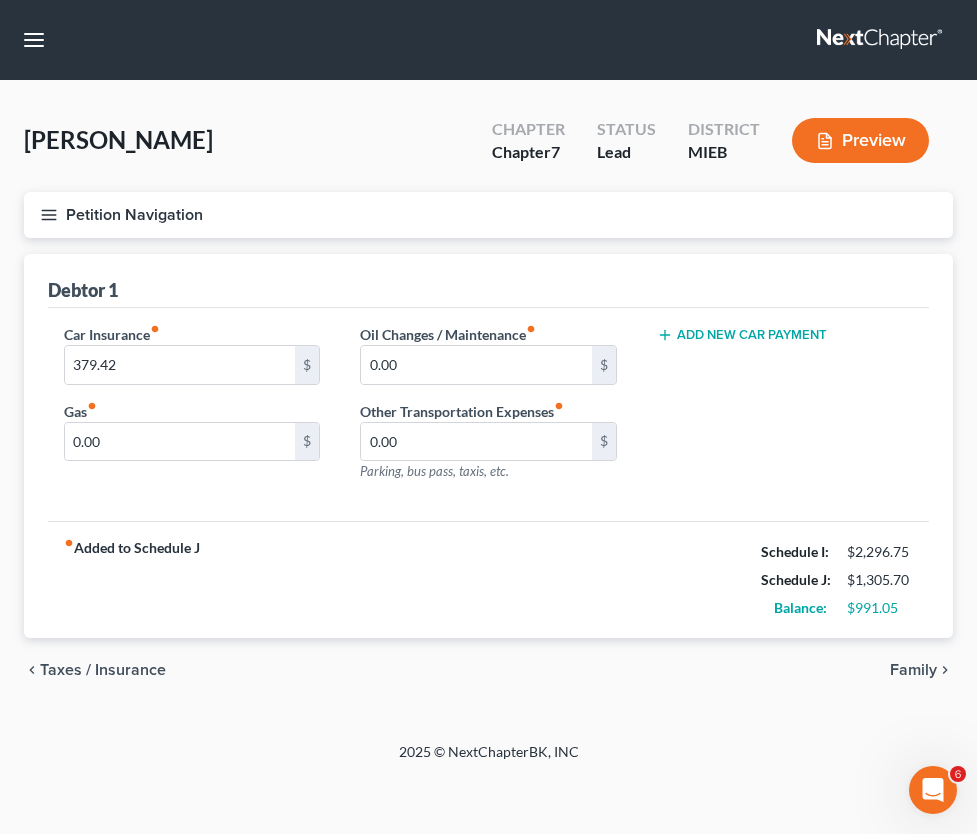 click on "Family" at bounding box center (913, 670) 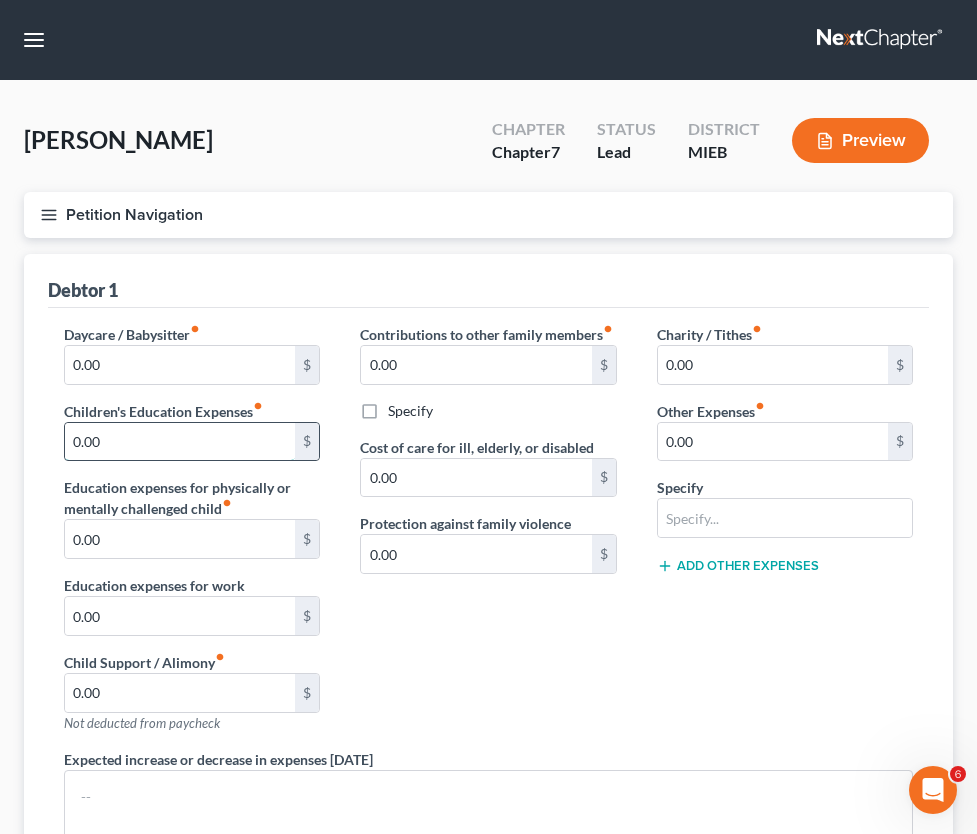 click on "0.00" at bounding box center [180, 442] 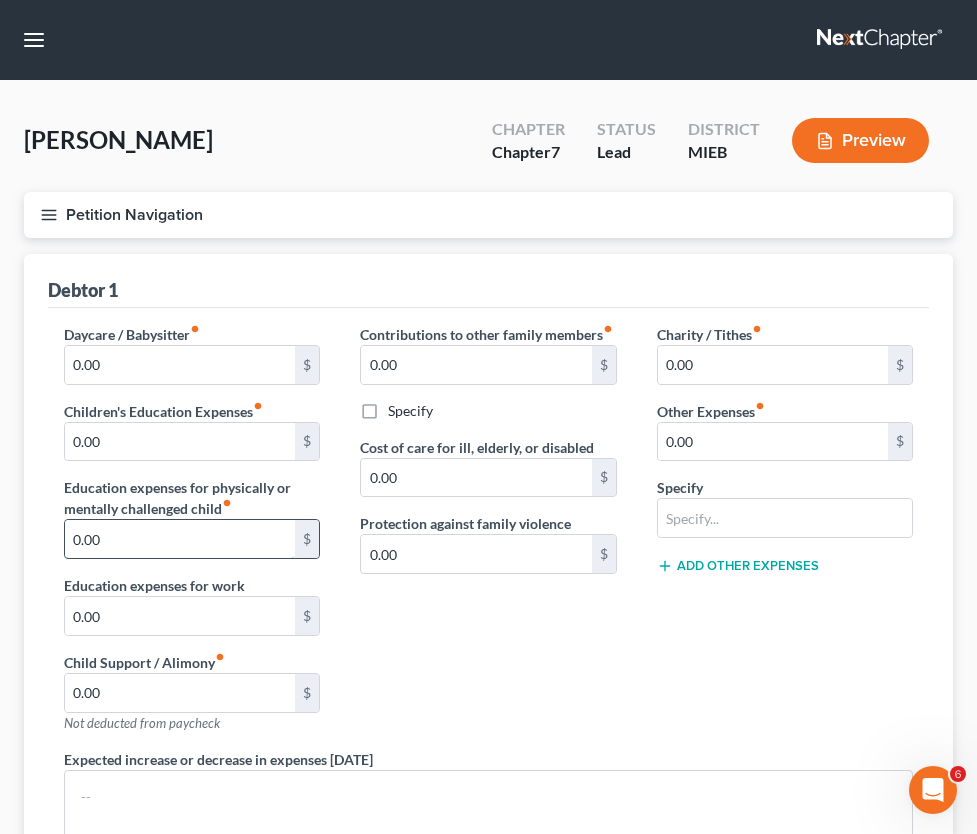 click on "0.00" at bounding box center (180, 539) 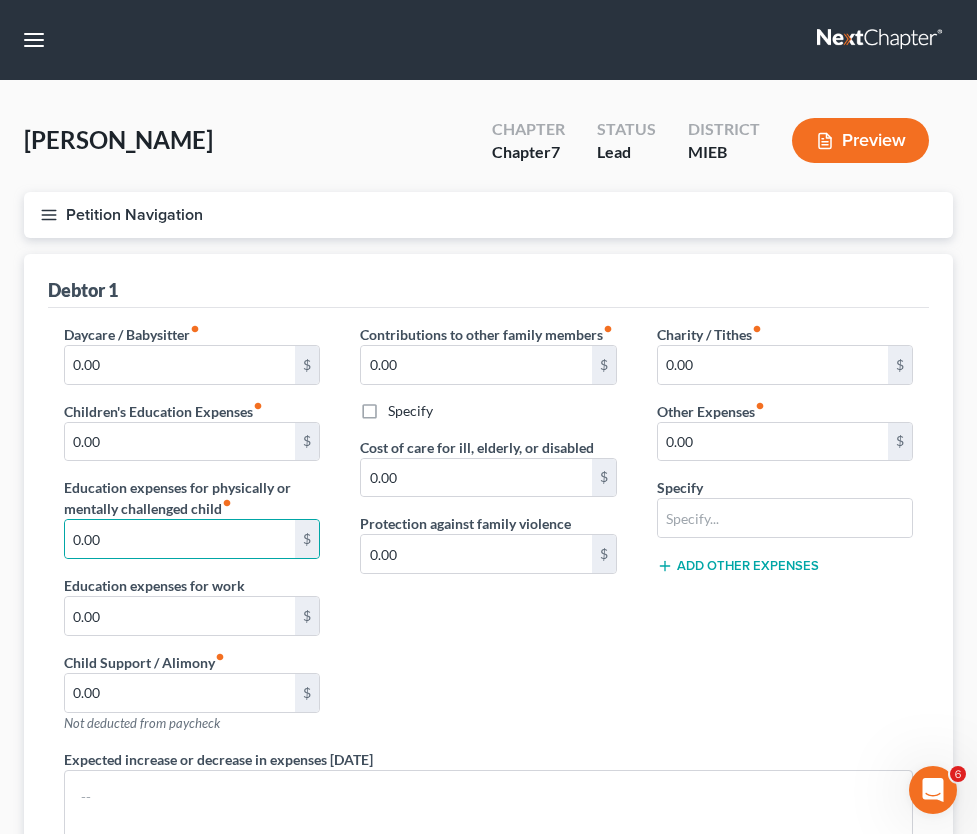 click on "Contributions to other family members  fiber_manual_record 0.00 $ Specify Cost of care for ill, elderly, or disabled 0.00 $ Protection against family violence 0.00 $" at bounding box center (488, 536) 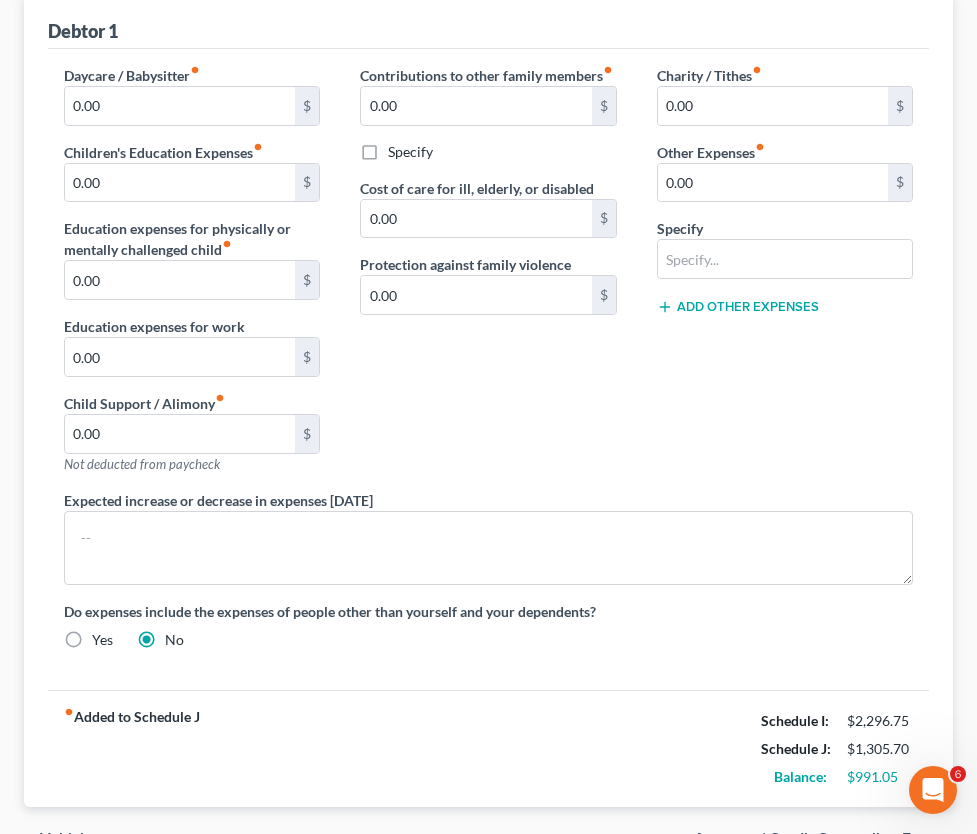 scroll, scrollTop: 202, scrollLeft: 0, axis: vertical 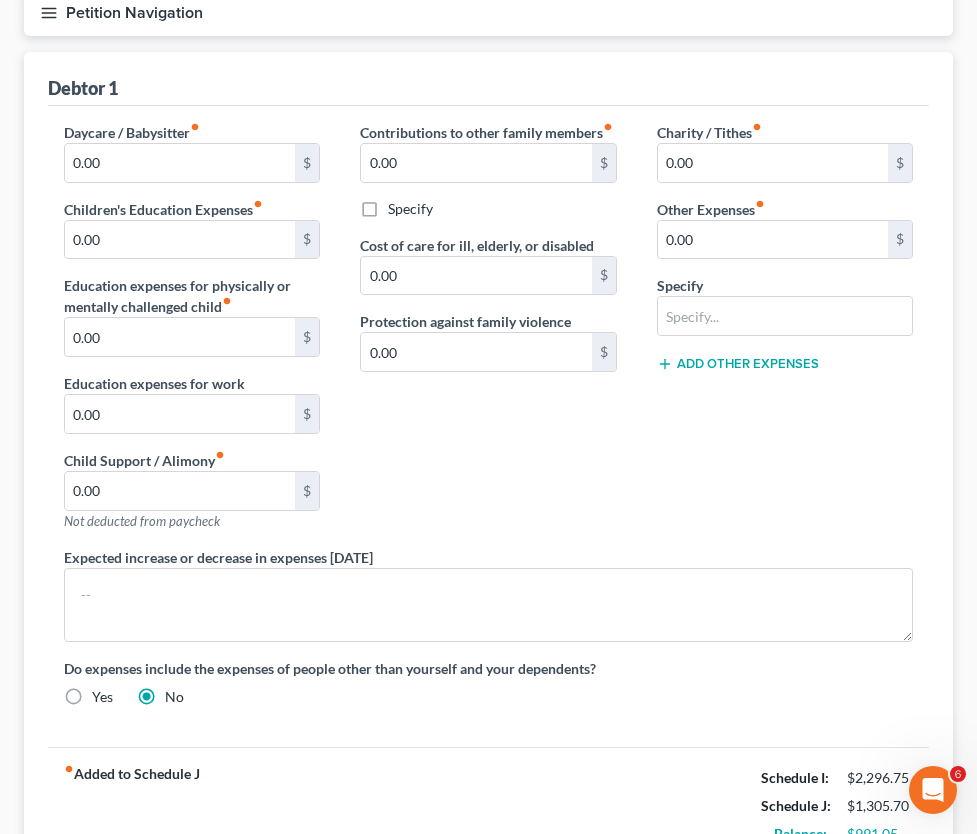 click on "Medical" at bounding box center [0, 0] 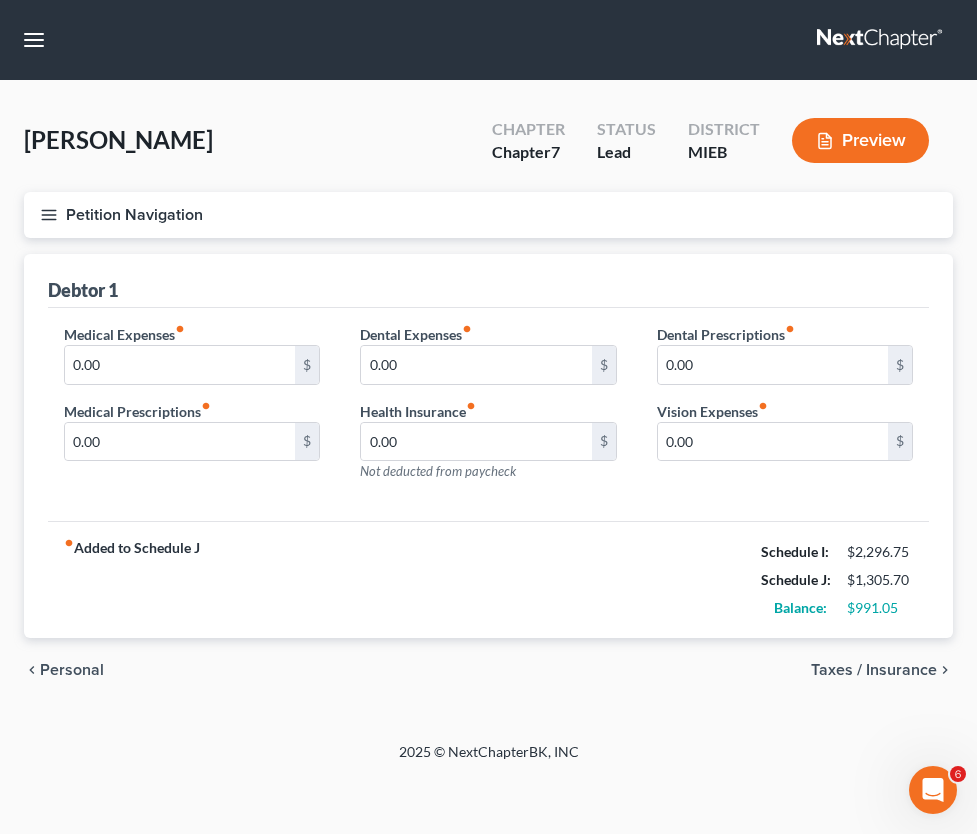 scroll, scrollTop: 0, scrollLeft: 0, axis: both 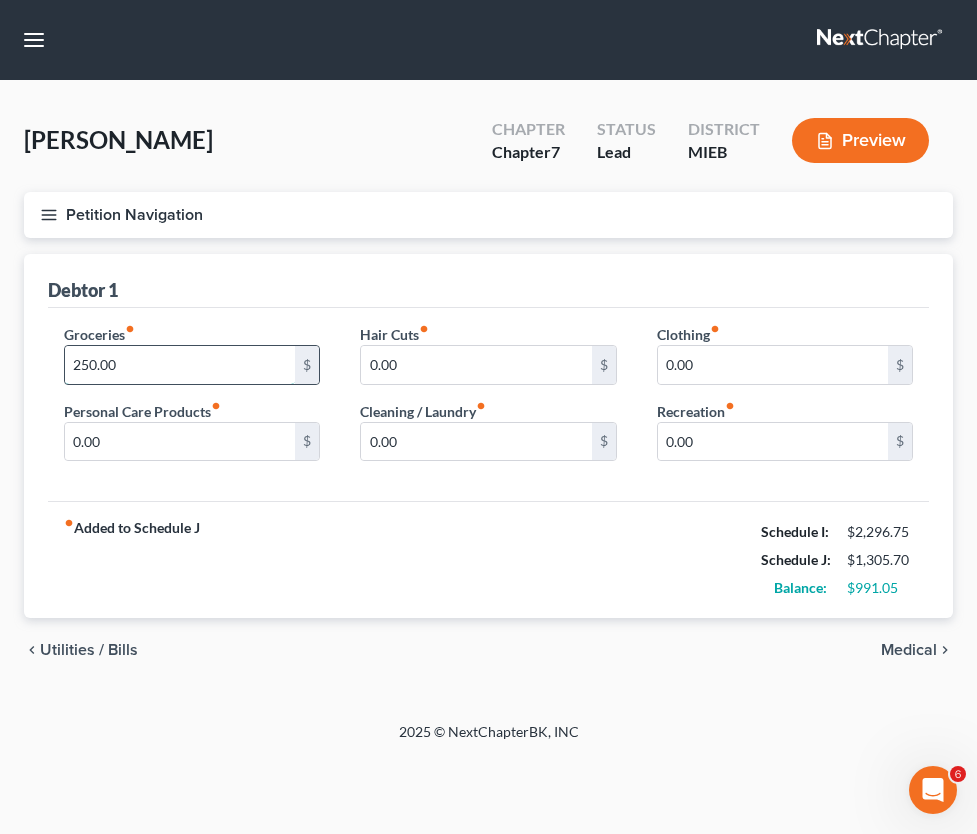 click on "250.00" at bounding box center (180, 365) 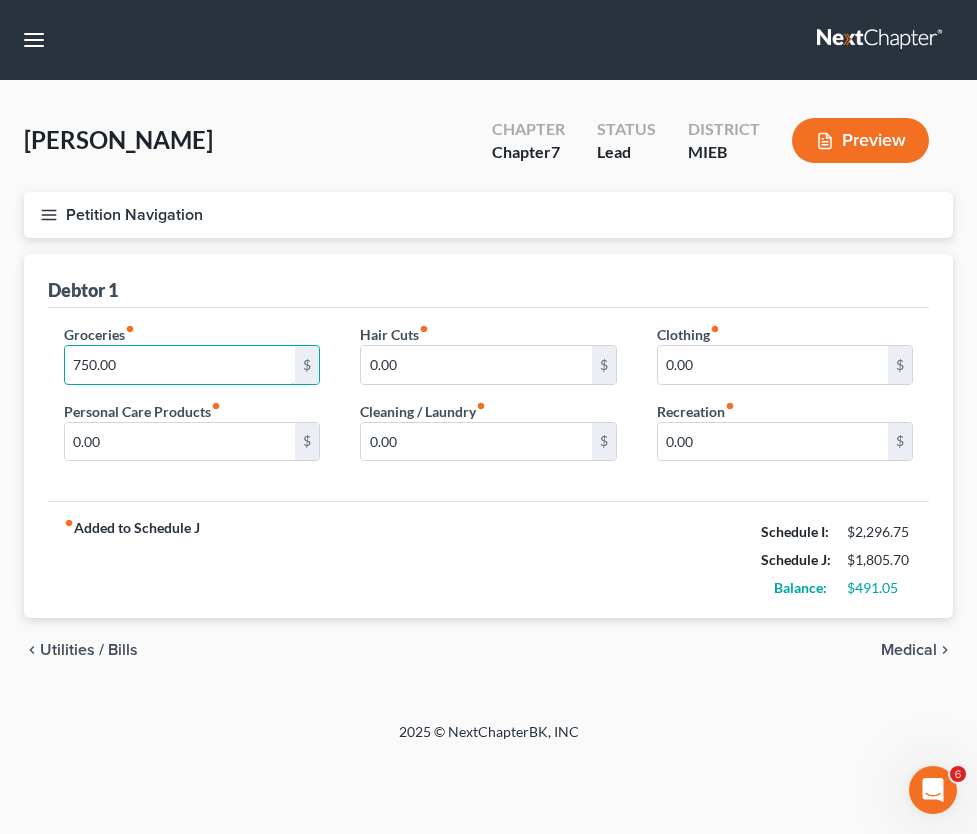 type on "750.00" 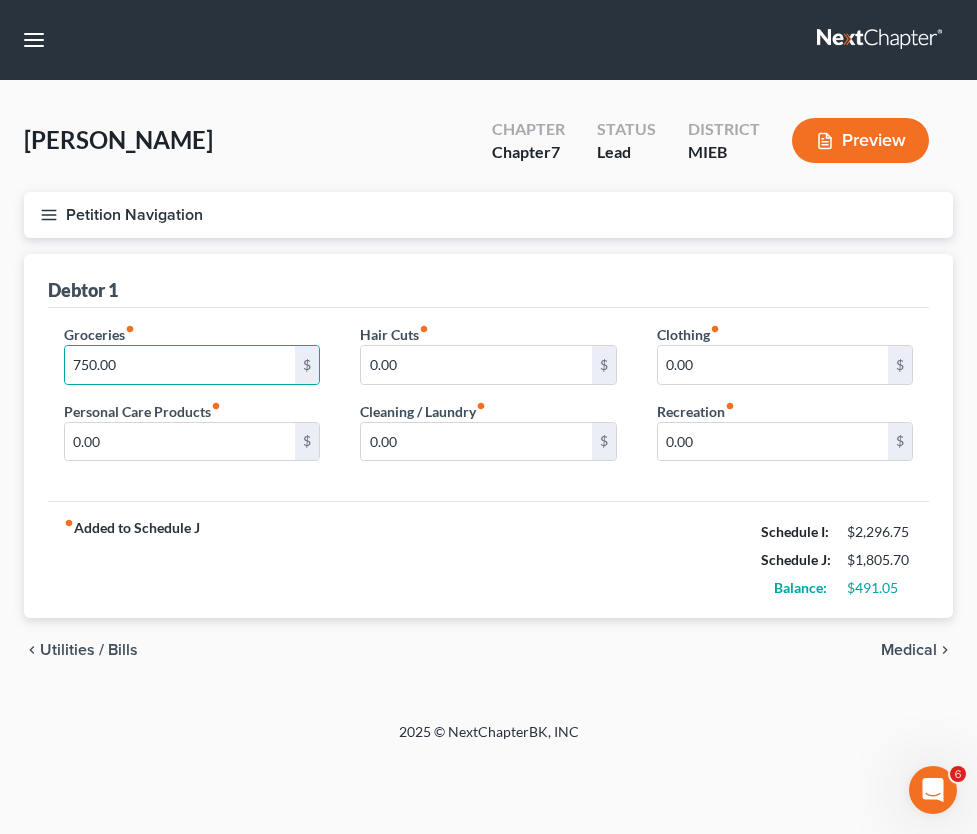click on "Utilities / Bills" at bounding box center [0, 0] 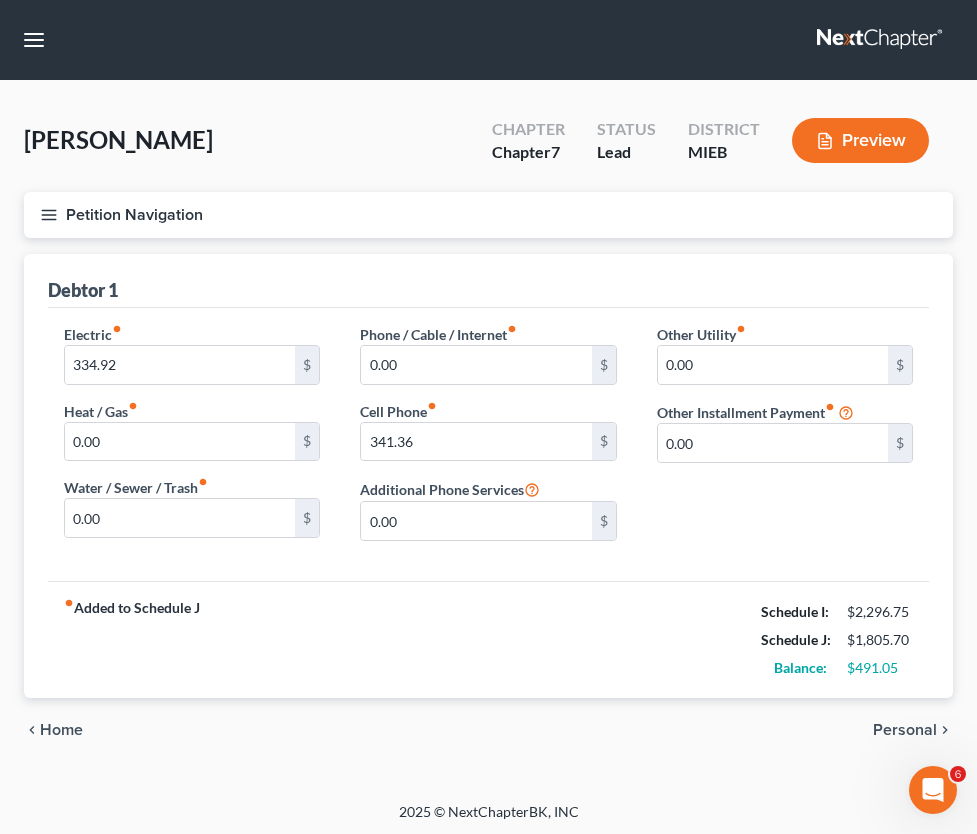 click on "Medical" at bounding box center [0, 0] 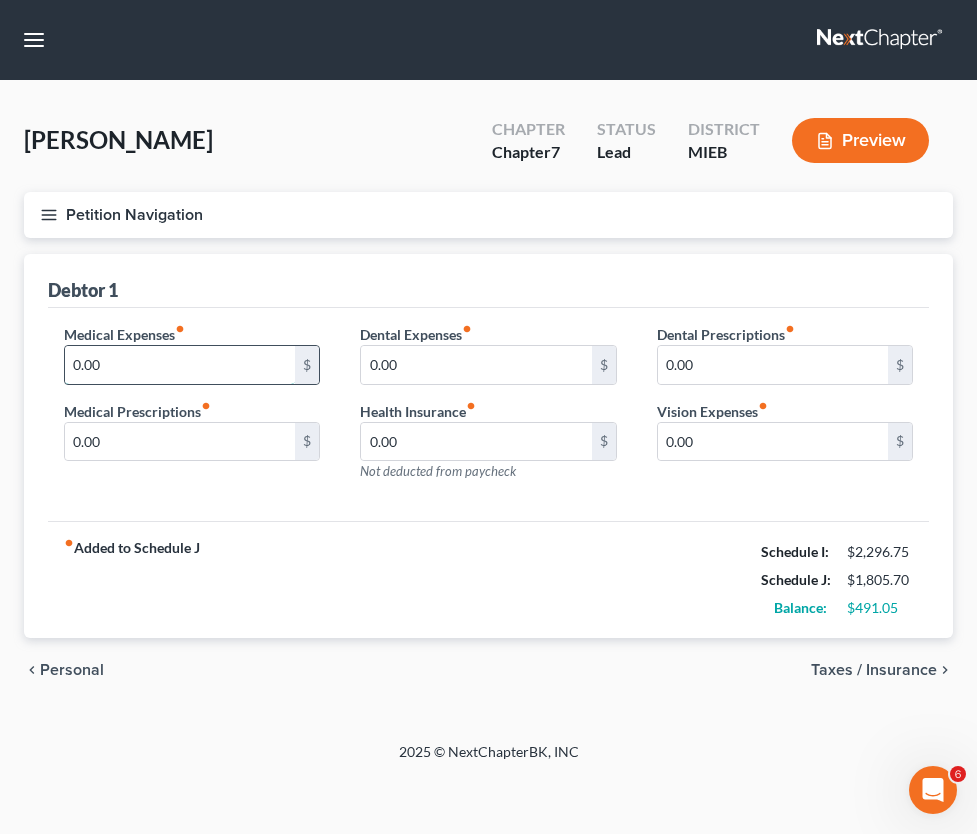 click on "0.00" at bounding box center (180, 365) 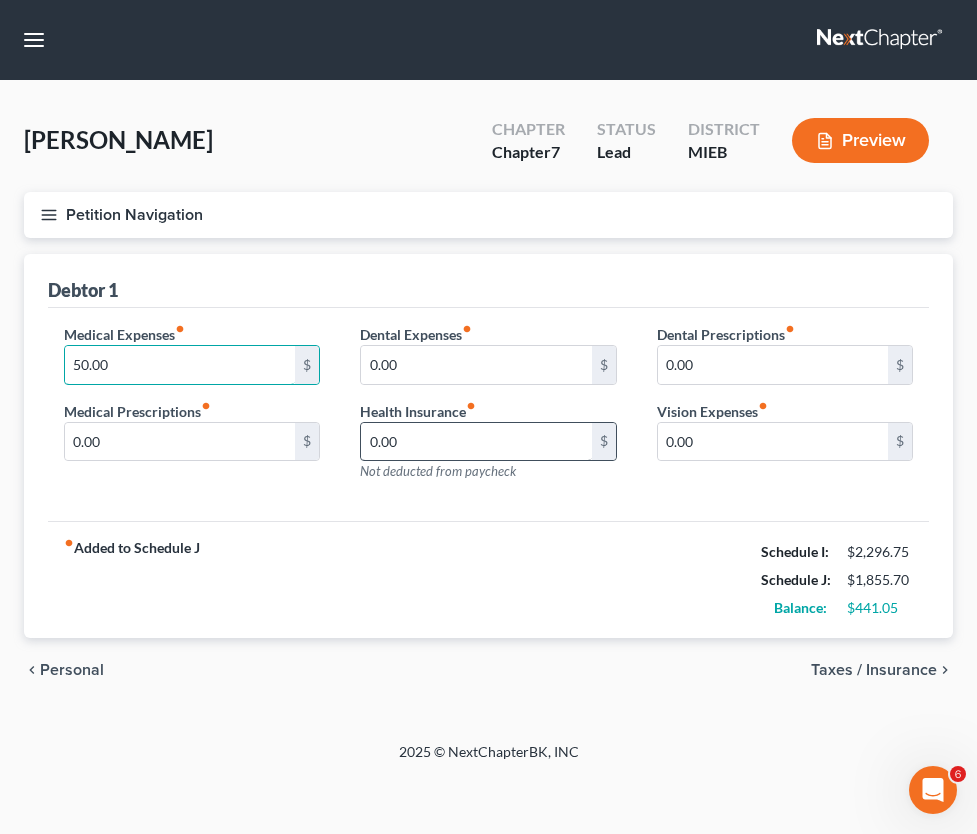 type on "50.00" 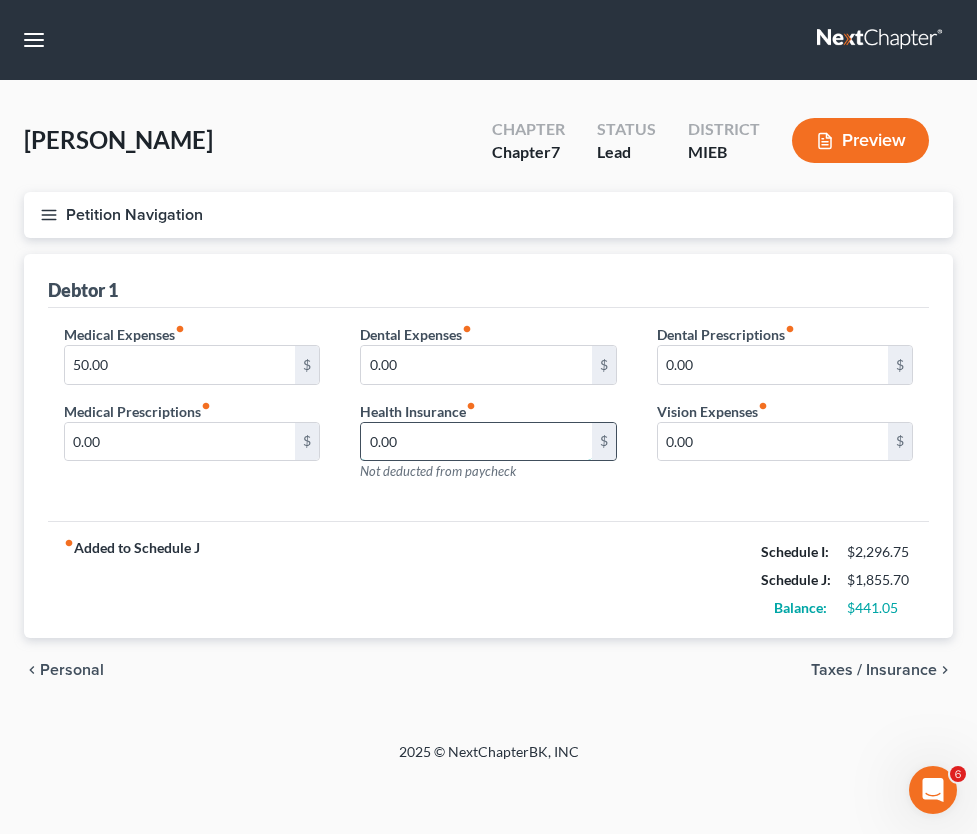 drag, startPoint x: 622, startPoint y: 462, endPoint x: 628, endPoint y: 477, distance: 16.155495 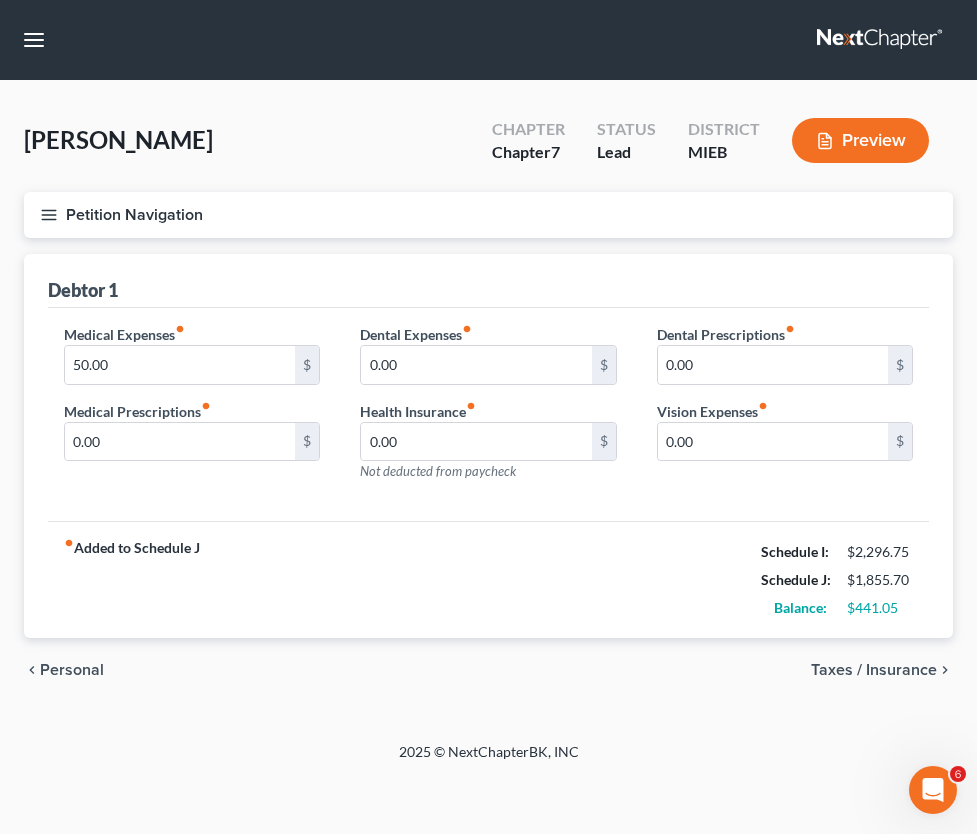 click on "Utilities / Bills" at bounding box center (0, 0) 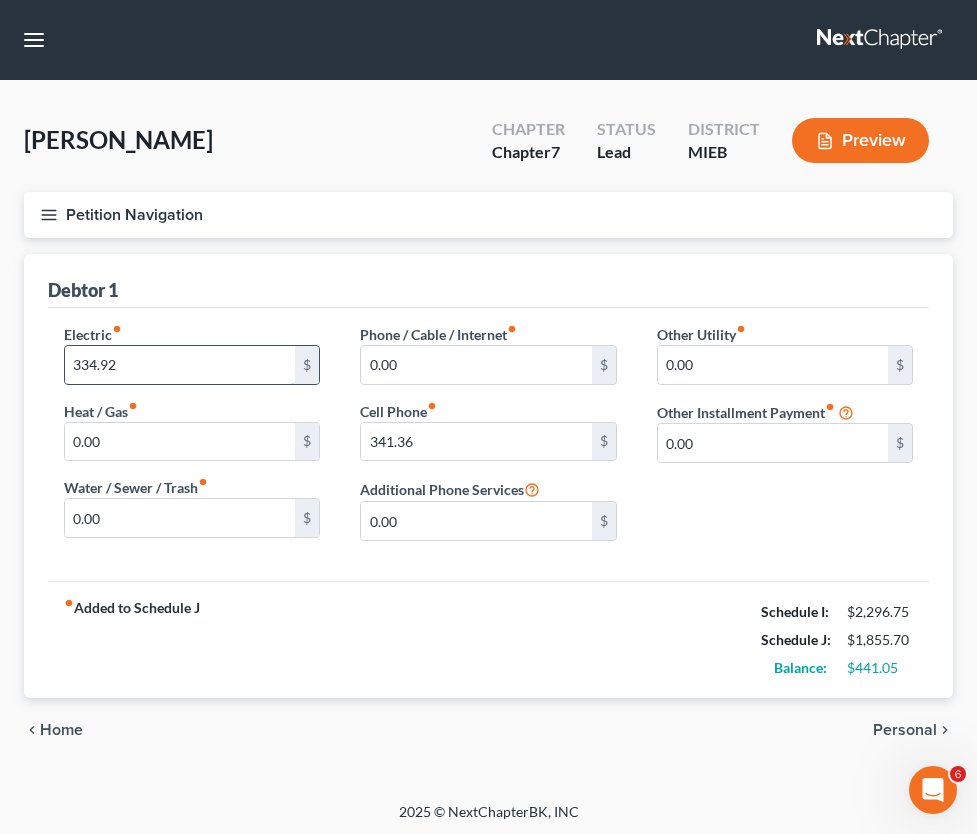 drag, startPoint x: 442, startPoint y: 386, endPoint x: 456, endPoint y: 389, distance: 14.3178215 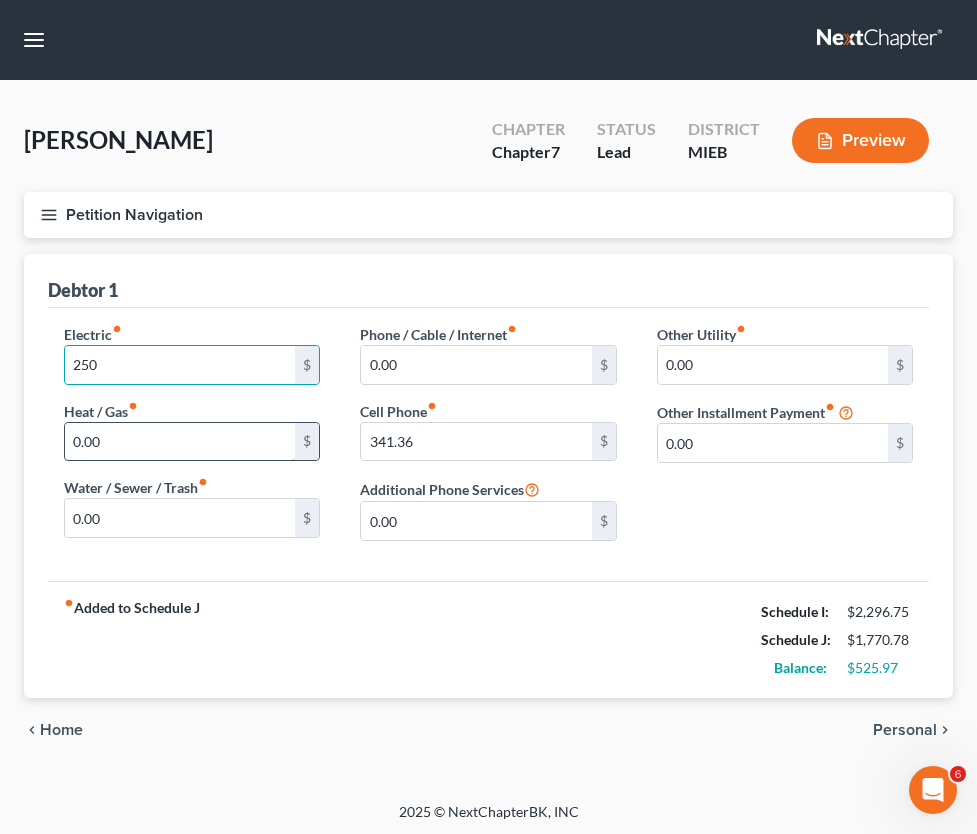 click on "0.00" at bounding box center (180, 442) 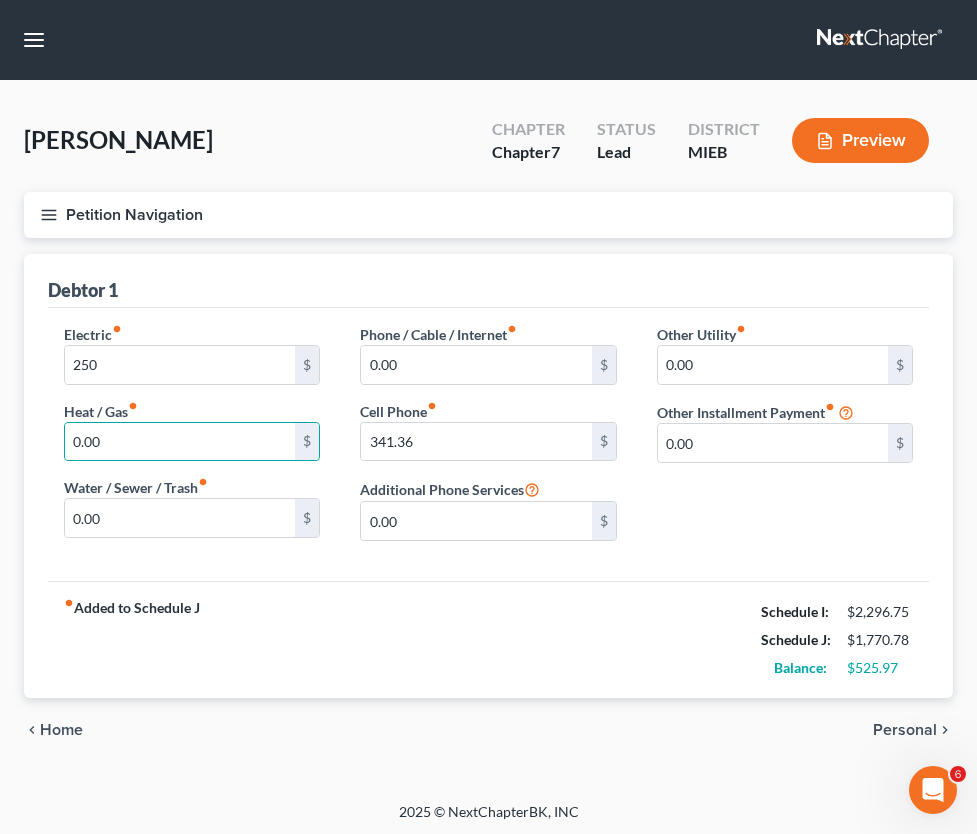 click on "Electric  fiber_manual_record 250 $ Heat / Gas  fiber_manual_record 0.00 $  Water / Sewer / Trash  fiber_manual_record 0.00 $" at bounding box center (192, 440) 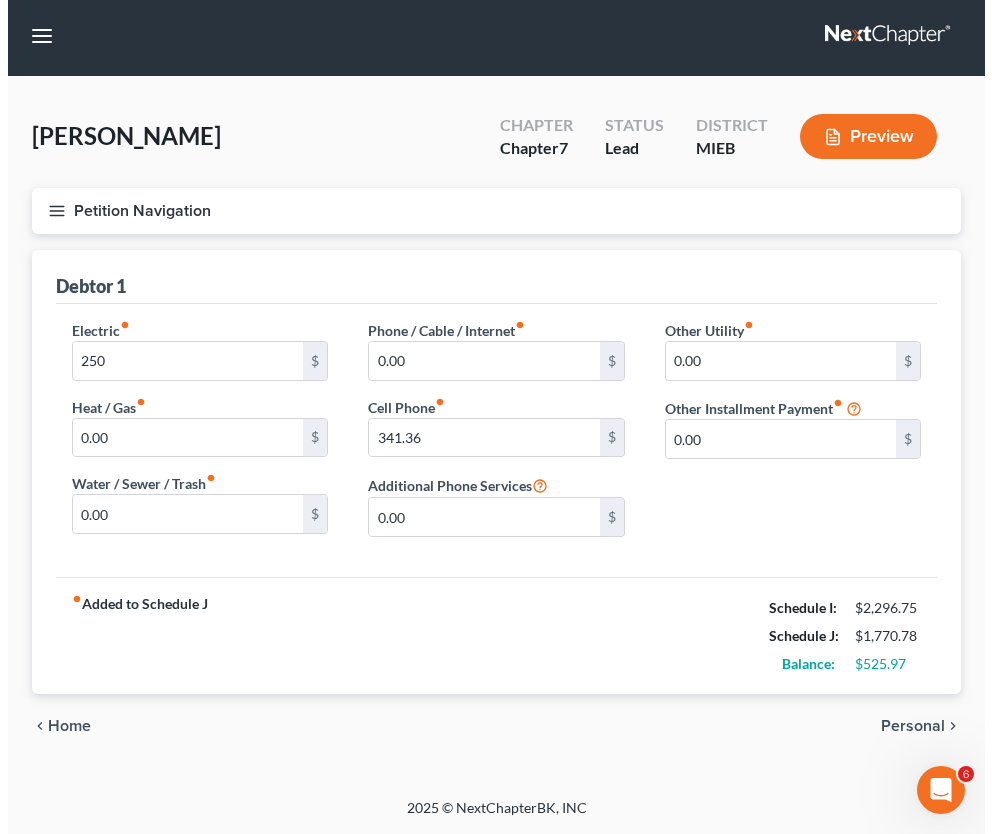 scroll, scrollTop: 101, scrollLeft: 0, axis: vertical 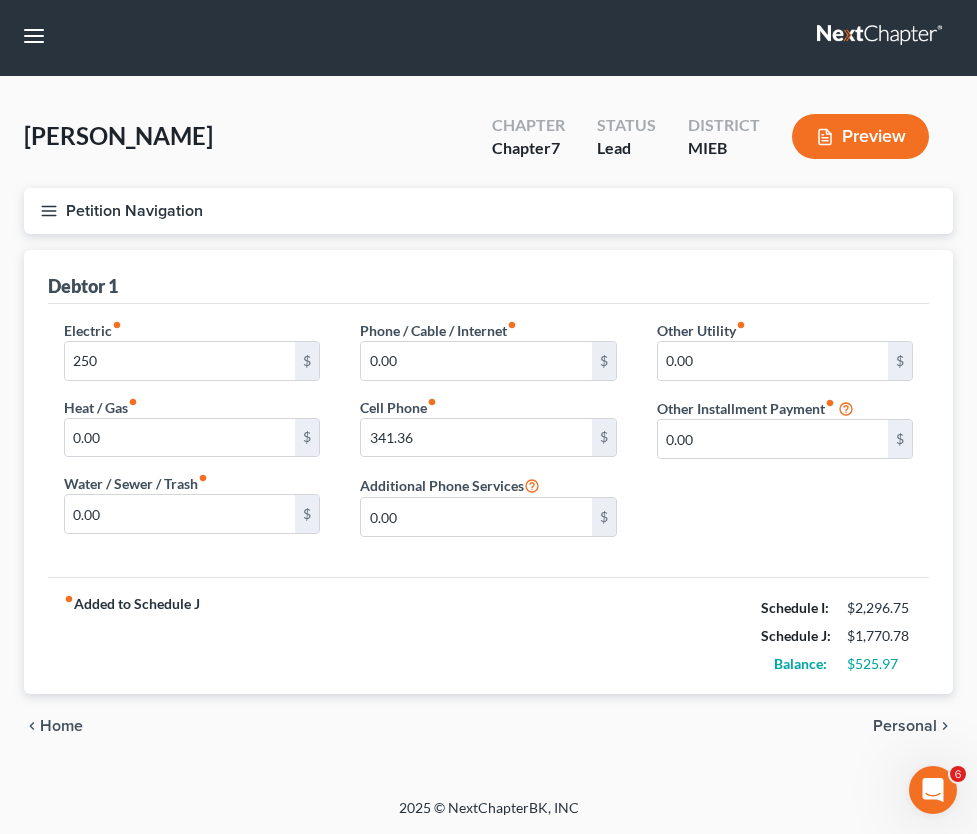 click on "Personal Property" at bounding box center (0, 0) 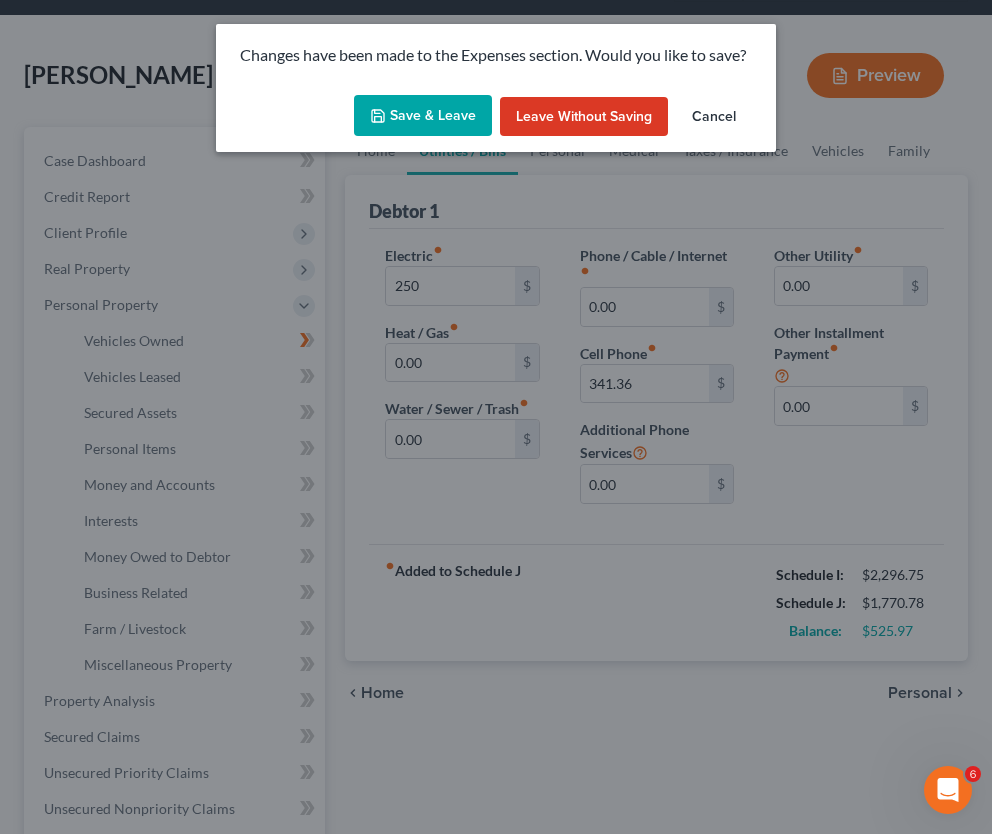 click on "Save & Leave" at bounding box center (423, 116) 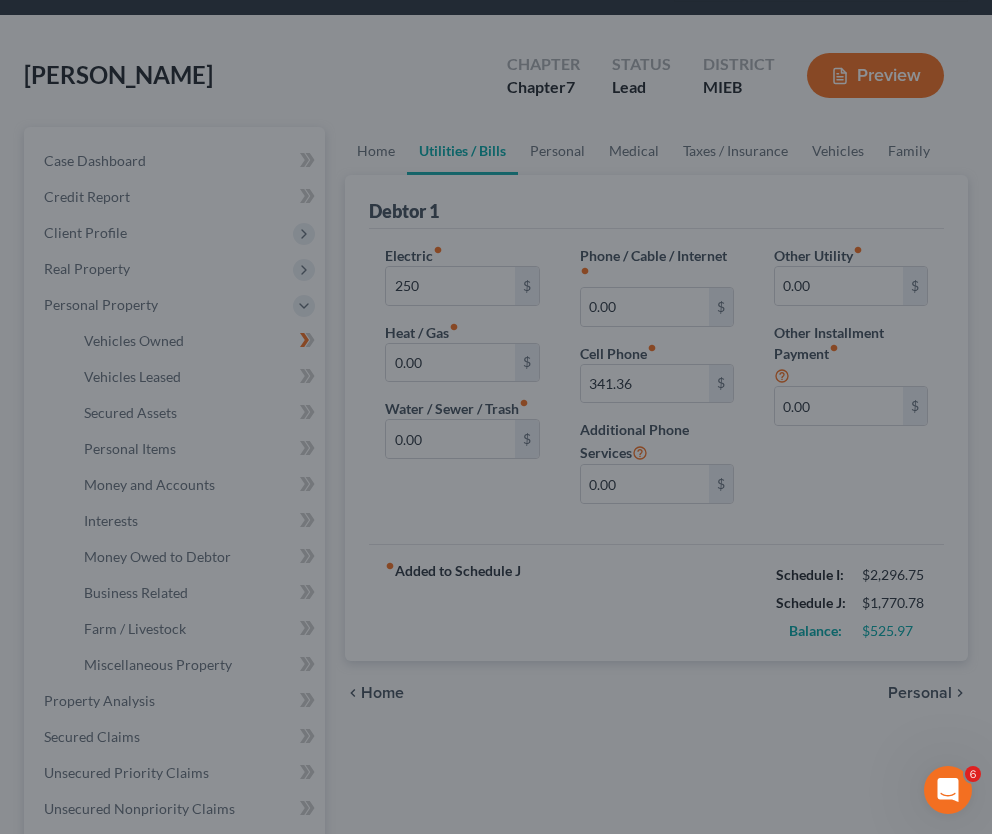 type on "250.00" 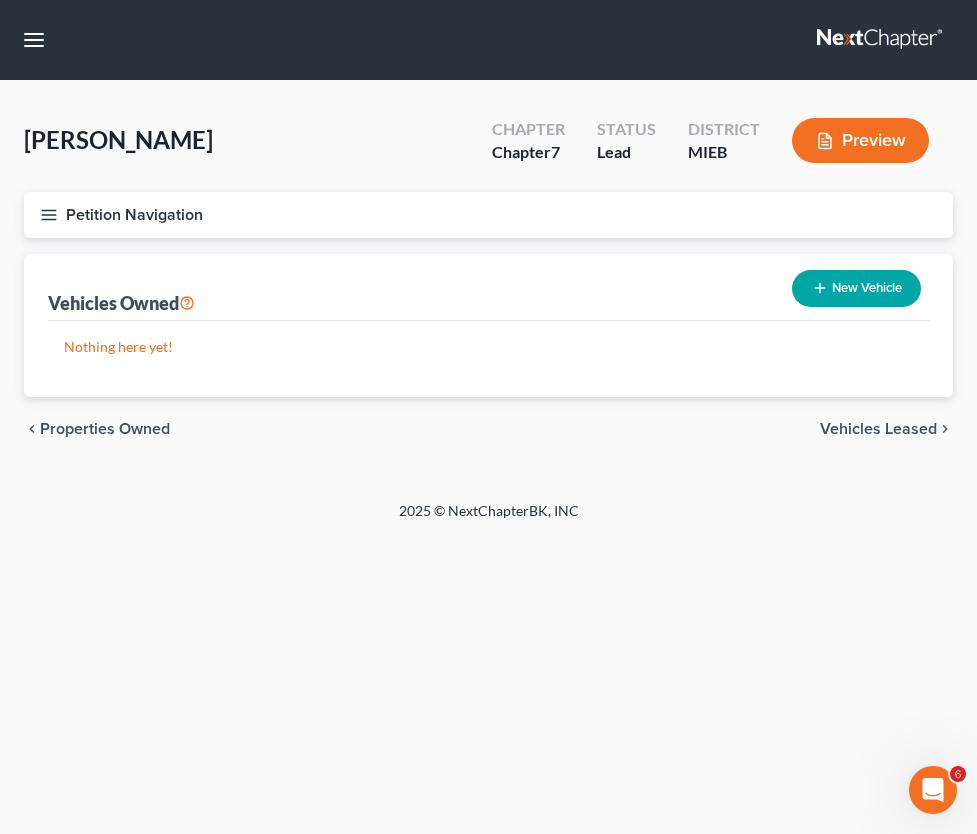 scroll, scrollTop: 0, scrollLeft: 0, axis: both 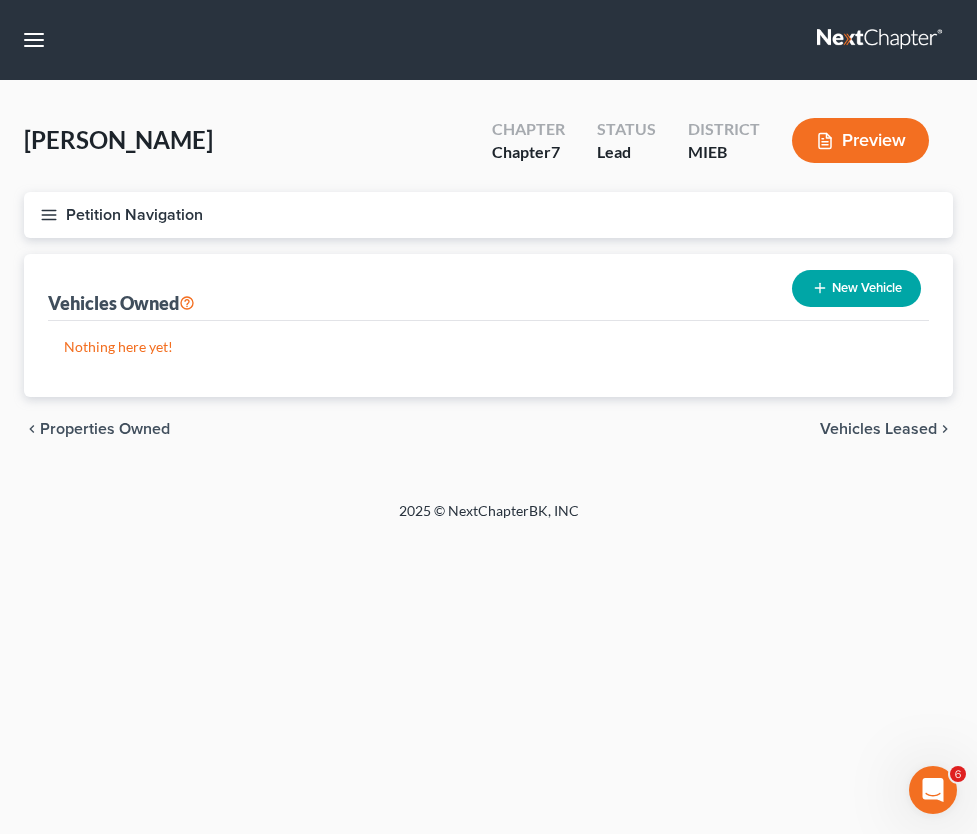 click on "Personal Property" at bounding box center (0, 0) 